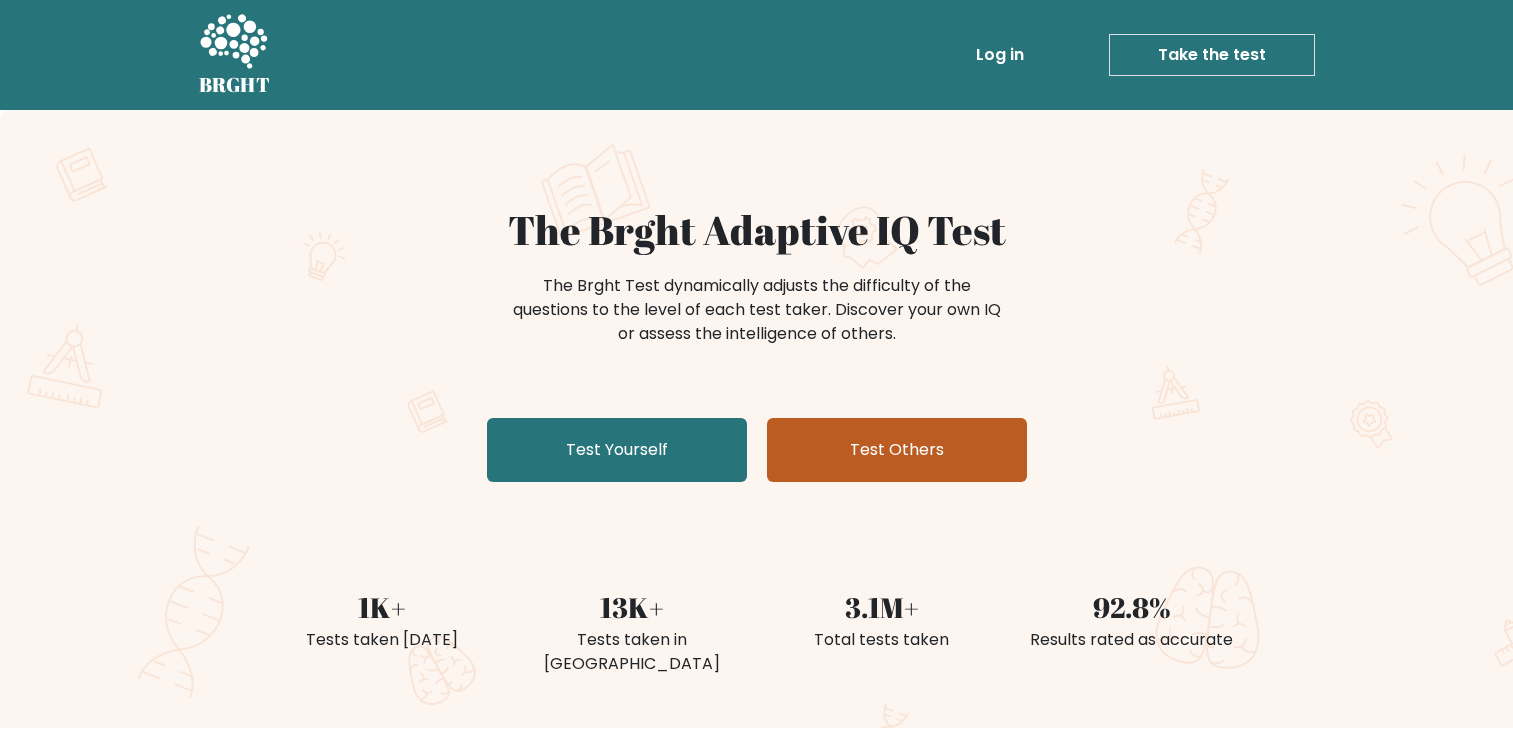 scroll, scrollTop: 0, scrollLeft: 0, axis: both 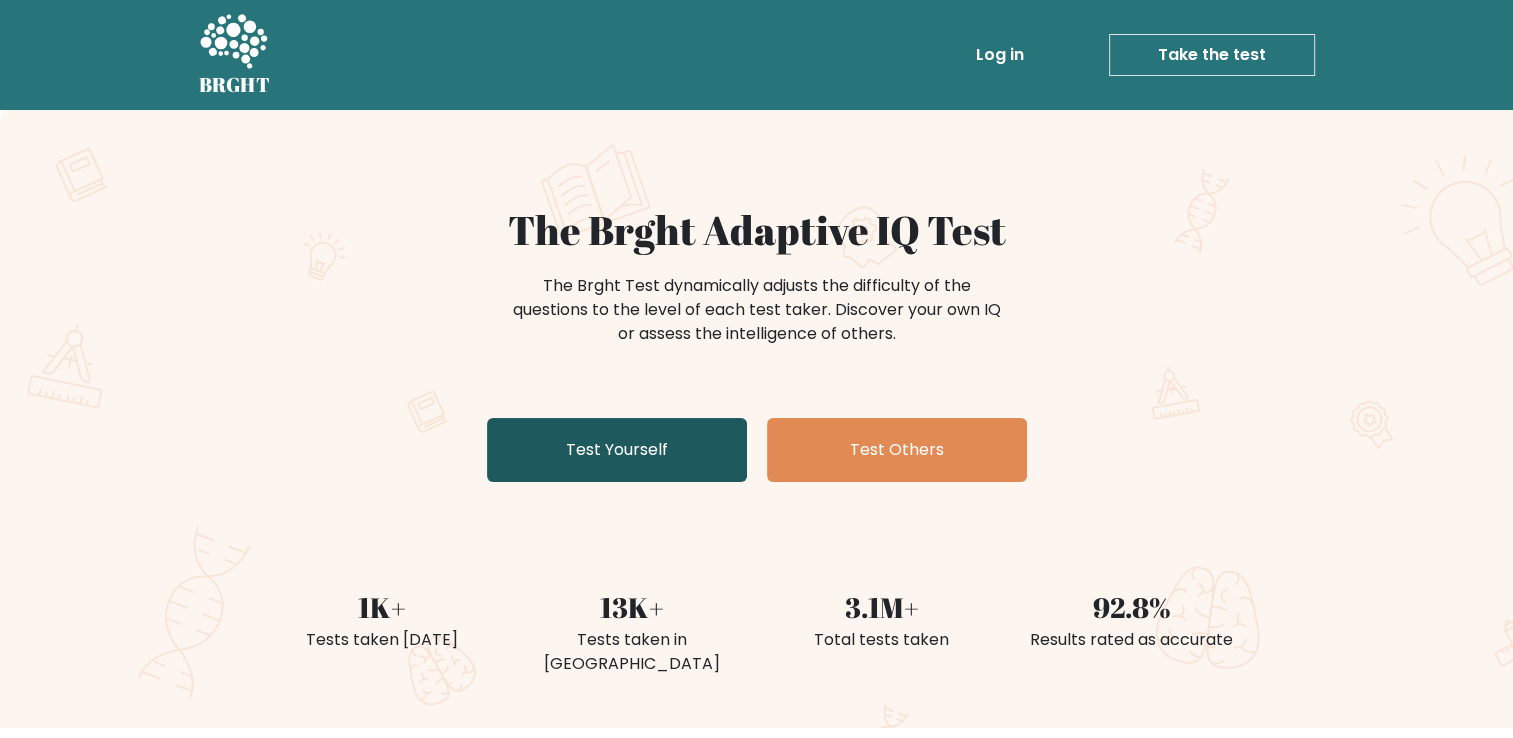 click on "Test Yourself" at bounding box center (617, 450) 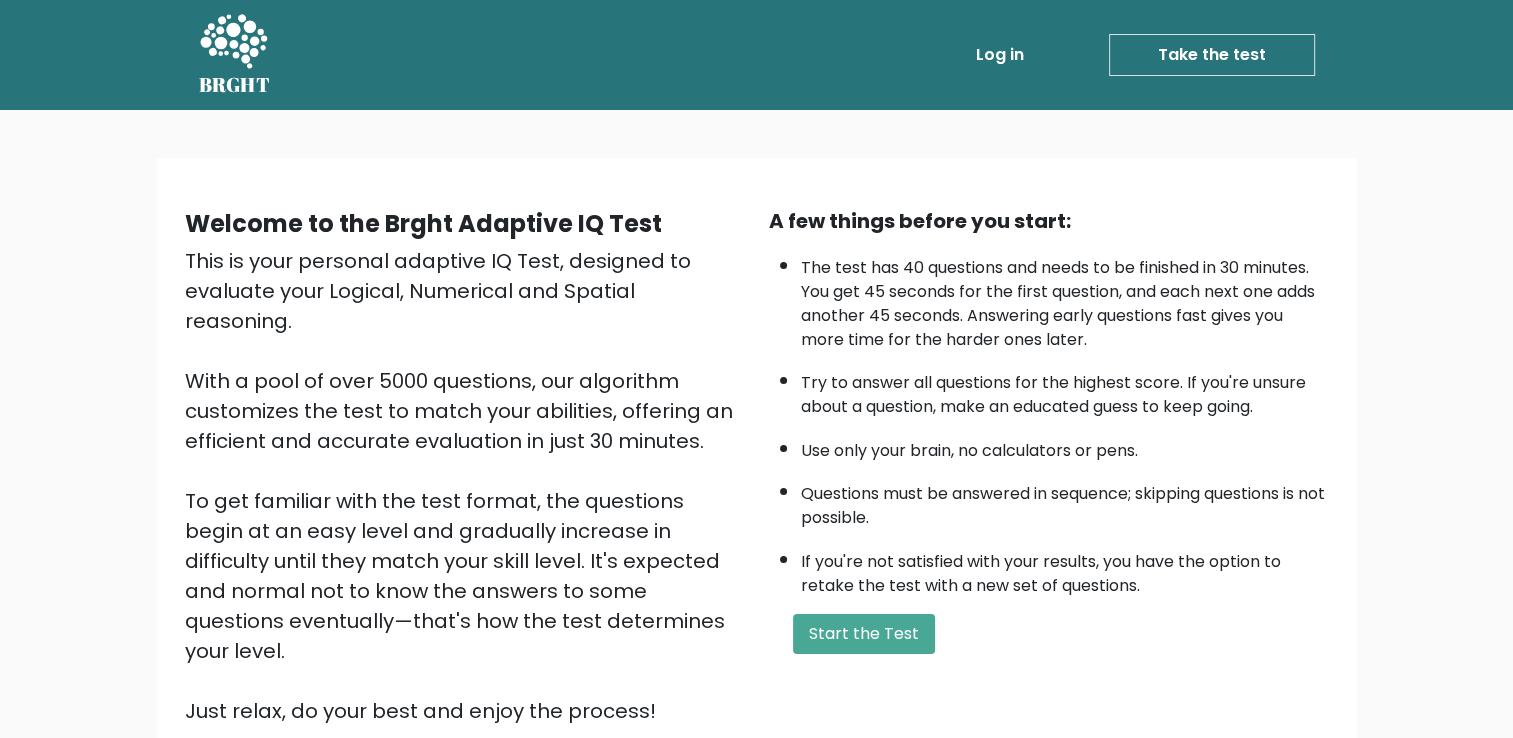 scroll, scrollTop: 177, scrollLeft: 0, axis: vertical 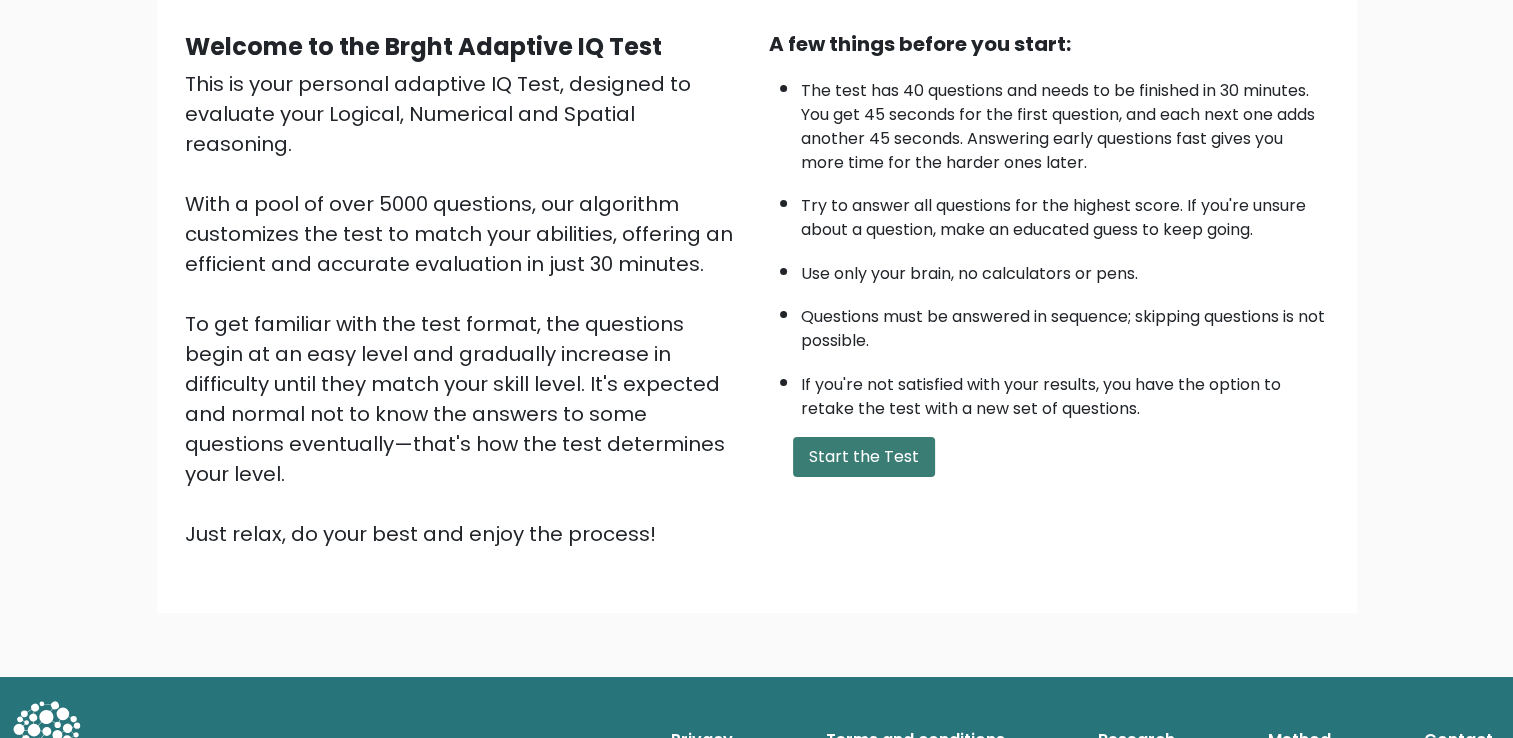 click on "Start the Test" at bounding box center (864, 457) 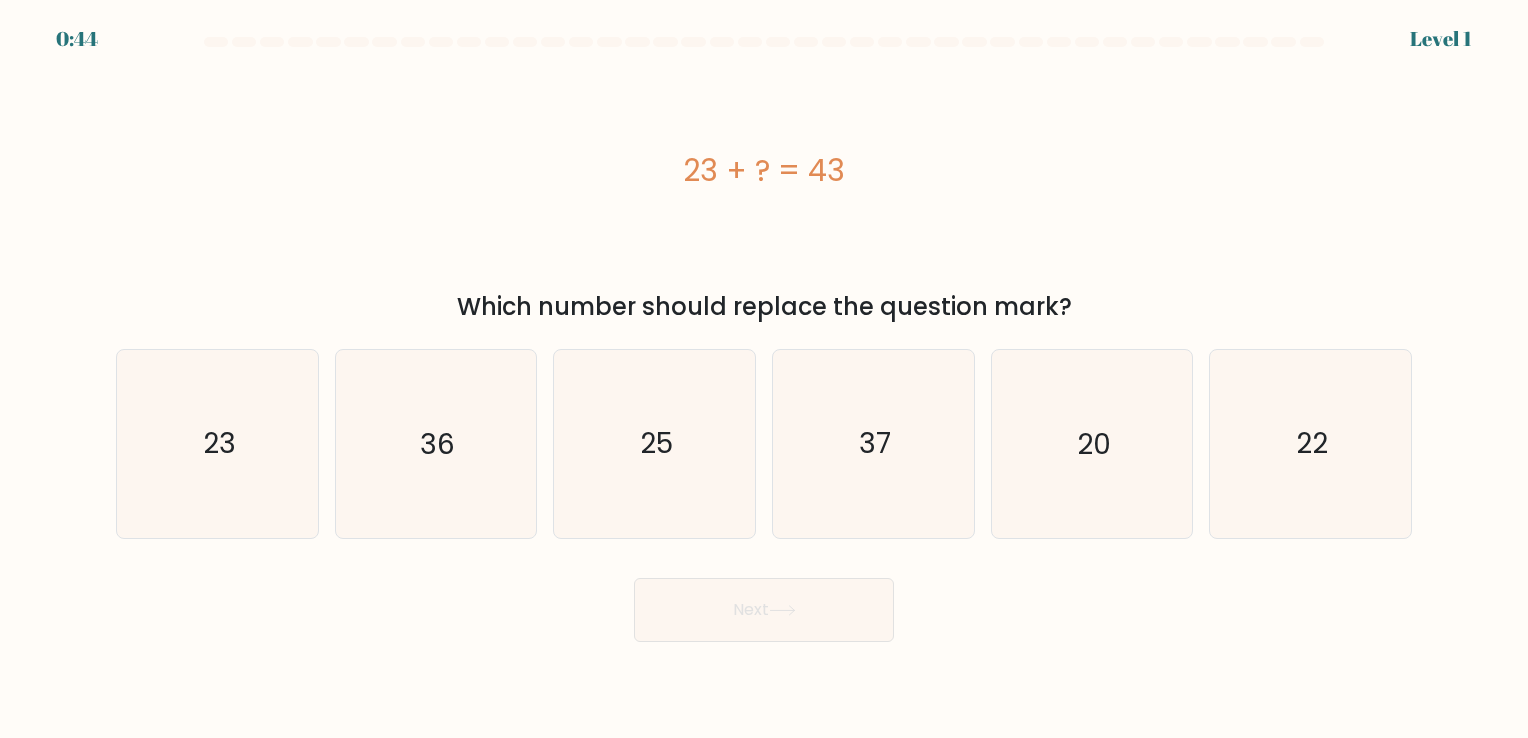 scroll, scrollTop: 0, scrollLeft: 0, axis: both 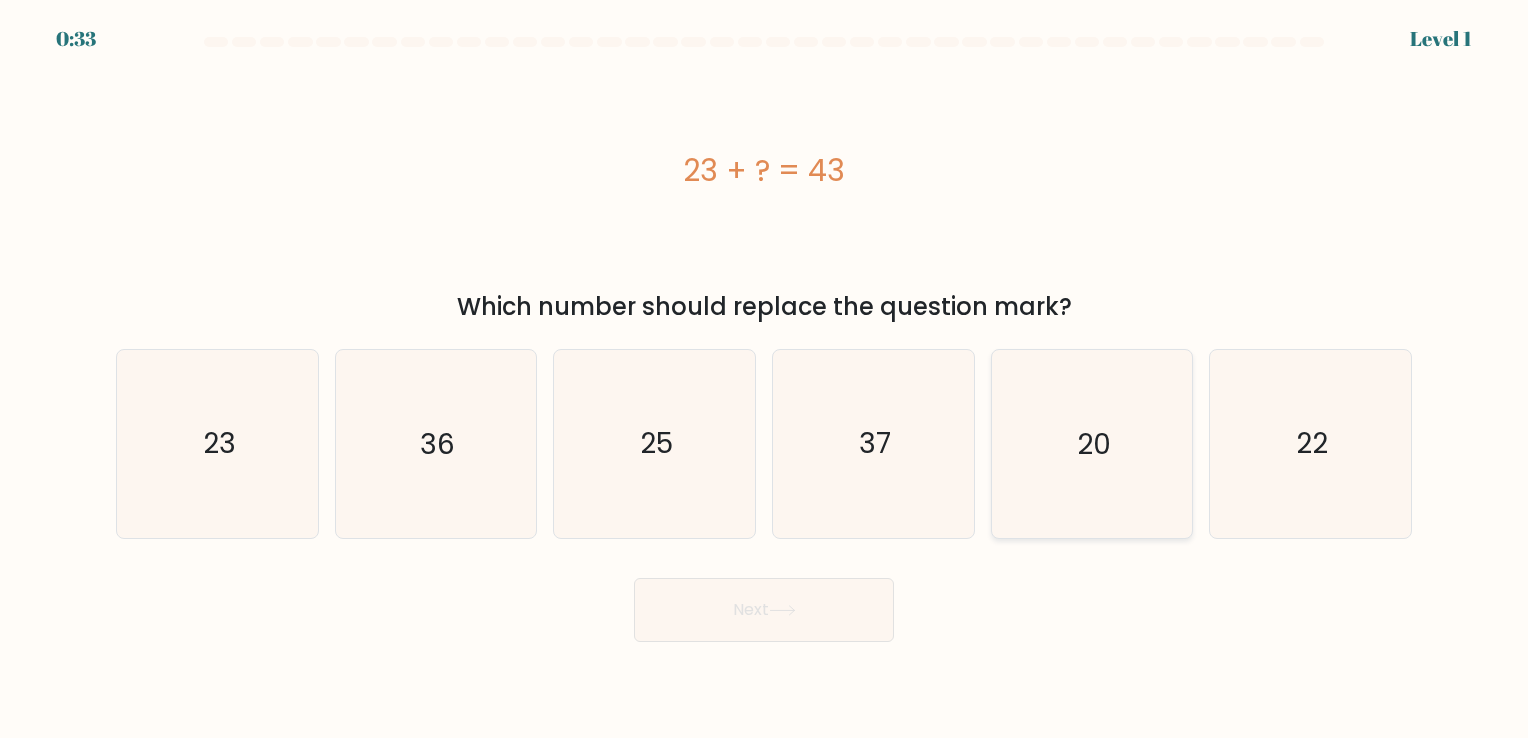 click on "20" 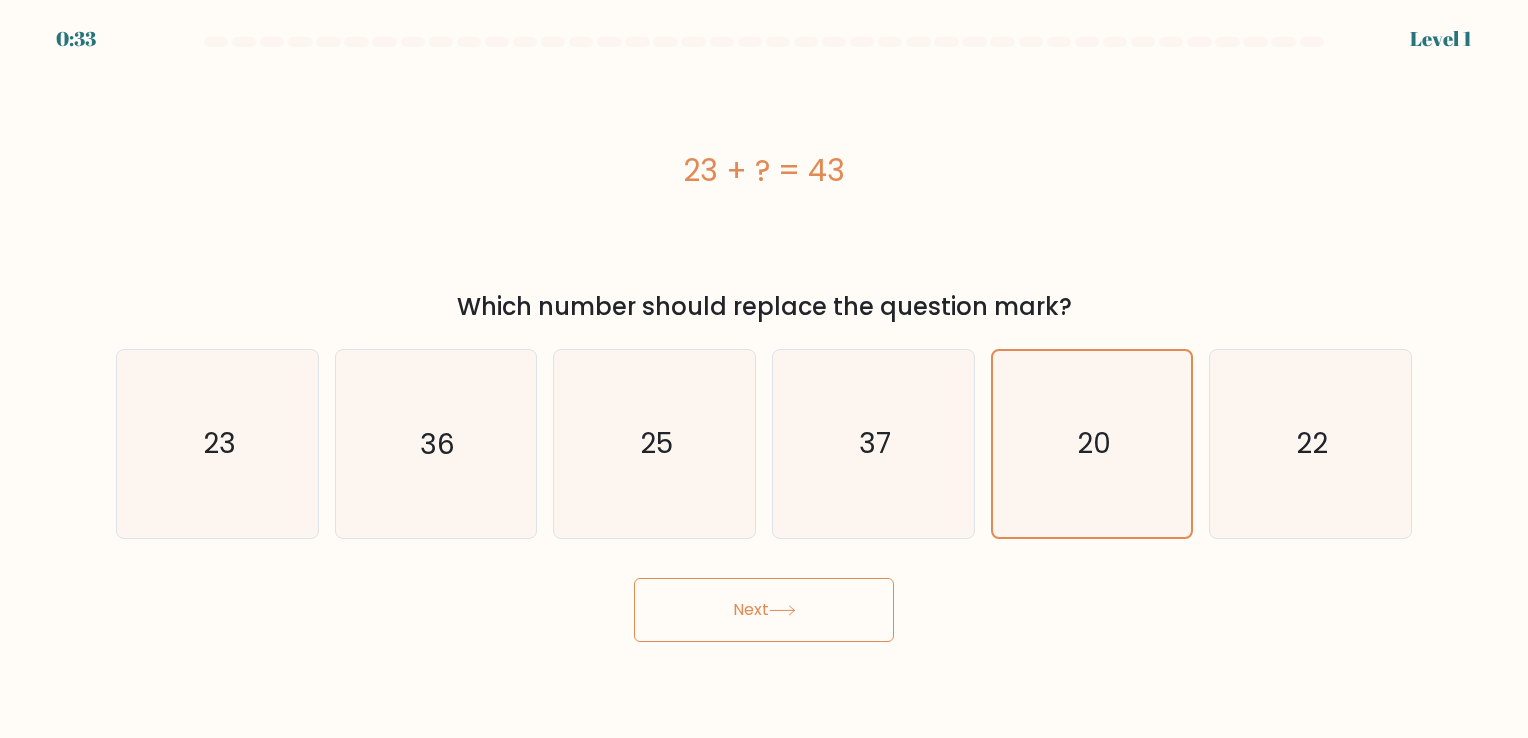 click 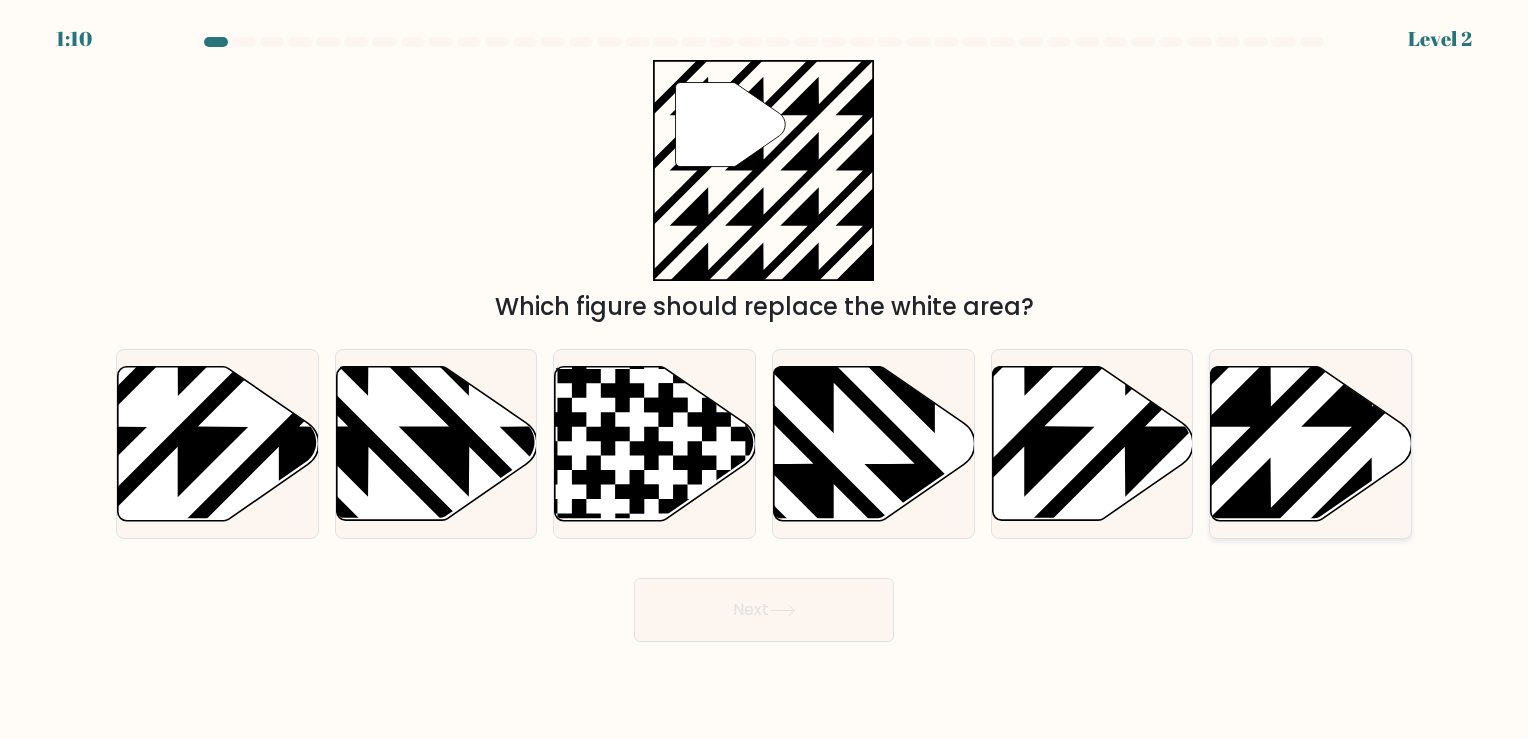 click 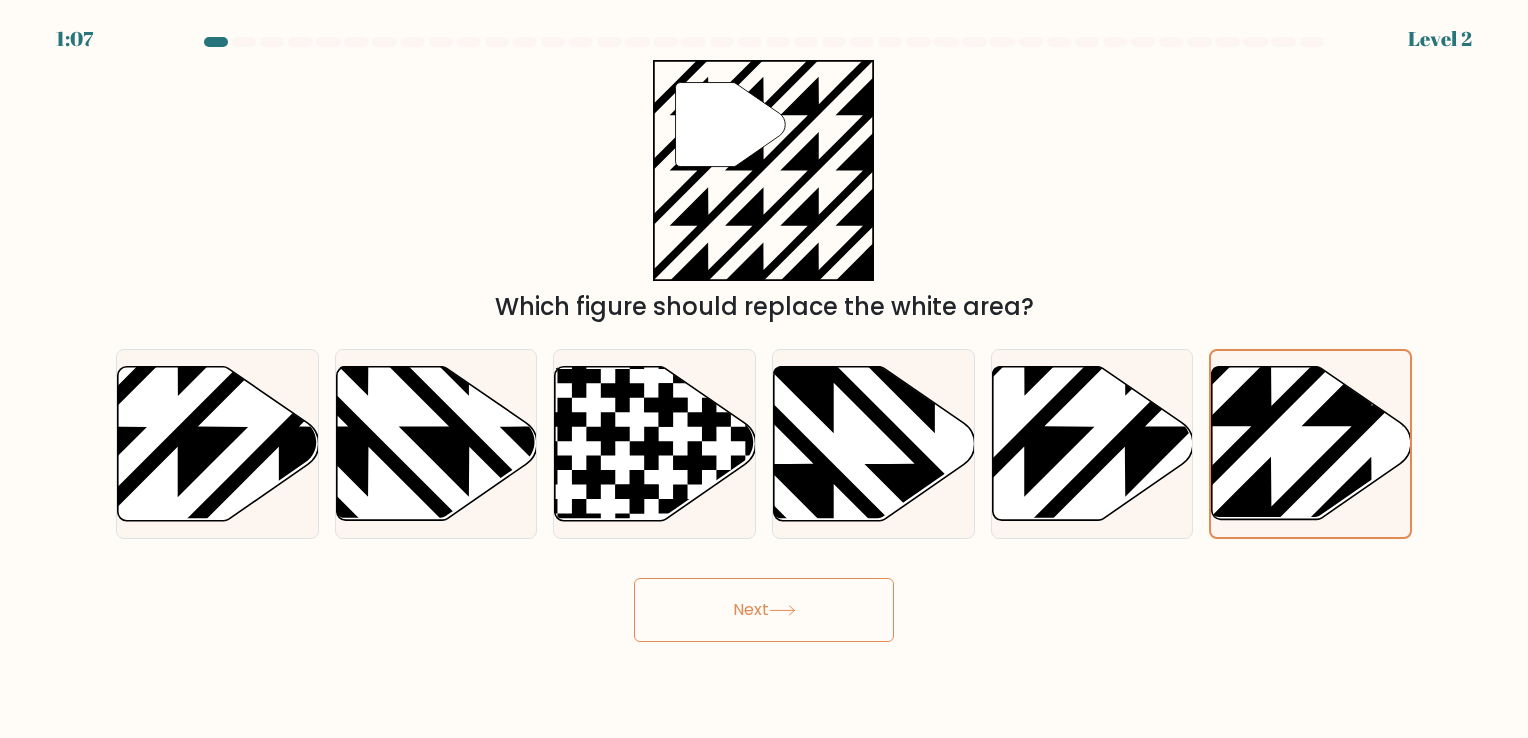 click on "Next" at bounding box center (764, 610) 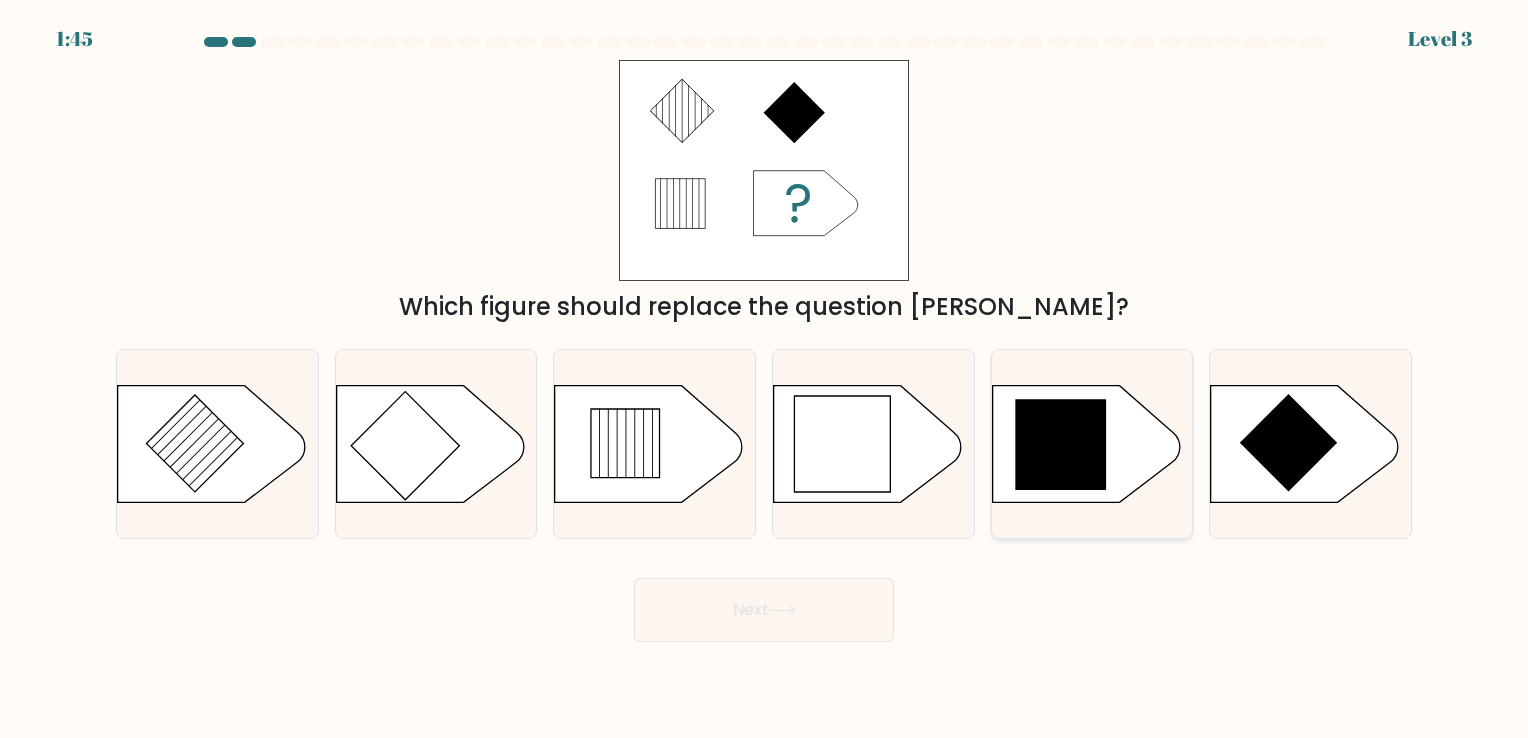 click 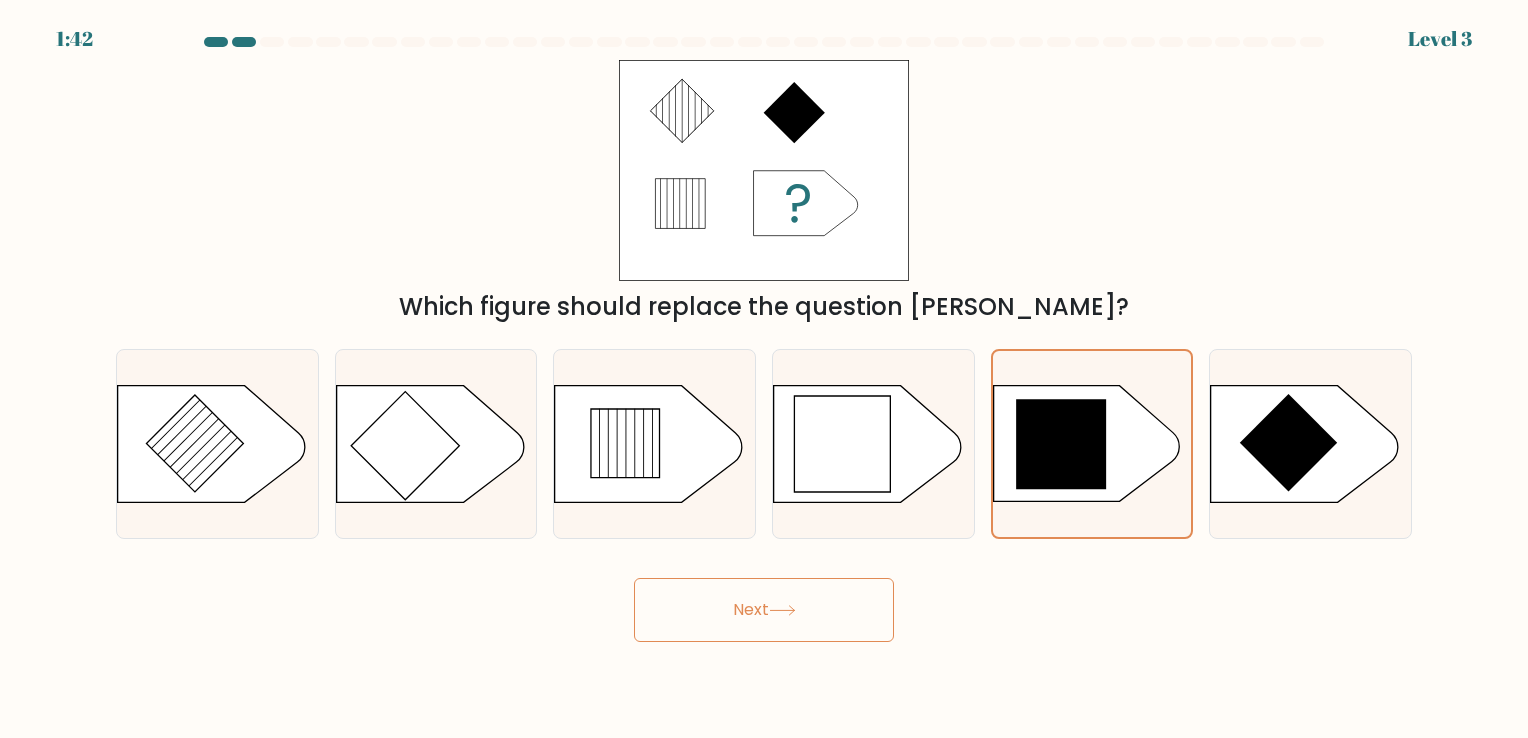 click on "Next" at bounding box center (764, 610) 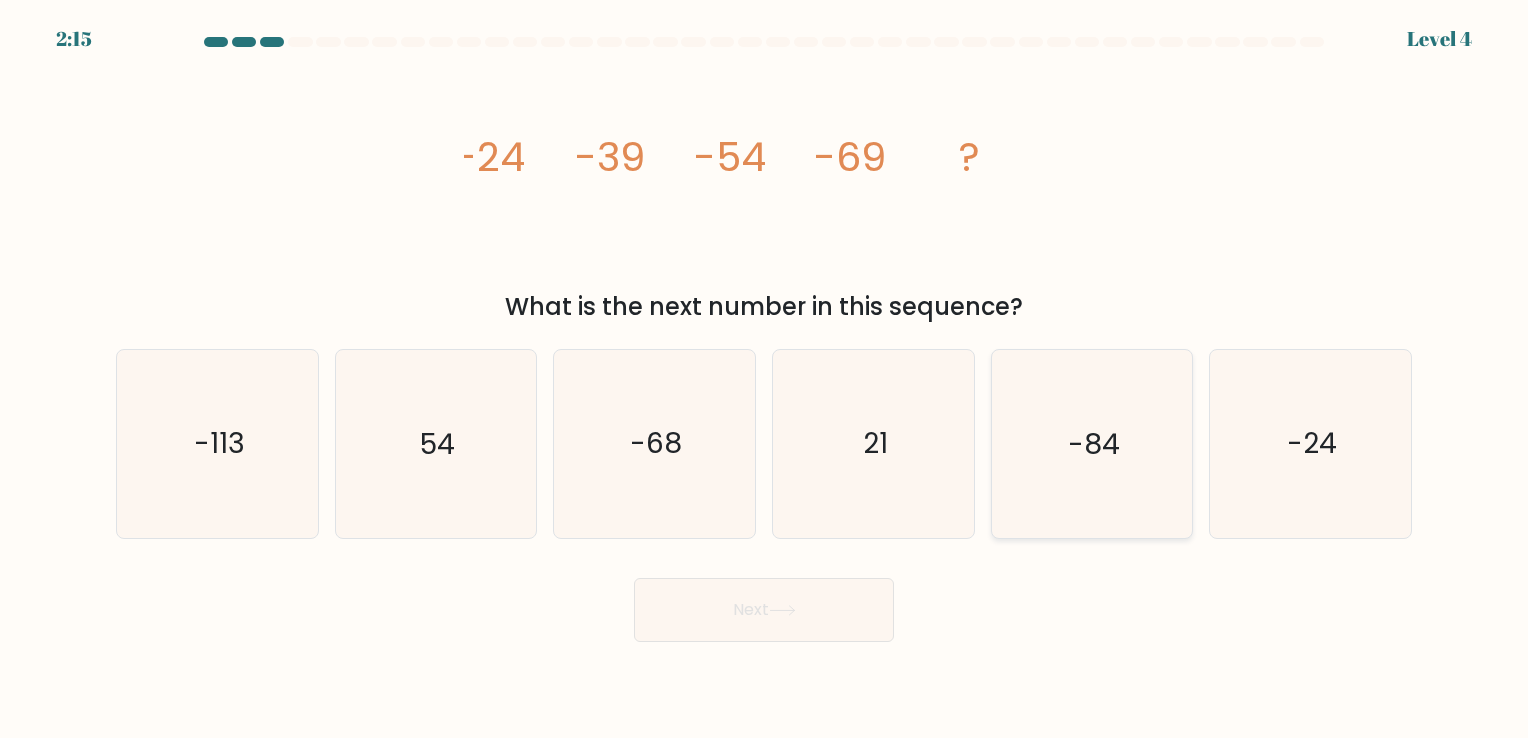 click on "-84" 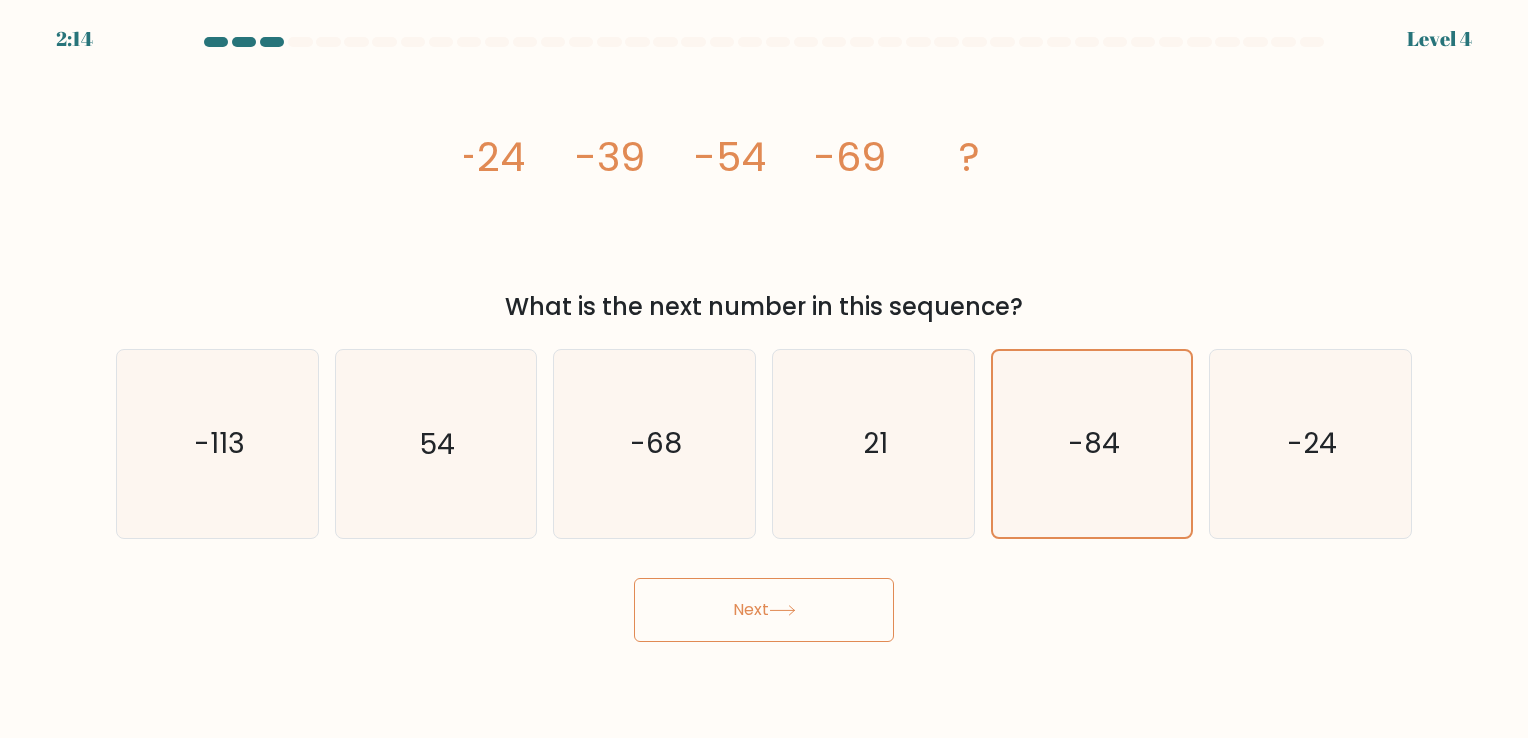 click on "Next" at bounding box center [764, 610] 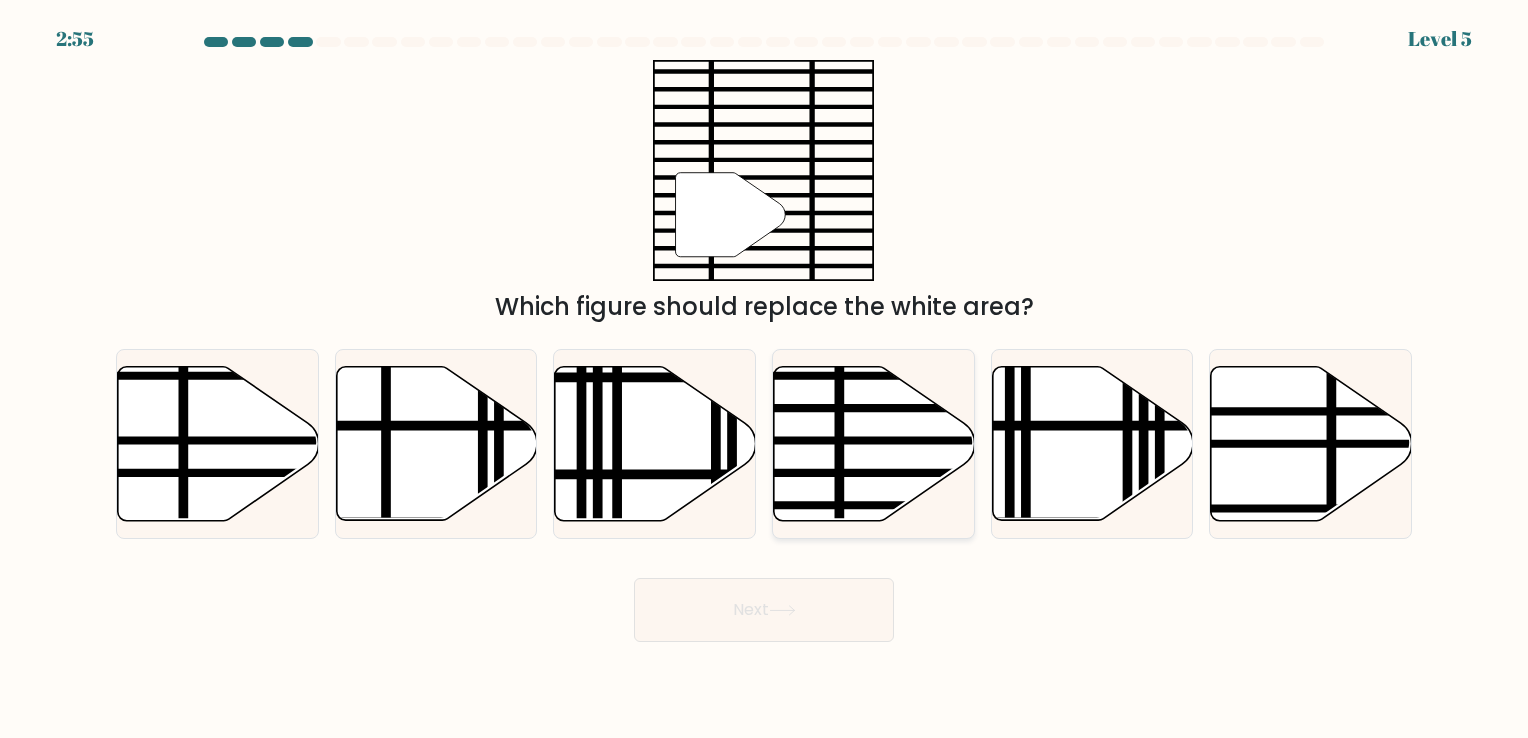 click 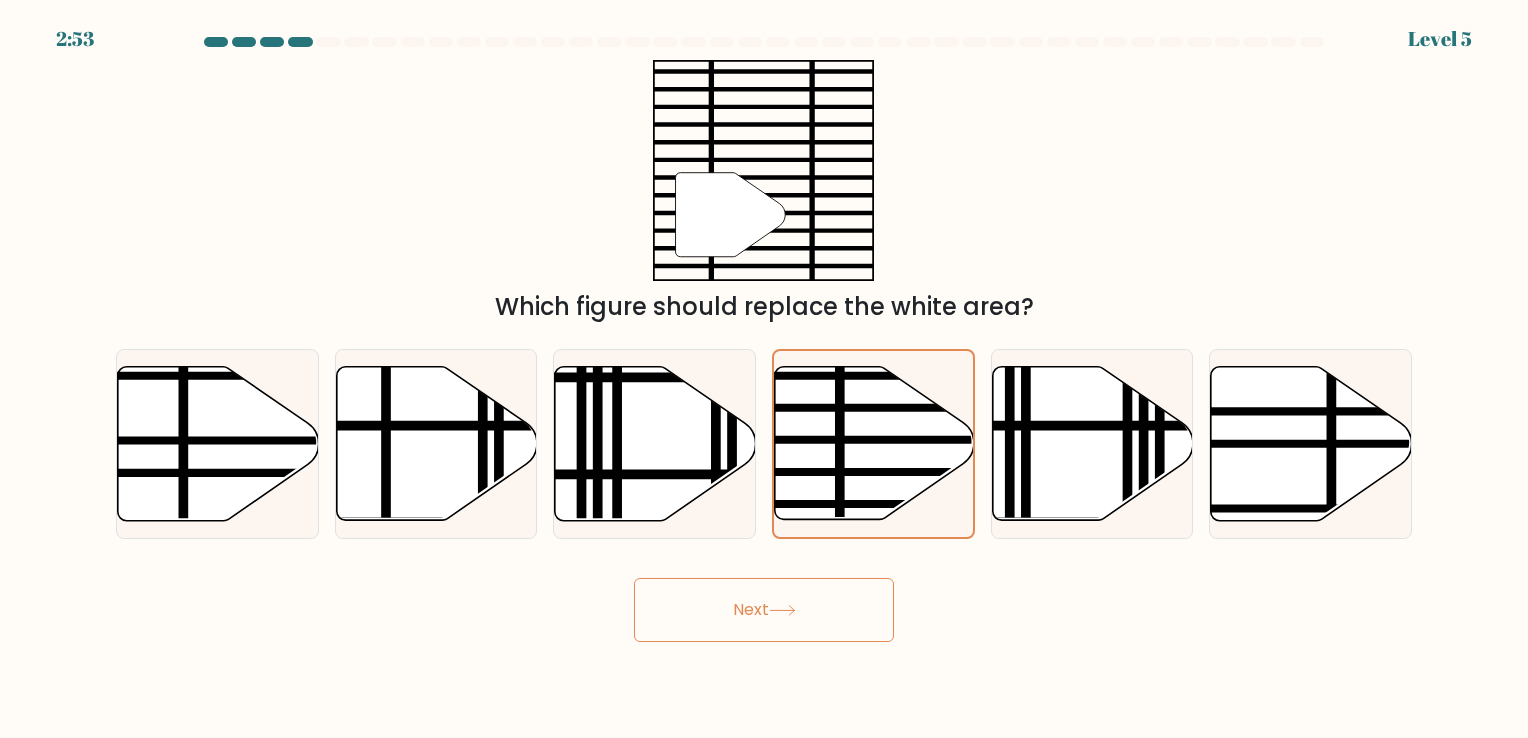click on "Next" at bounding box center (764, 610) 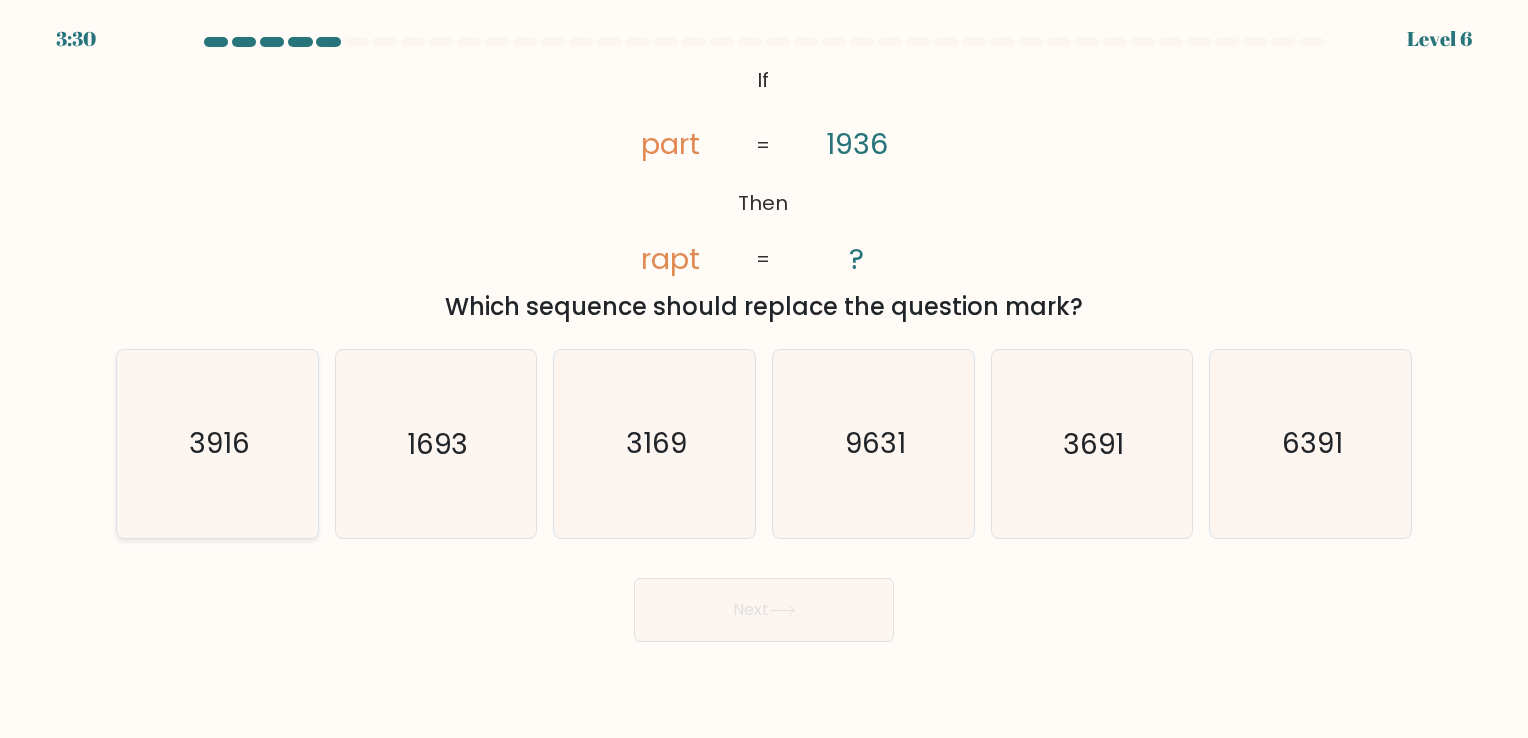 click on "3916" 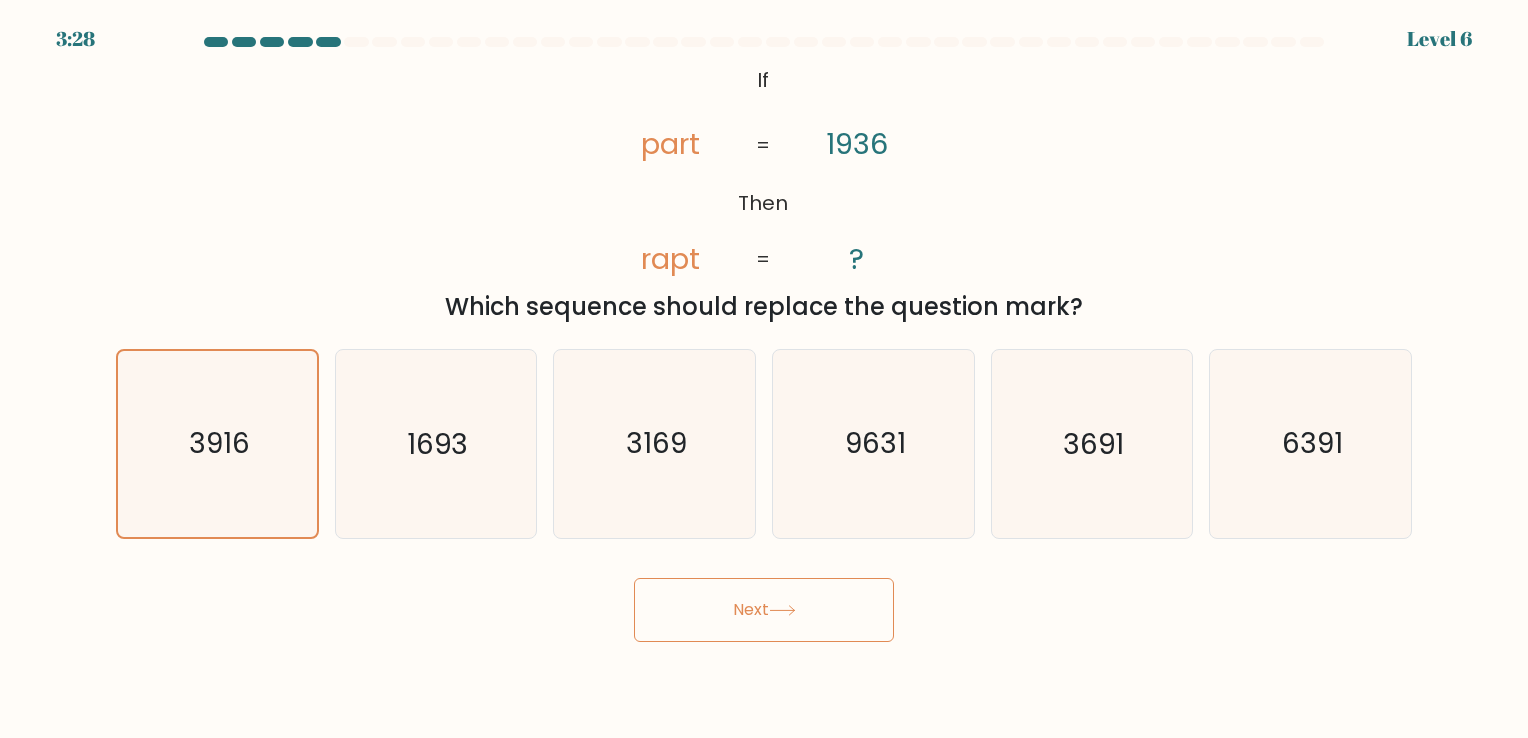 click on "Next" at bounding box center (764, 610) 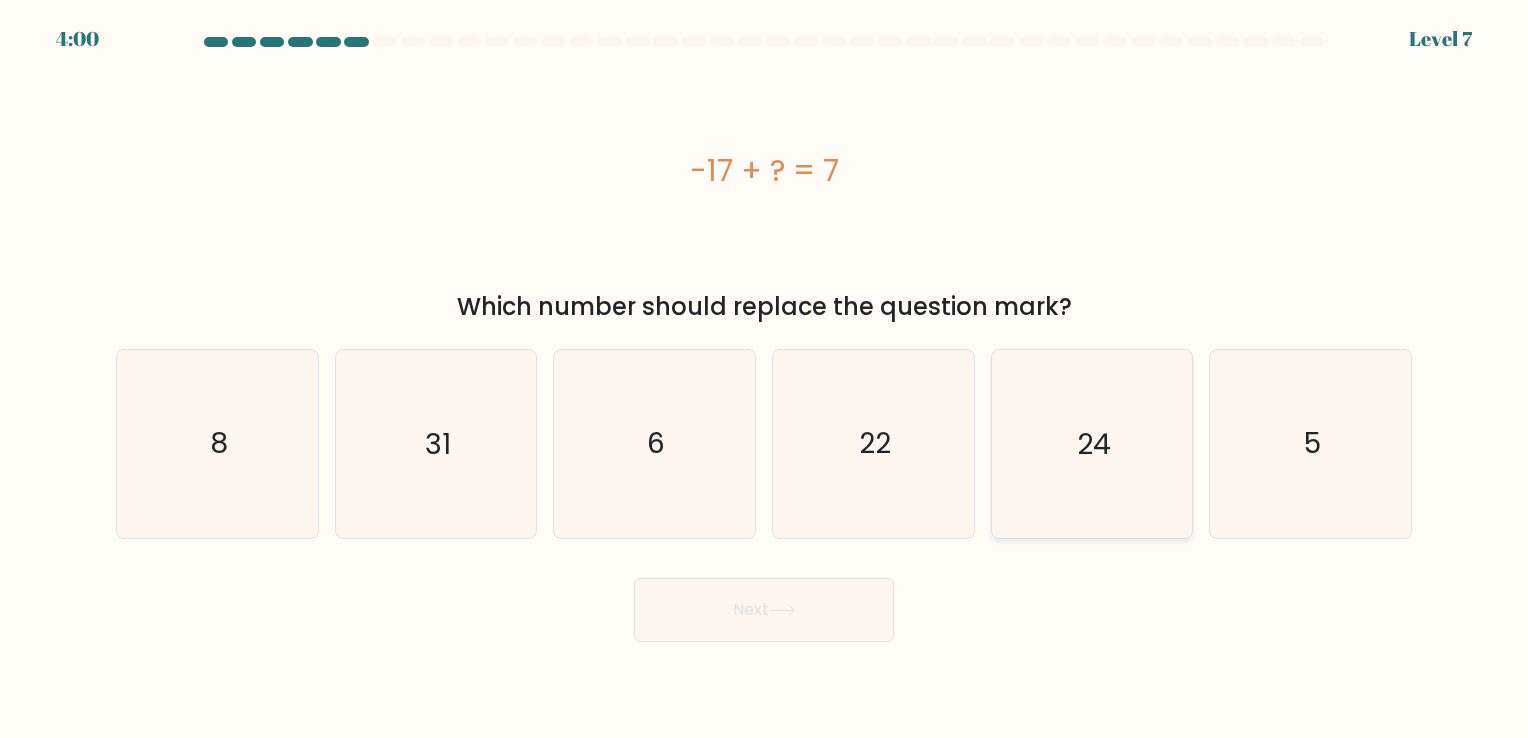click on "24" 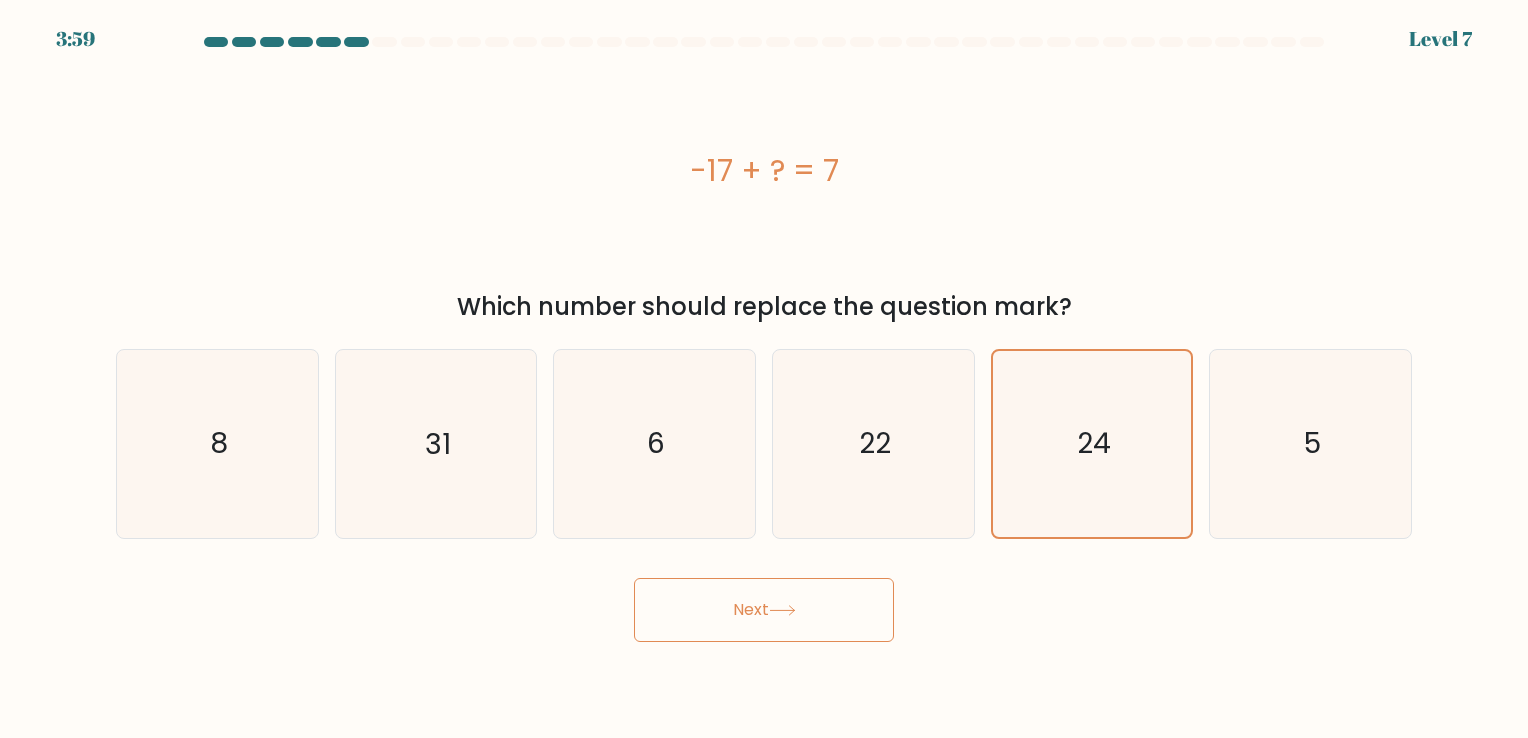 click on "Next" at bounding box center [764, 610] 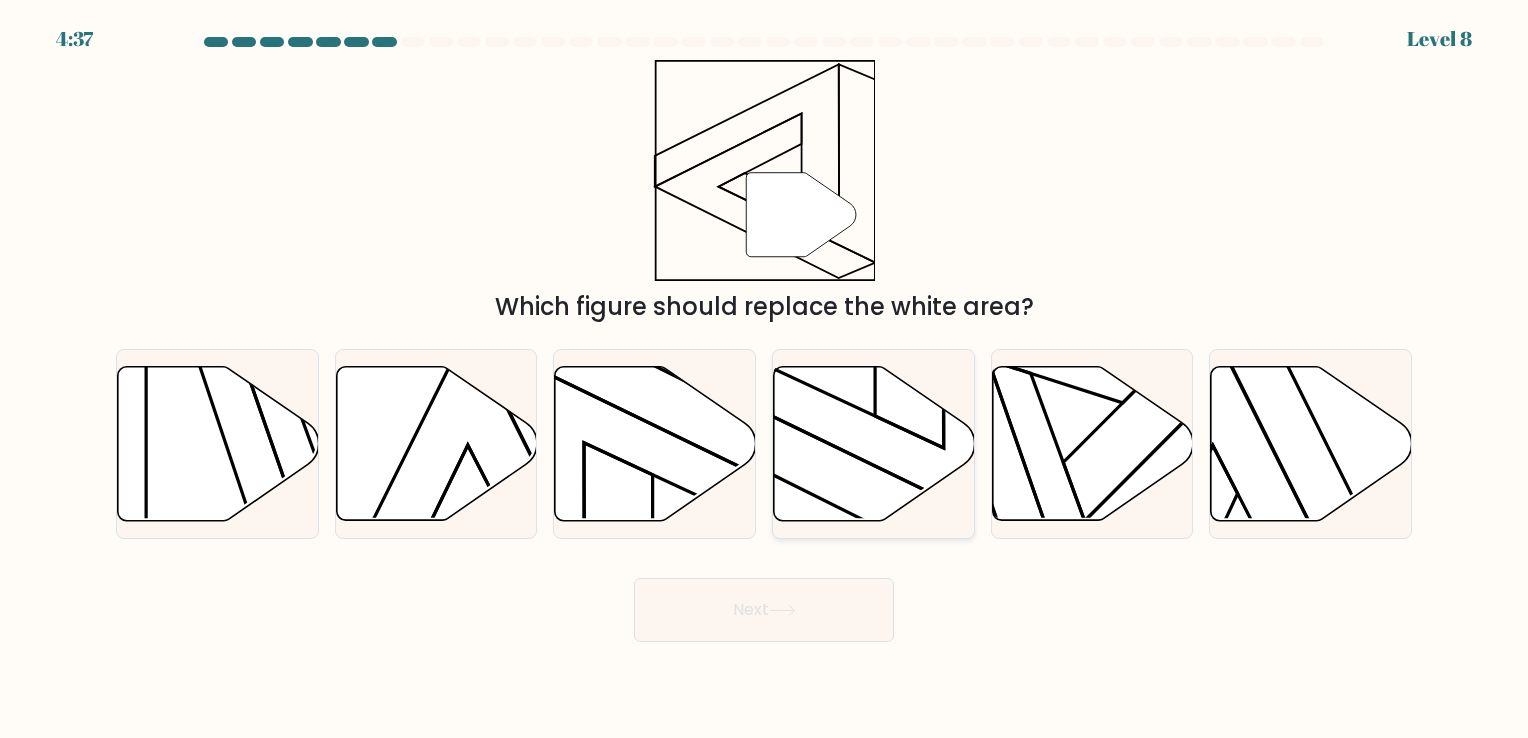 click 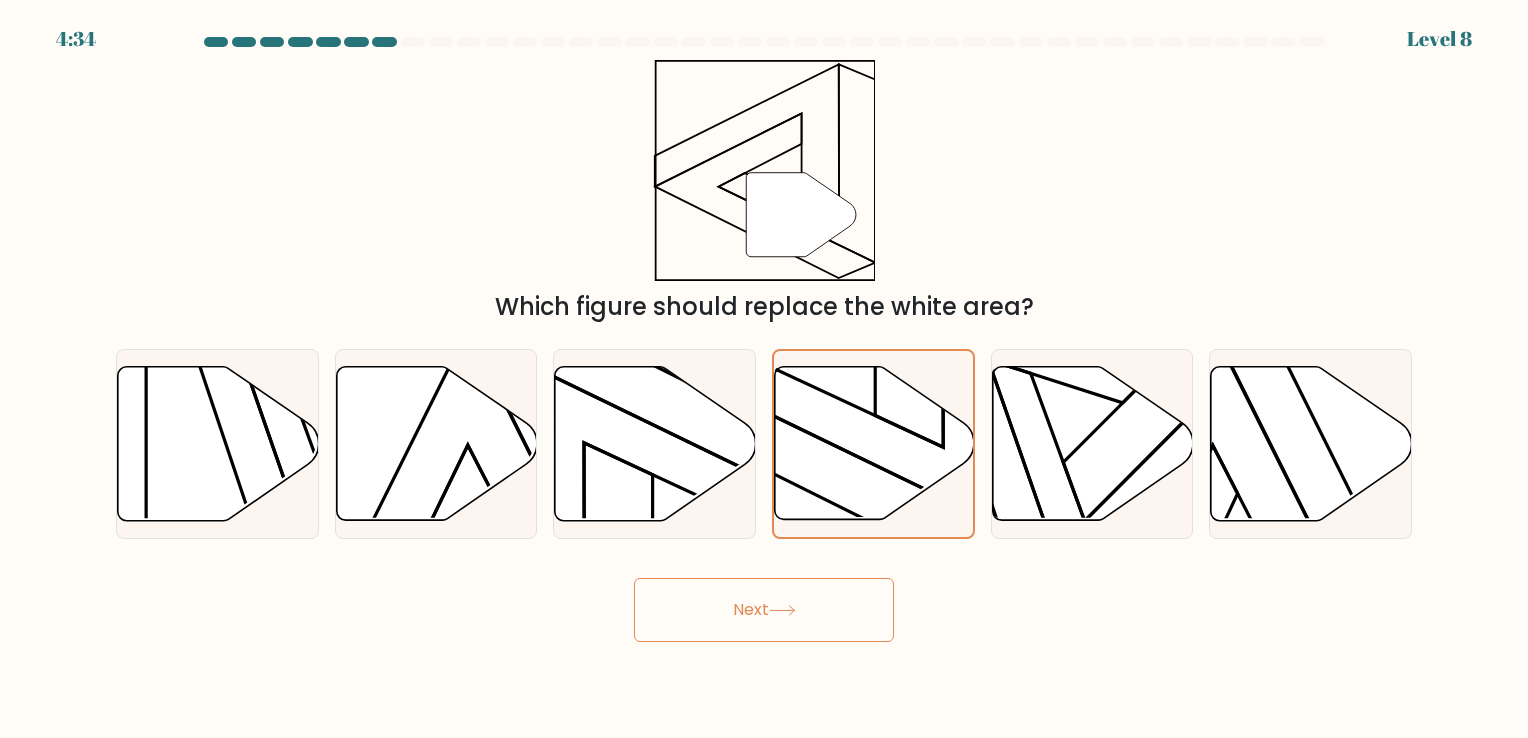 click on "Next" at bounding box center [764, 610] 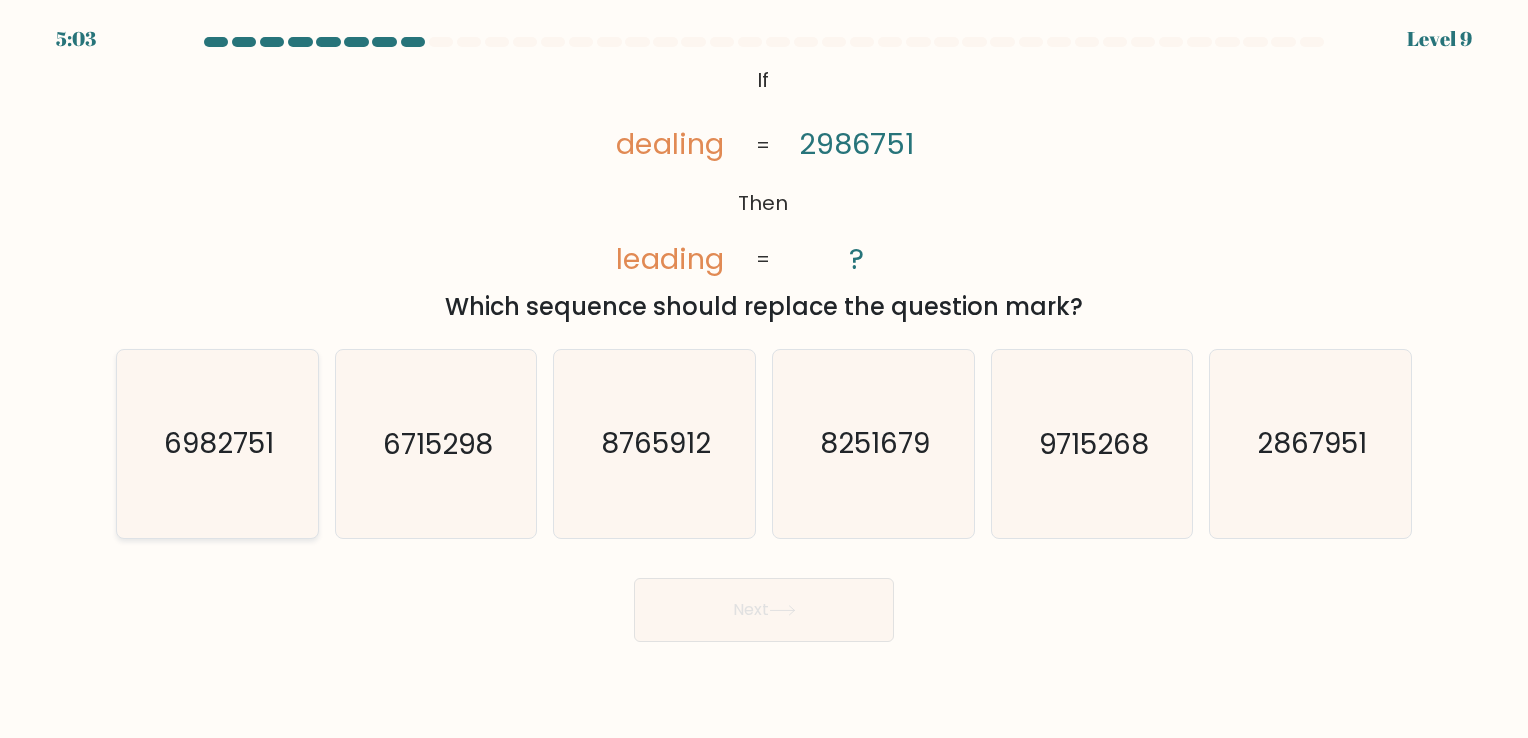 click on "6982751" 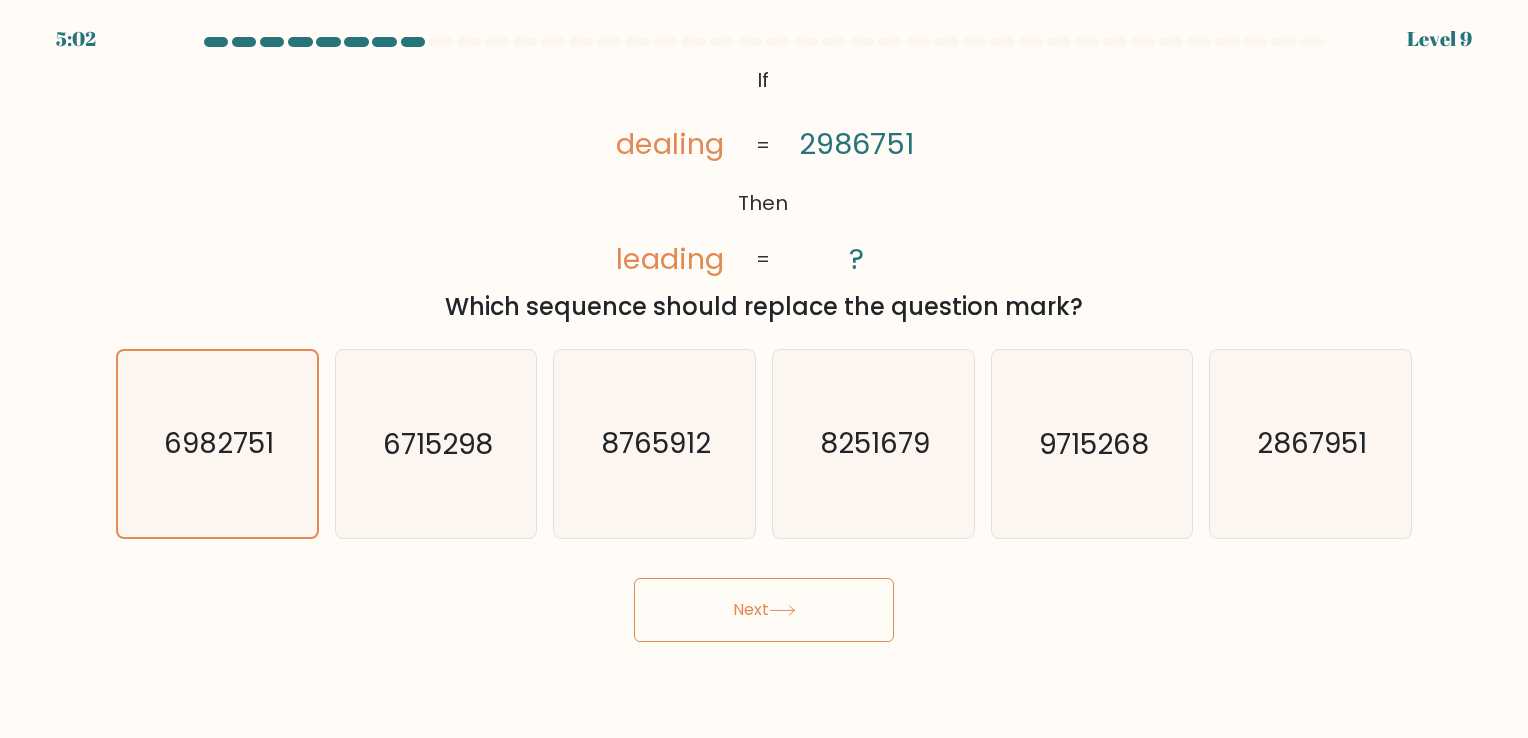 click on "Next" at bounding box center (764, 610) 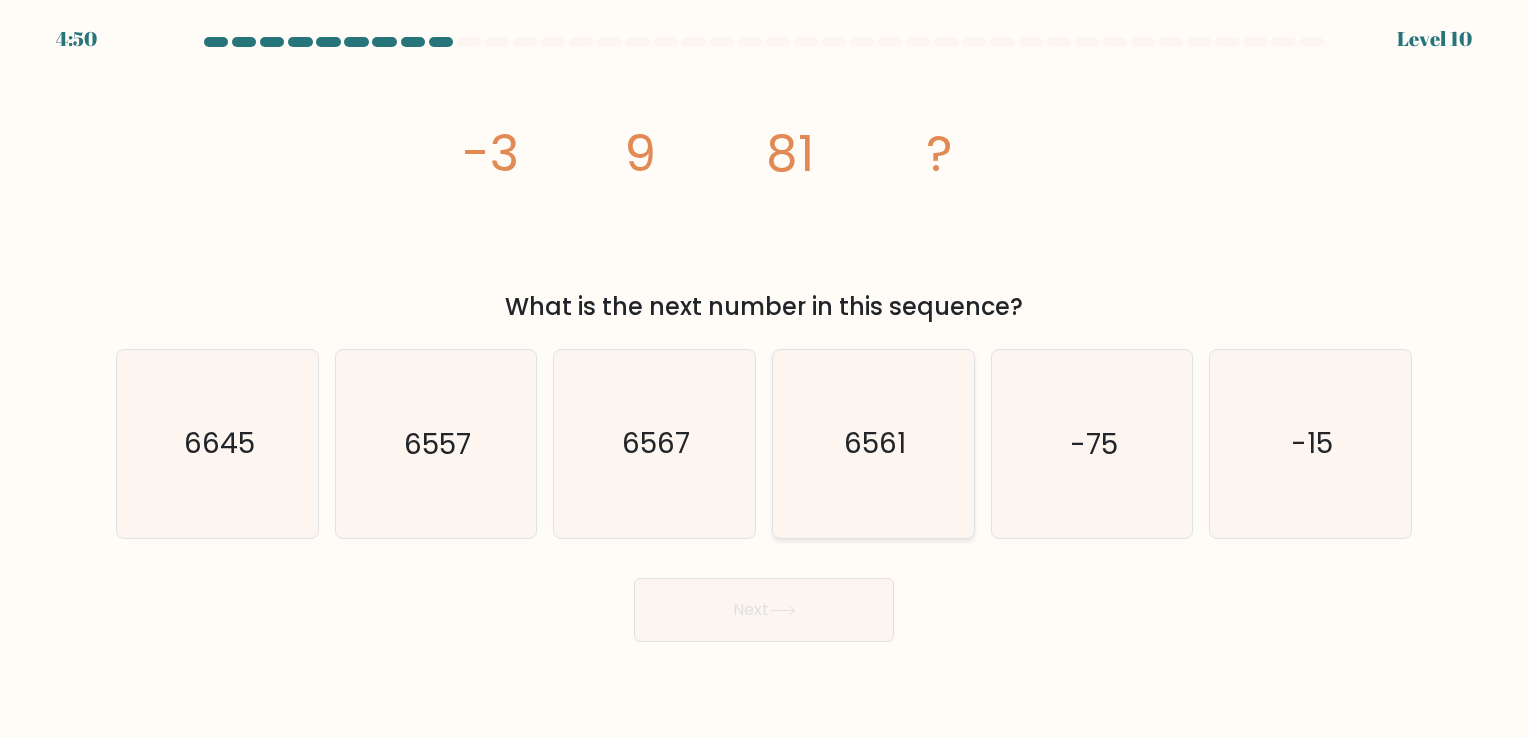 click on "6561" 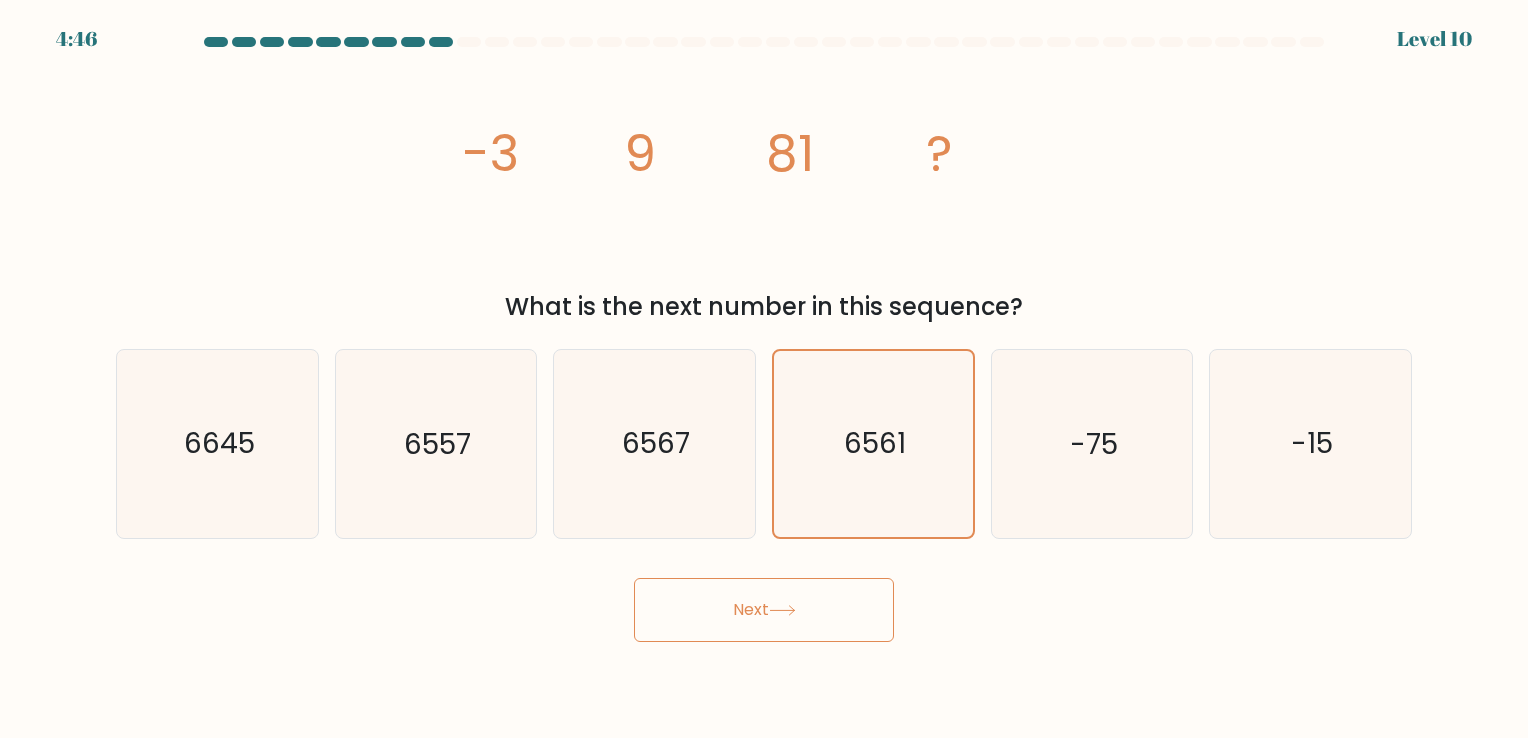 click on "Next" at bounding box center [764, 610] 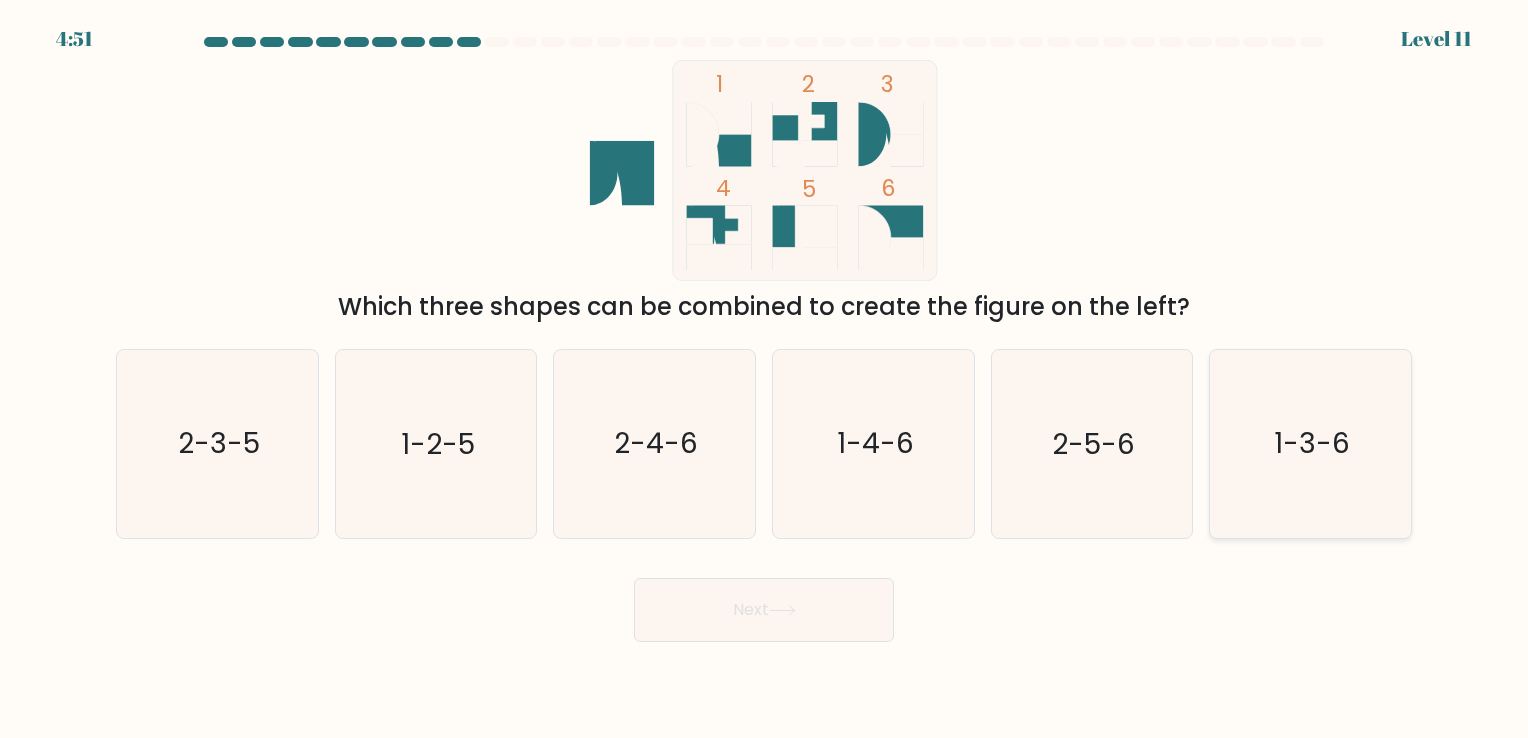 click on "1-3-6" 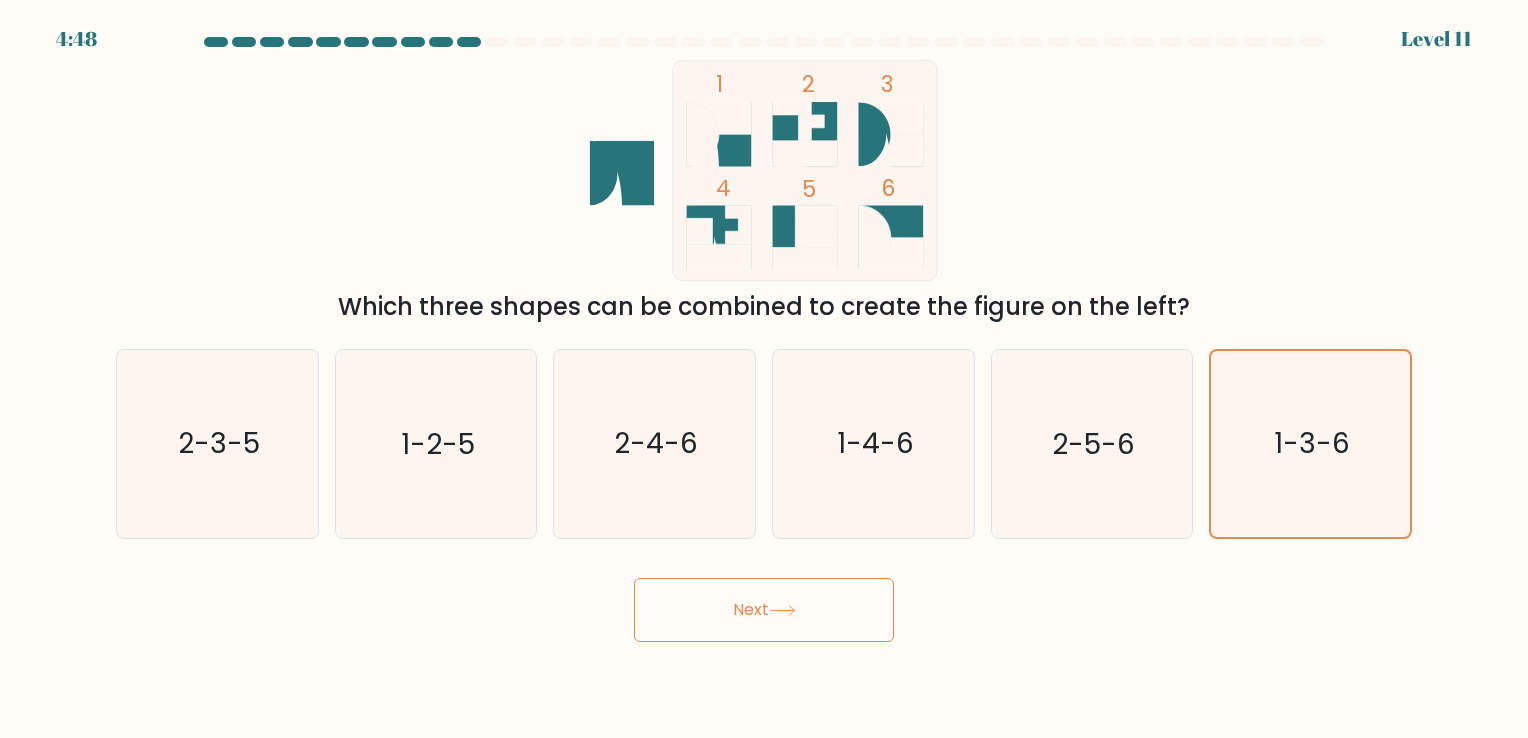 click on "Next" at bounding box center [764, 610] 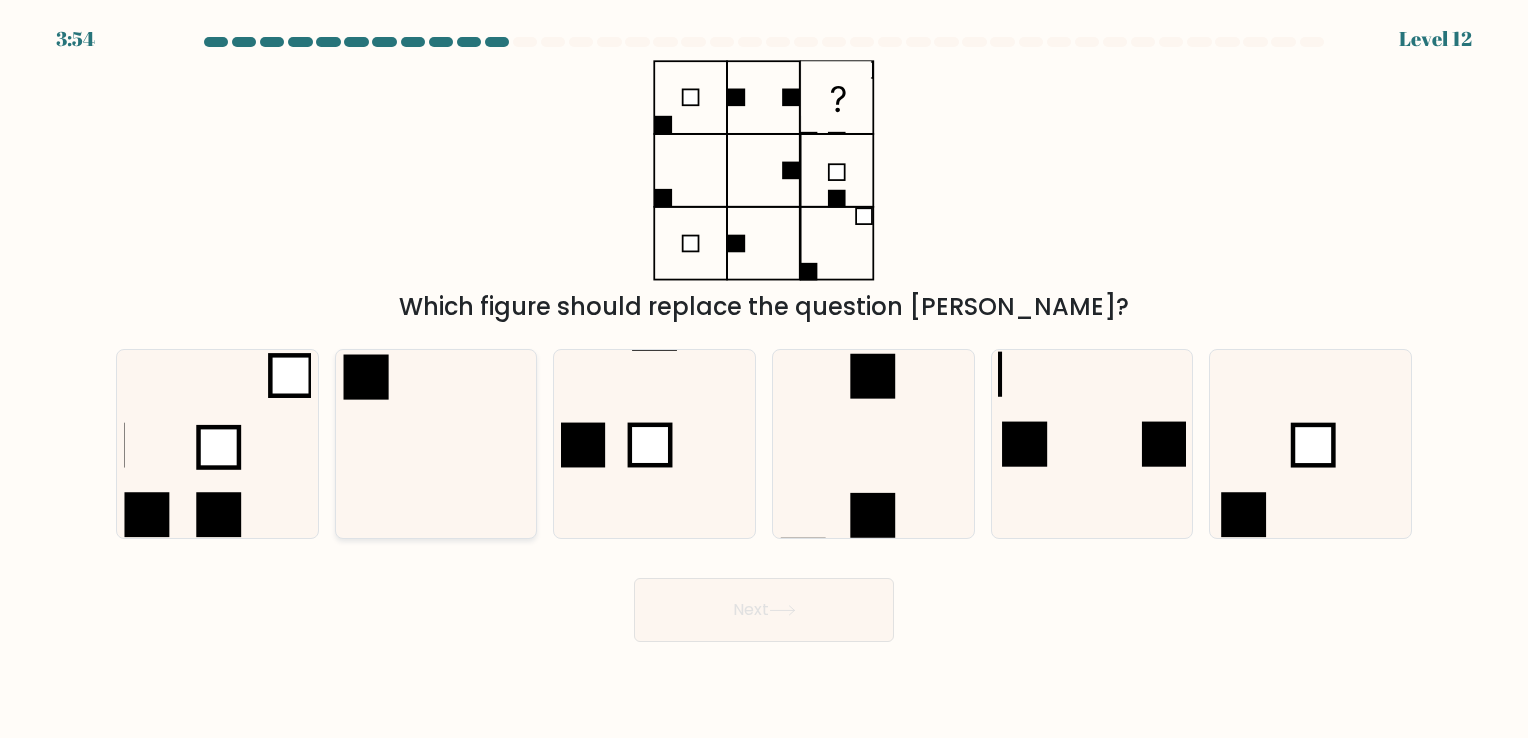 click 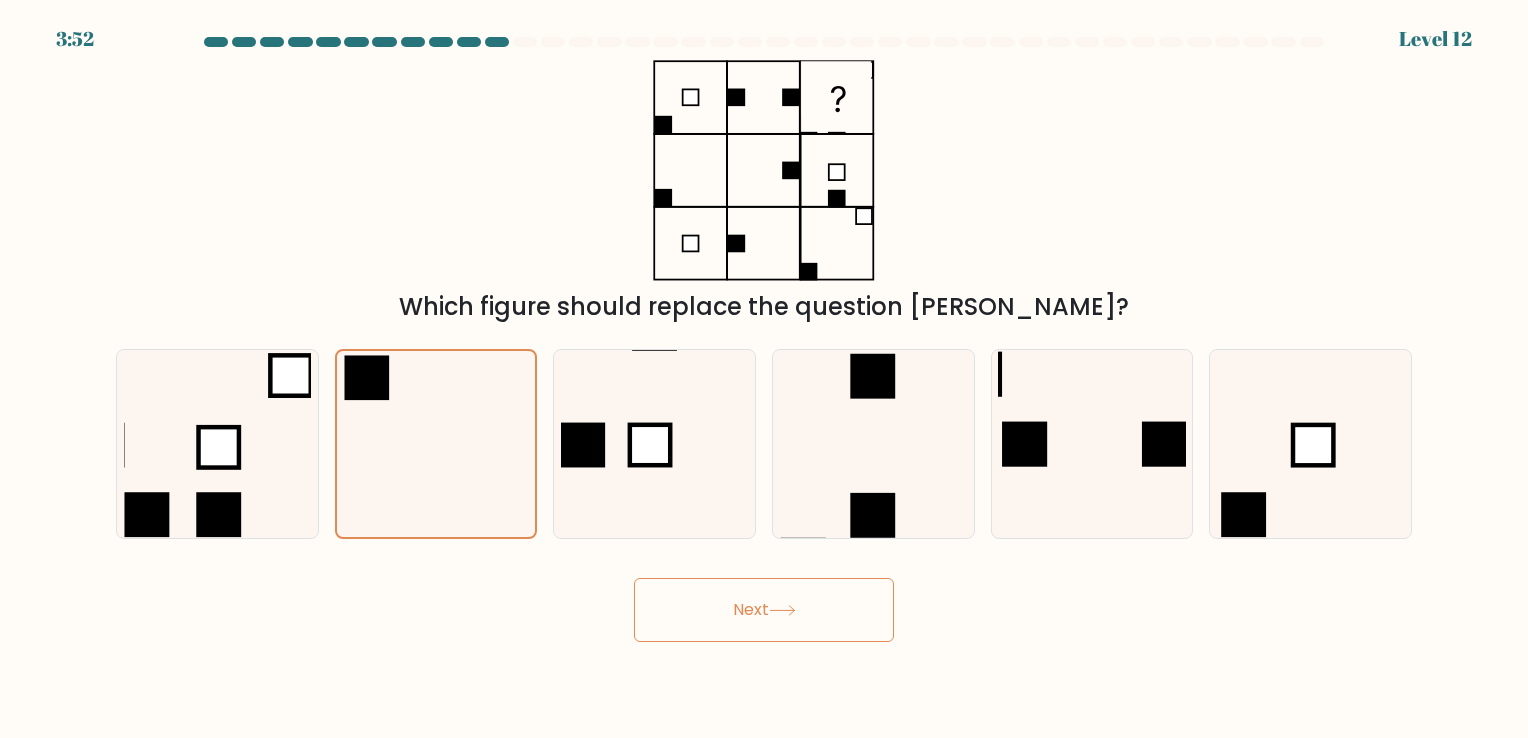 click on "Next" at bounding box center (764, 610) 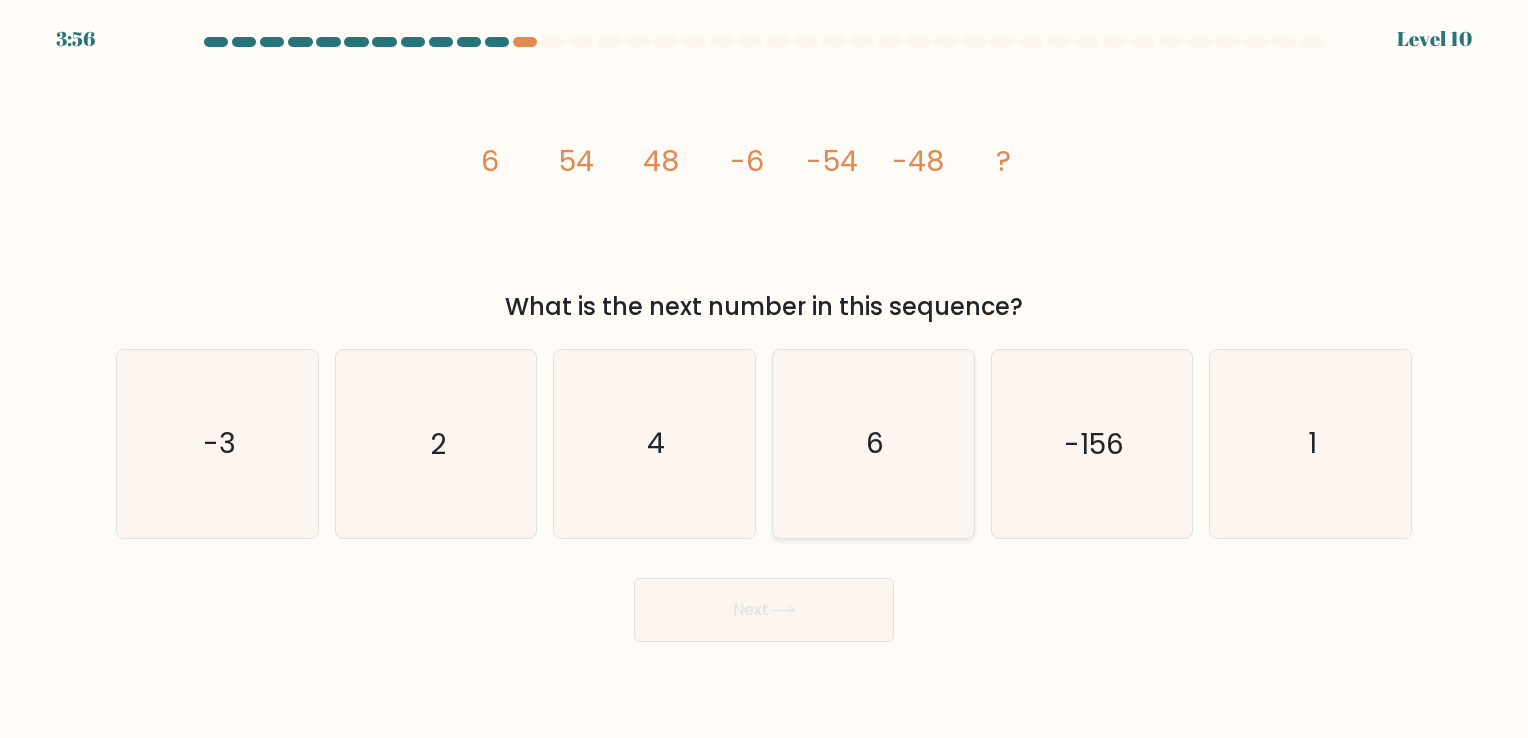 click on "6" 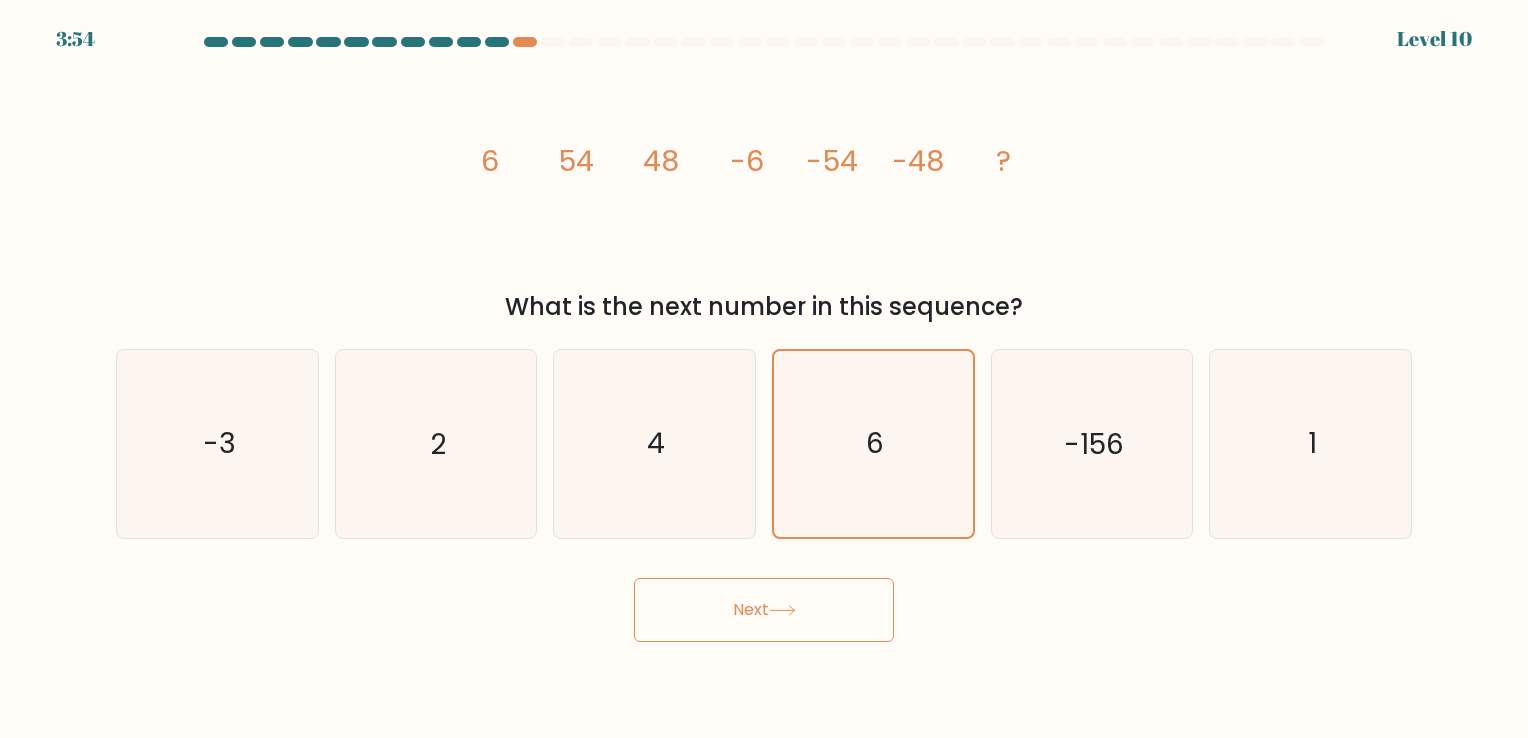 click on "Next" at bounding box center [764, 610] 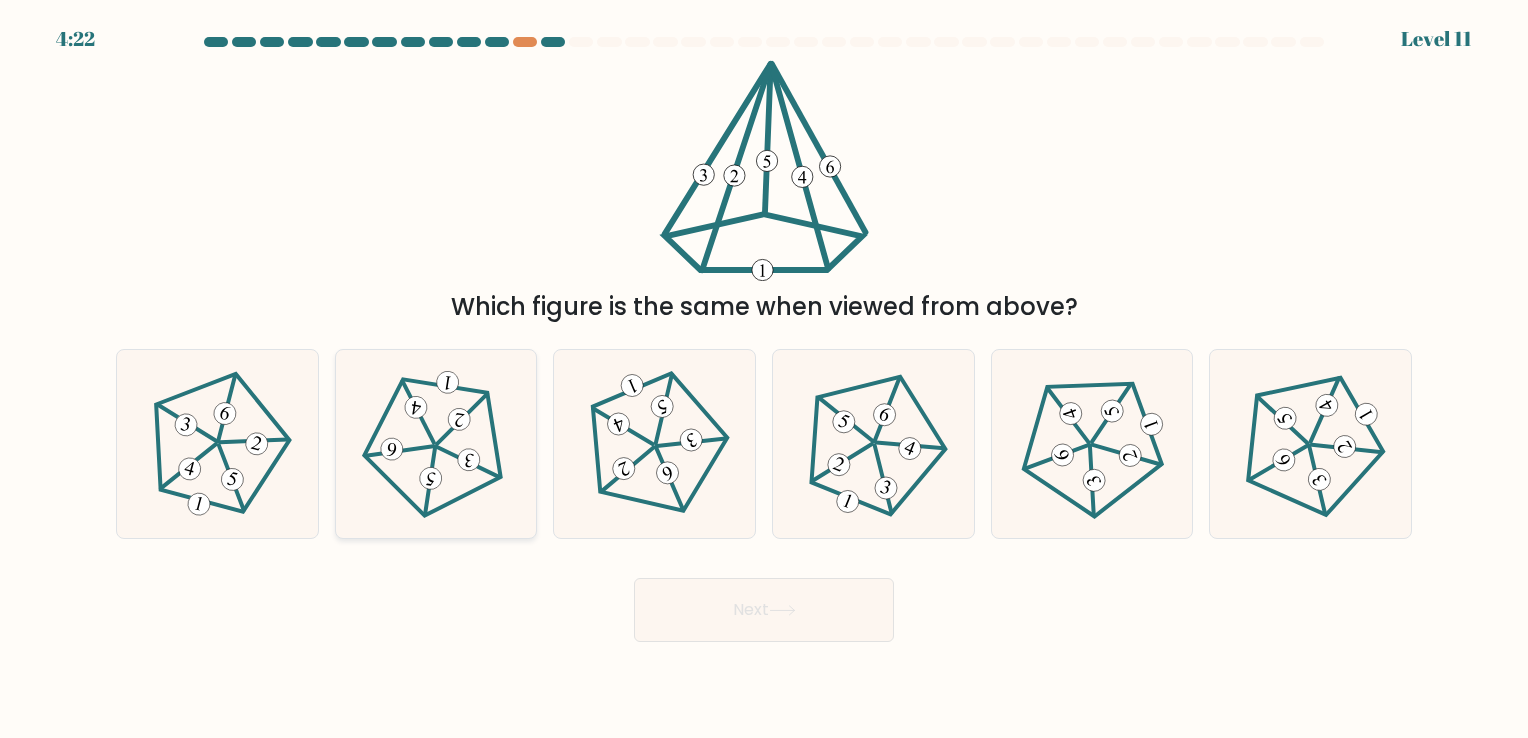 click 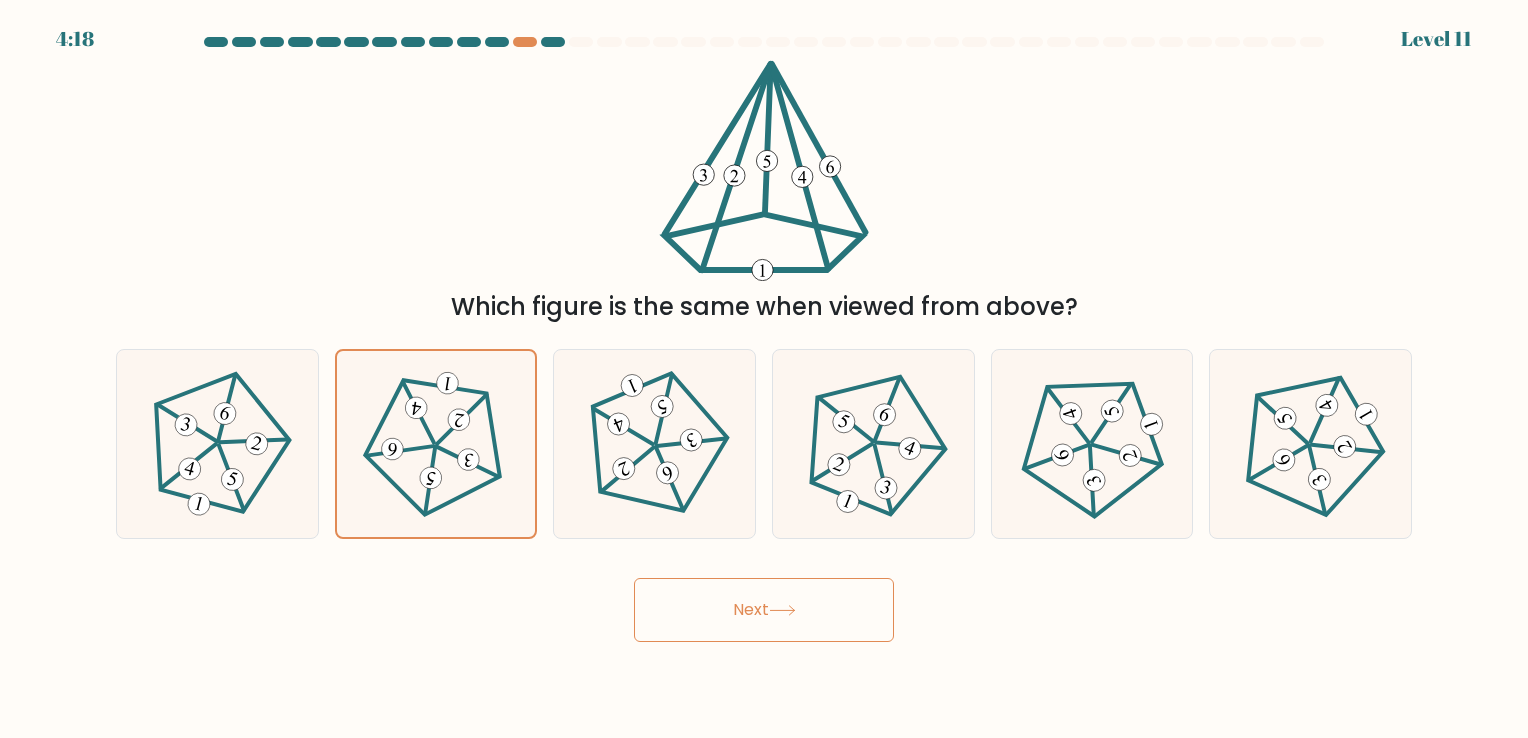 click 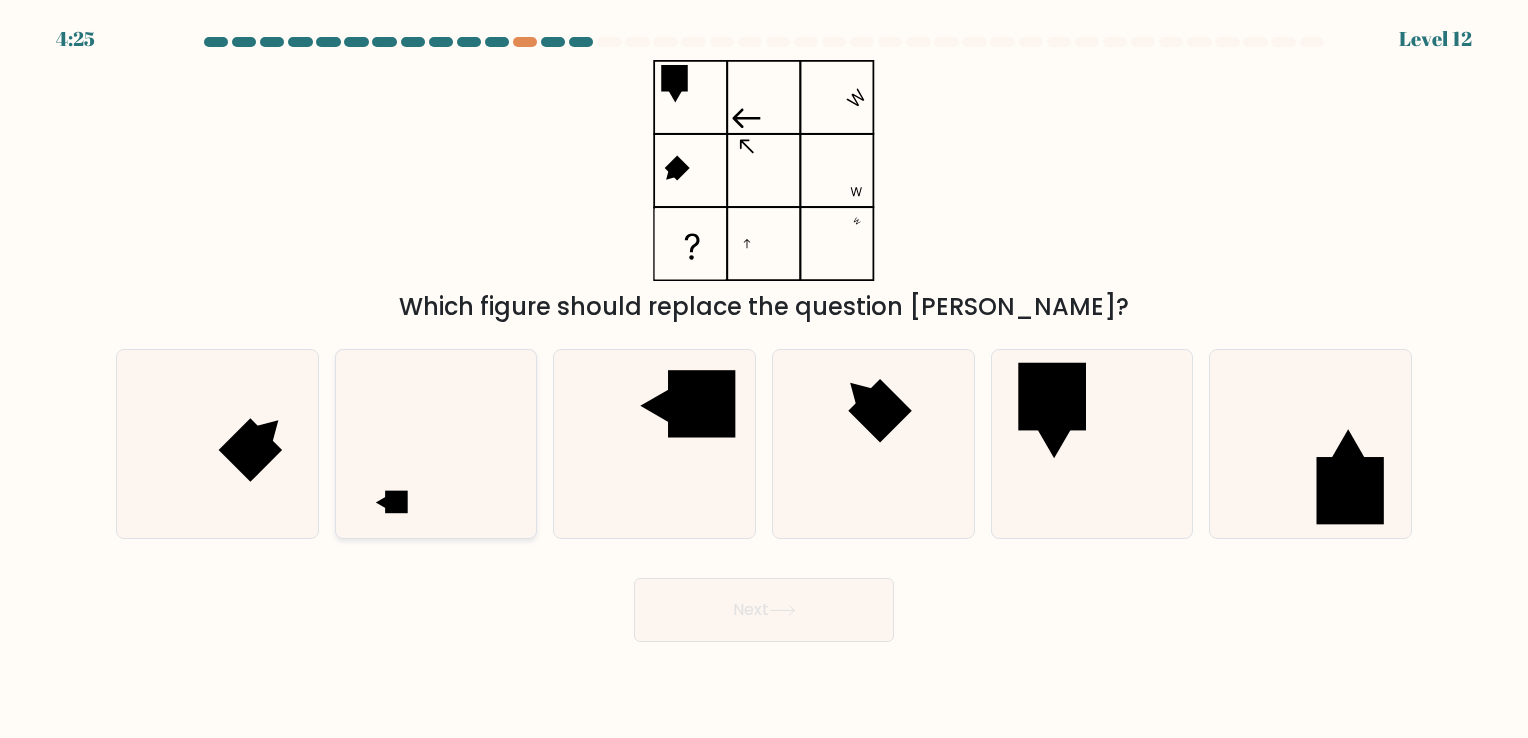click 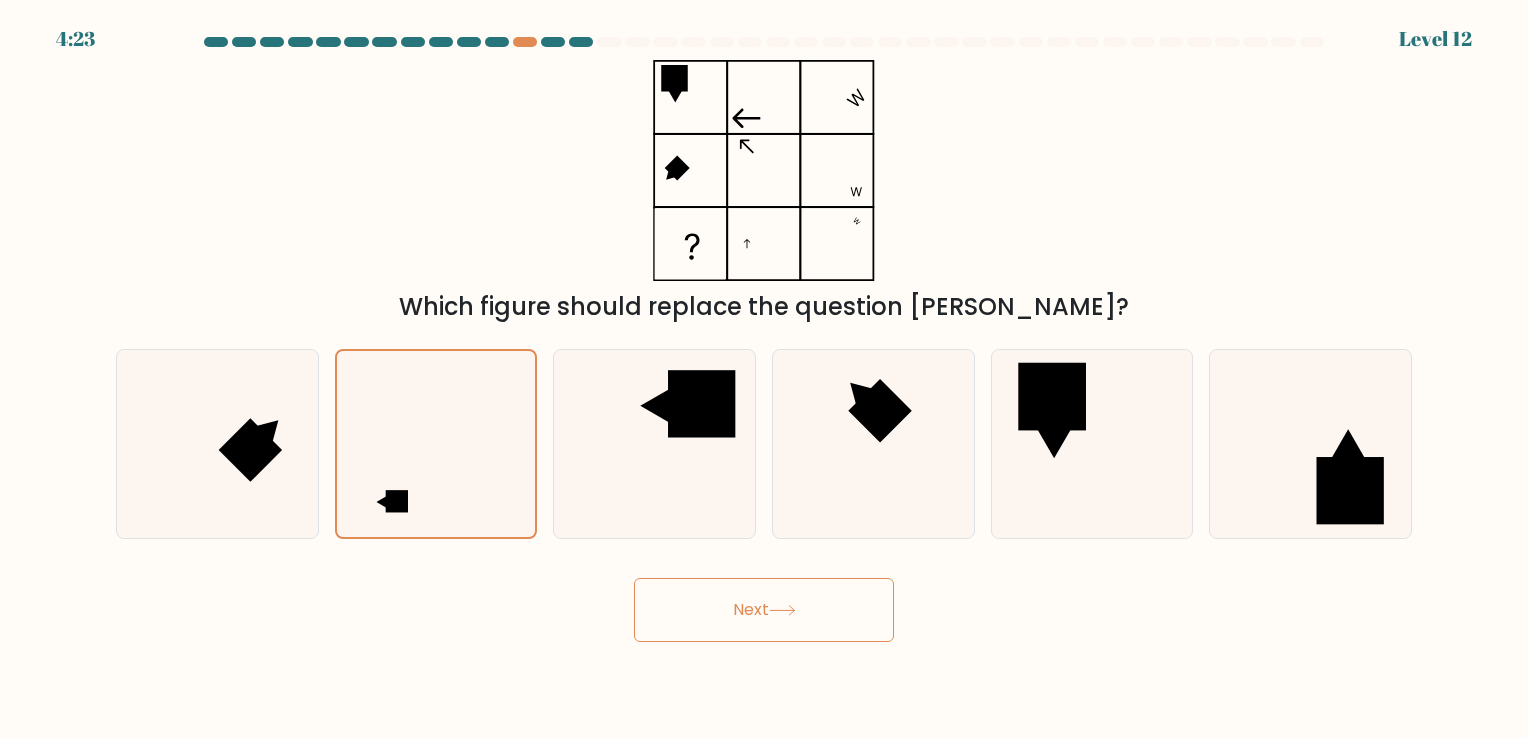 click on "Next" at bounding box center (764, 610) 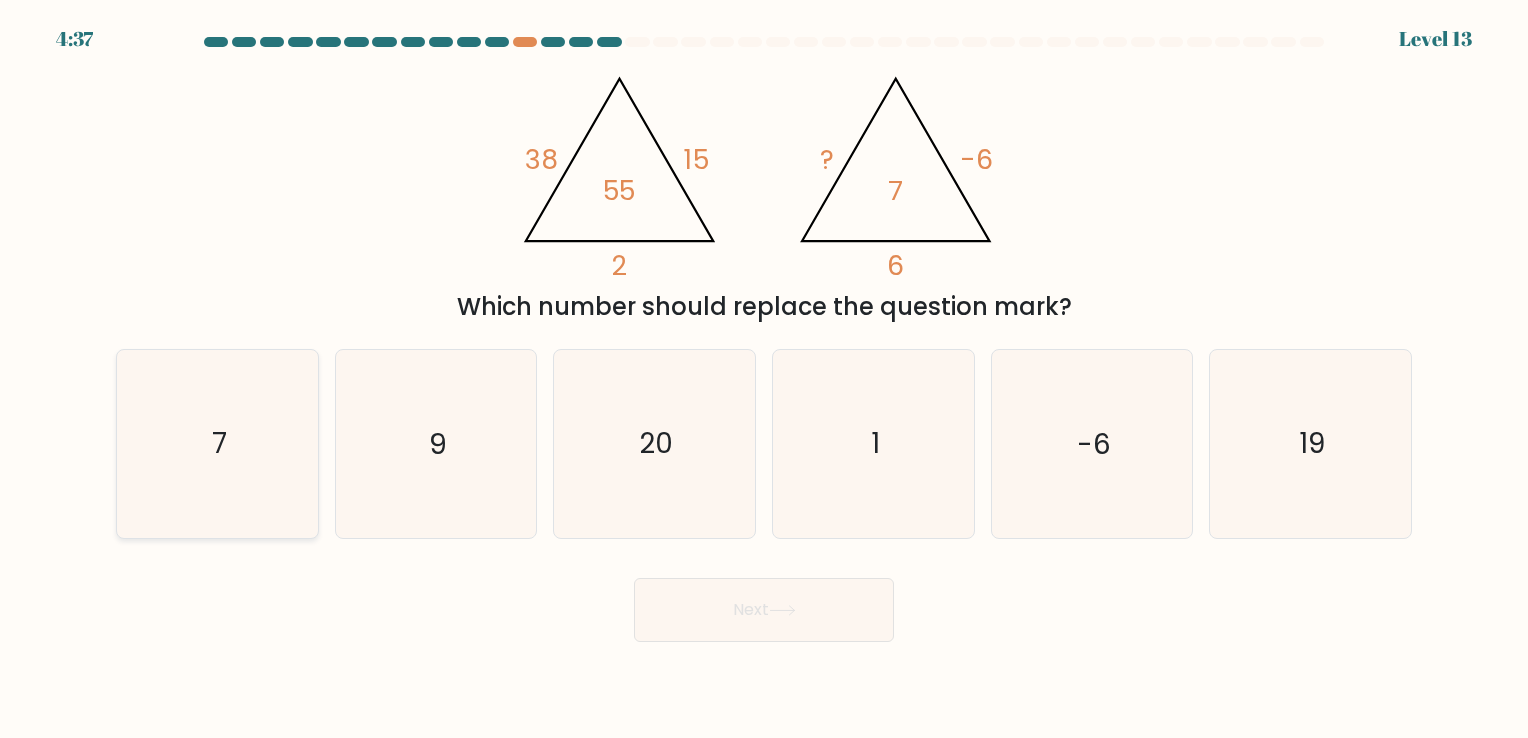 click on "7" 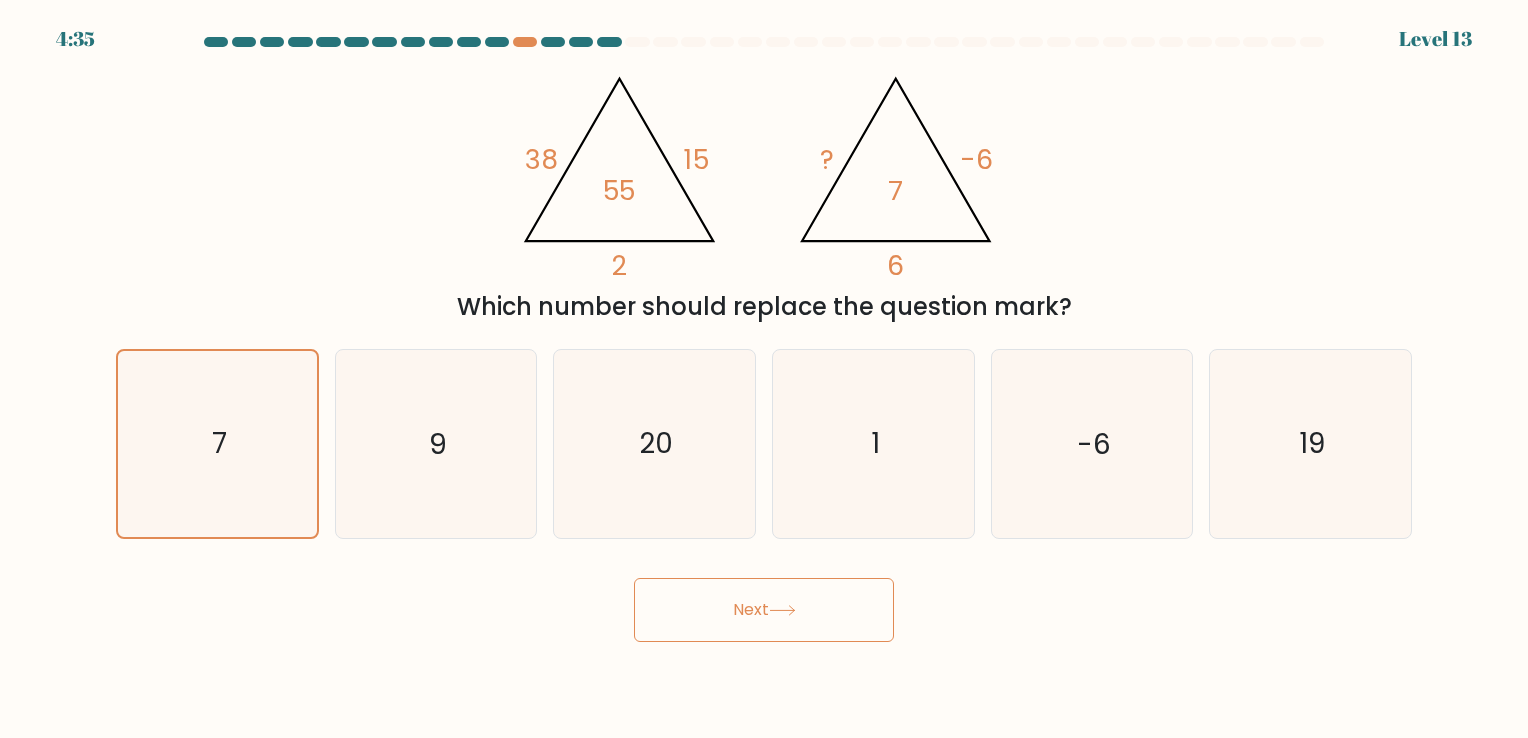 click on "Next" at bounding box center (764, 610) 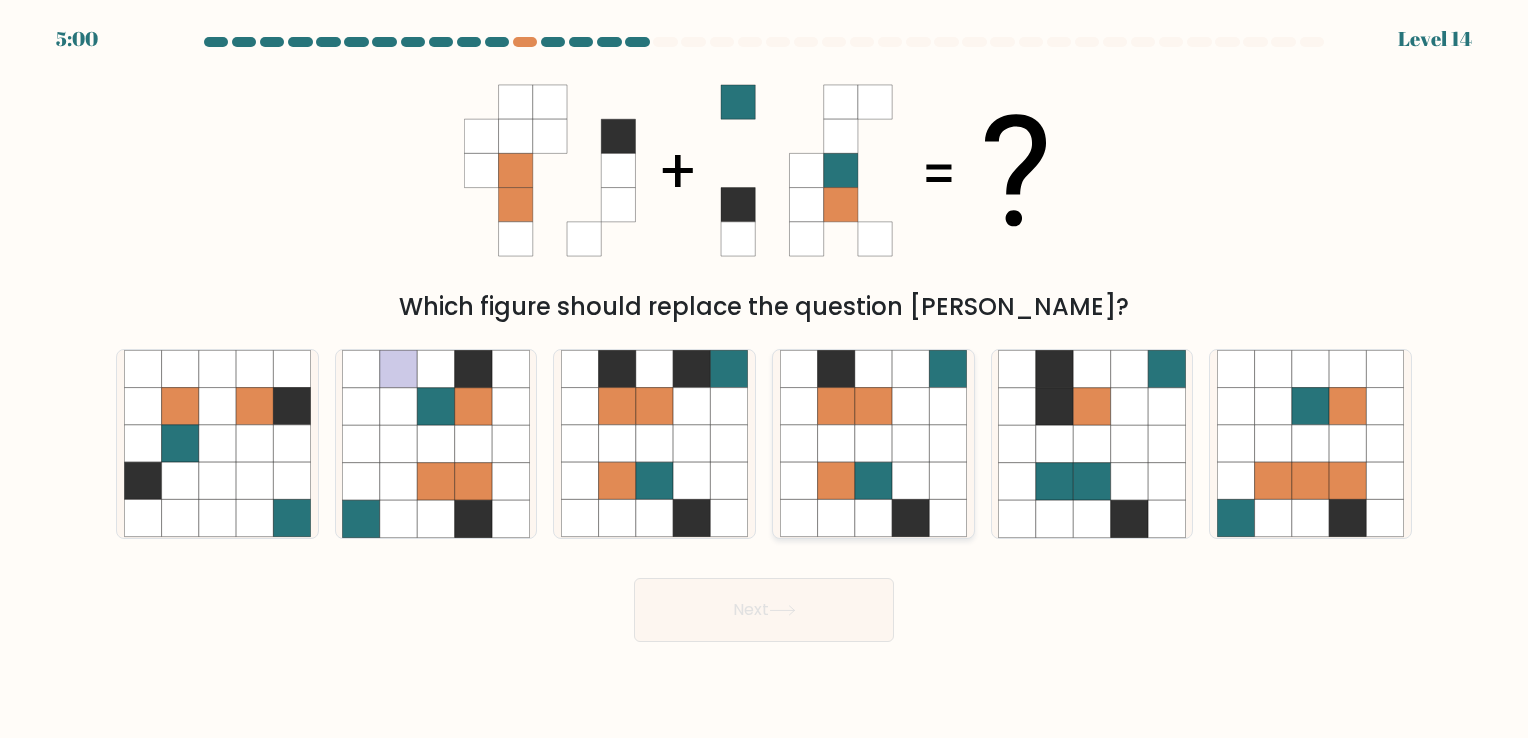 click 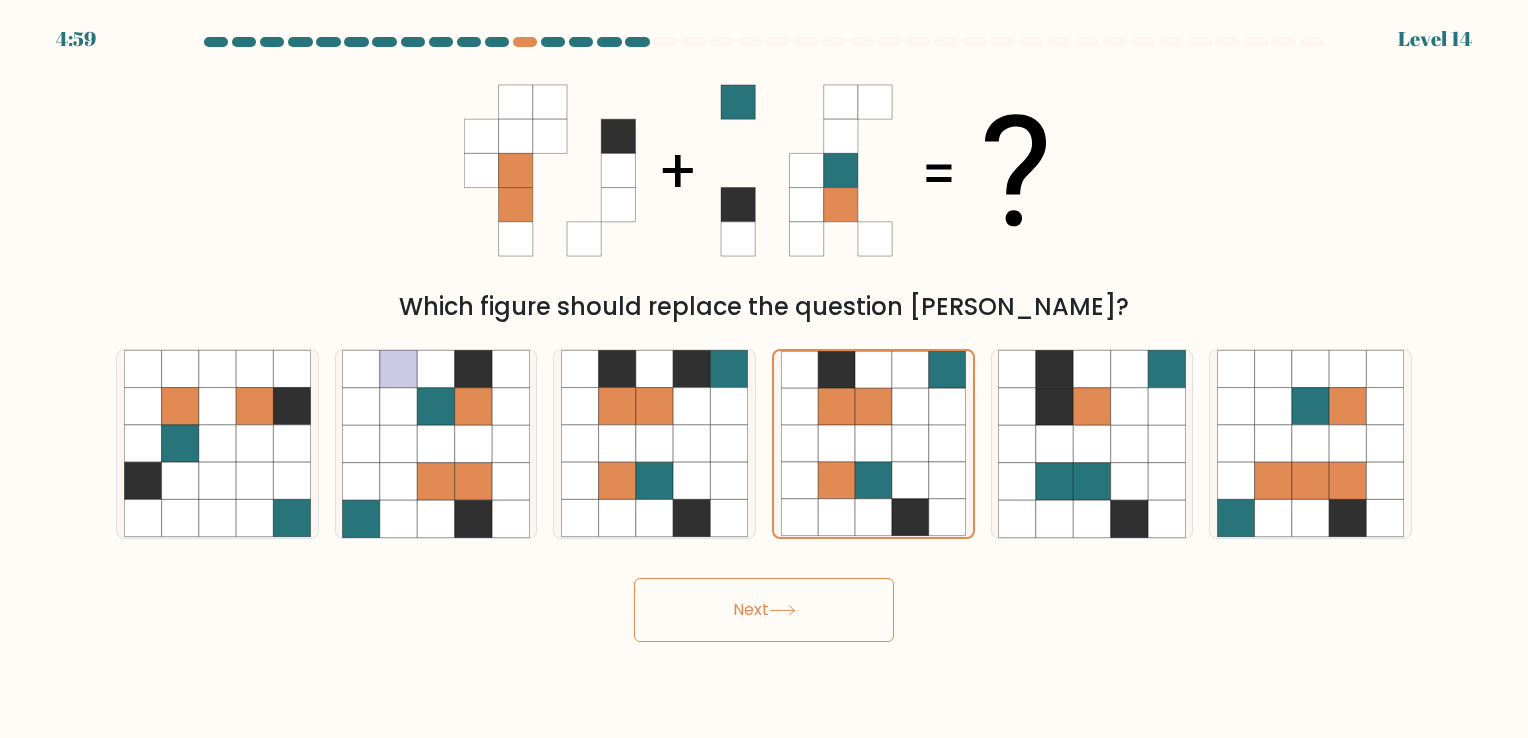 click on "Next" at bounding box center [764, 610] 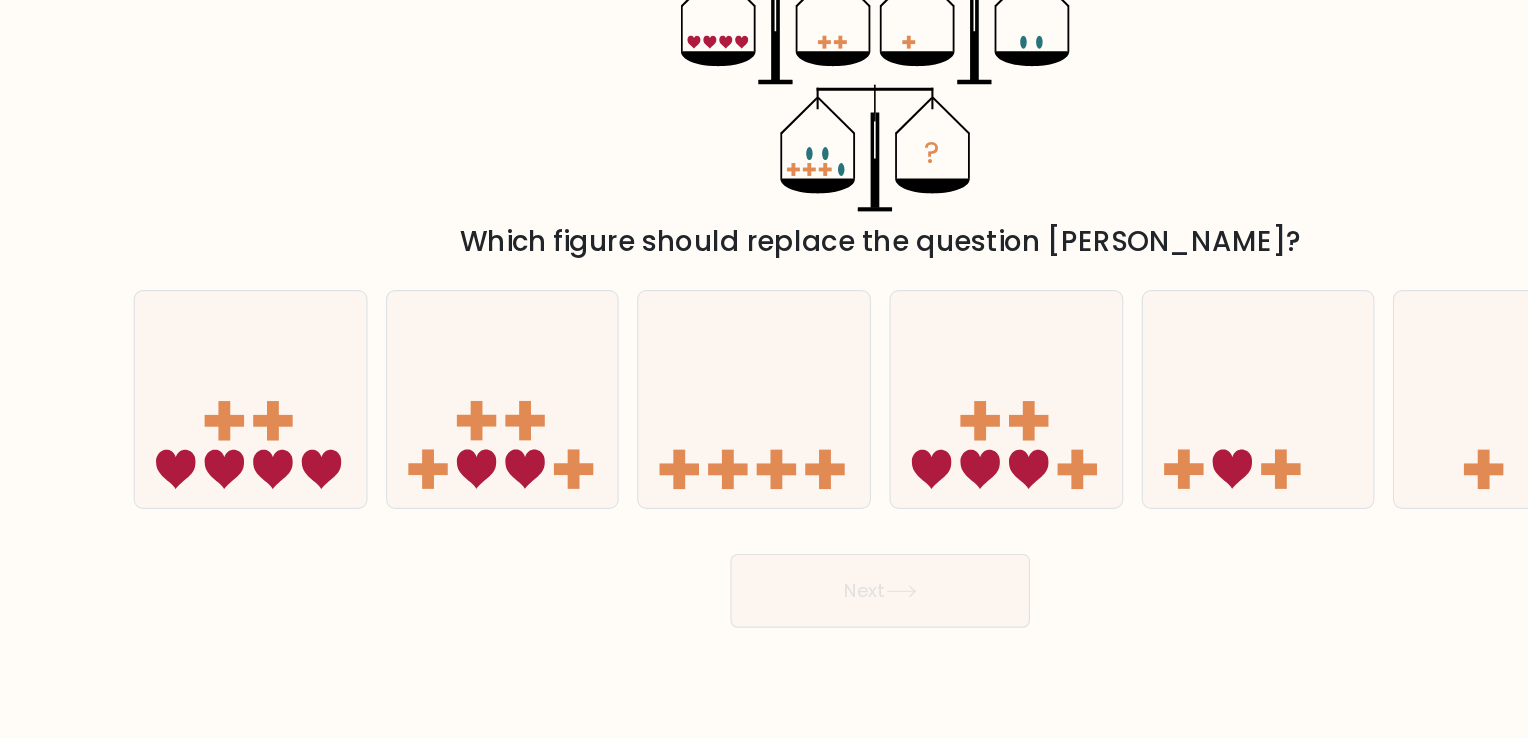 scroll, scrollTop: 0, scrollLeft: 0, axis: both 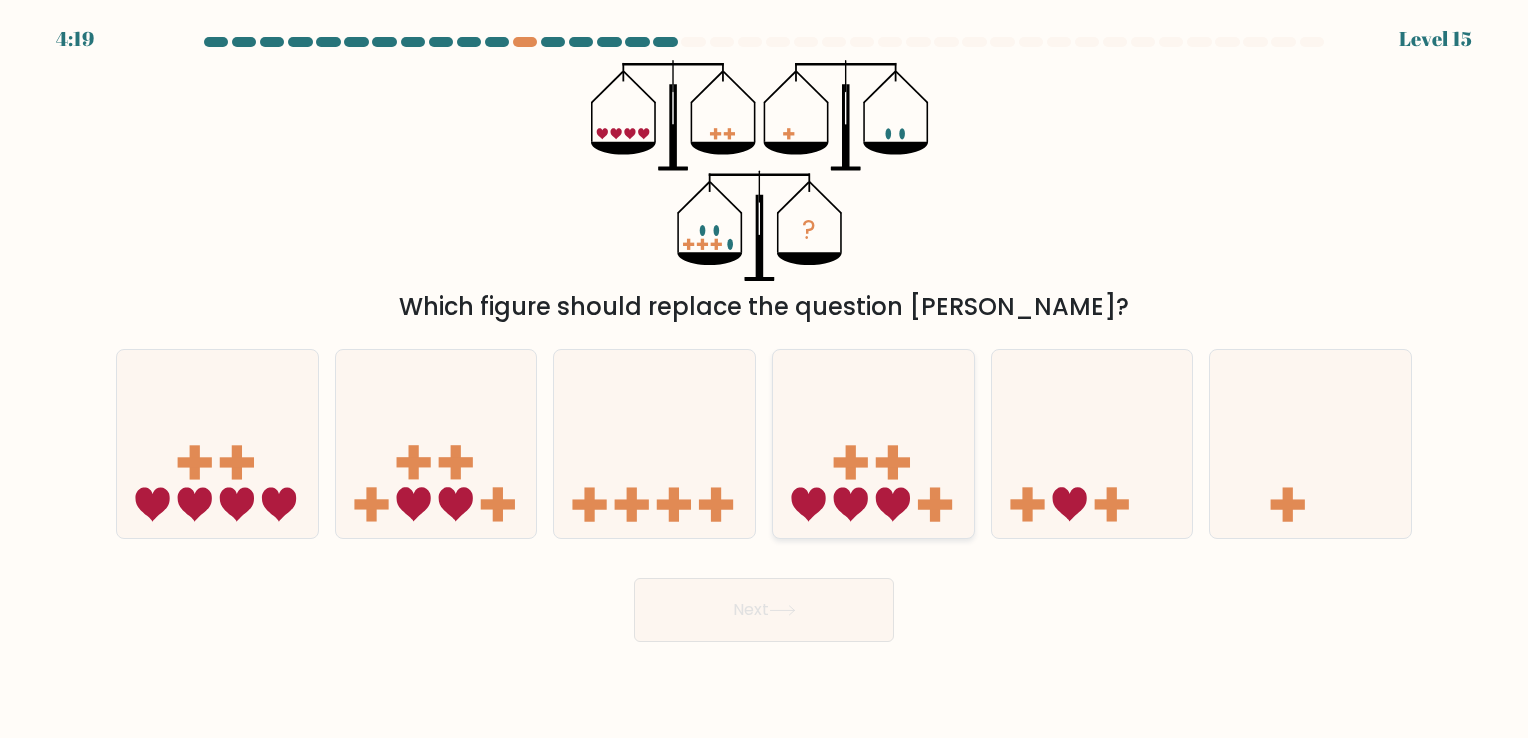 click 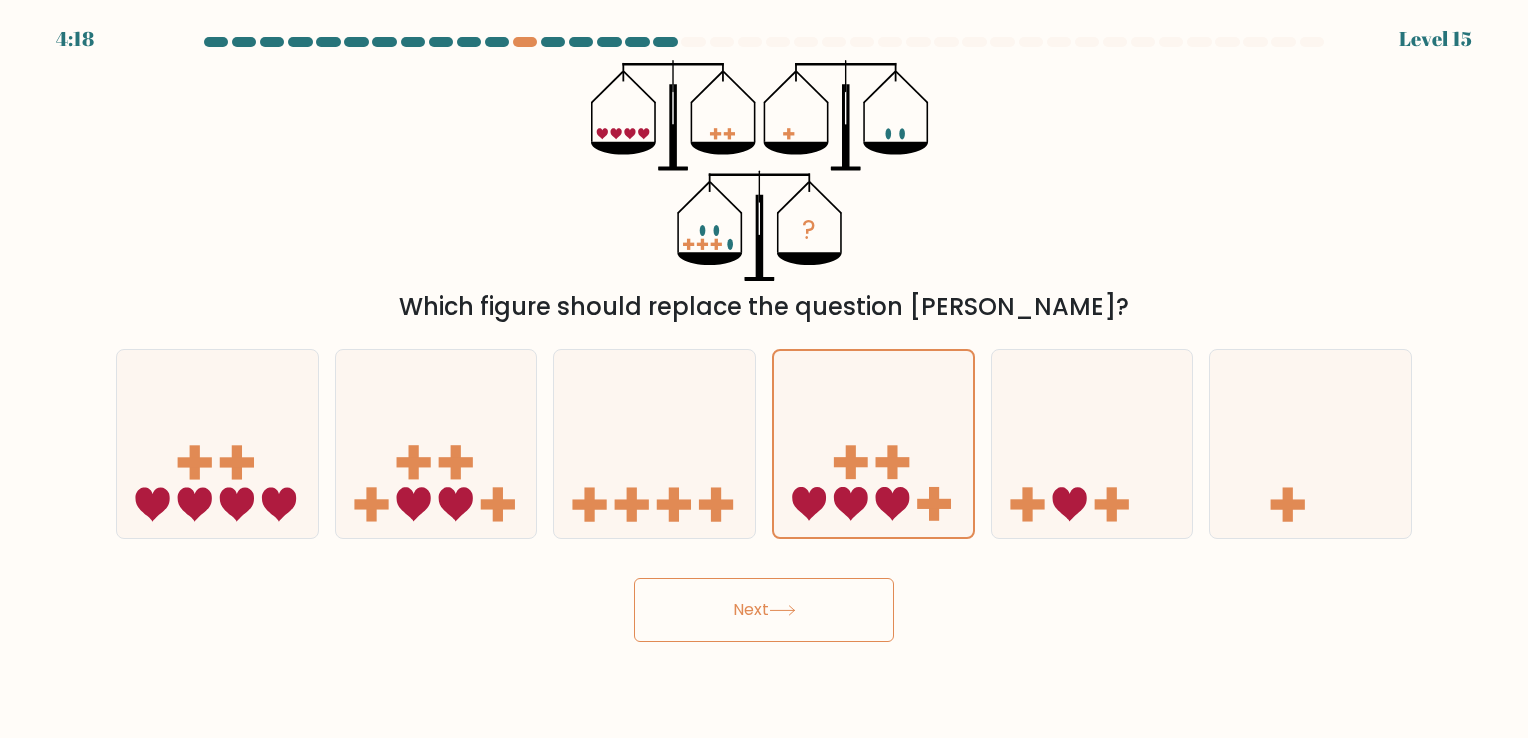 click 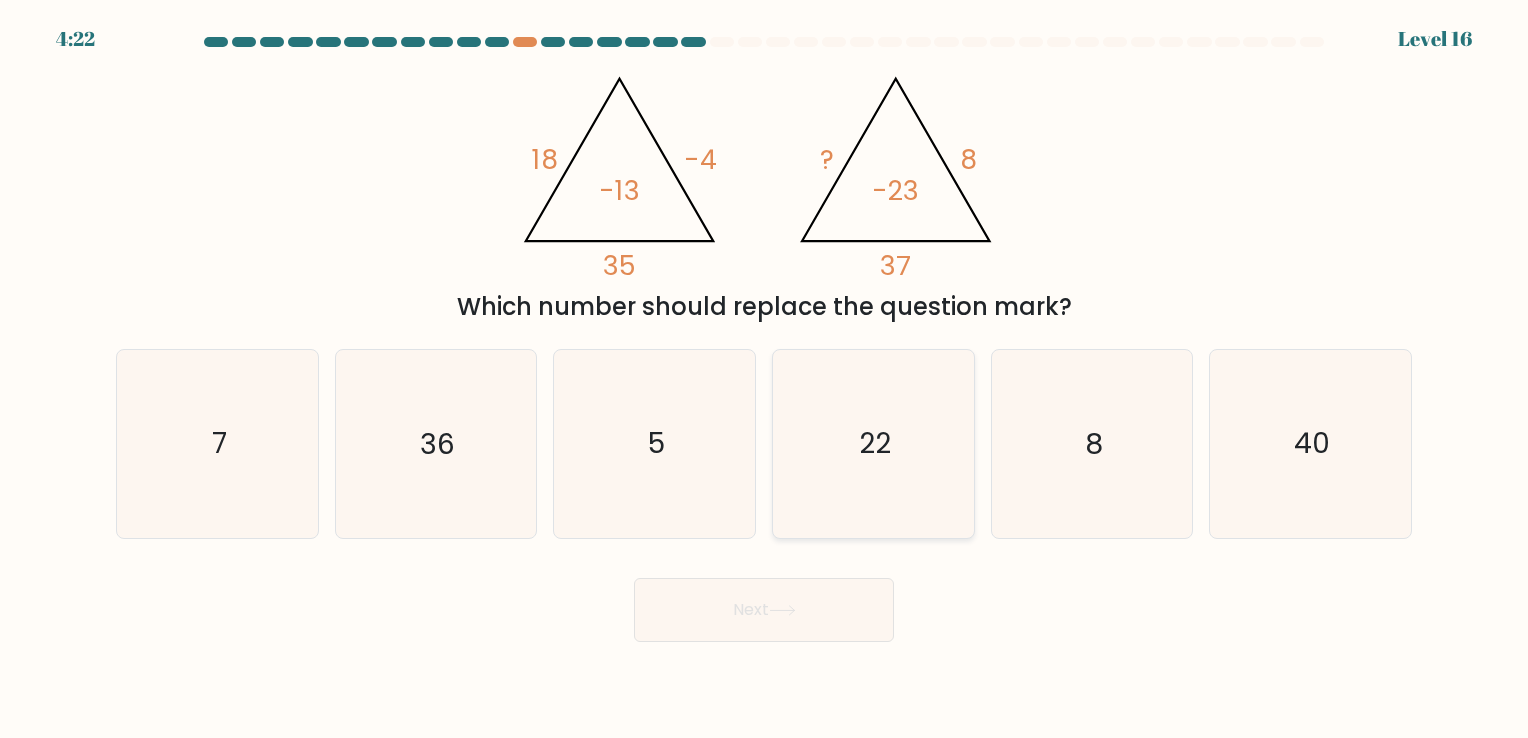 click on "22" 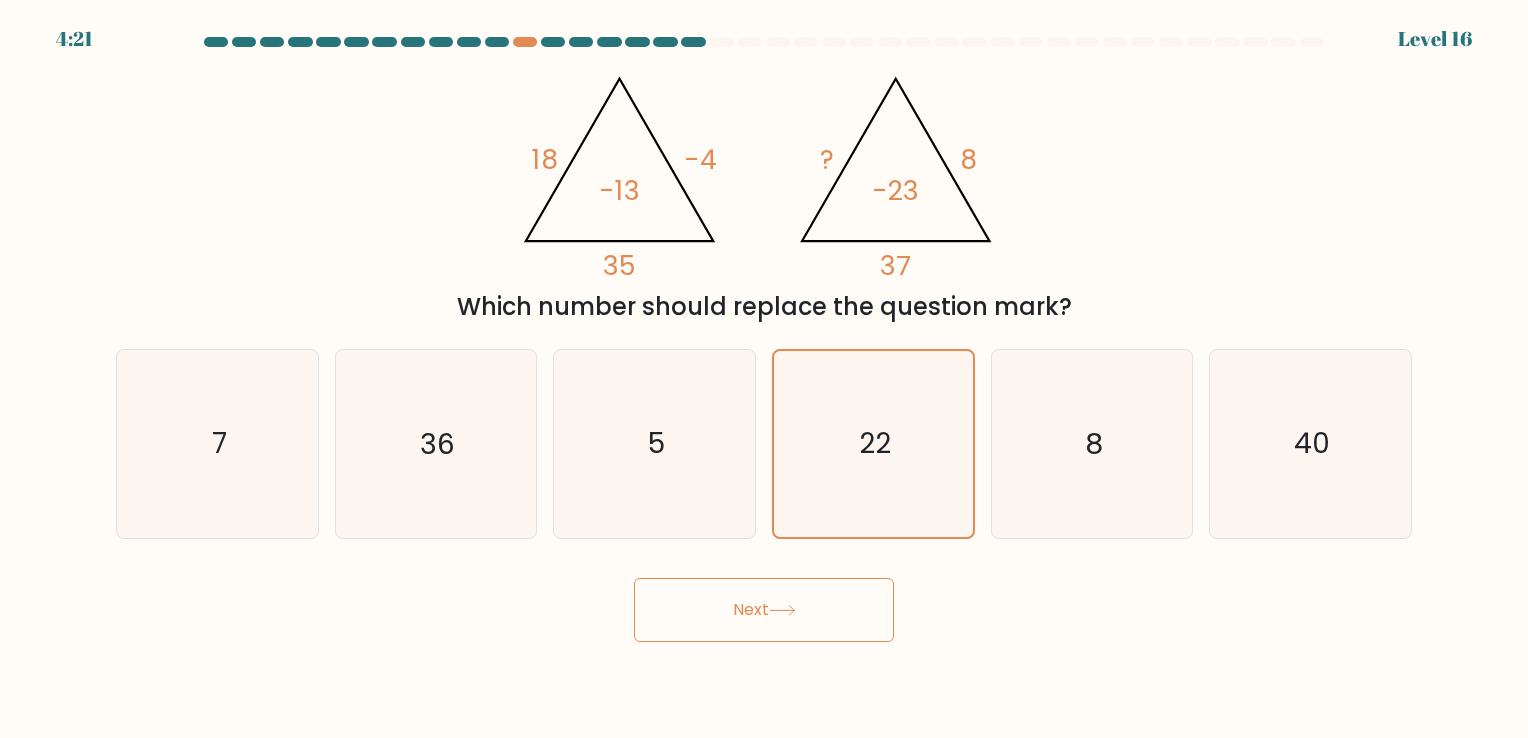 click on "Next" at bounding box center (764, 610) 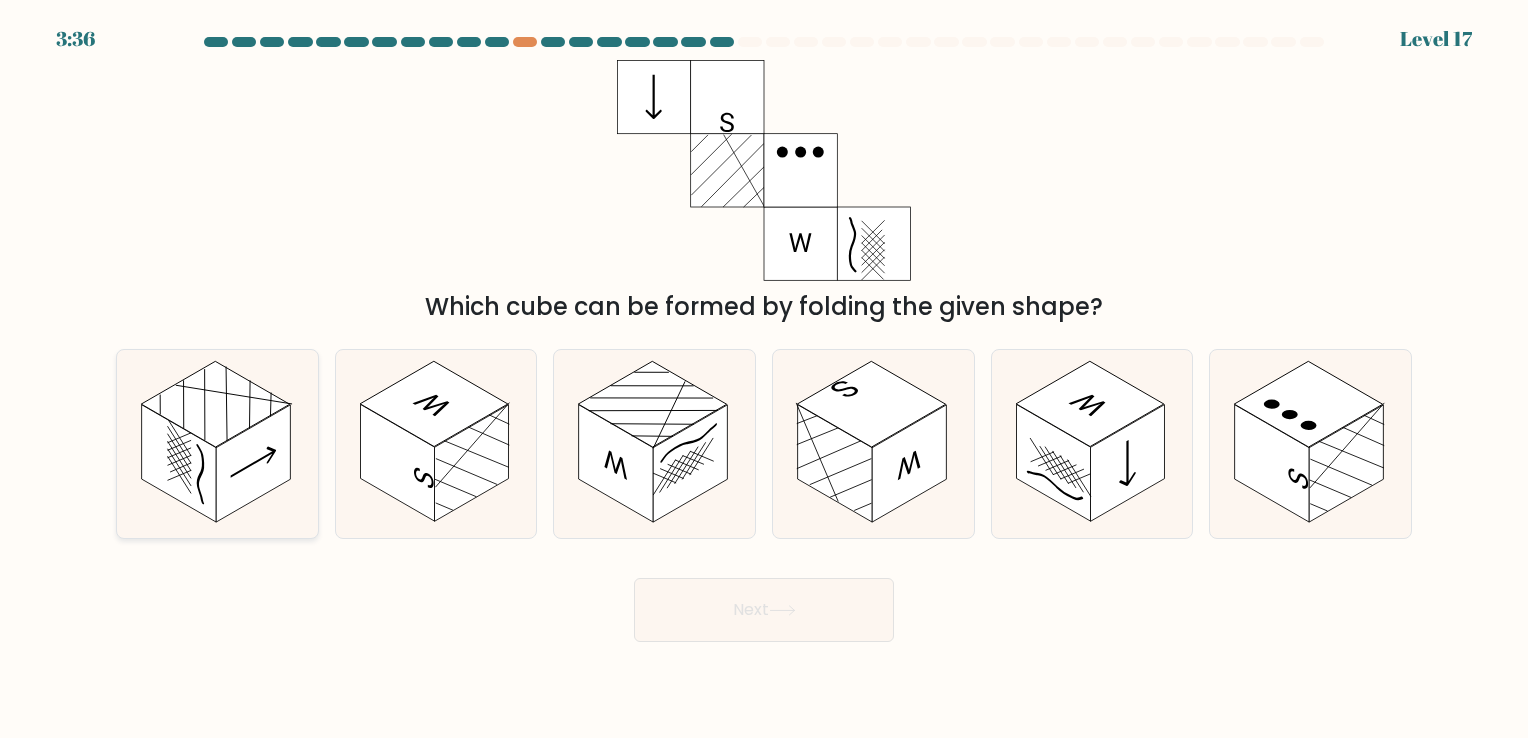 click 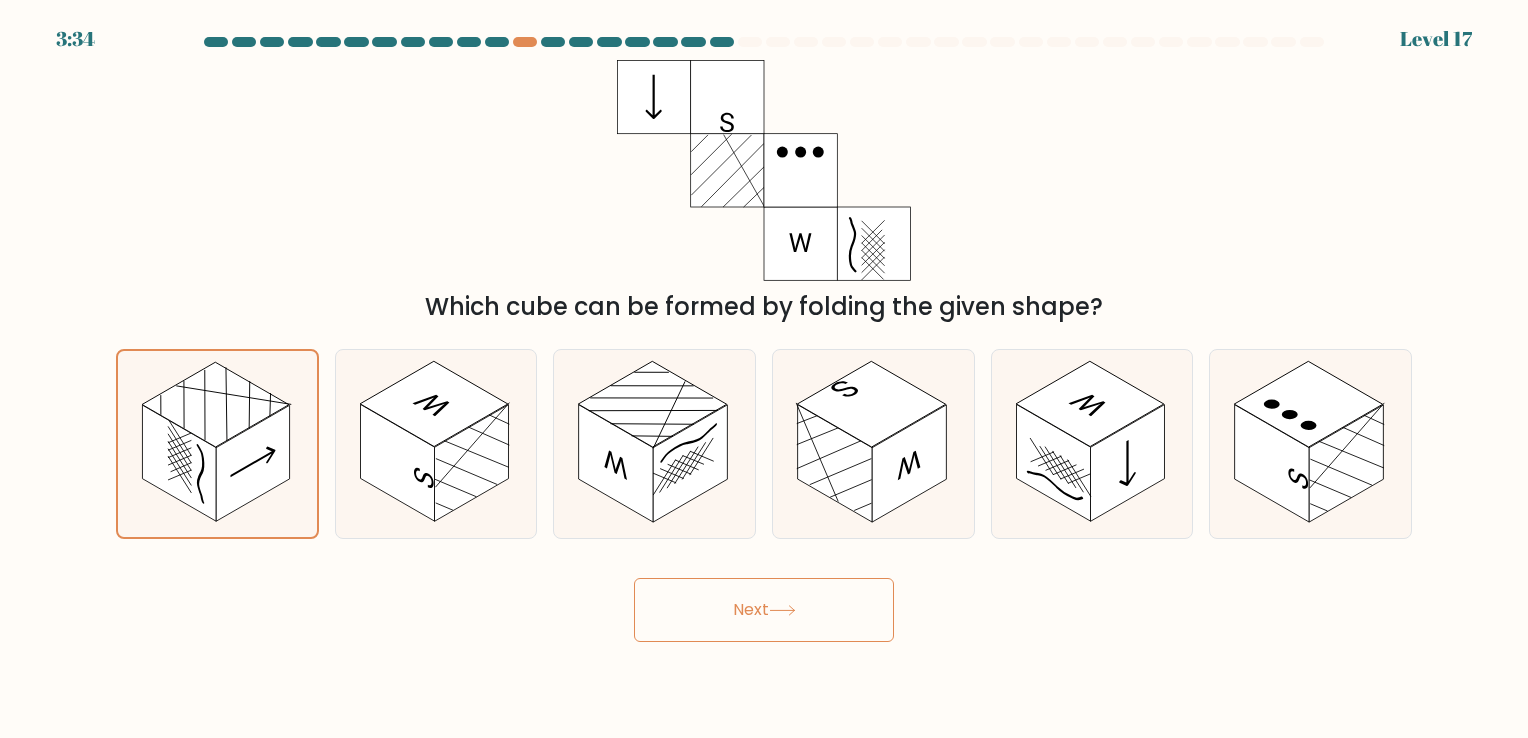click on "Next" at bounding box center [764, 610] 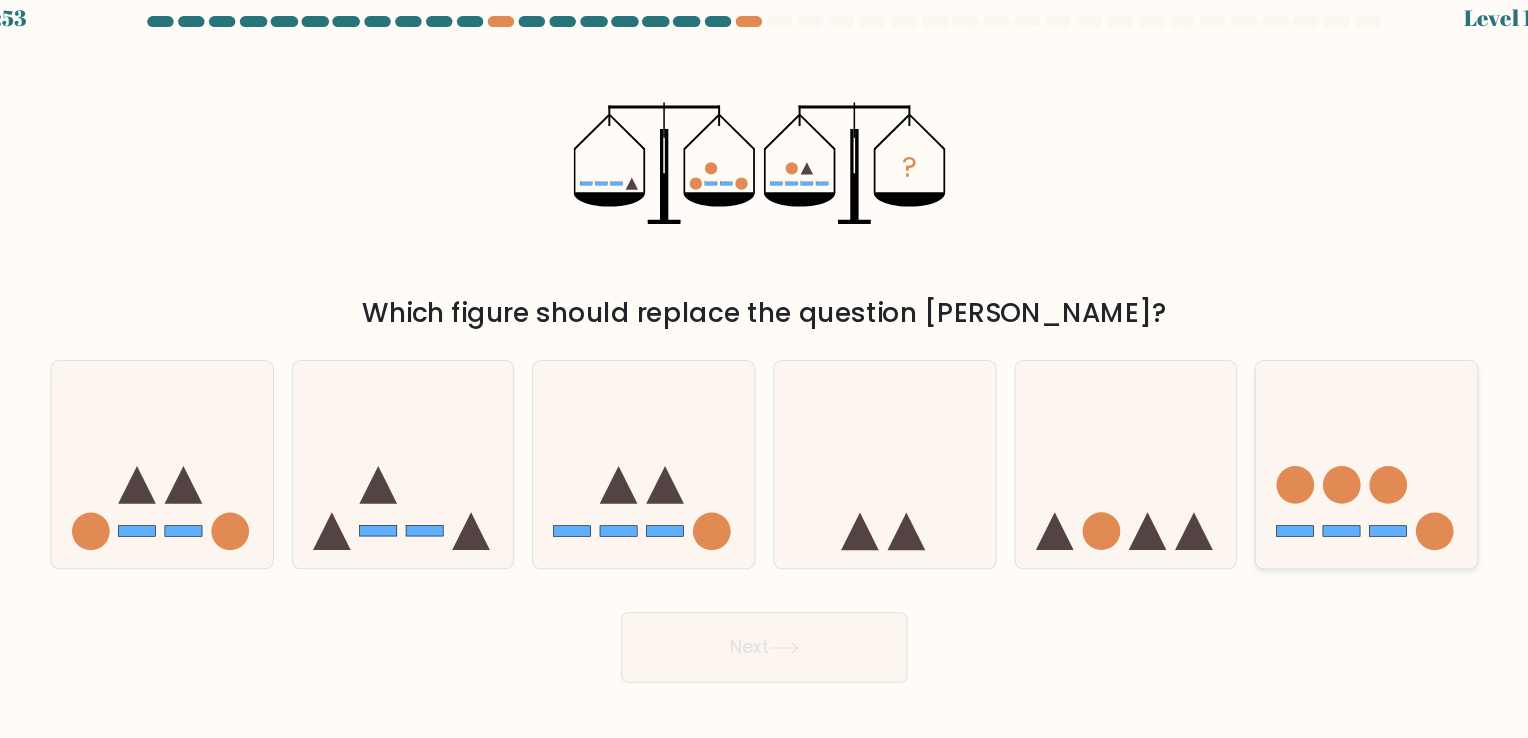 click 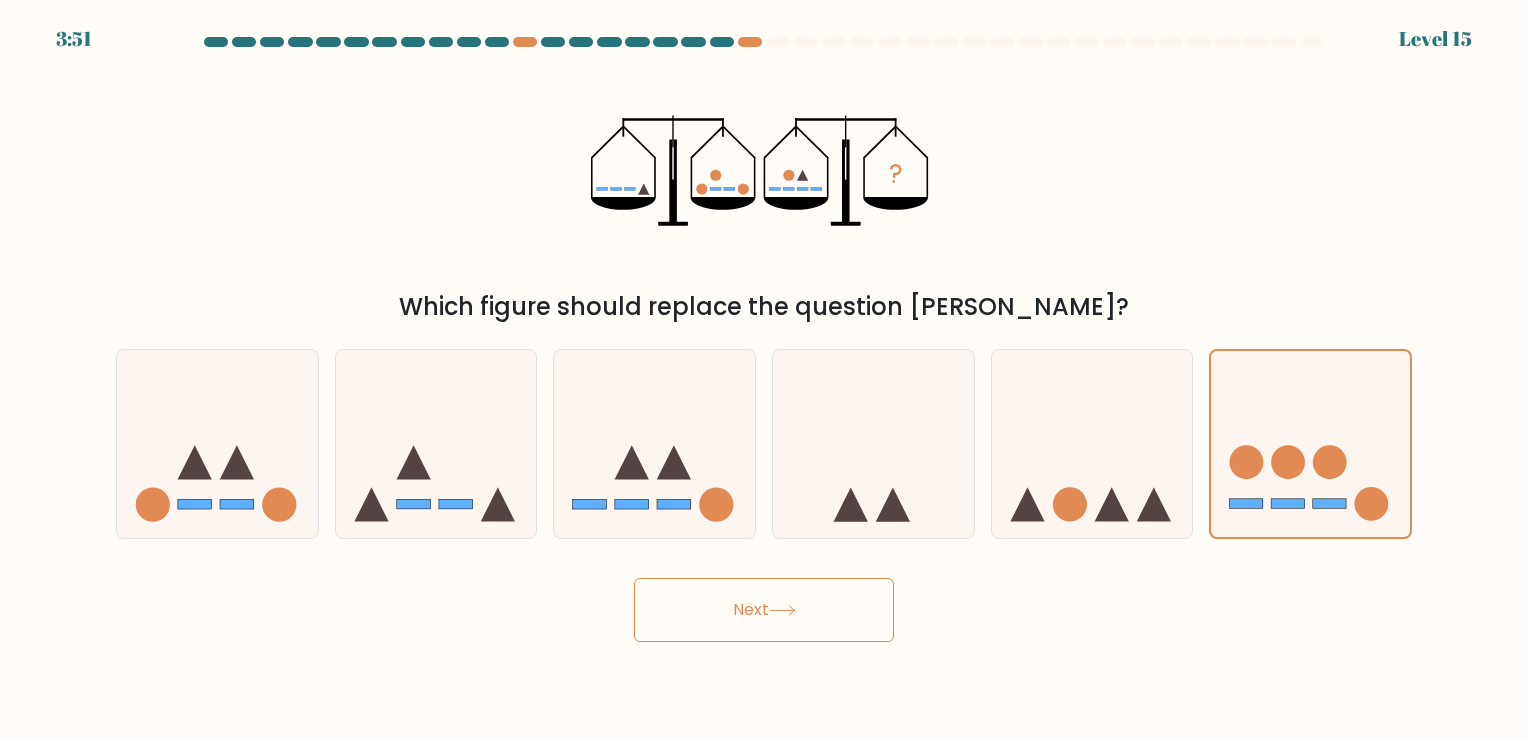 click on "Next" at bounding box center [764, 610] 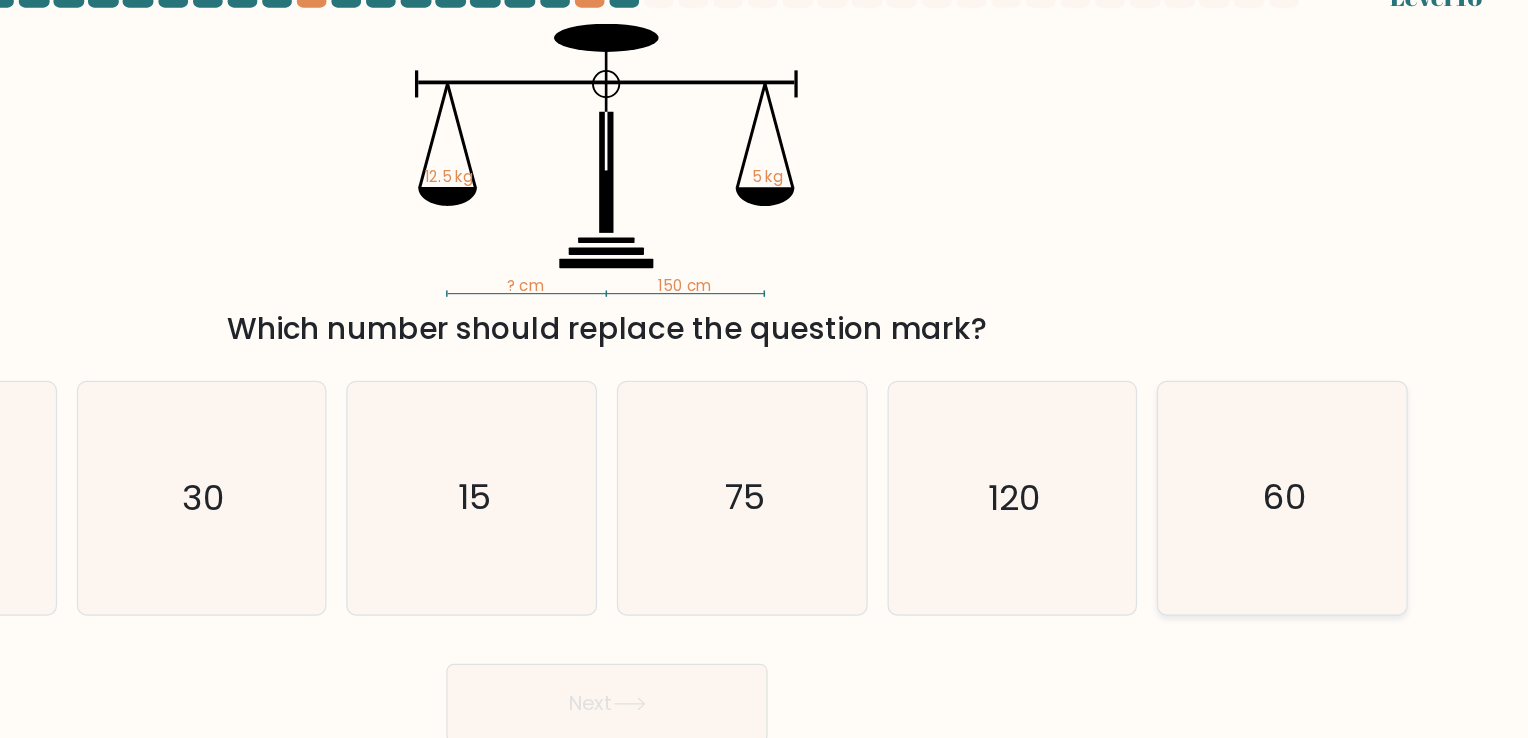 click on "60" 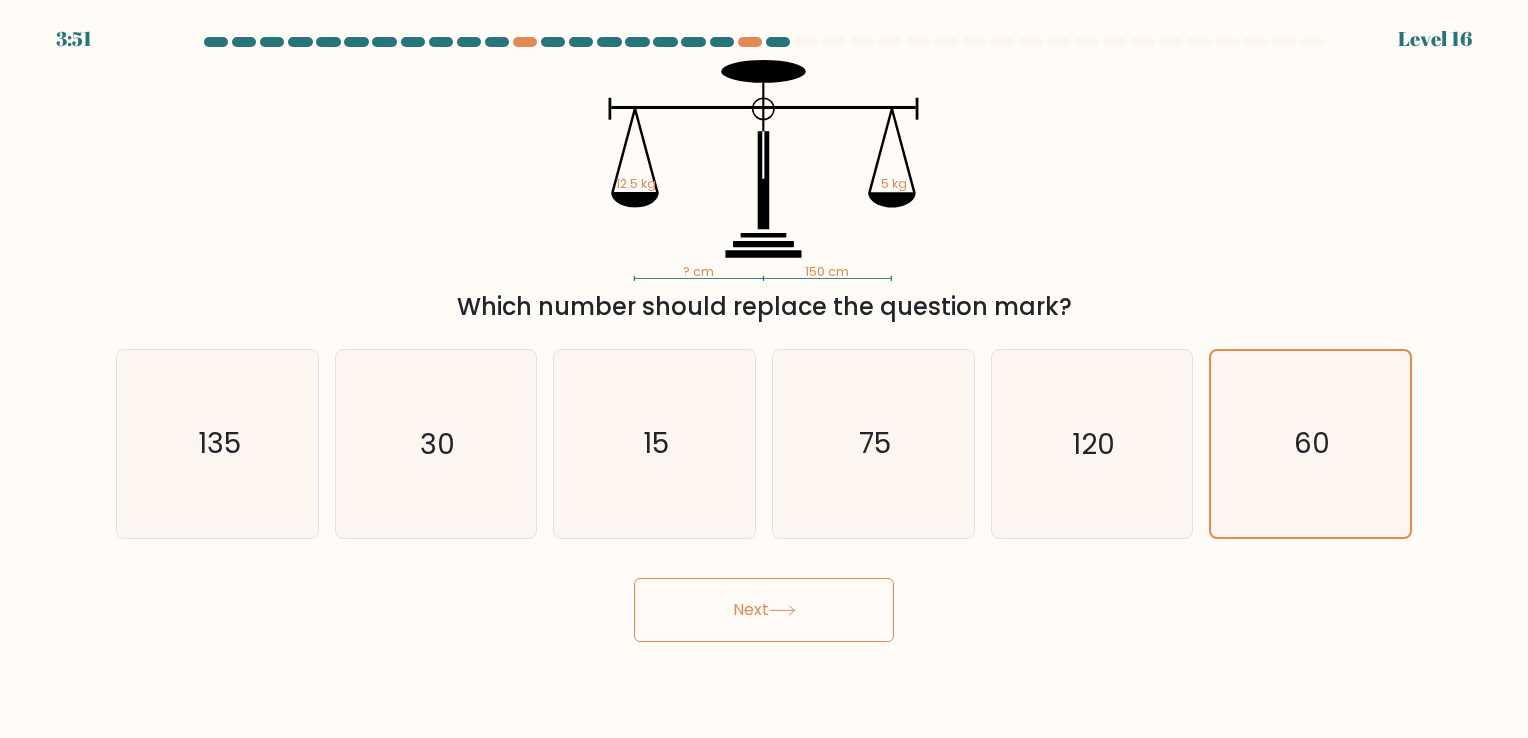 click on "Next" at bounding box center (764, 610) 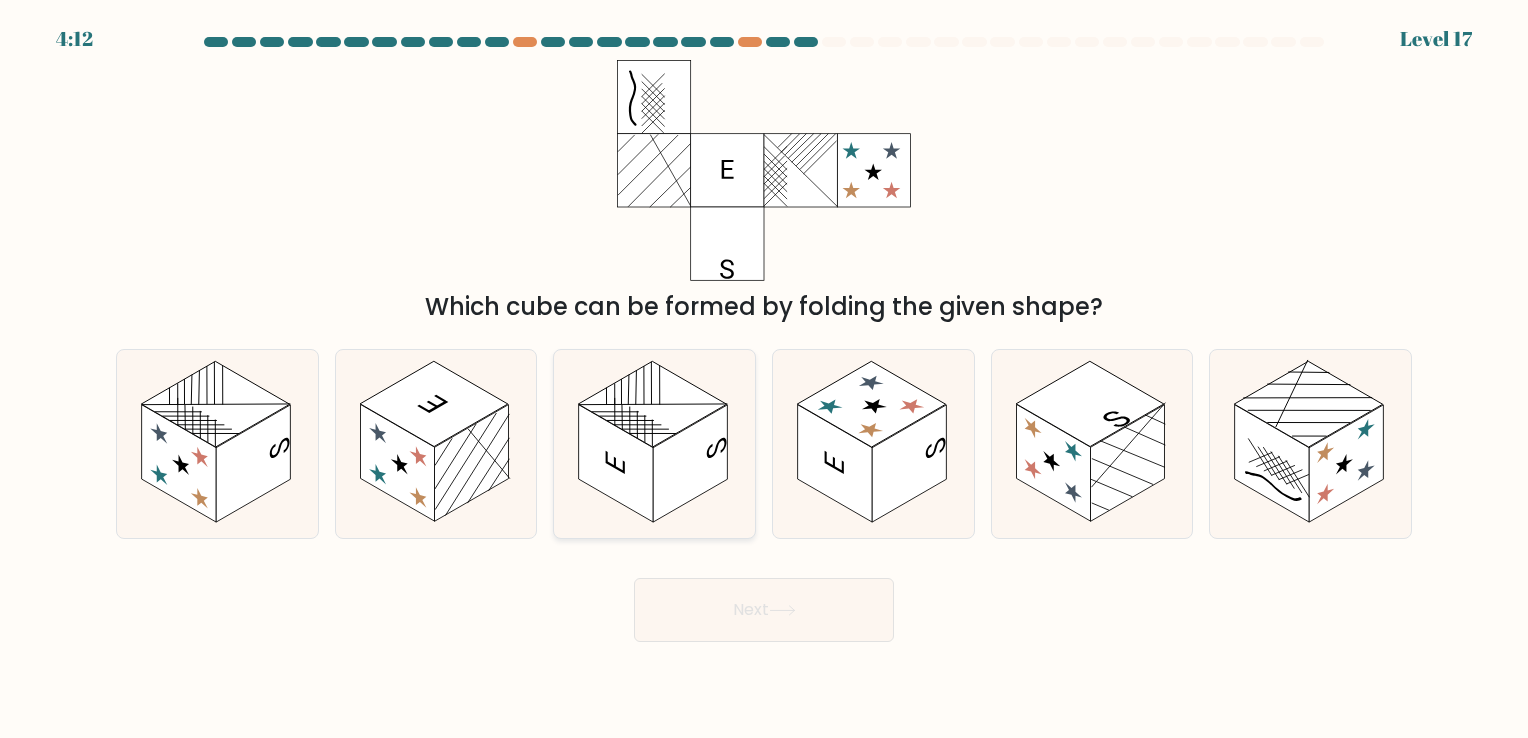 click 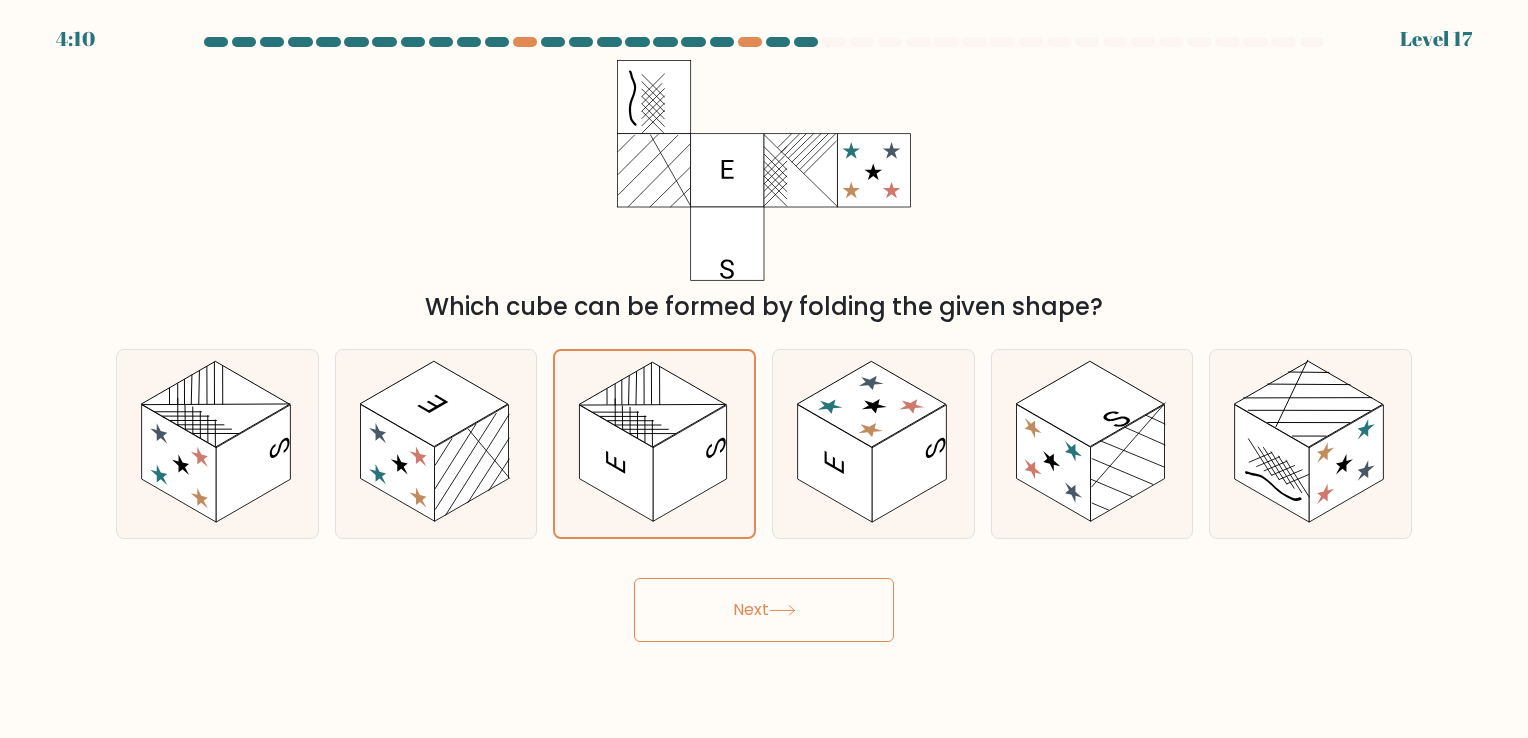 click on "Next" at bounding box center (764, 610) 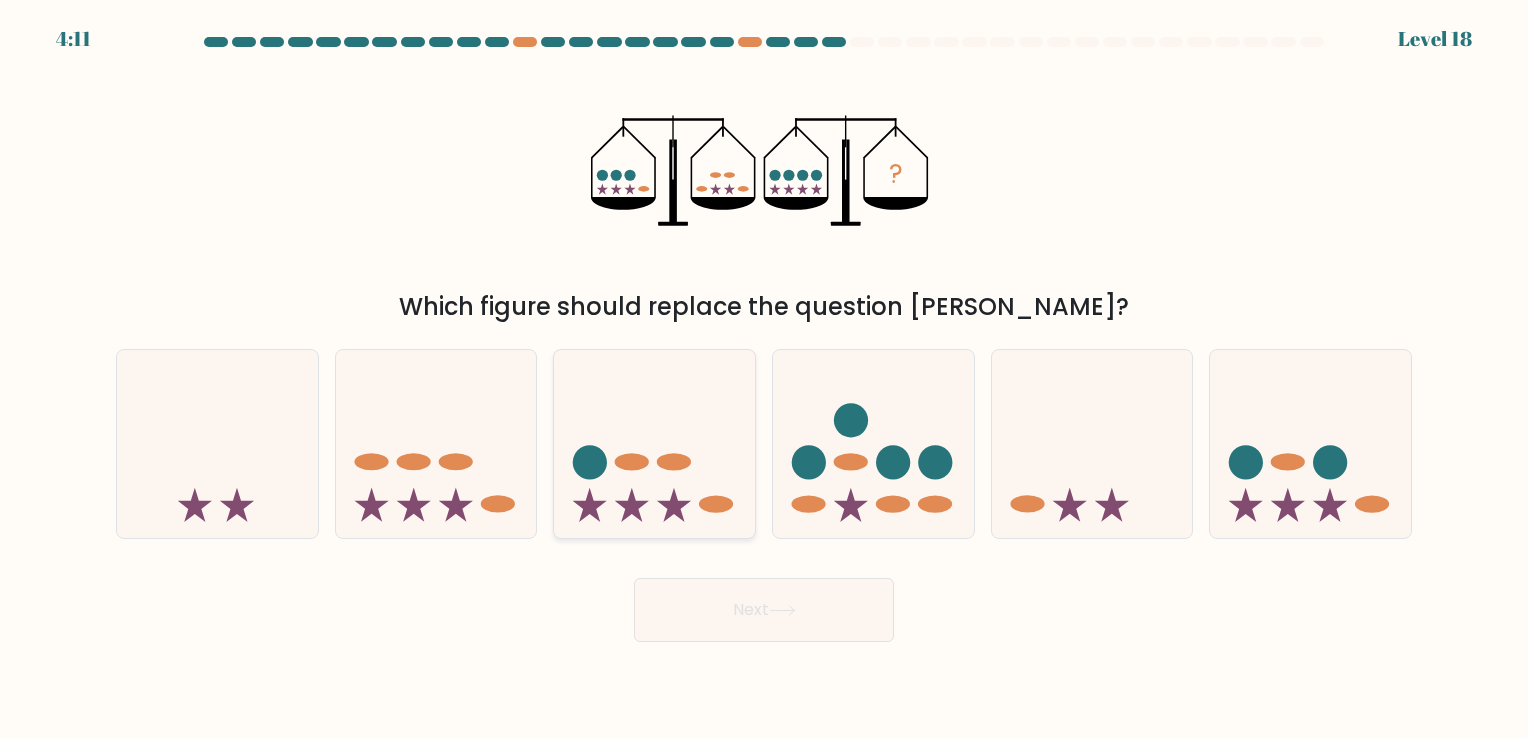 click 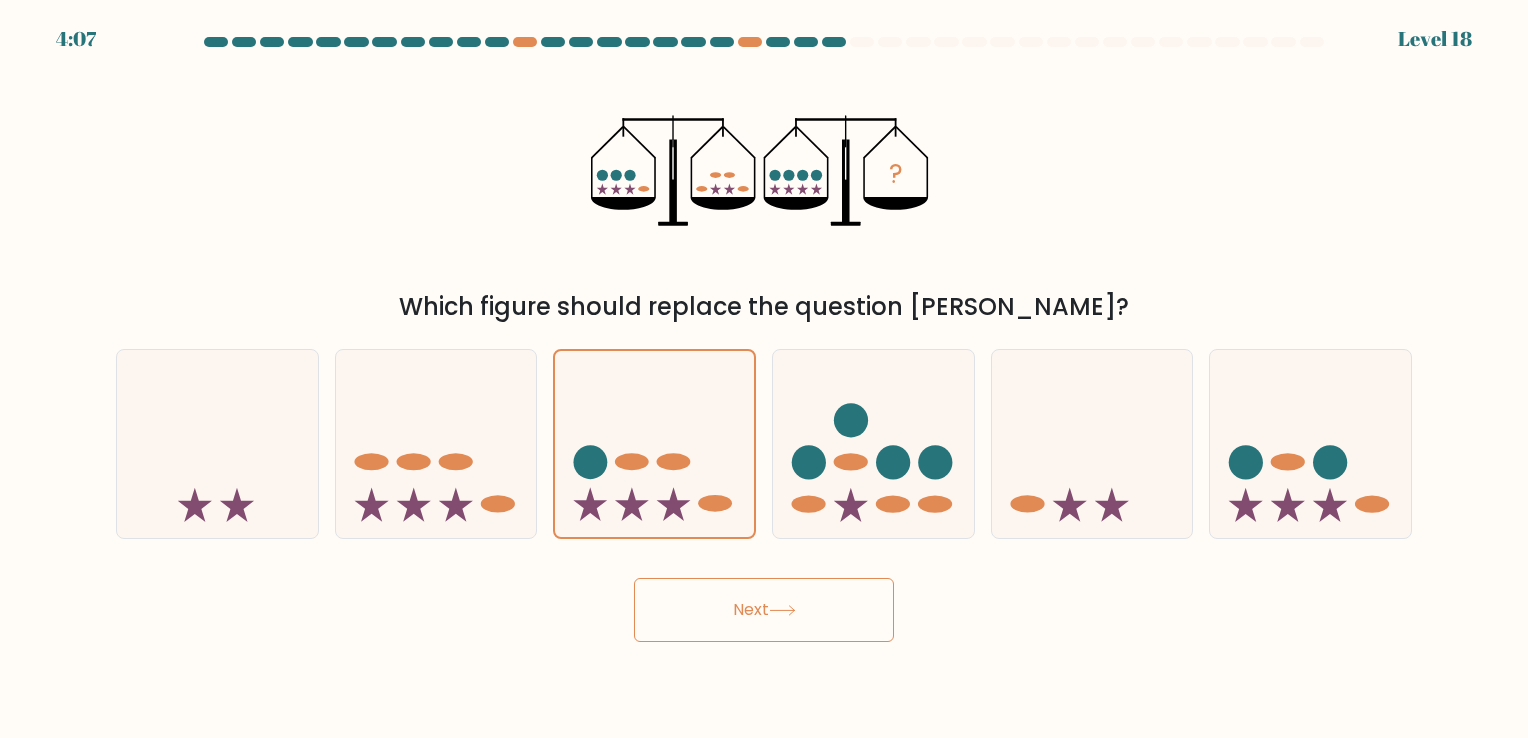 click on "Next" at bounding box center (764, 610) 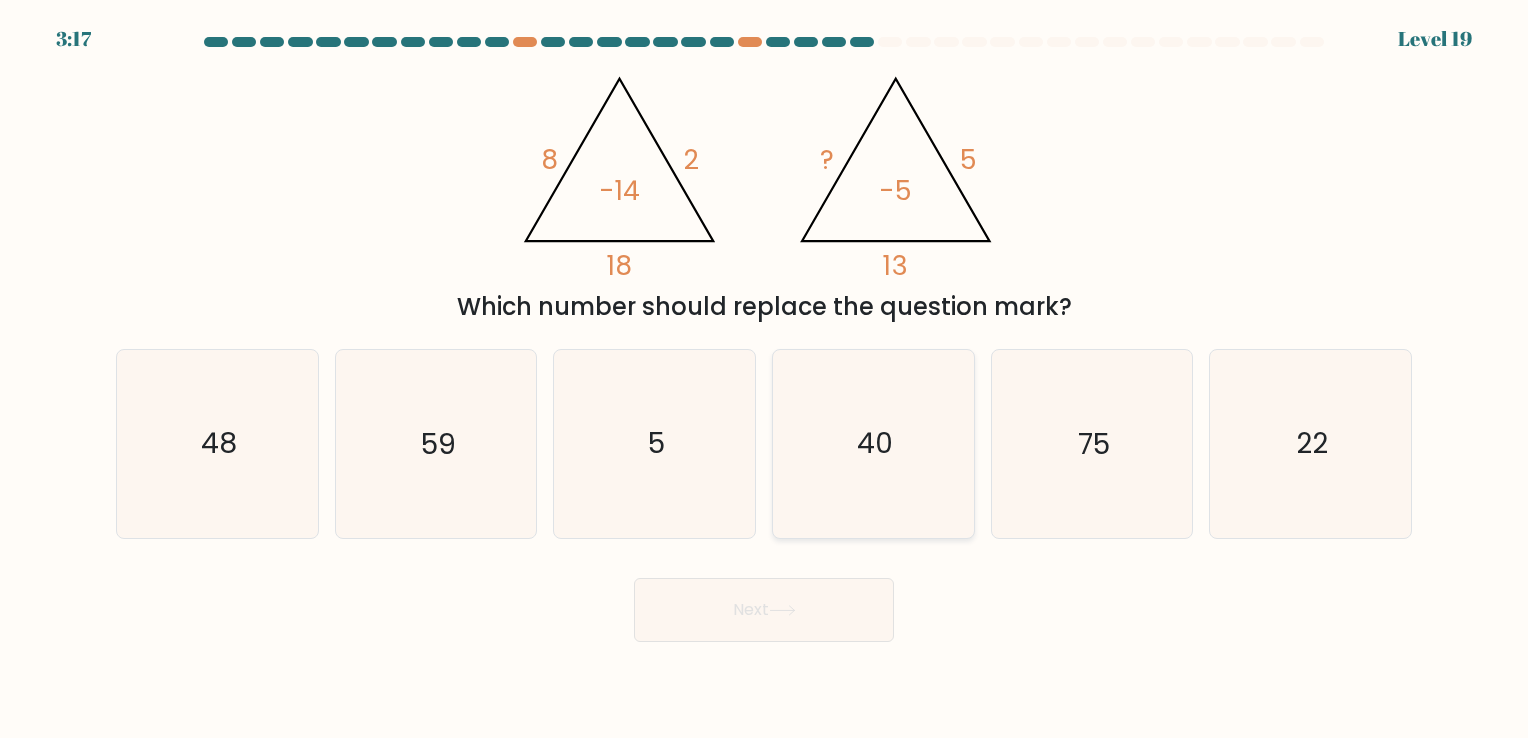 click on "40" 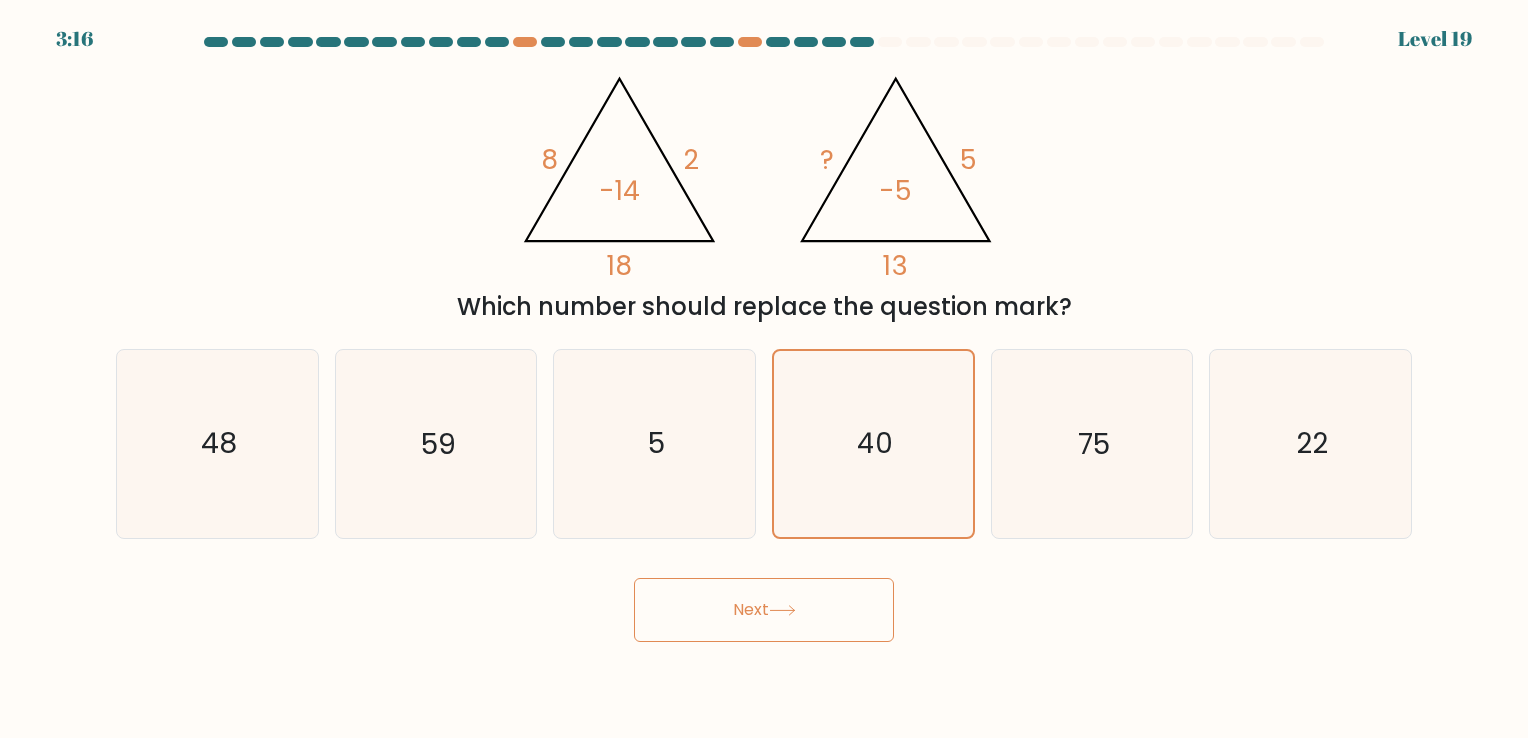 click 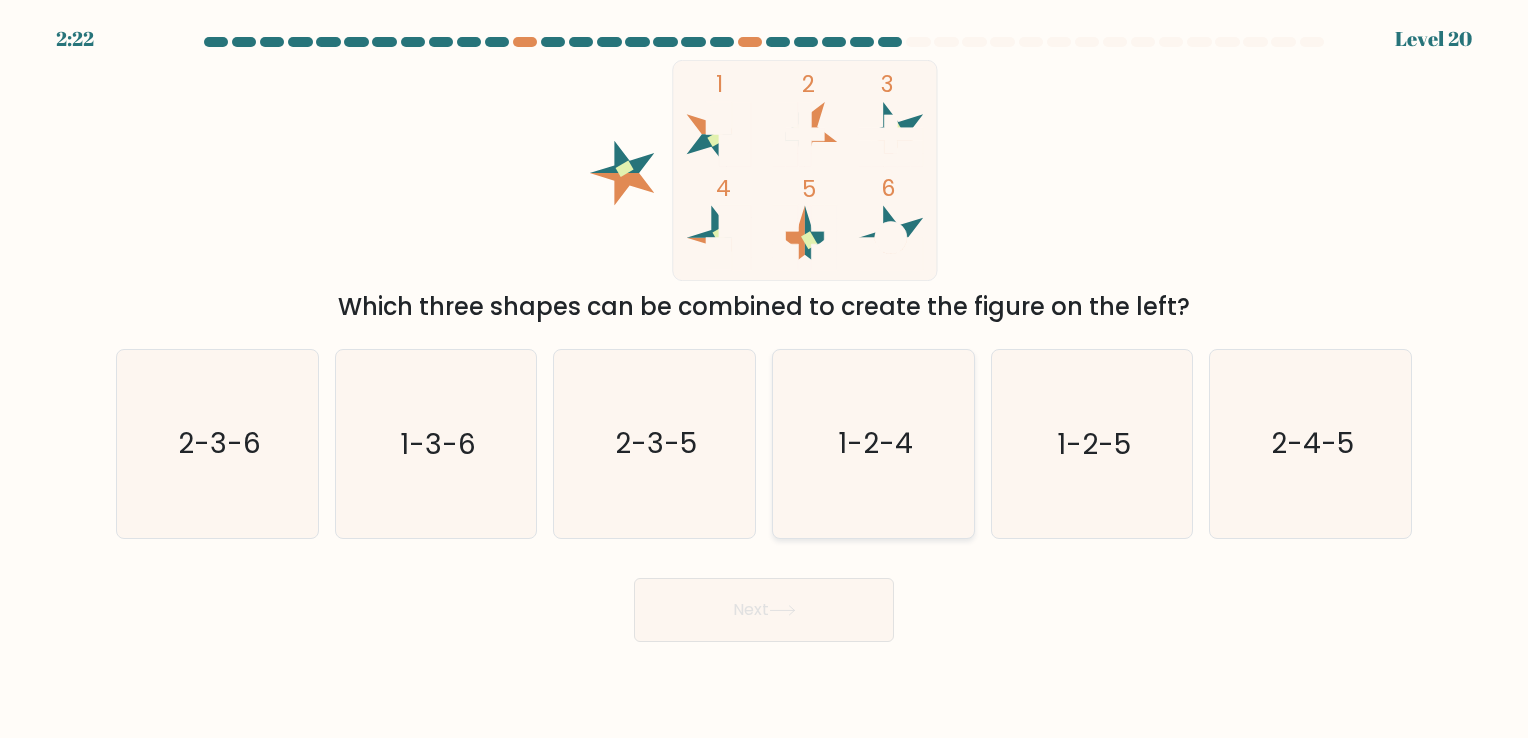 click on "1-2-4" 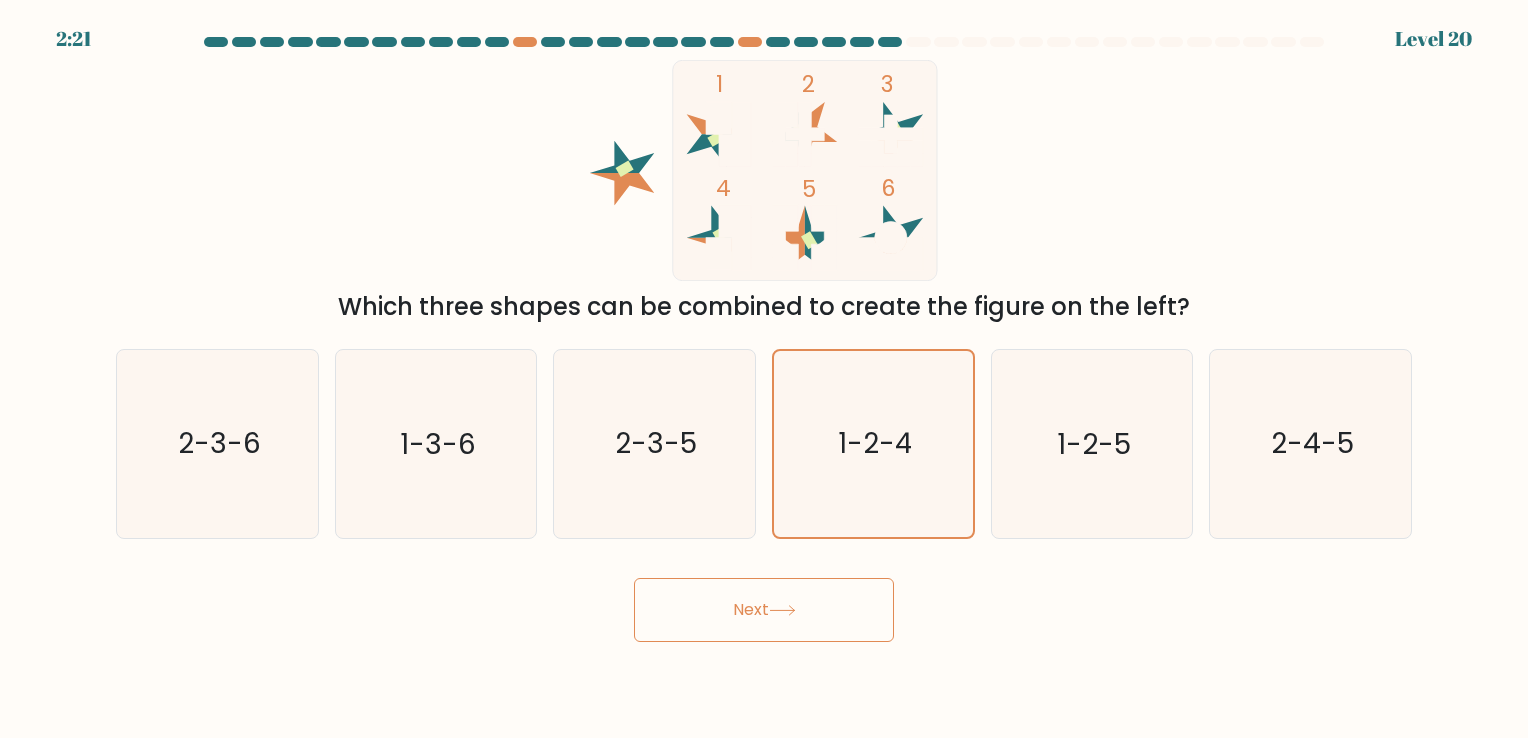 click 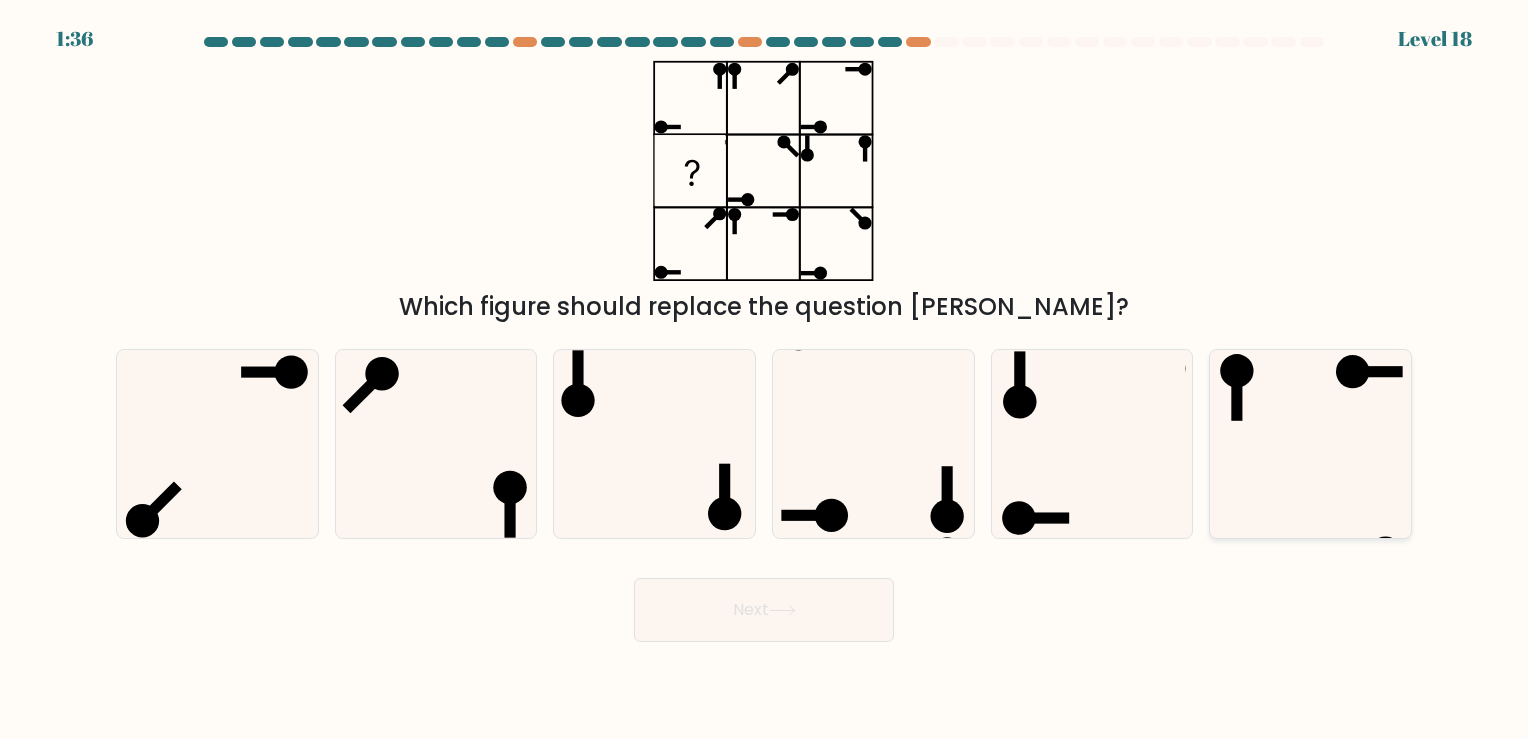 click 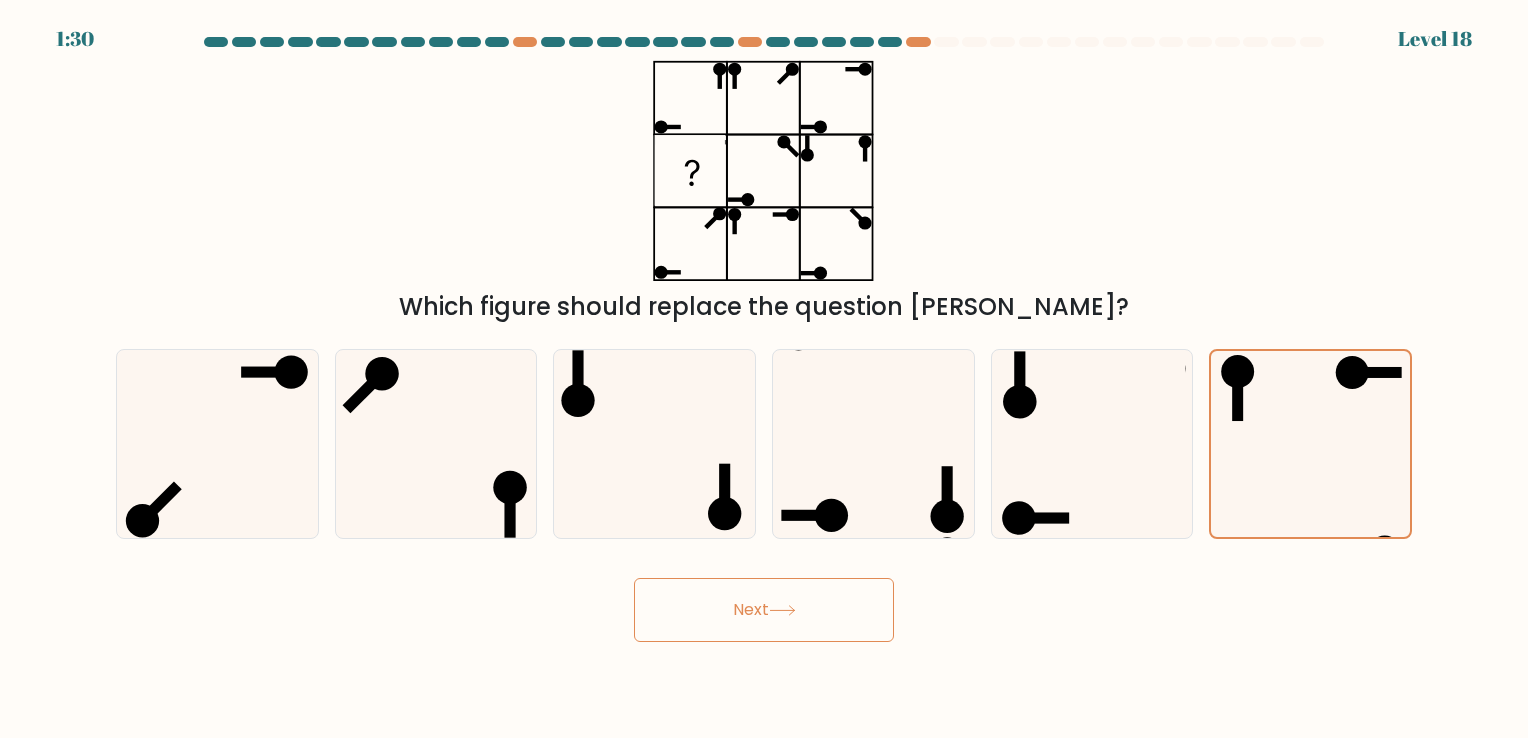 click on "Next" at bounding box center (764, 610) 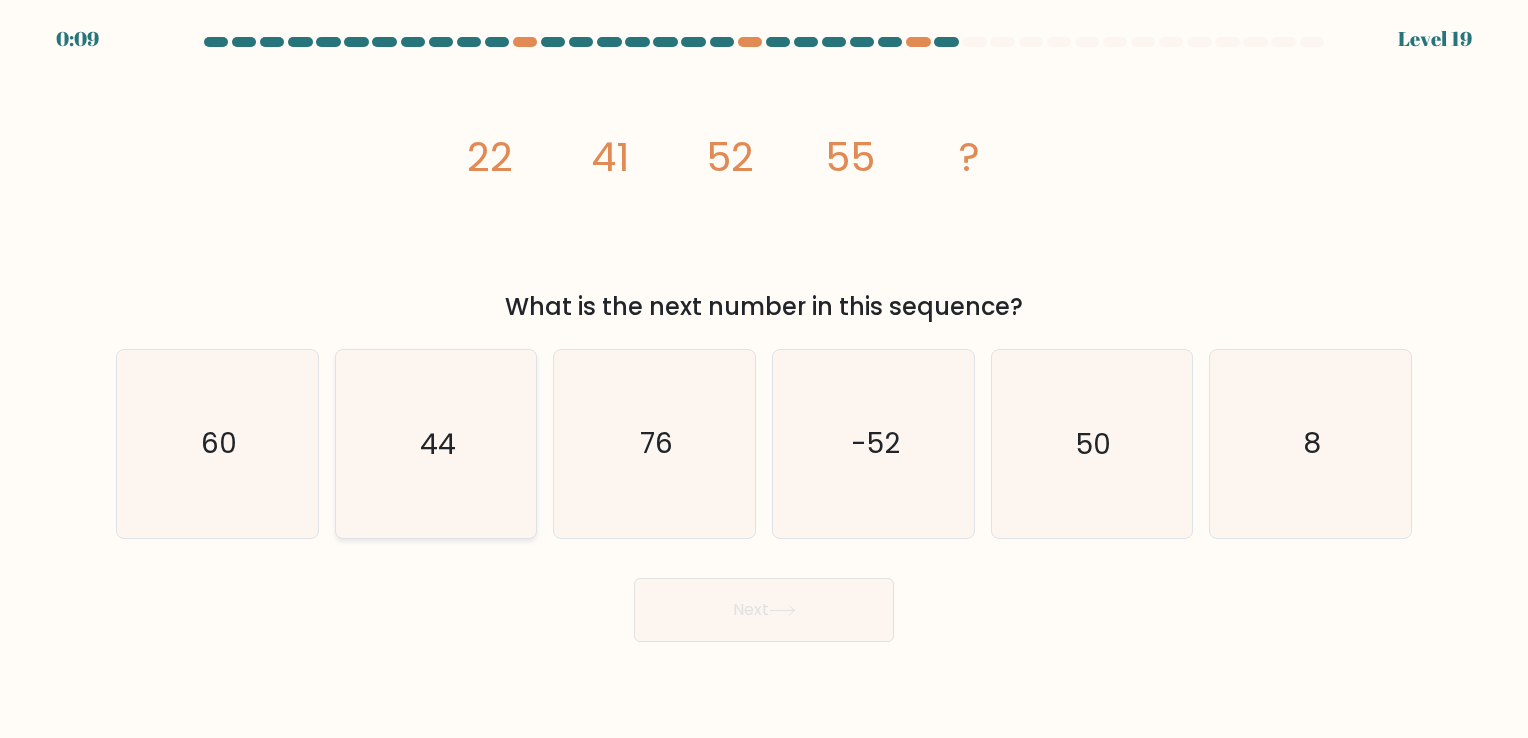 click on "44" 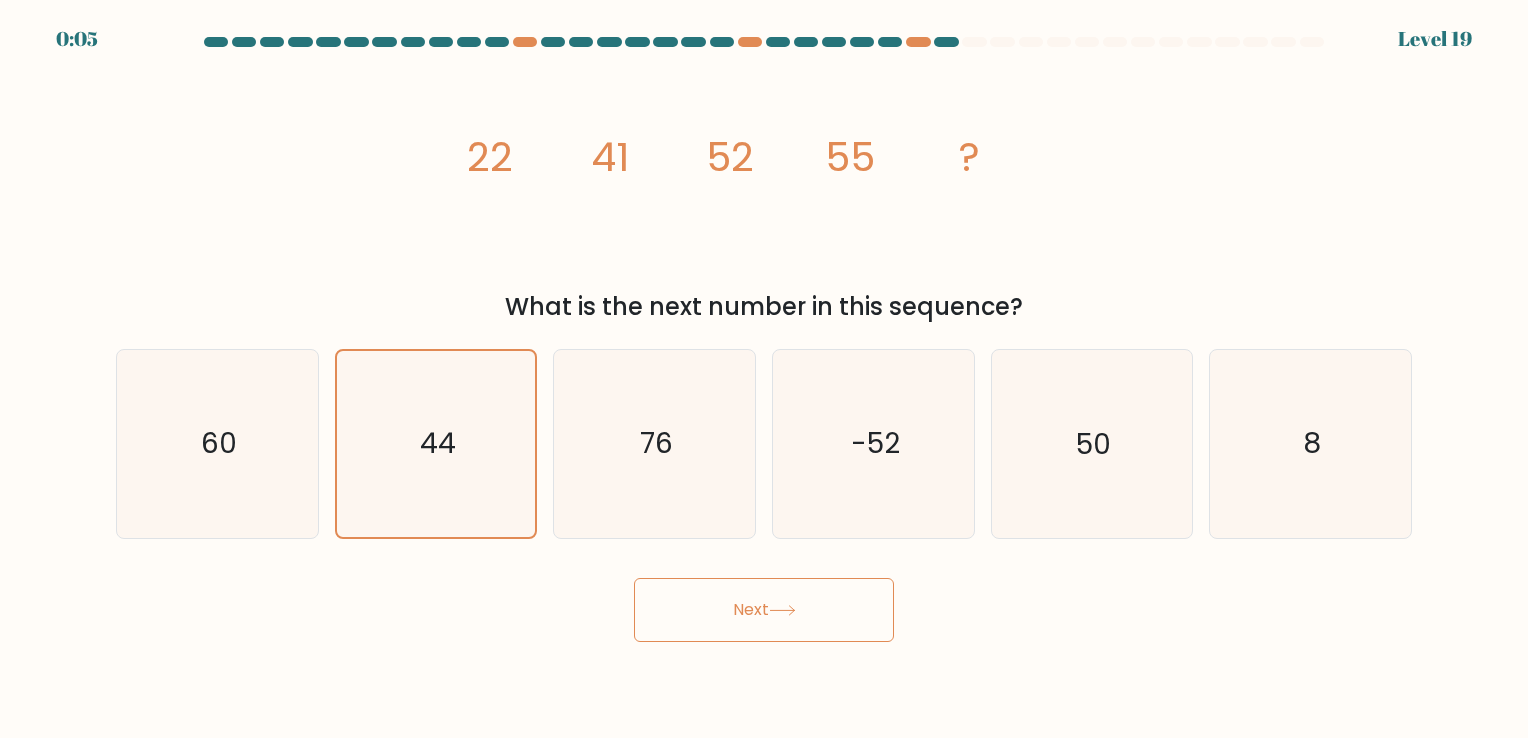 click on "Next" at bounding box center (764, 610) 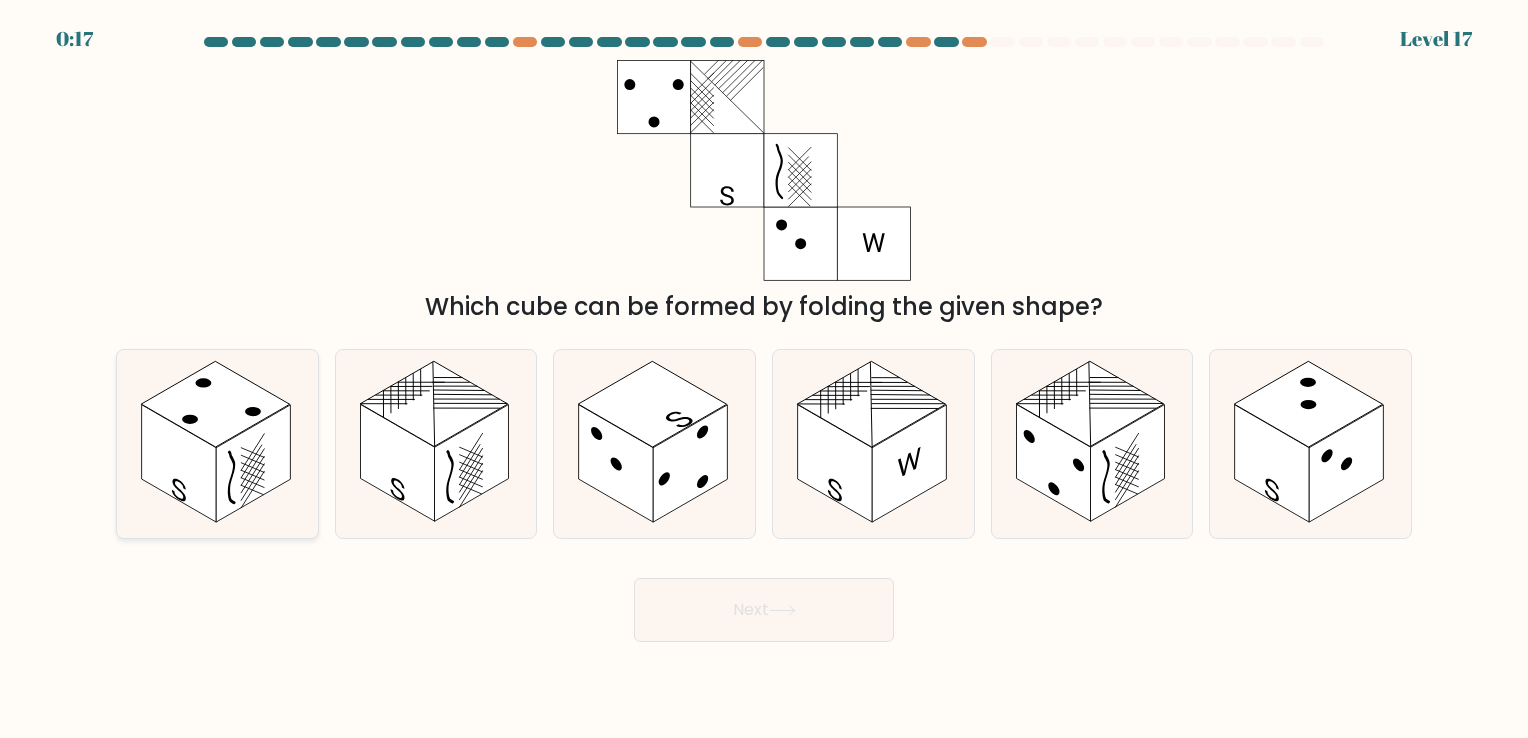click 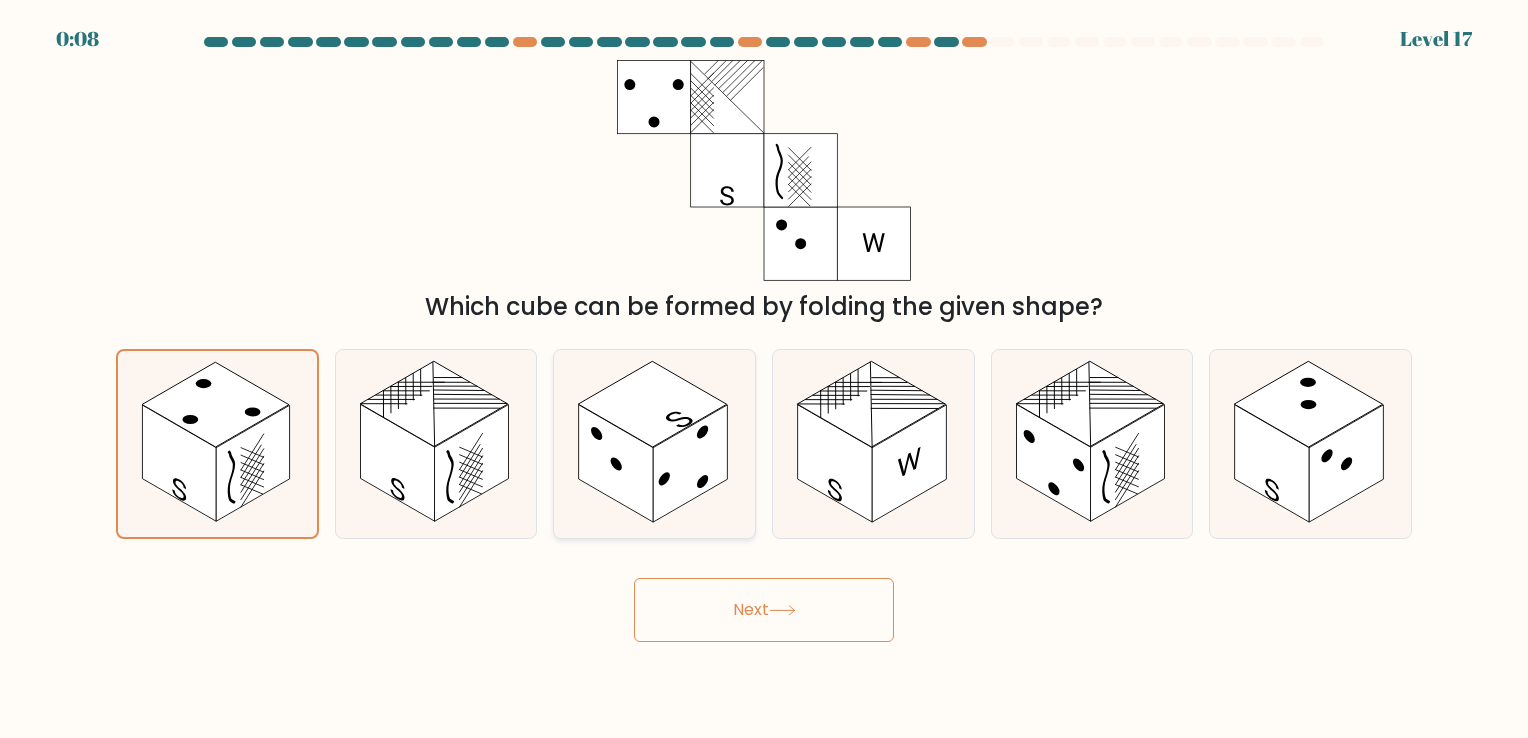 click 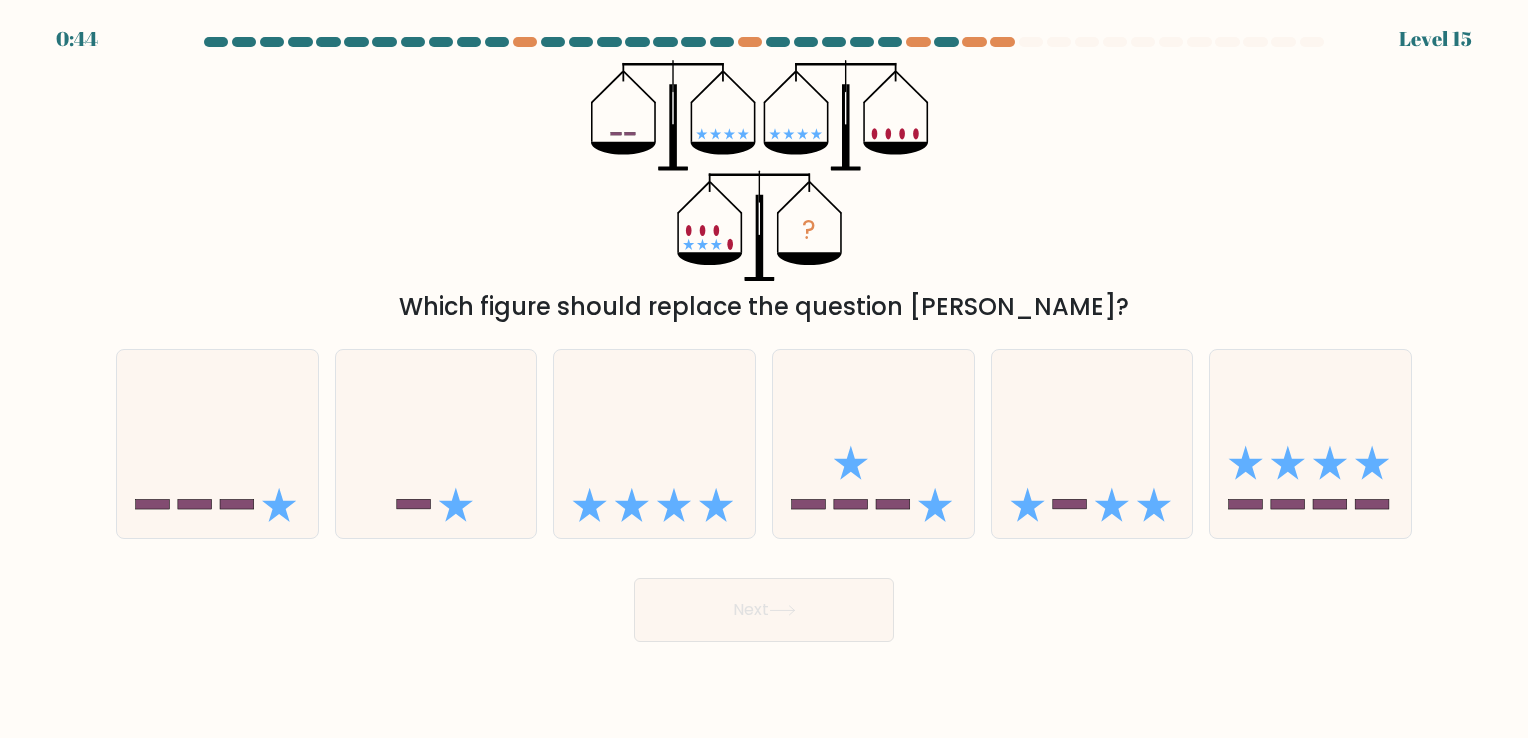 scroll, scrollTop: 0, scrollLeft: 0, axis: both 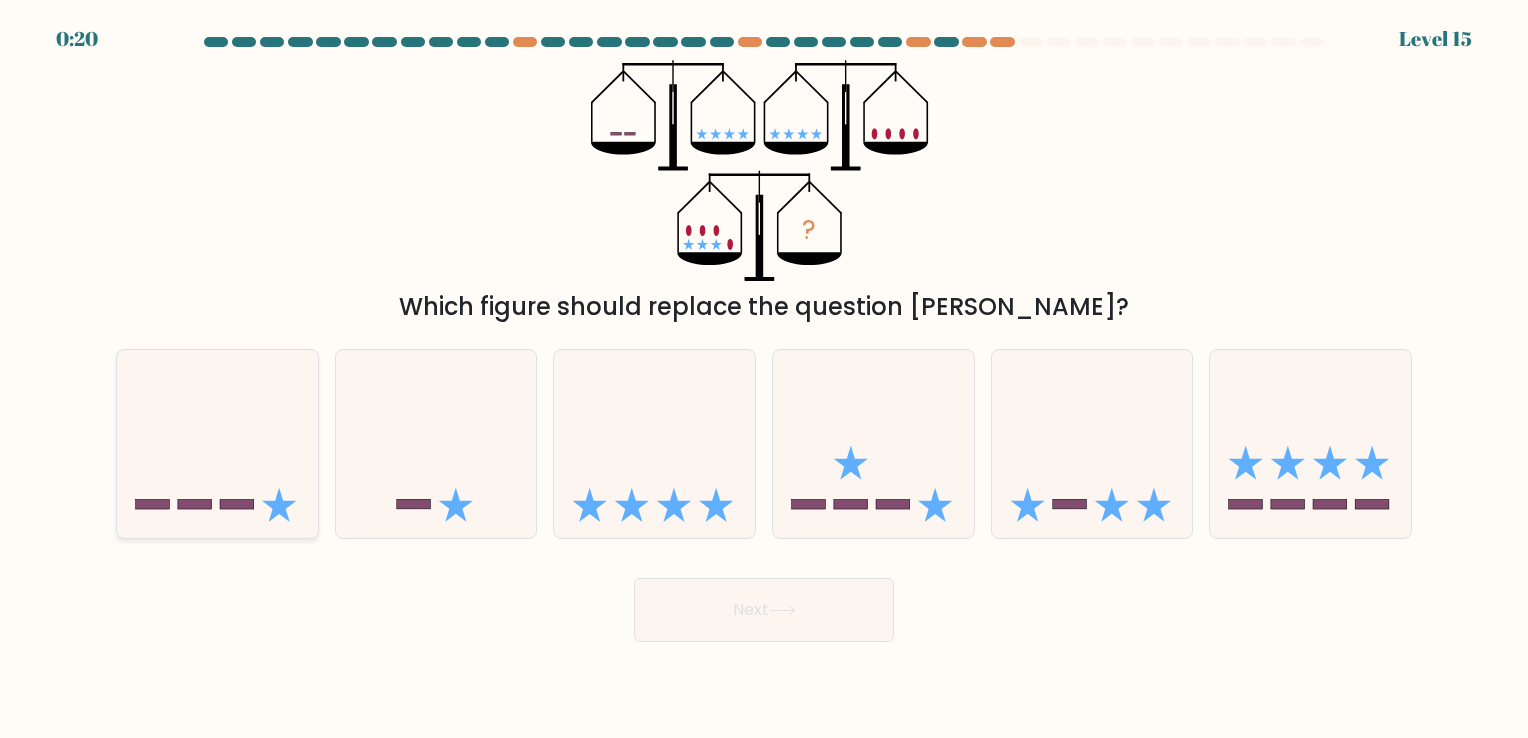 click 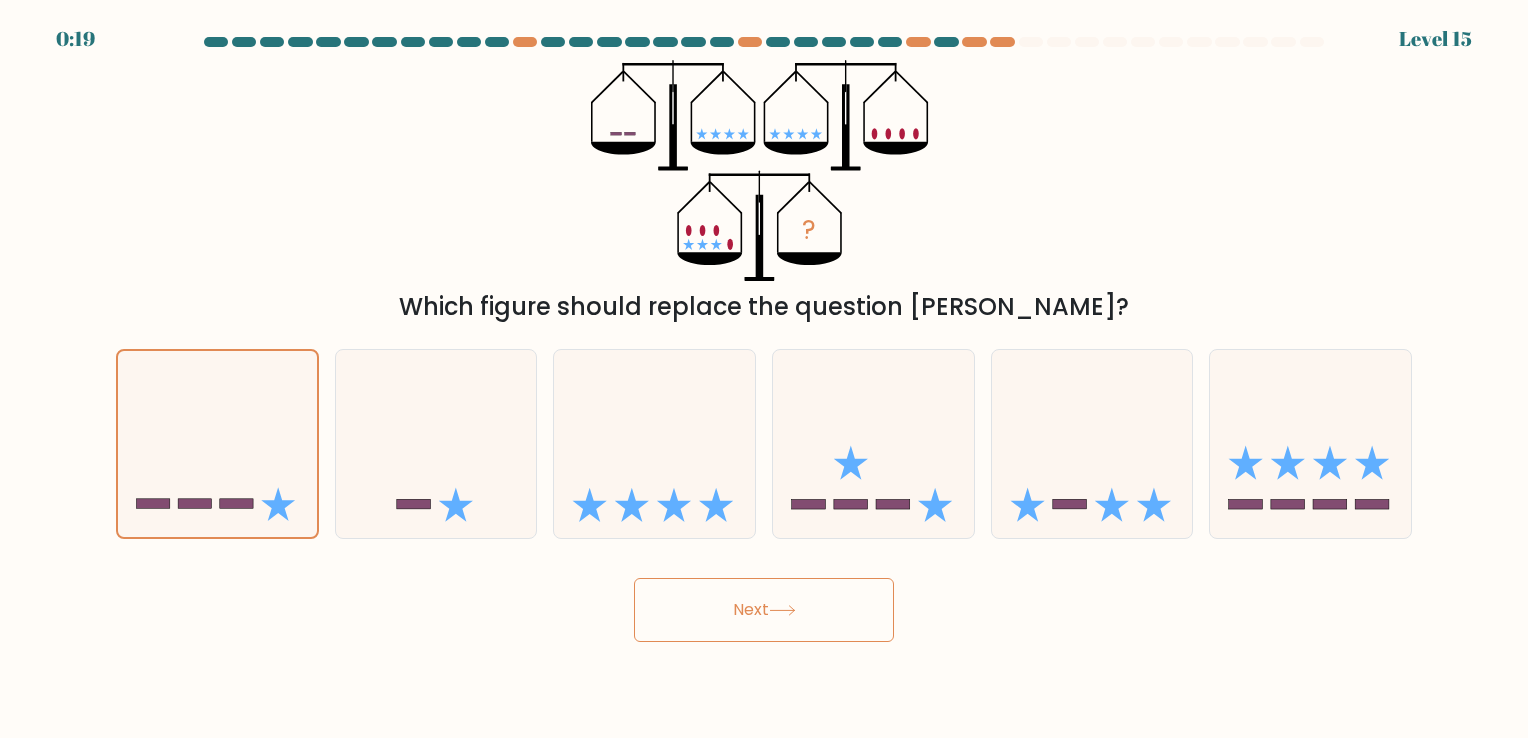 click on "Next" at bounding box center (764, 610) 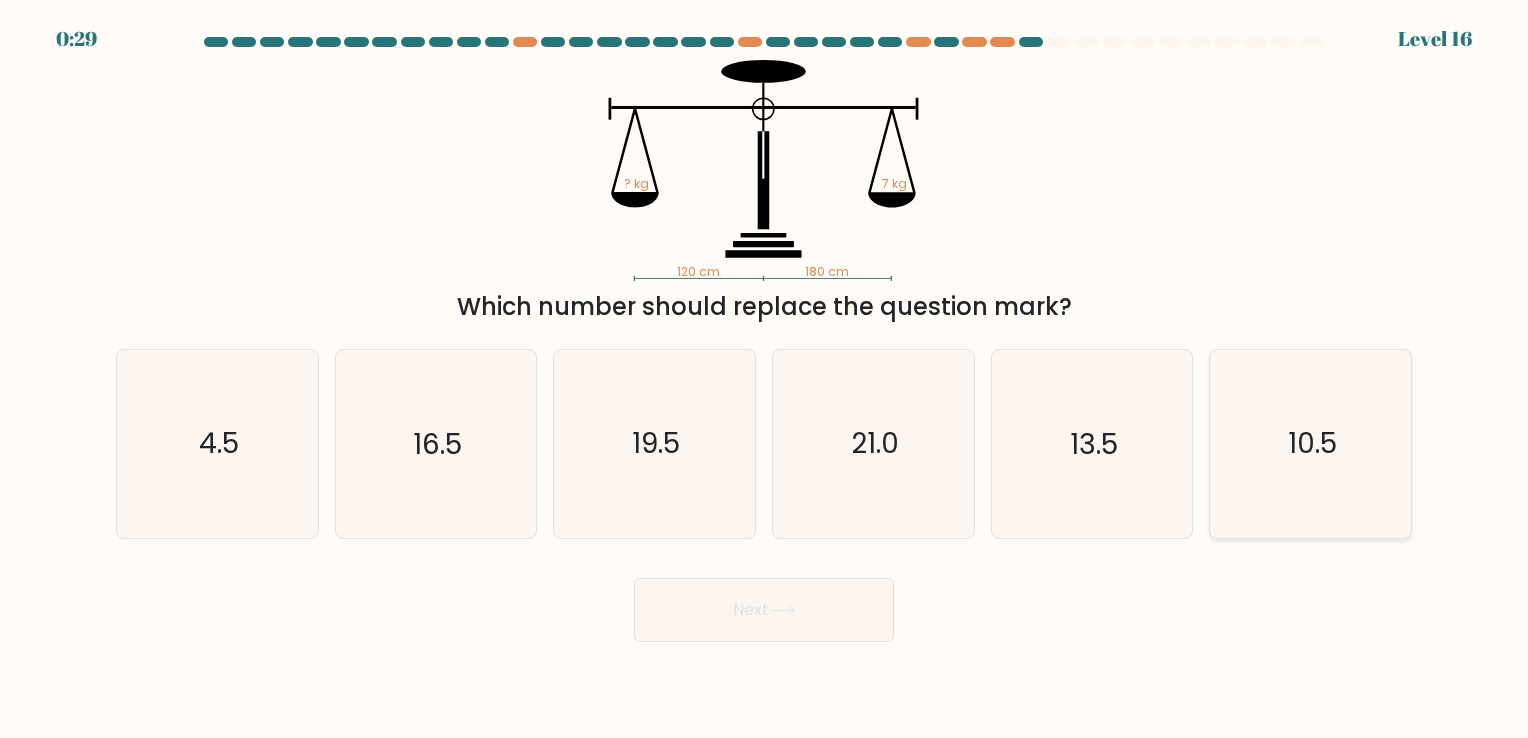 click on "10.5" 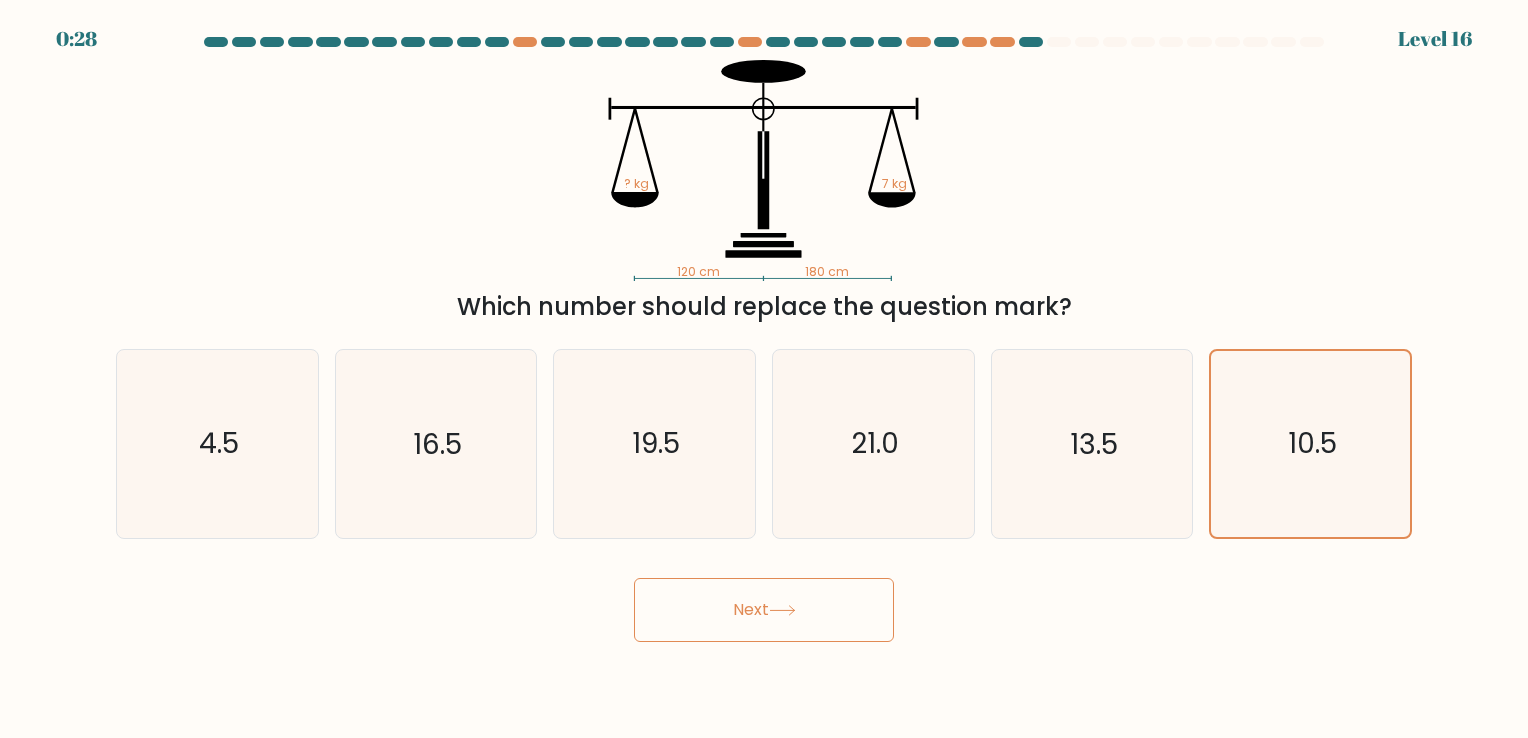 click on "Next" at bounding box center (764, 610) 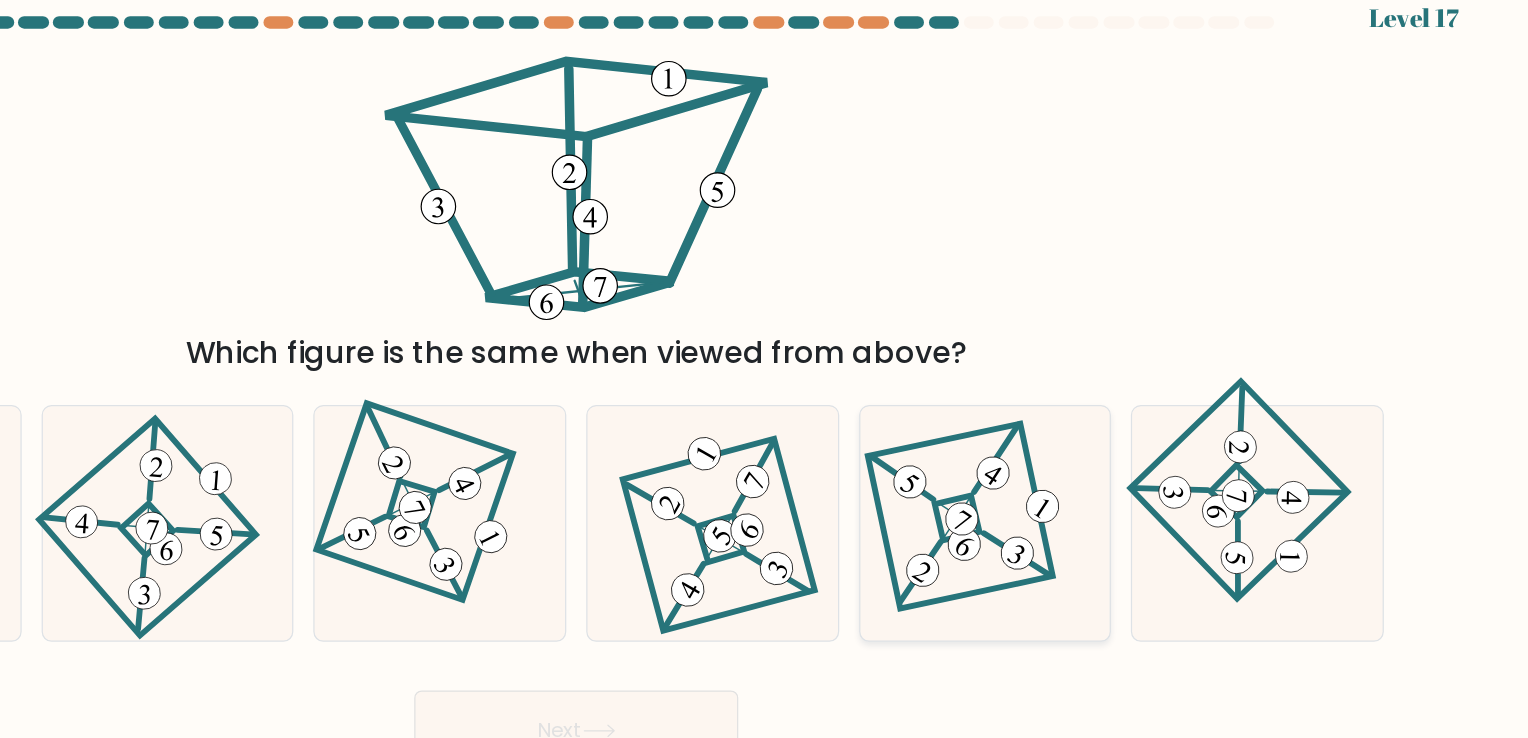 click 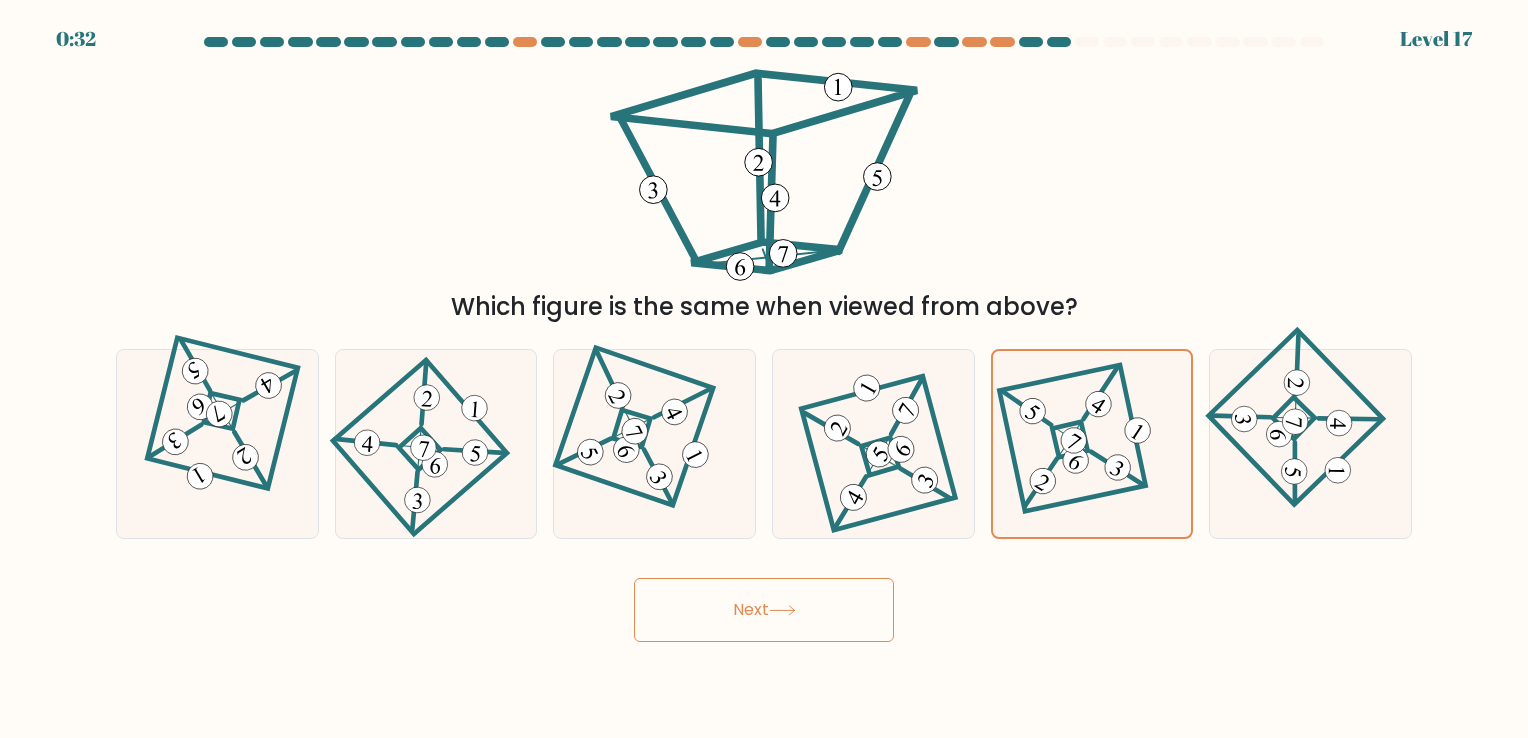 click on "Next" at bounding box center (764, 610) 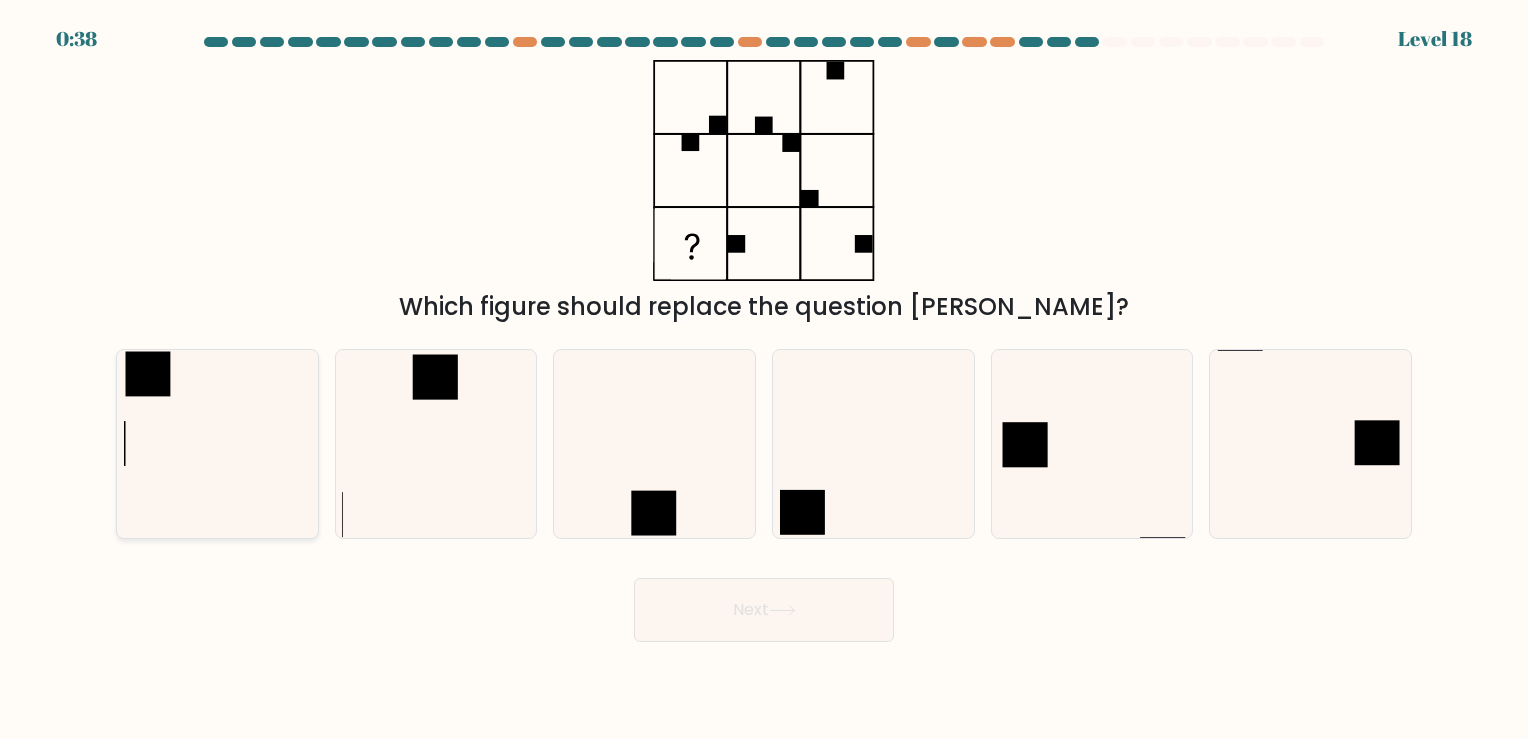 click 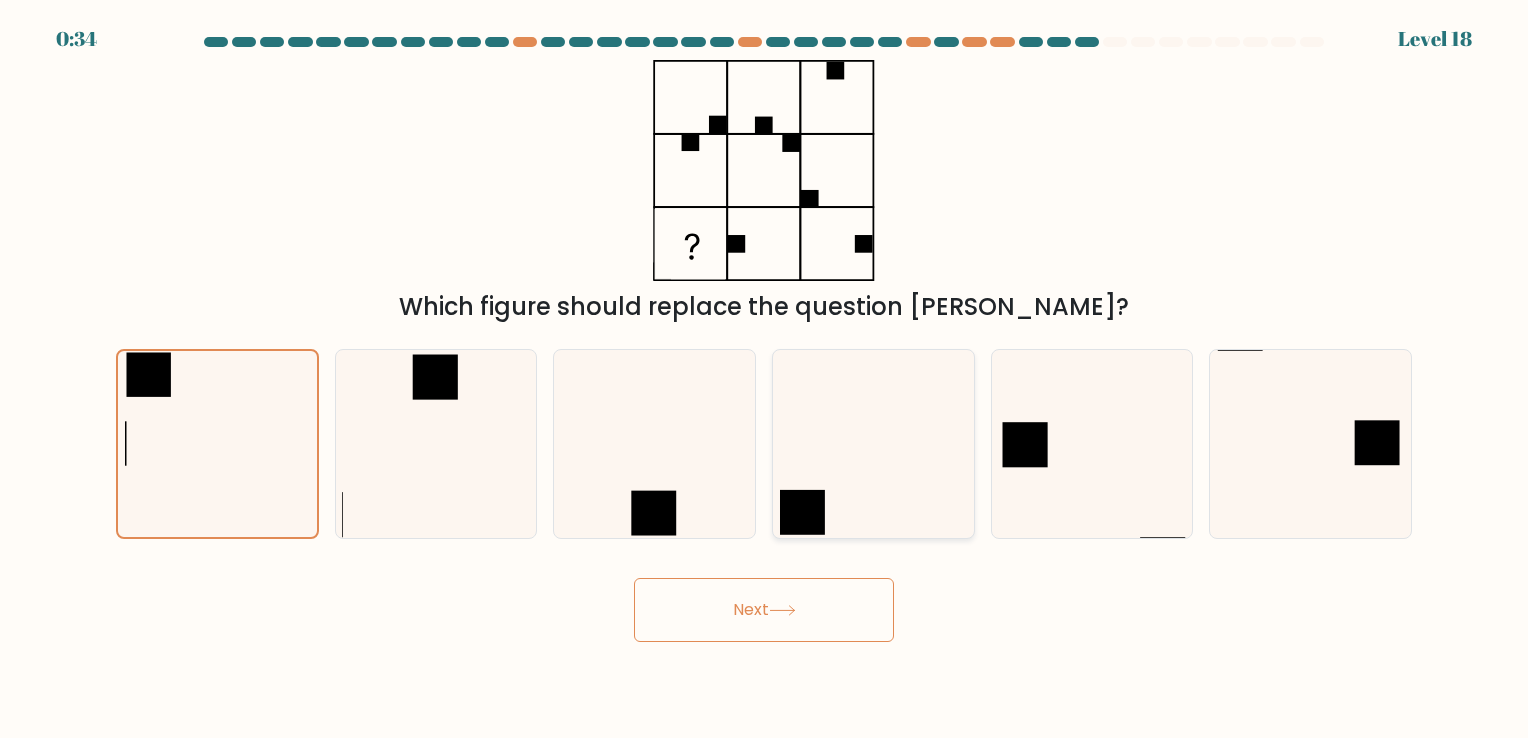click 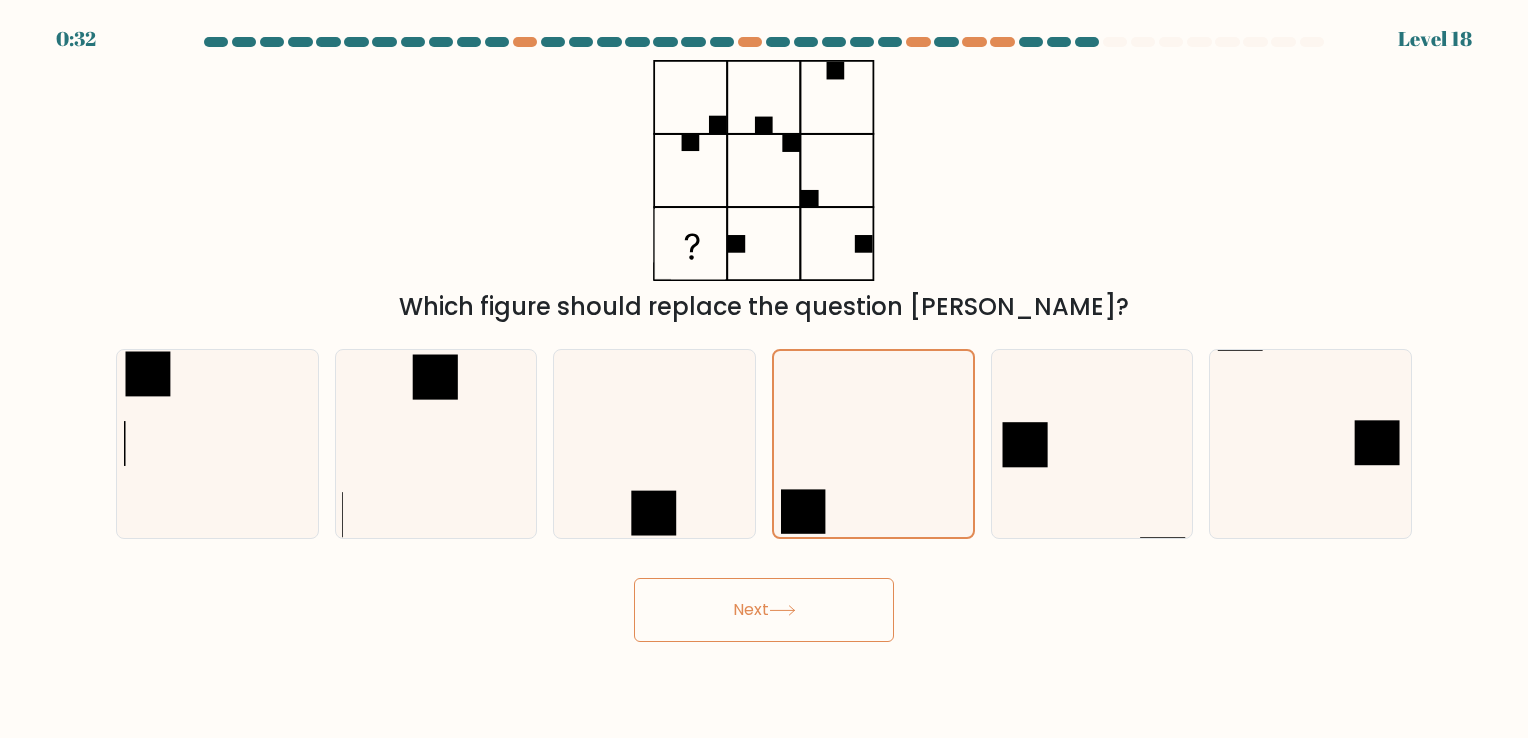 click on "Next" at bounding box center (764, 610) 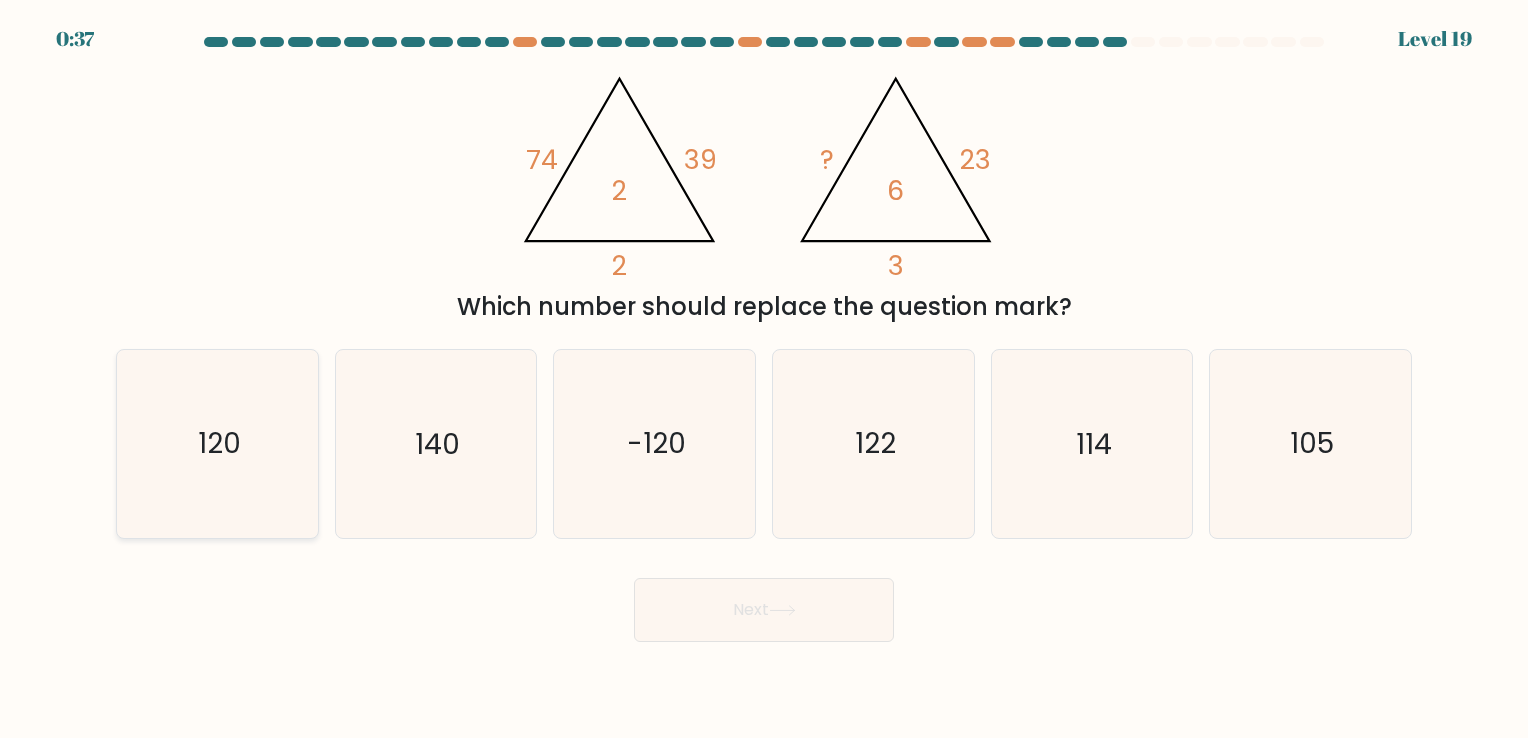 click on "120" 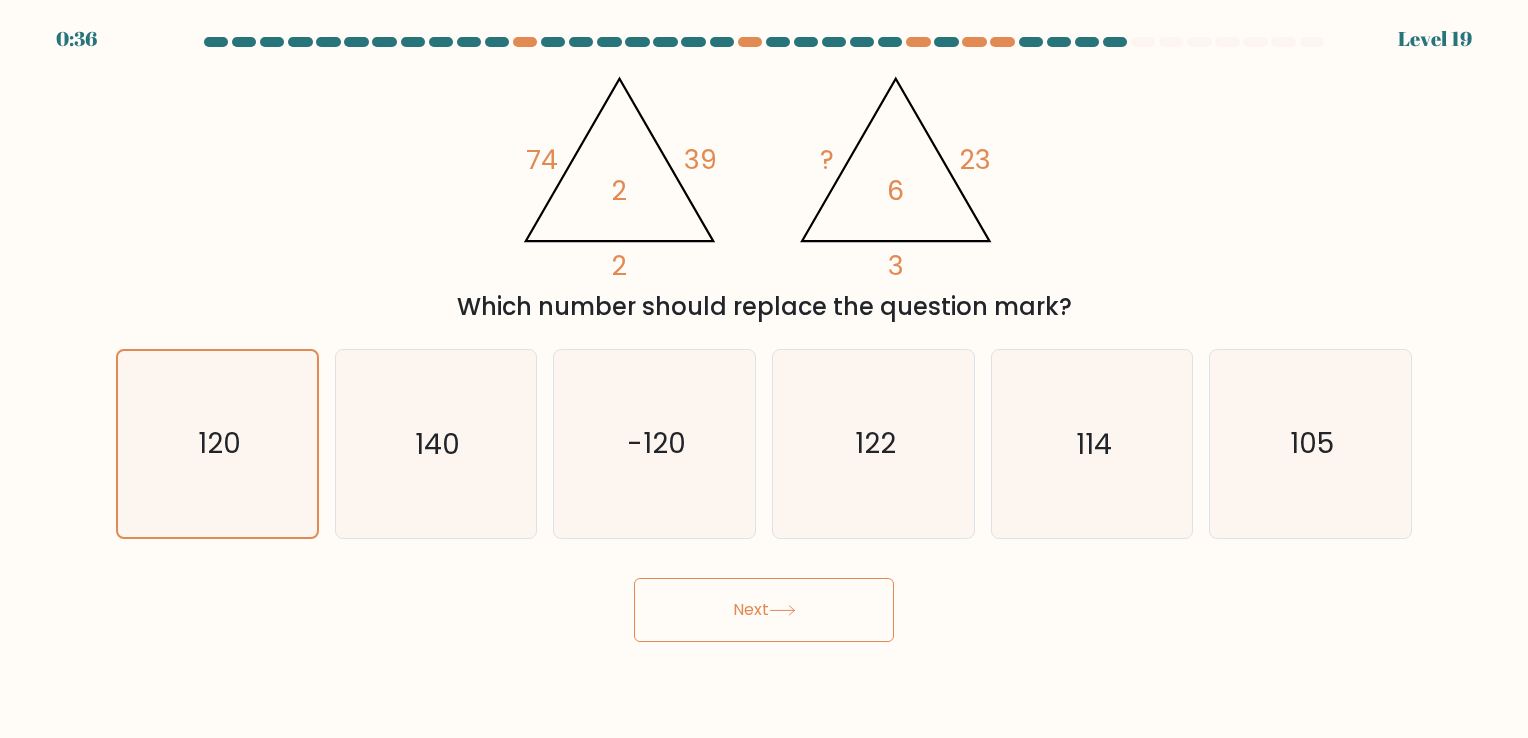 click on "Next" at bounding box center [764, 610] 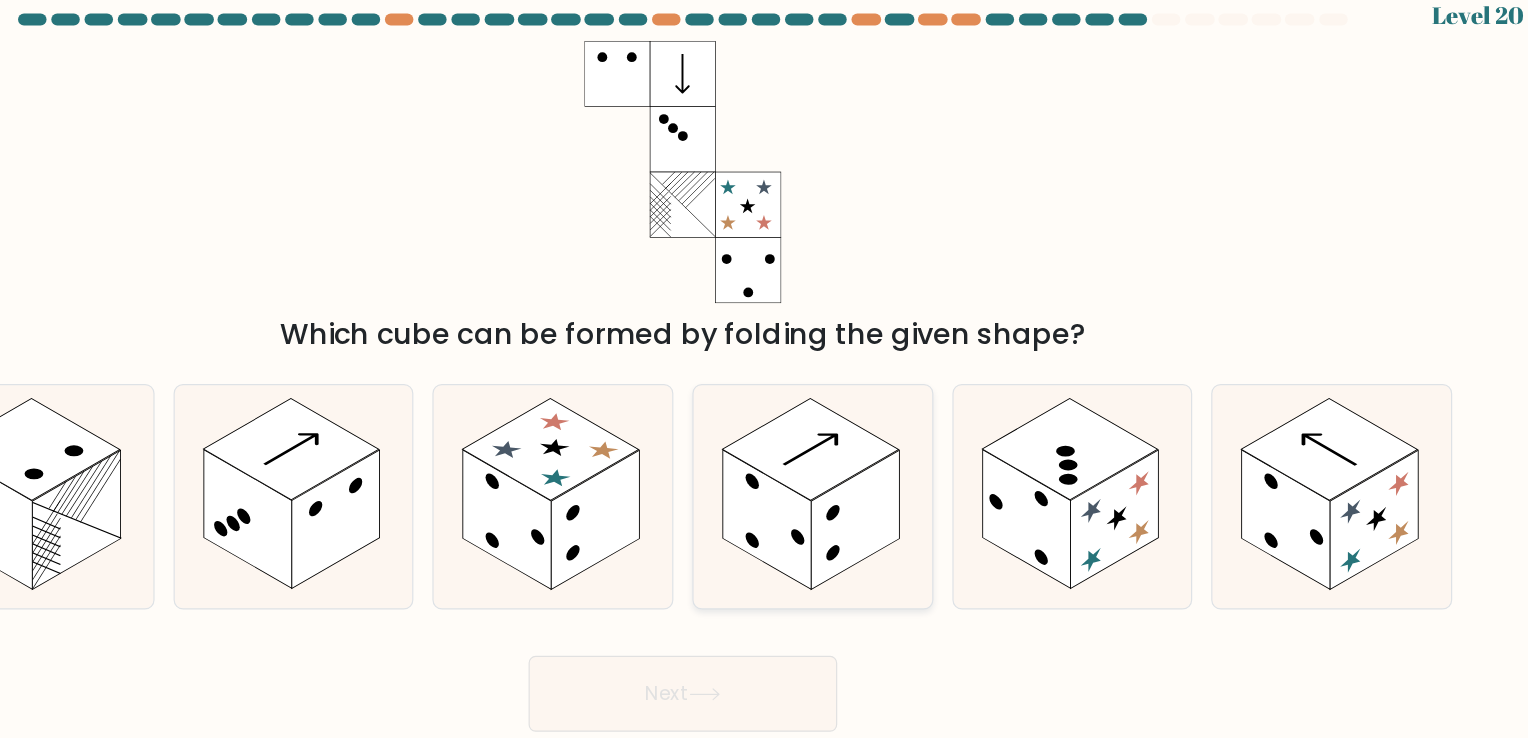 click 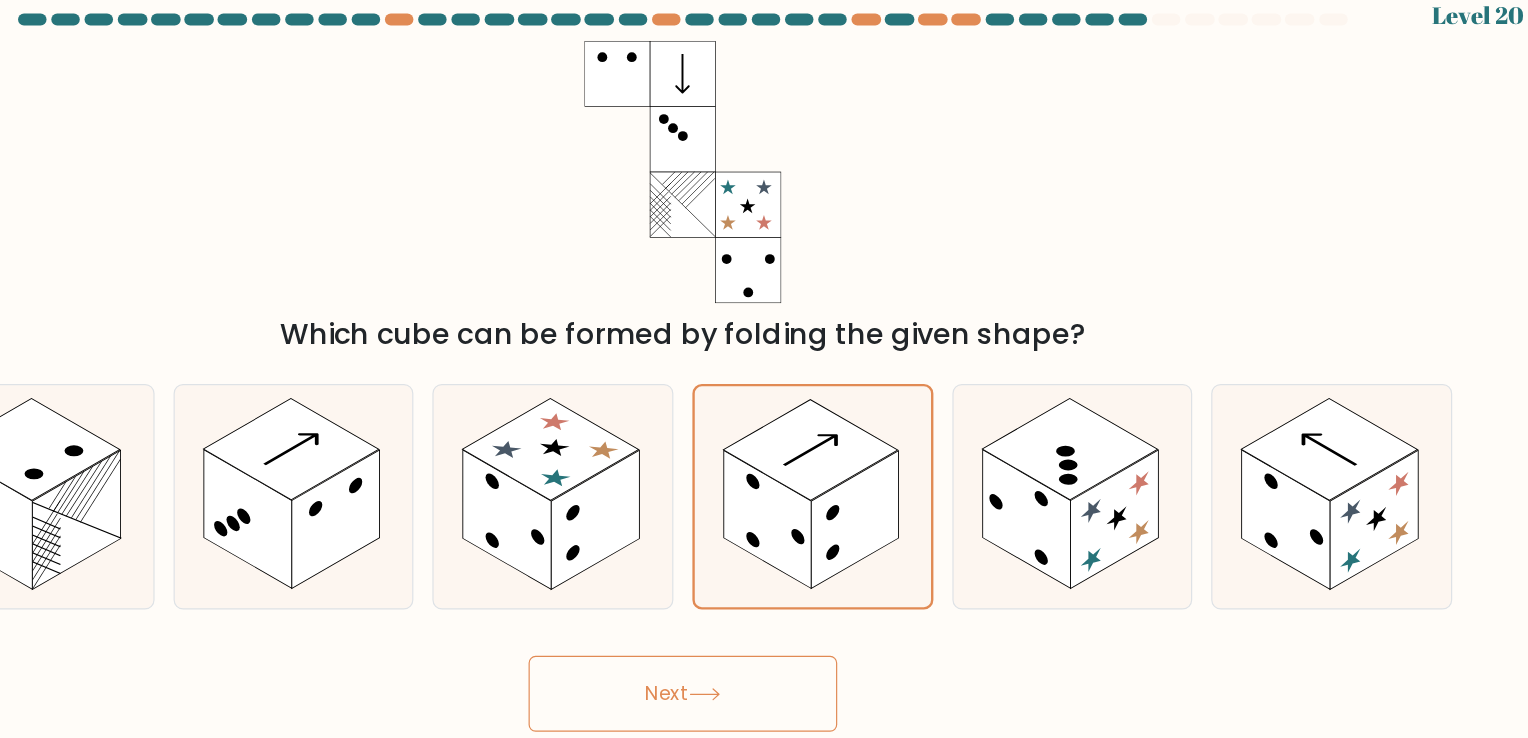 click on "Next" at bounding box center (764, 610) 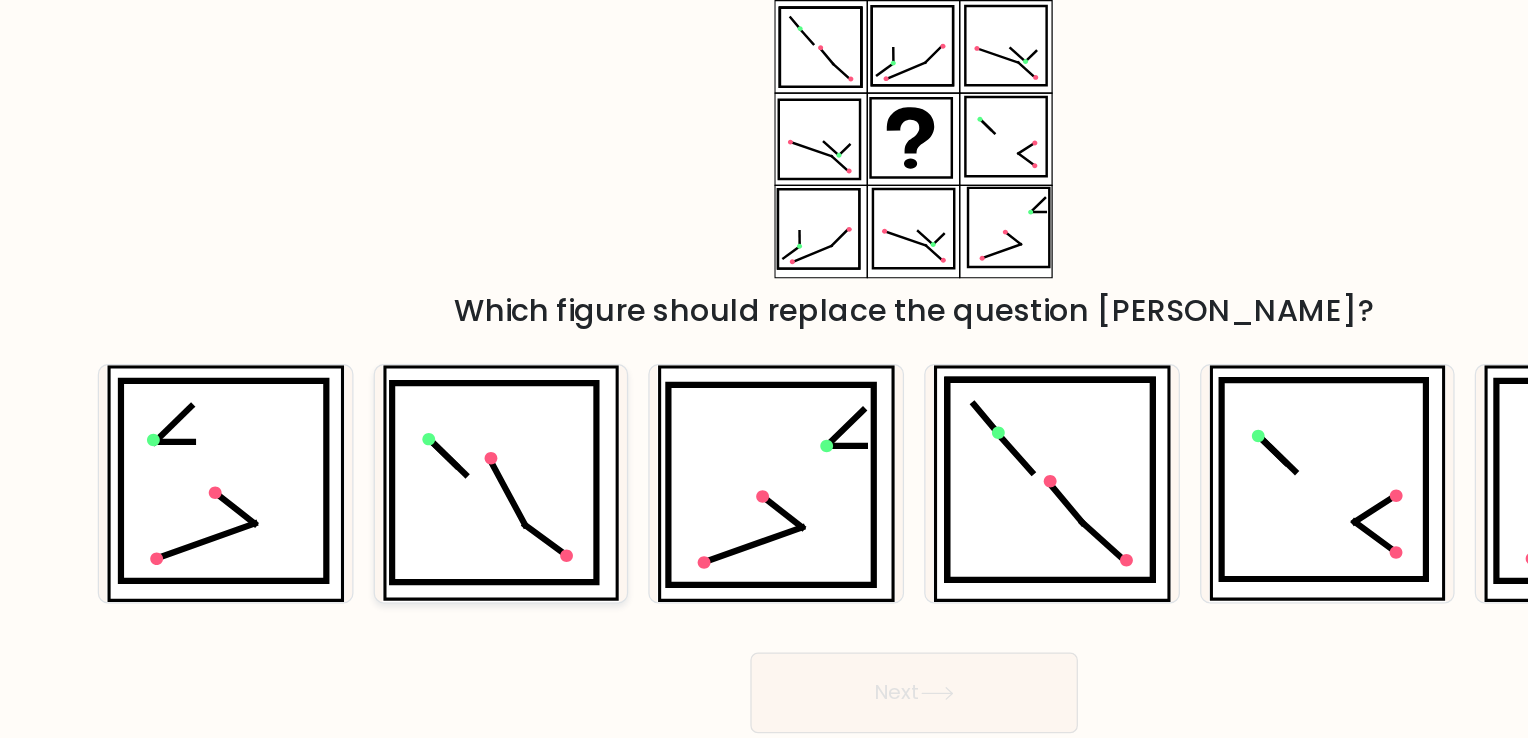 click 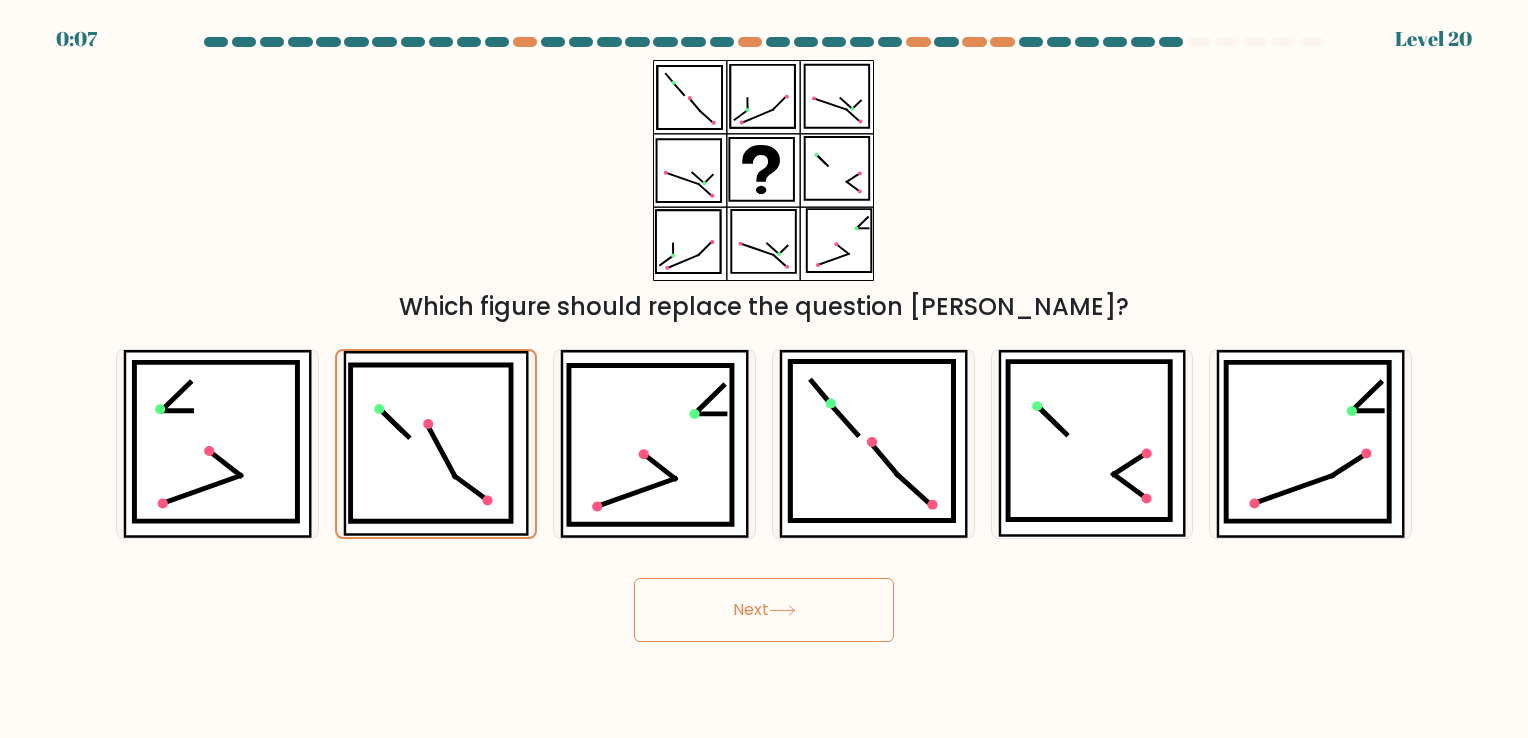 click on "Next" at bounding box center (764, 610) 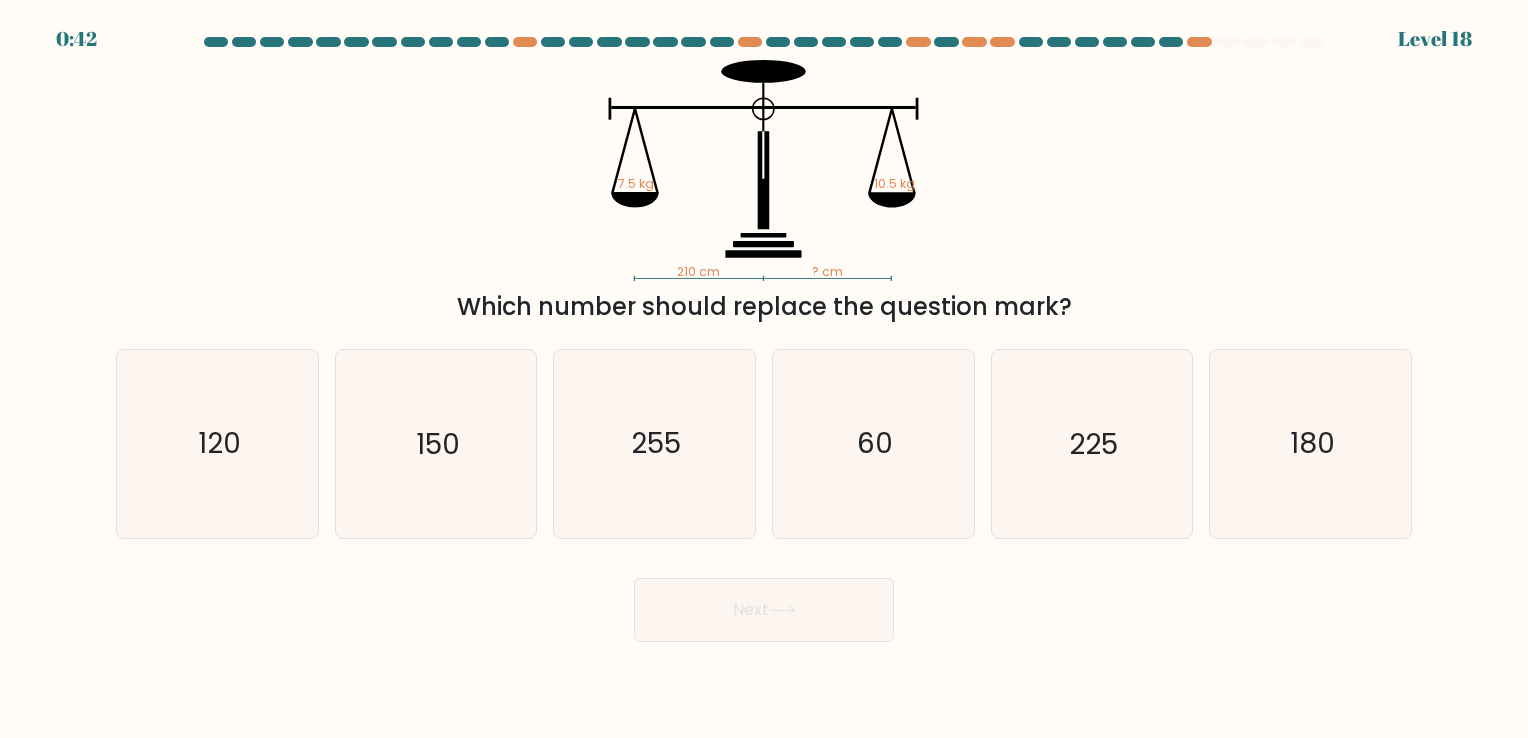 scroll, scrollTop: 0, scrollLeft: 0, axis: both 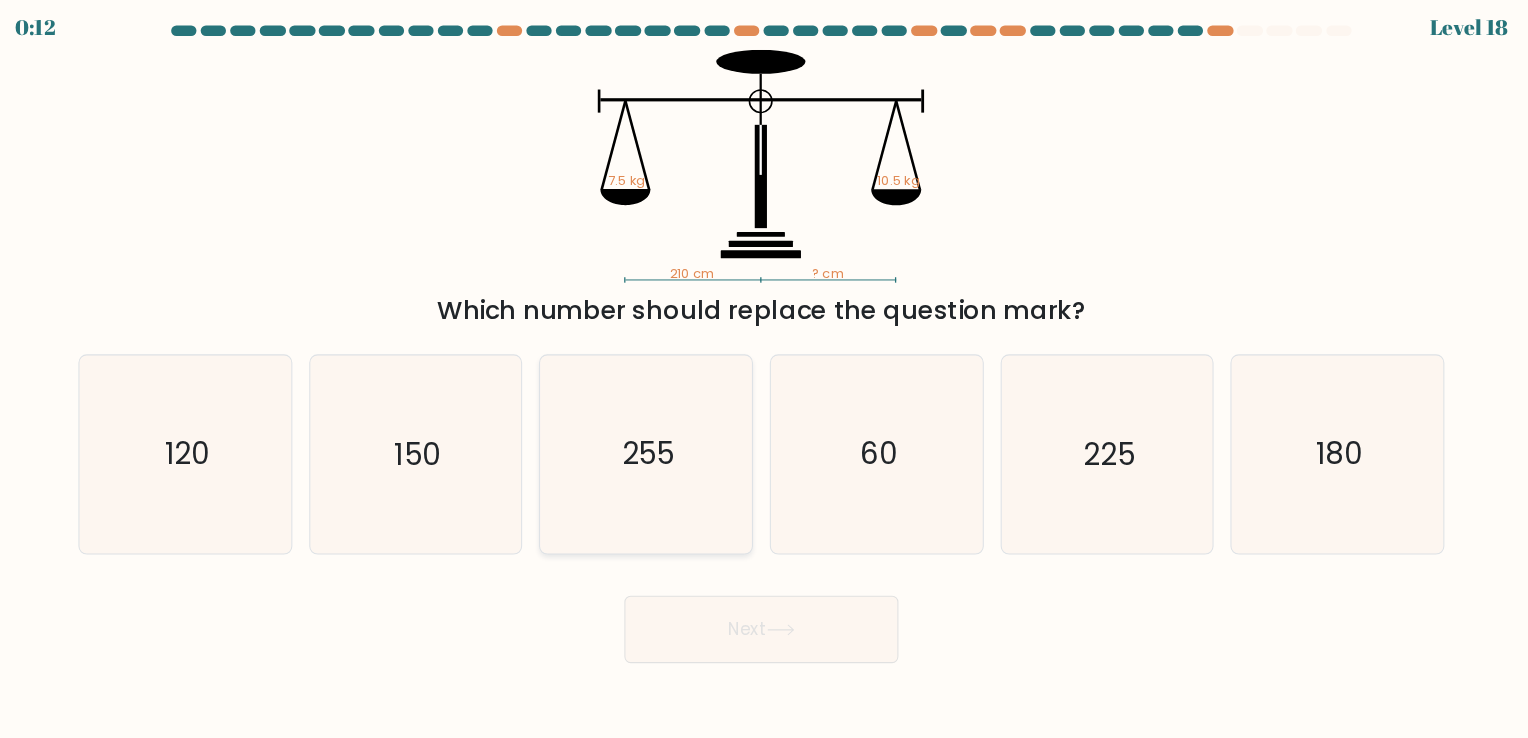 click on "255" 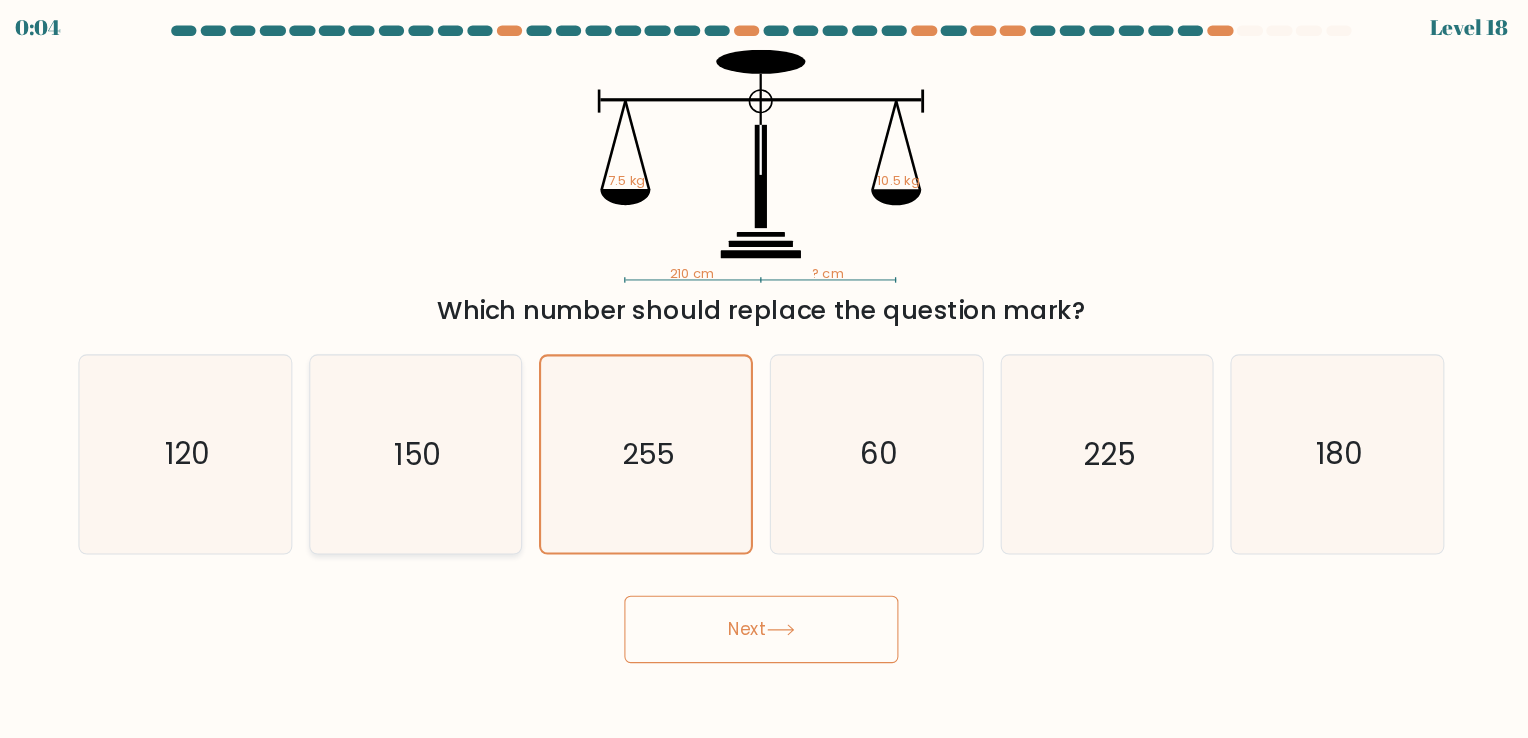 click on "150" 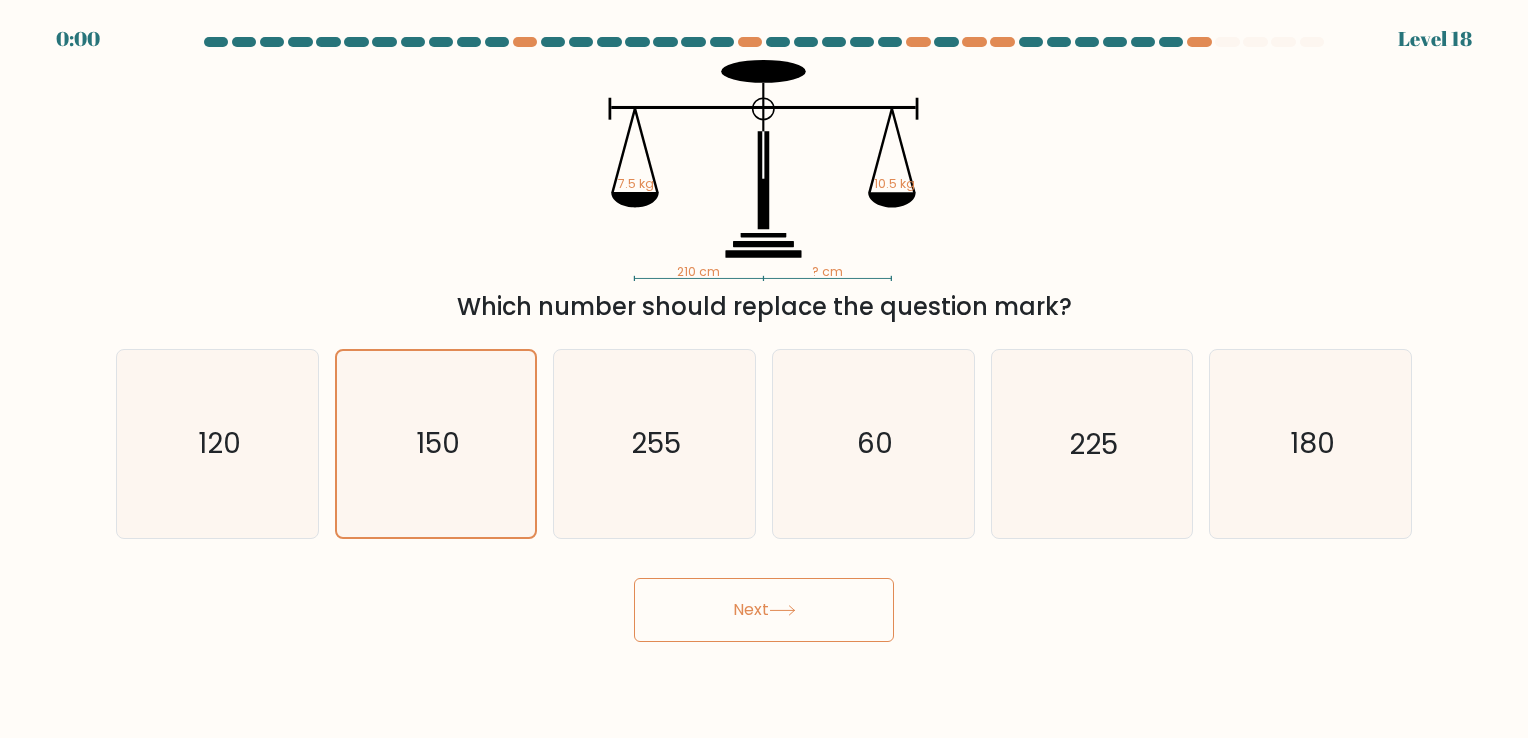 click on "Next" at bounding box center [764, 610] 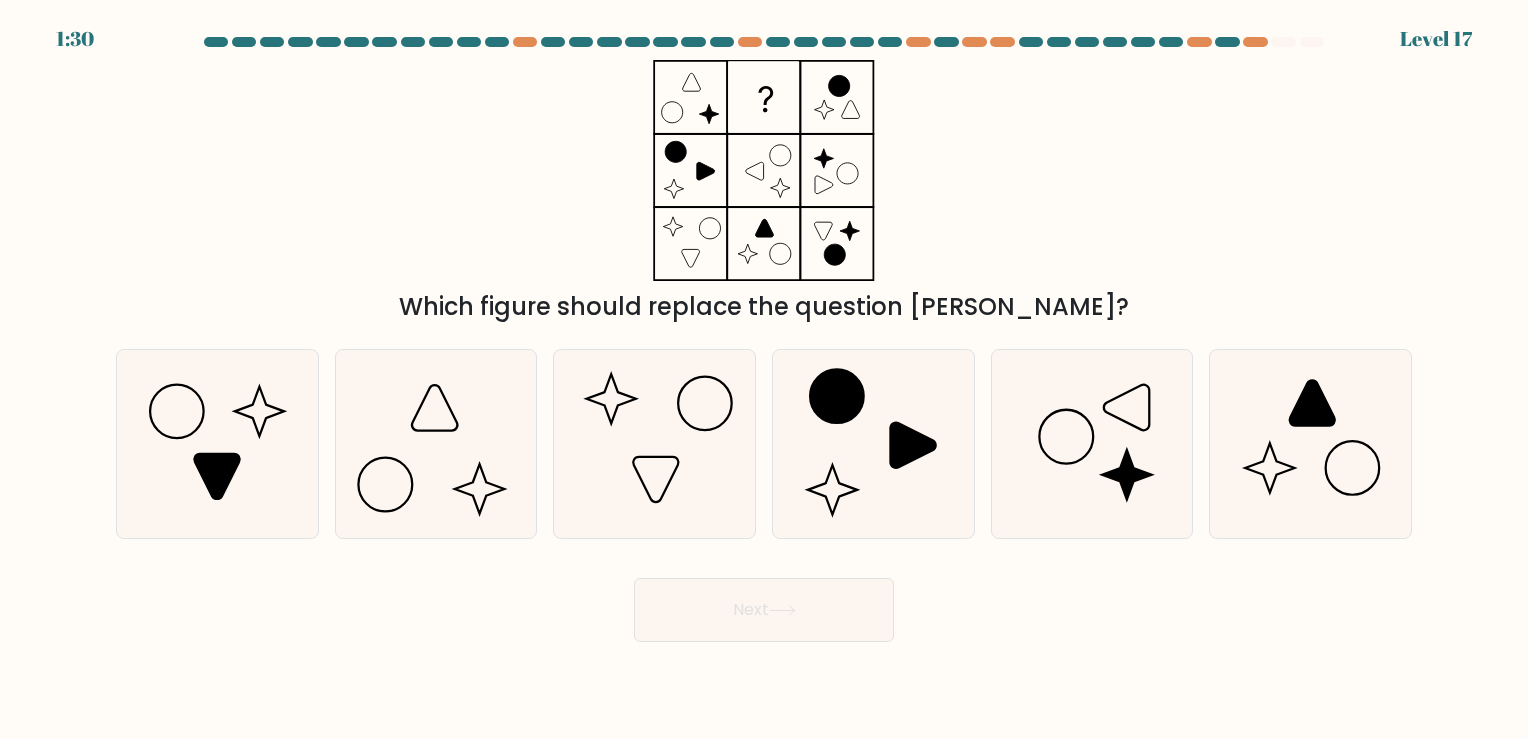 scroll, scrollTop: 0, scrollLeft: 0, axis: both 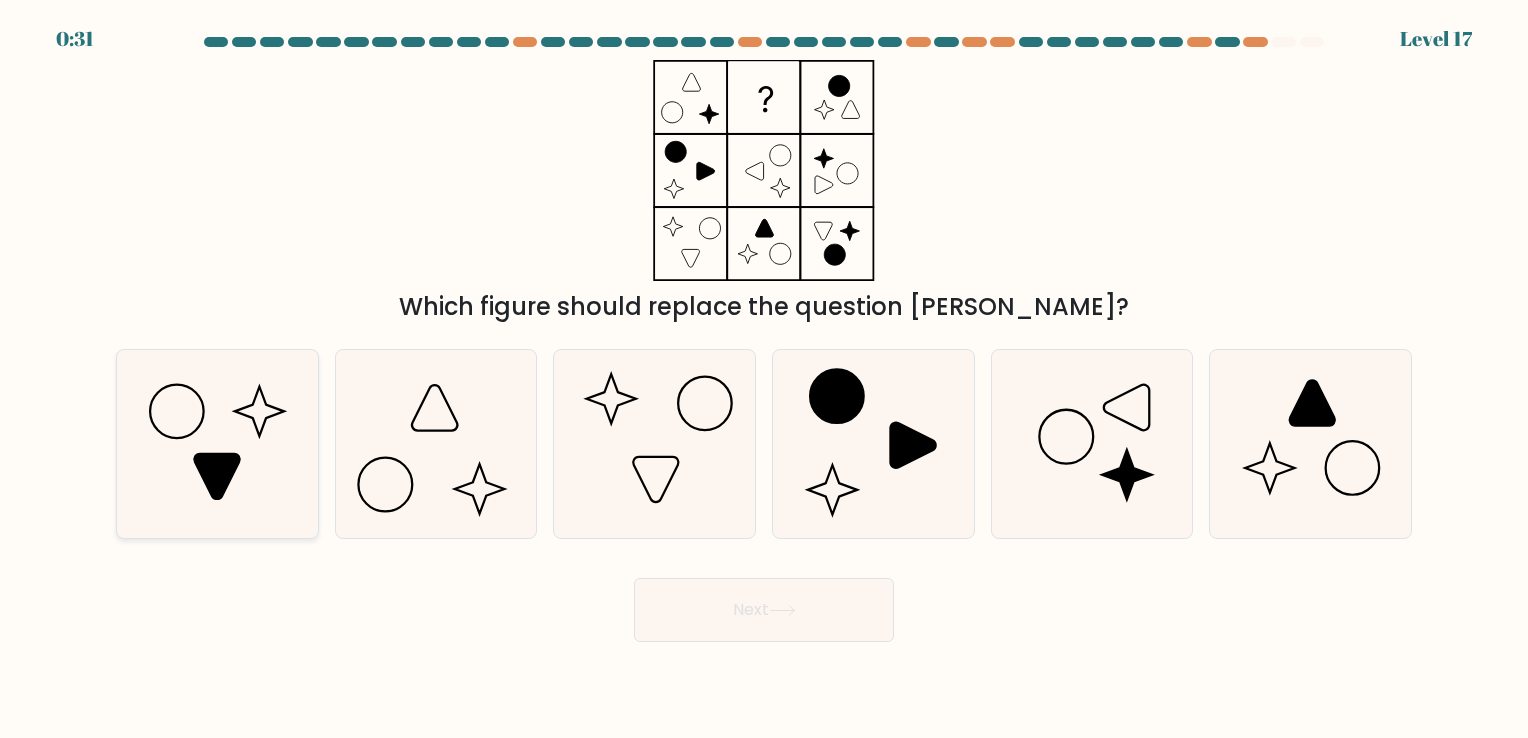click 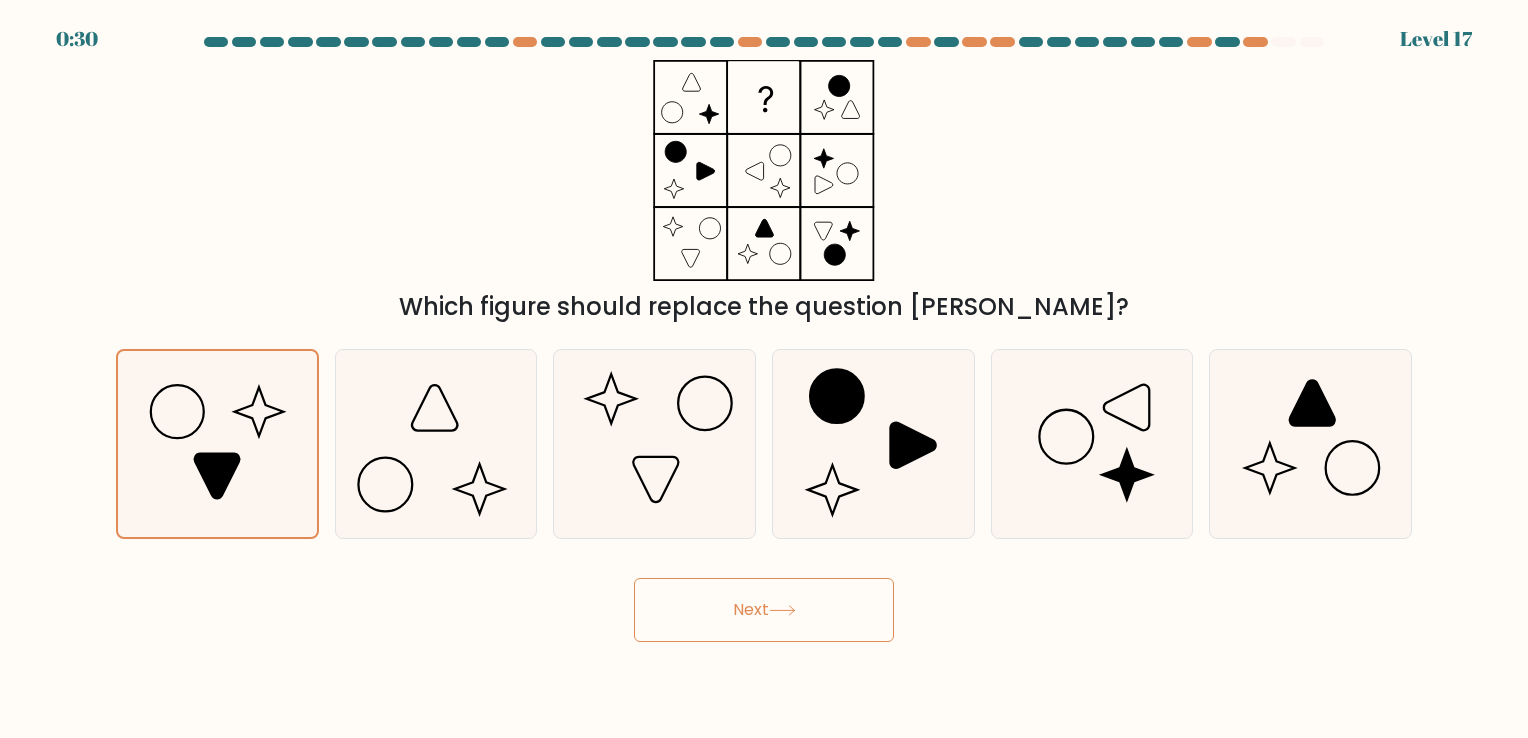 click on "Next" at bounding box center (764, 610) 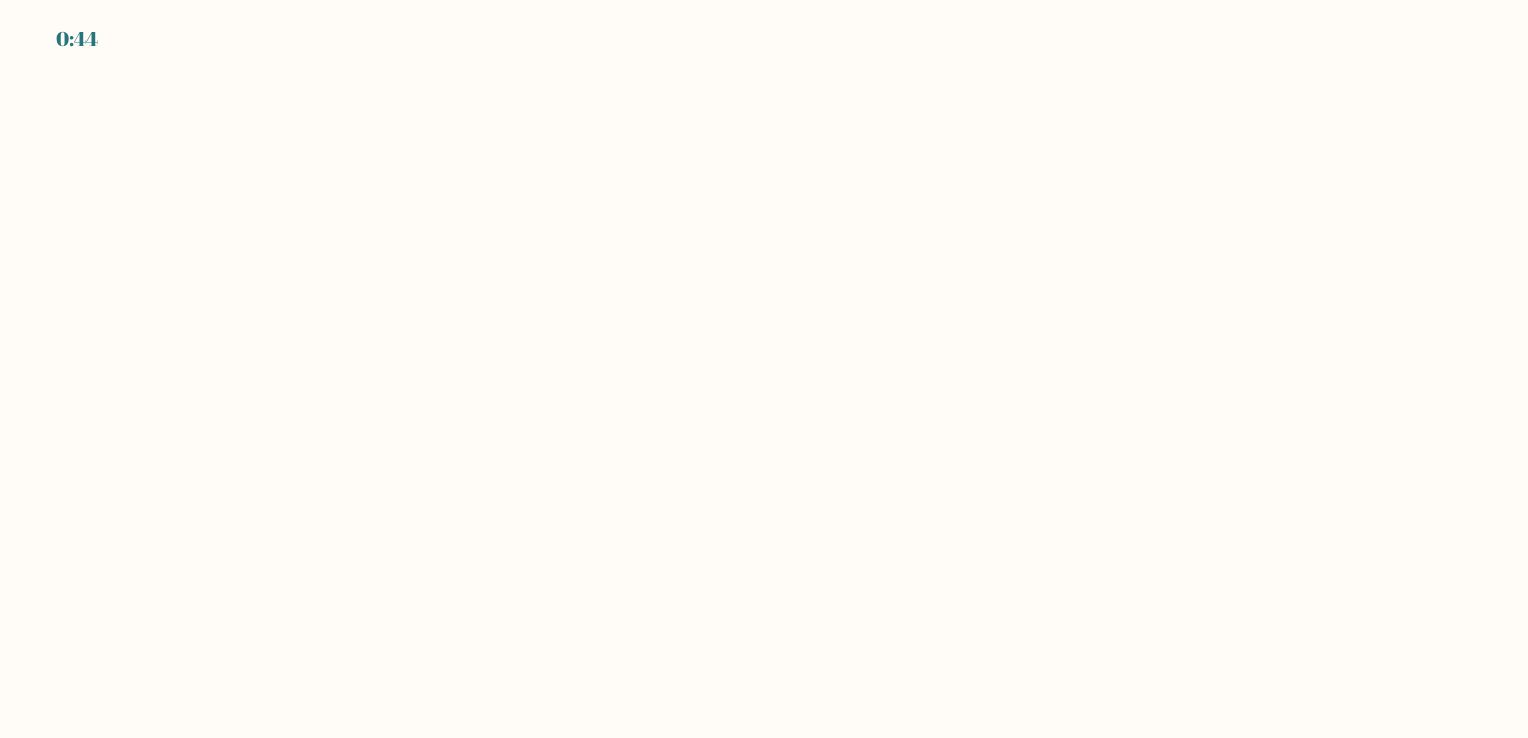 scroll, scrollTop: 0, scrollLeft: 0, axis: both 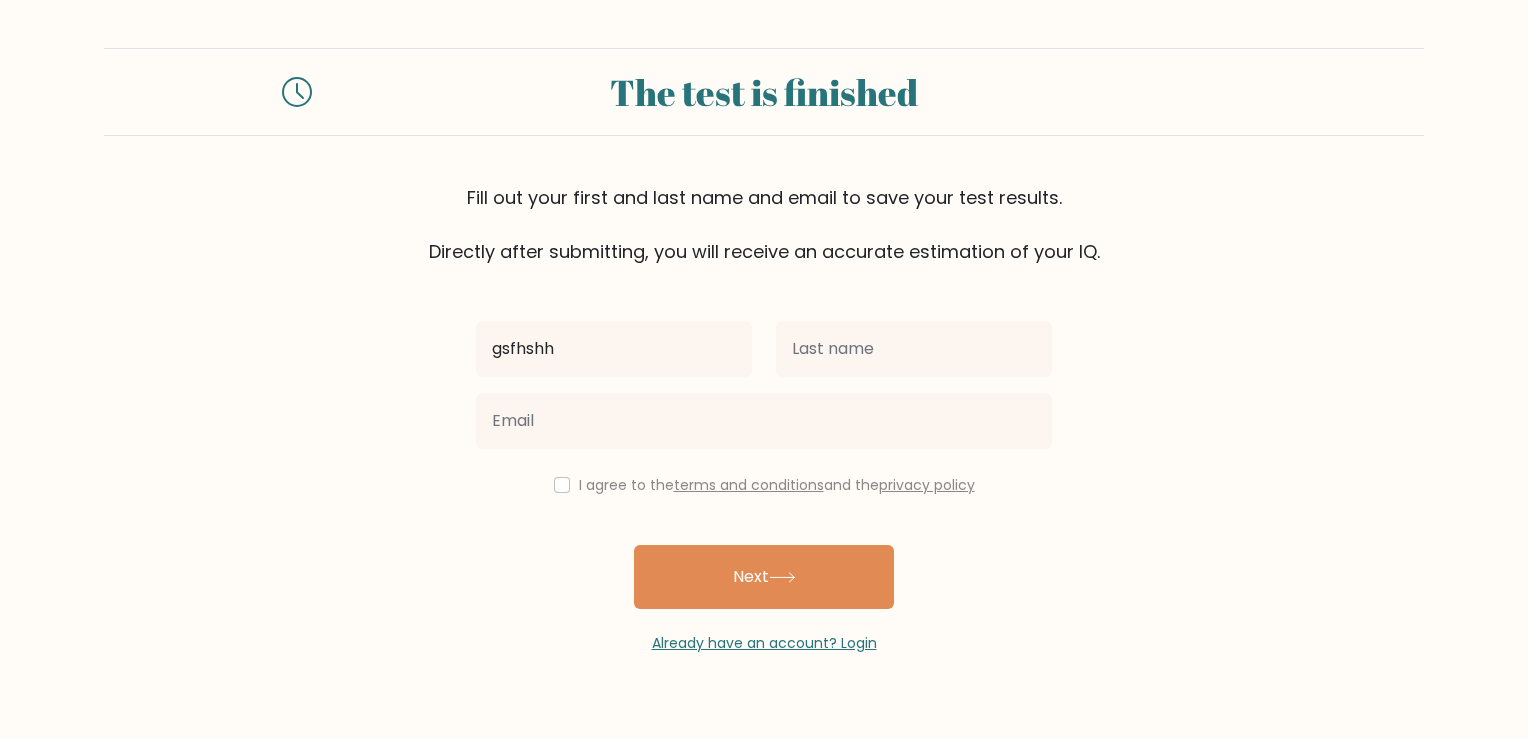 type on "gsfhshh" 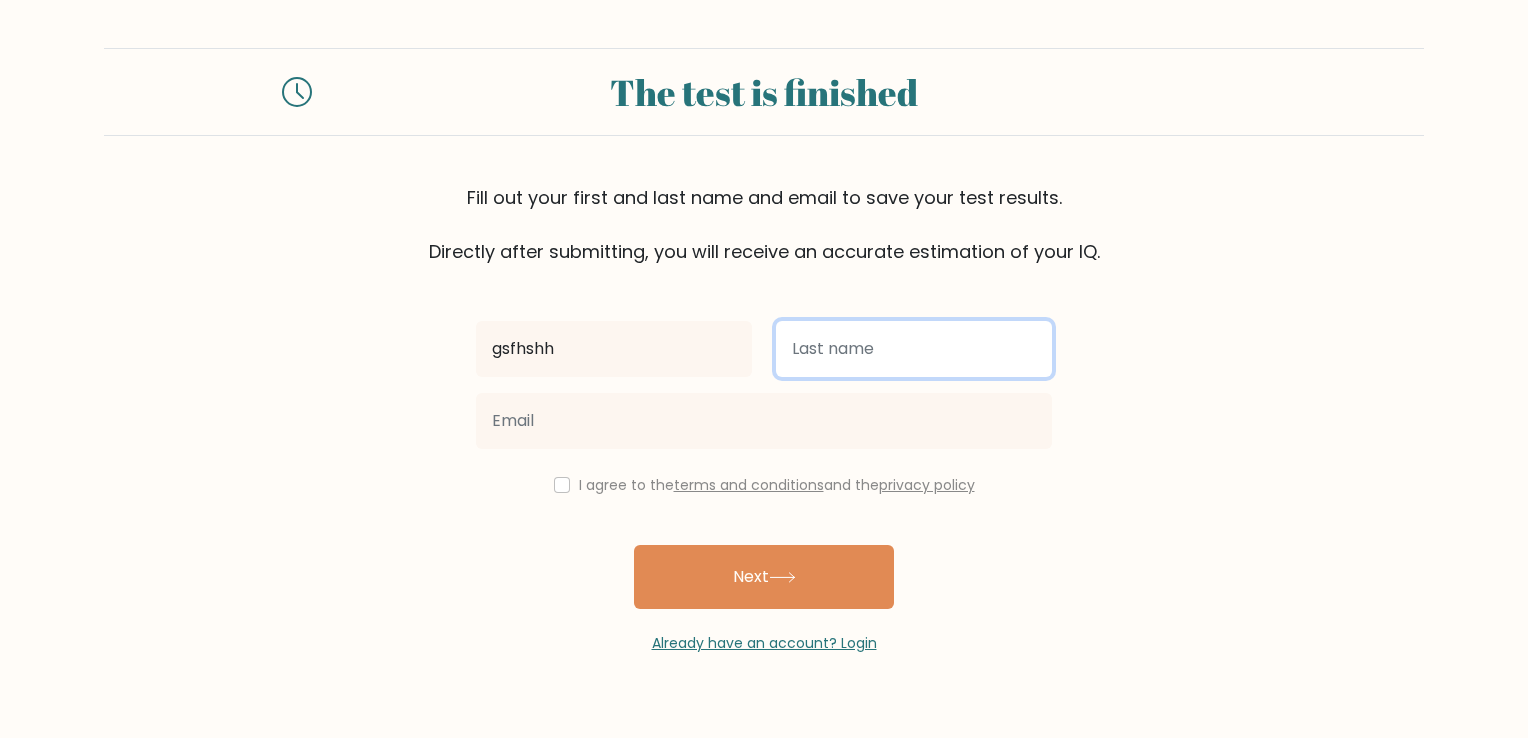 click at bounding box center [914, 349] 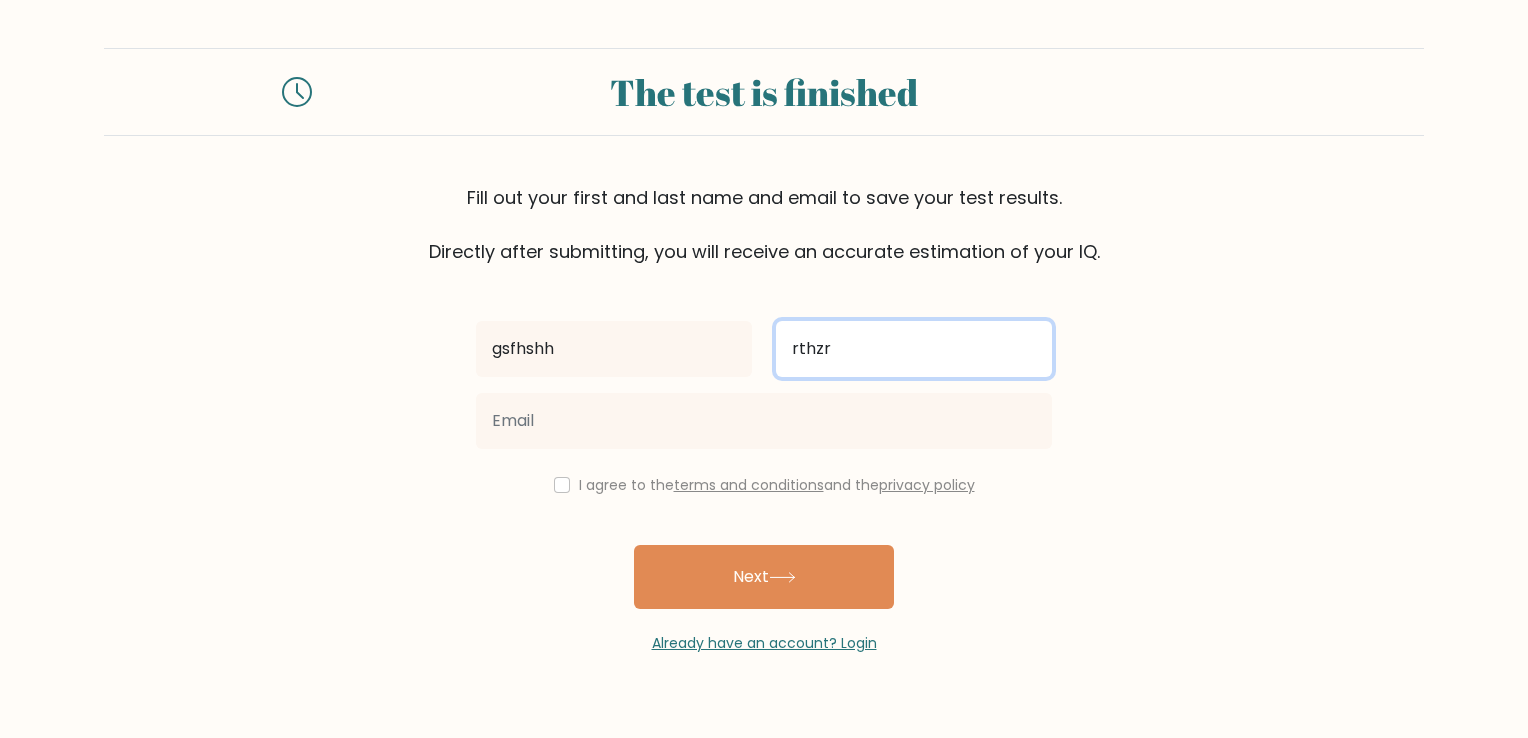 type on "rthzr" 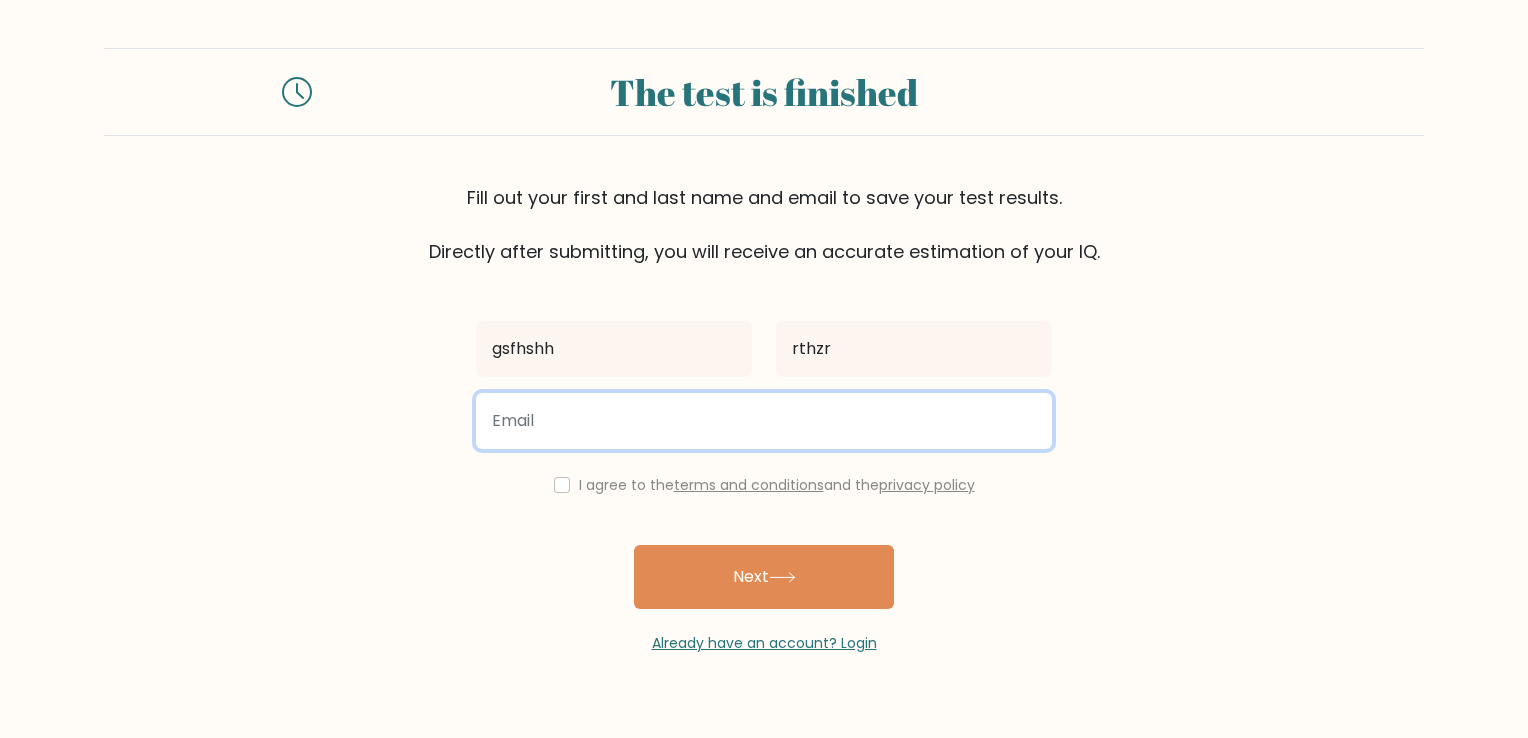 click at bounding box center [764, 421] 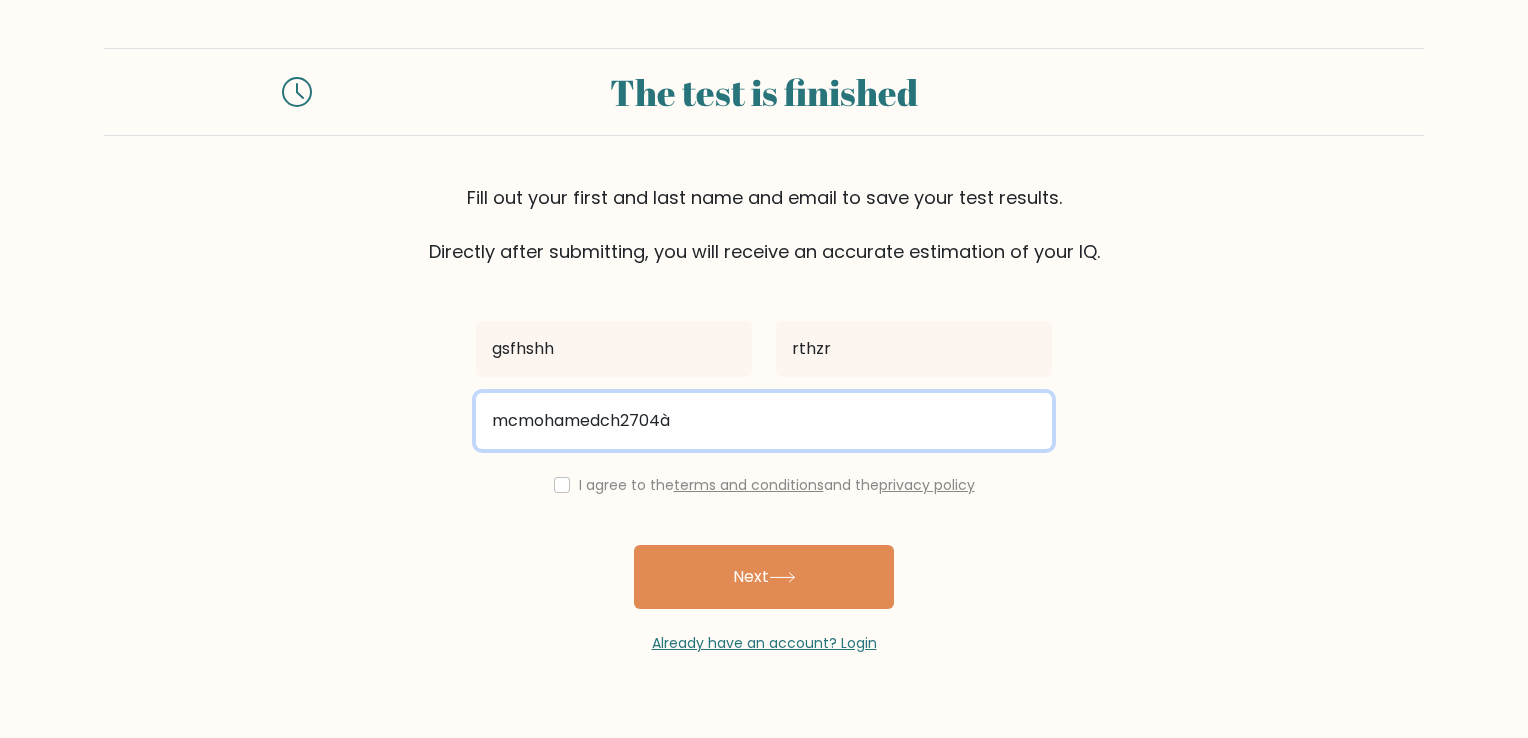 click on "mcmohamedch2704à" at bounding box center (764, 421) 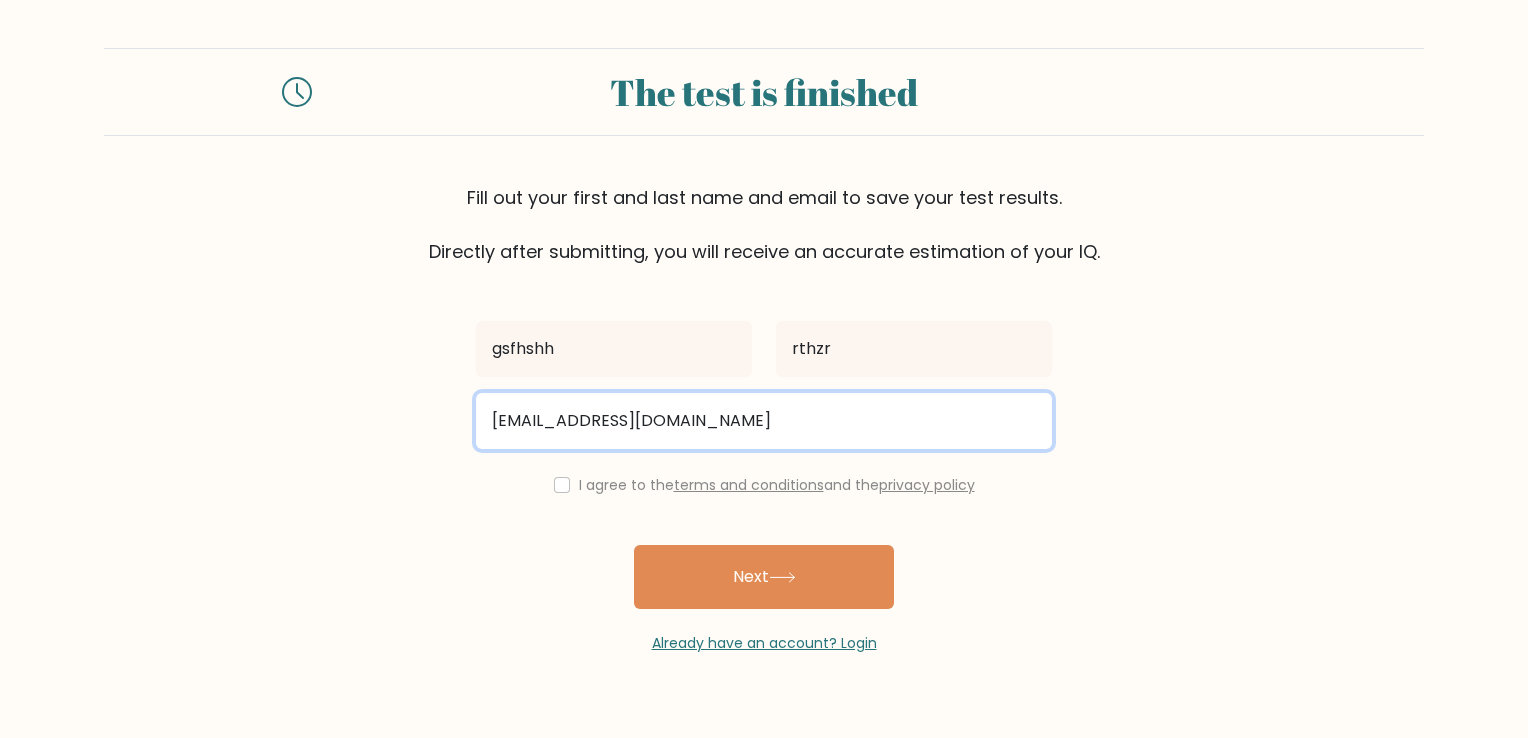 type on "[EMAIL_ADDRESS][DOMAIN_NAME]" 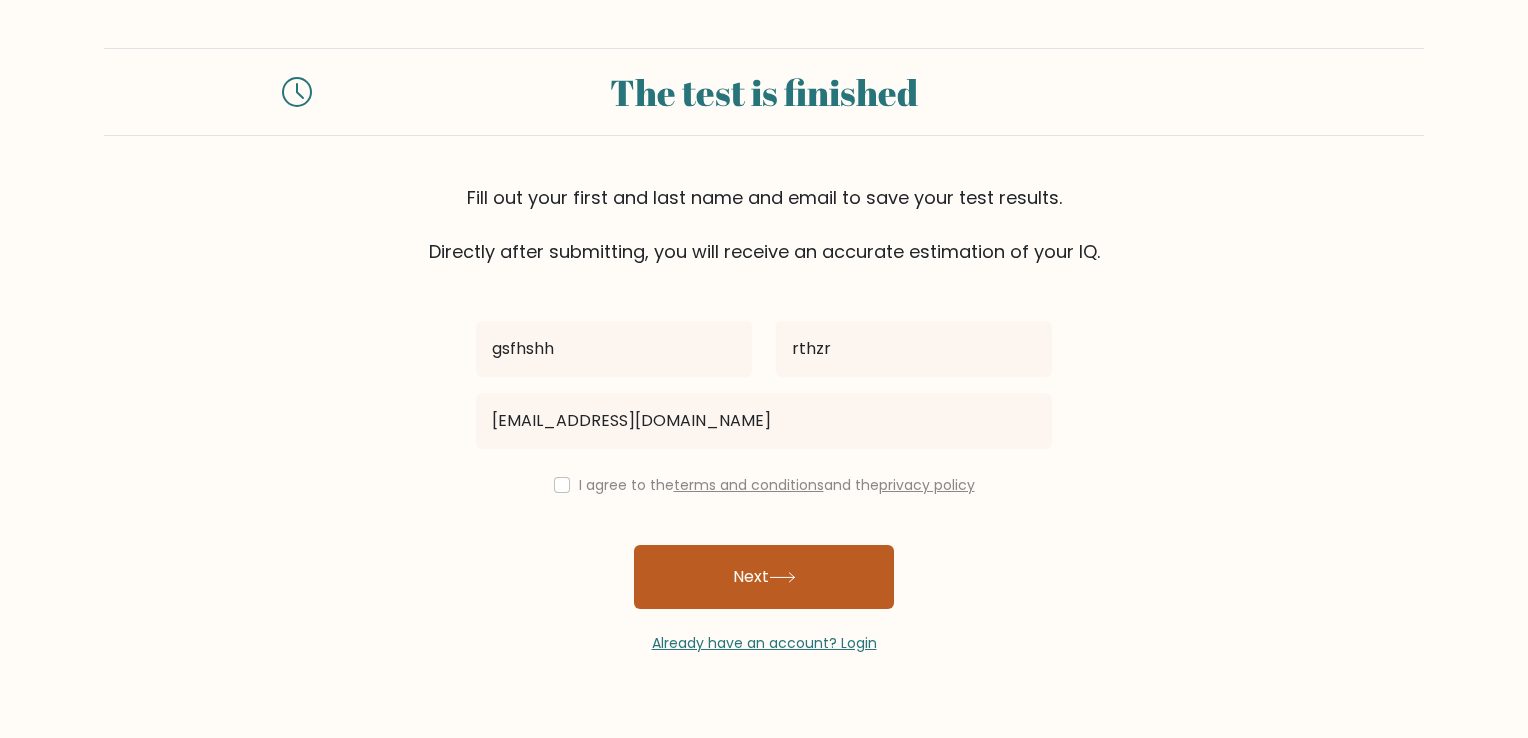 click on "Next" at bounding box center (764, 577) 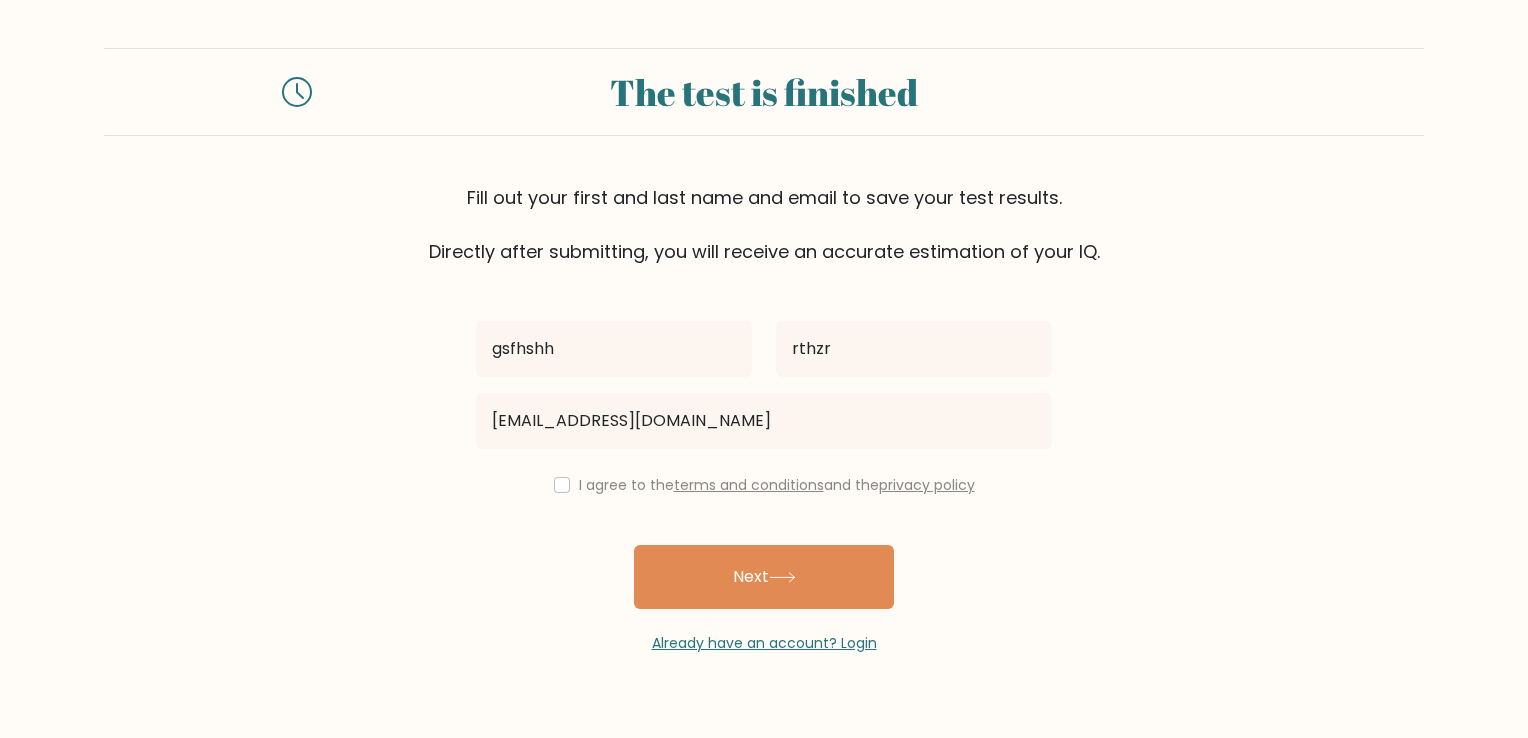 click on "I agree to the  terms and conditions  and the  privacy policy" at bounding box center (764, 485) 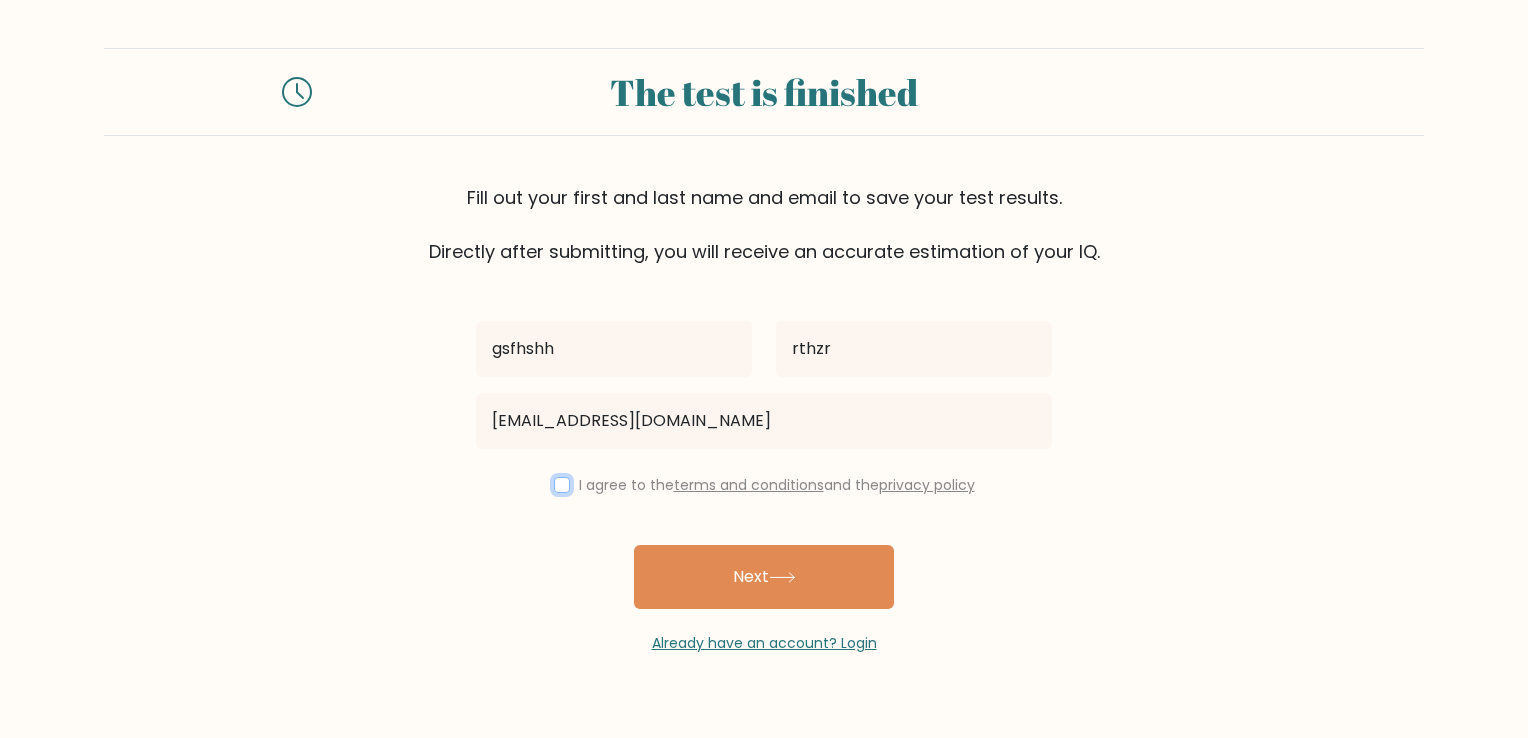 click at bounding box center [562, 485] 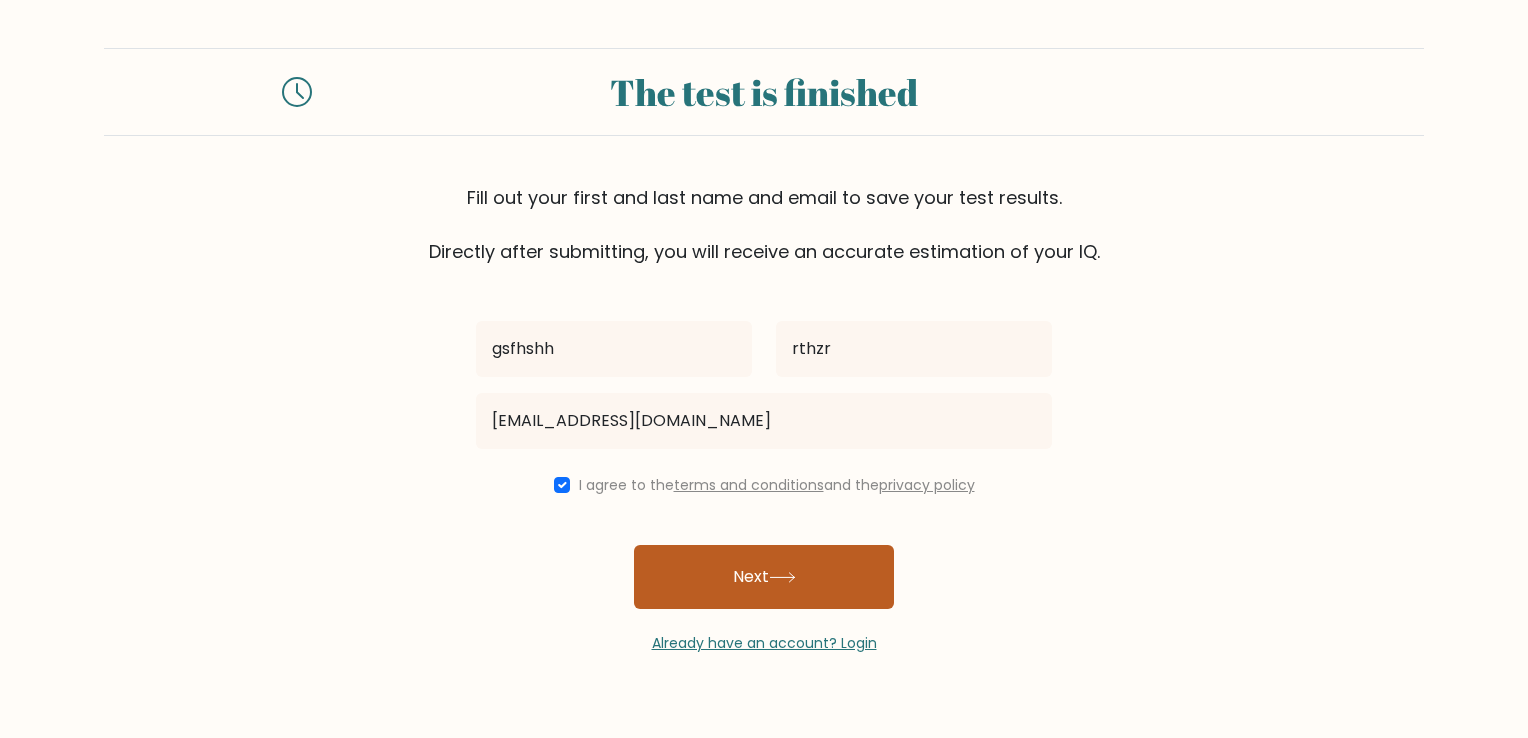 click on "Next" at bounding box center (764, 577) 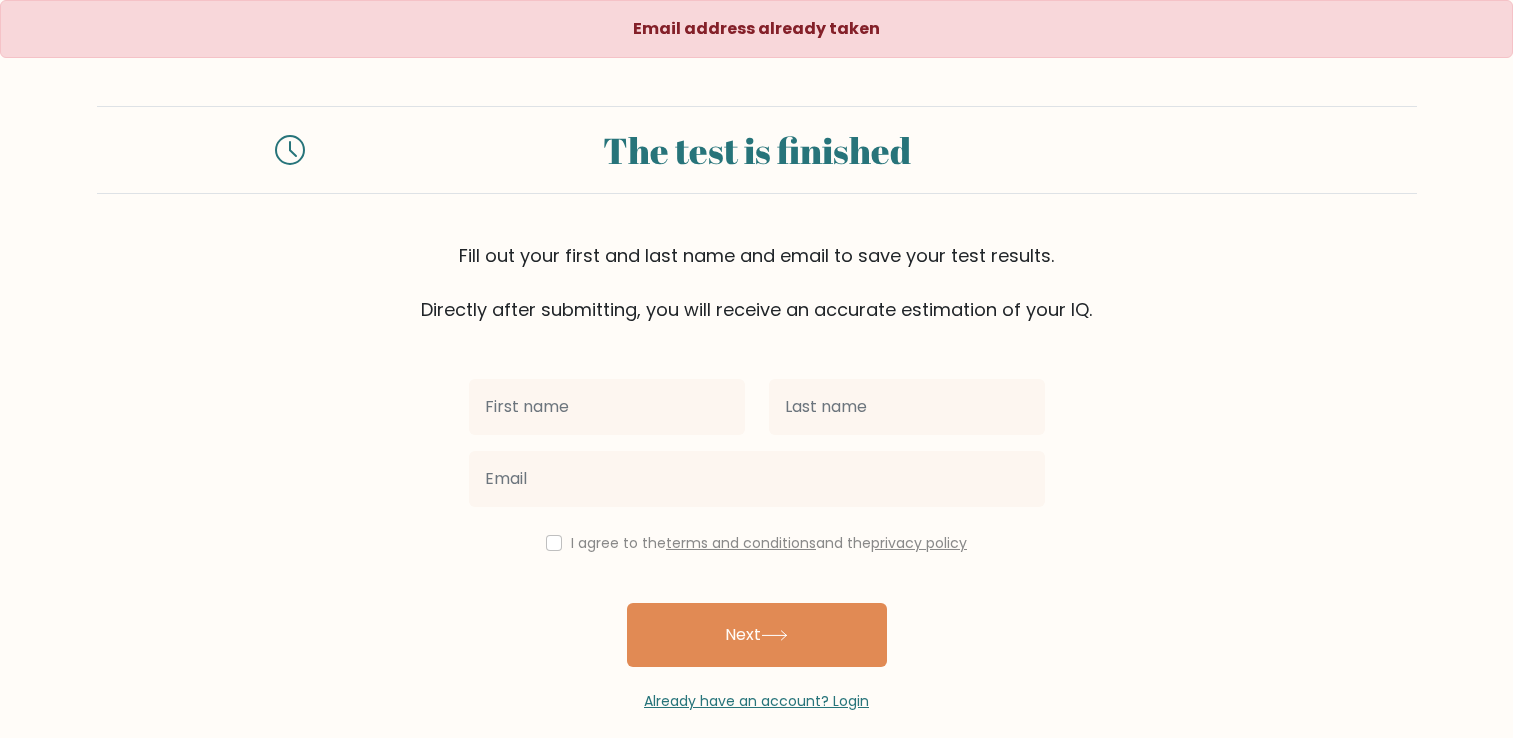 scroll, scrollTop: 0, scrollLeft: 0, axis: both 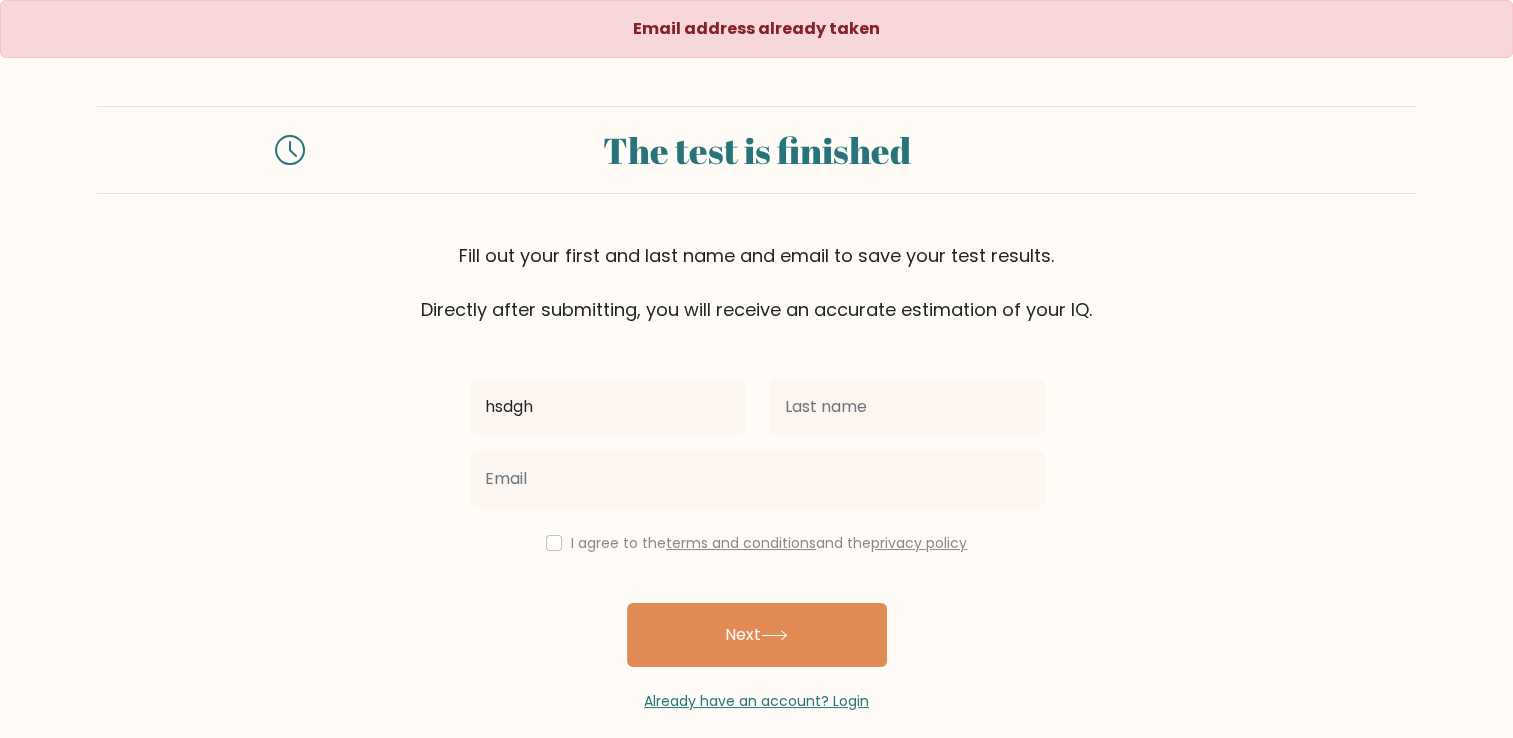 type on "hsdgh" 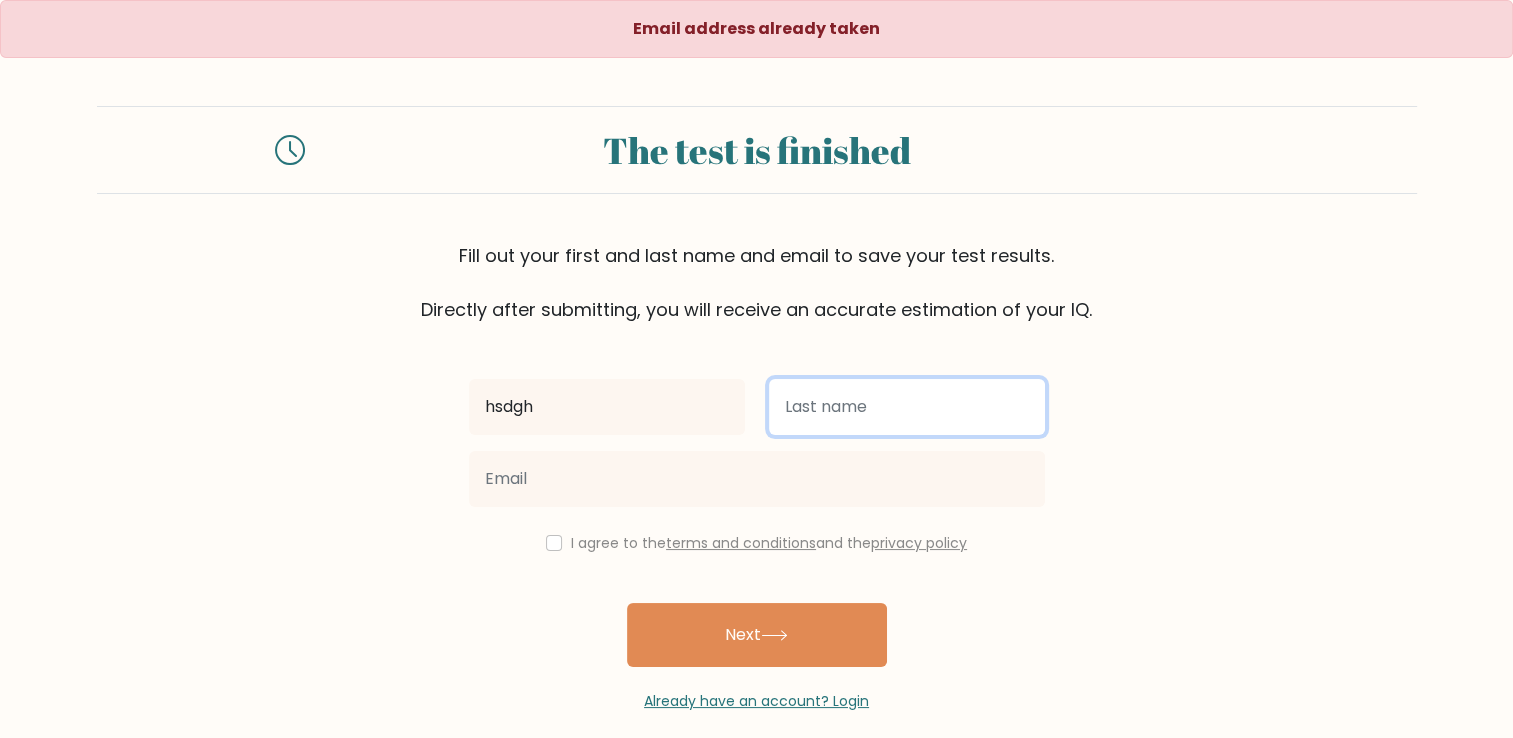 click at bounding box center [907, 407] 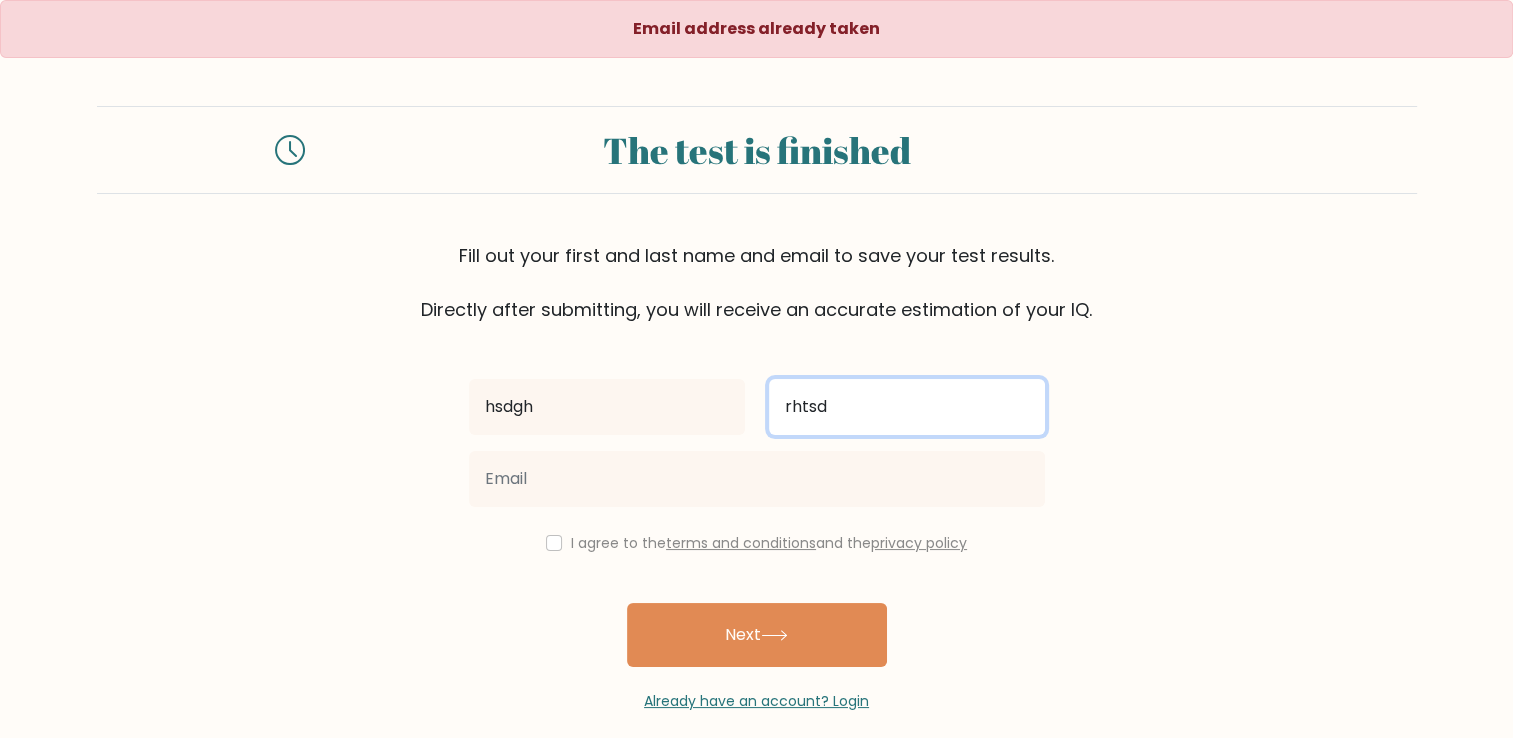 type on "rhtsd" 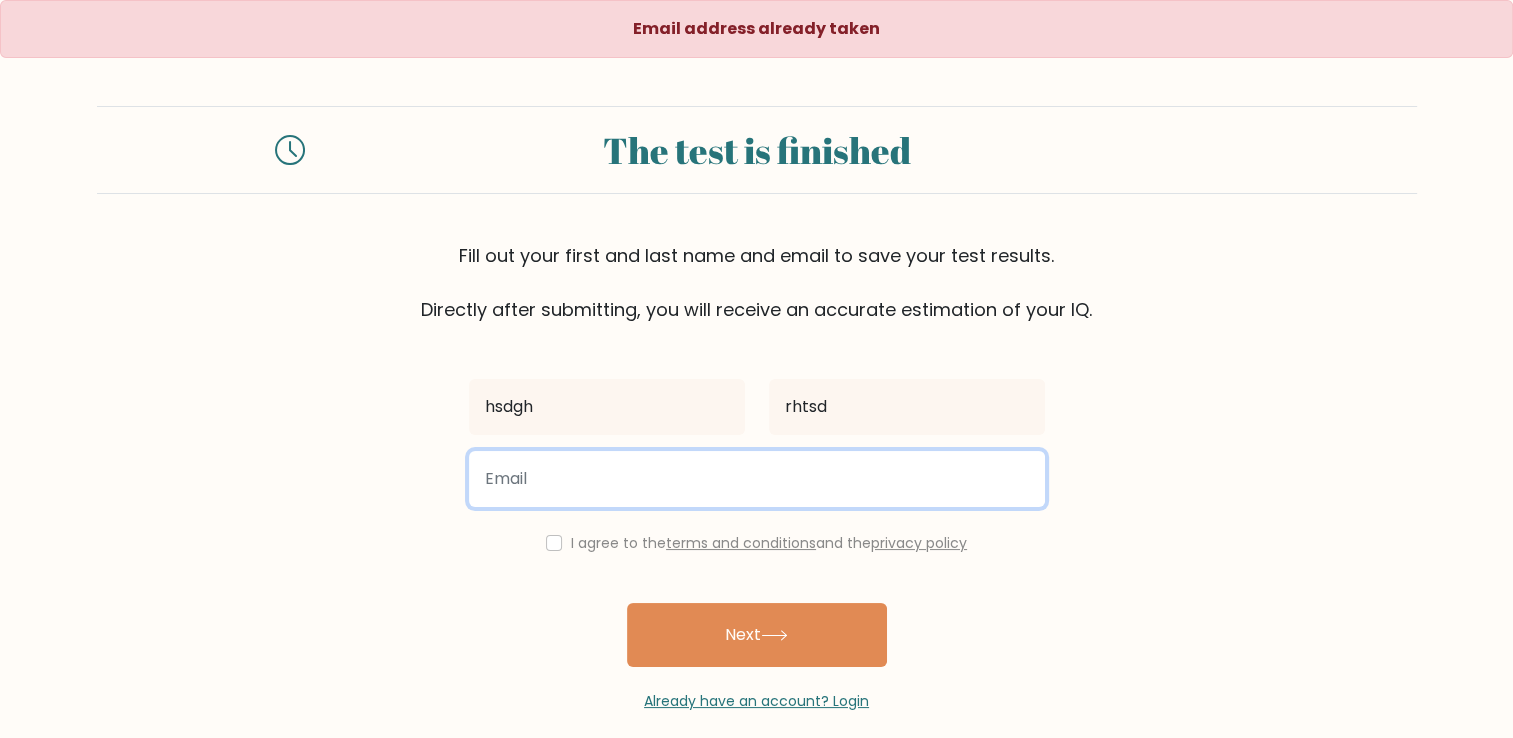 click at bounding box center [757, 479] 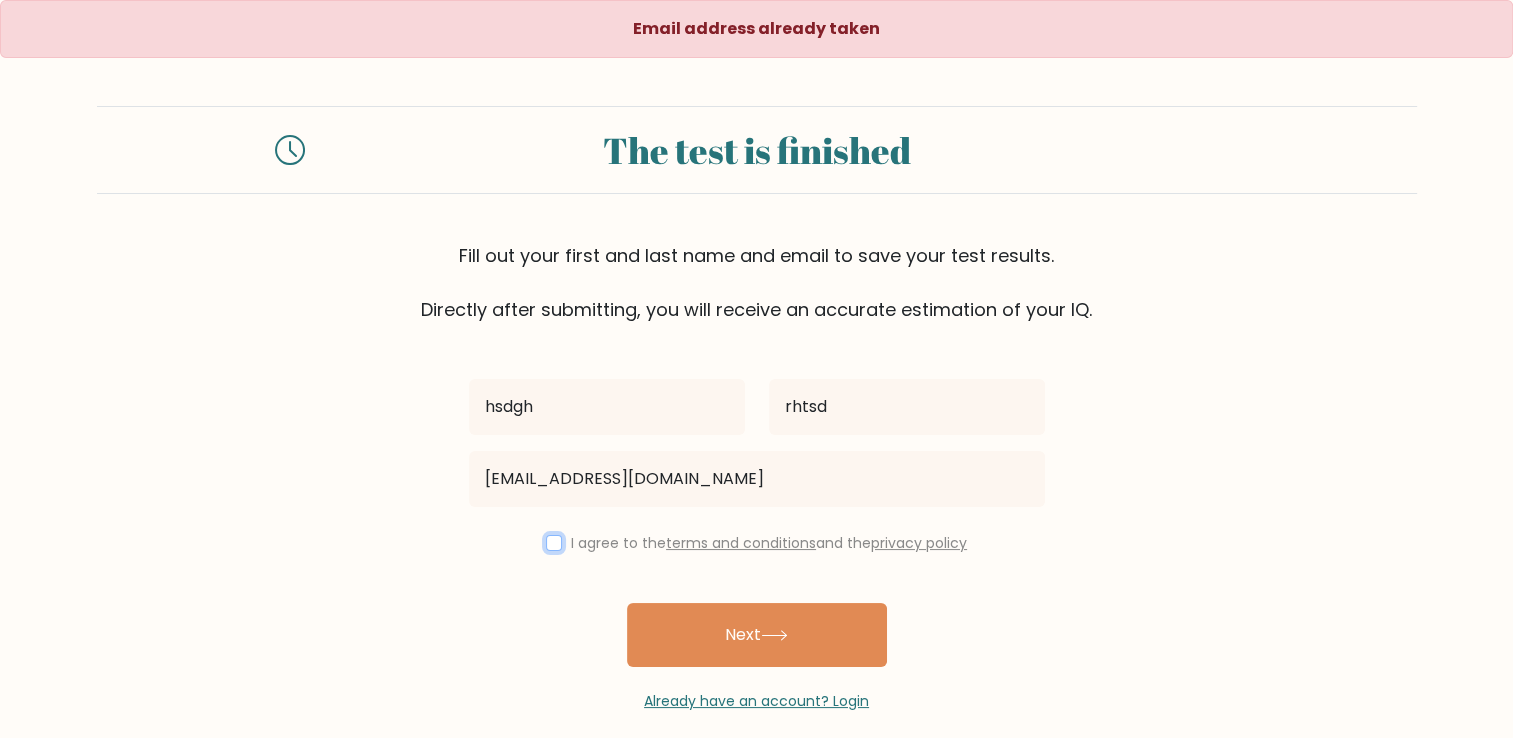 click at bounding box center (554, 543) 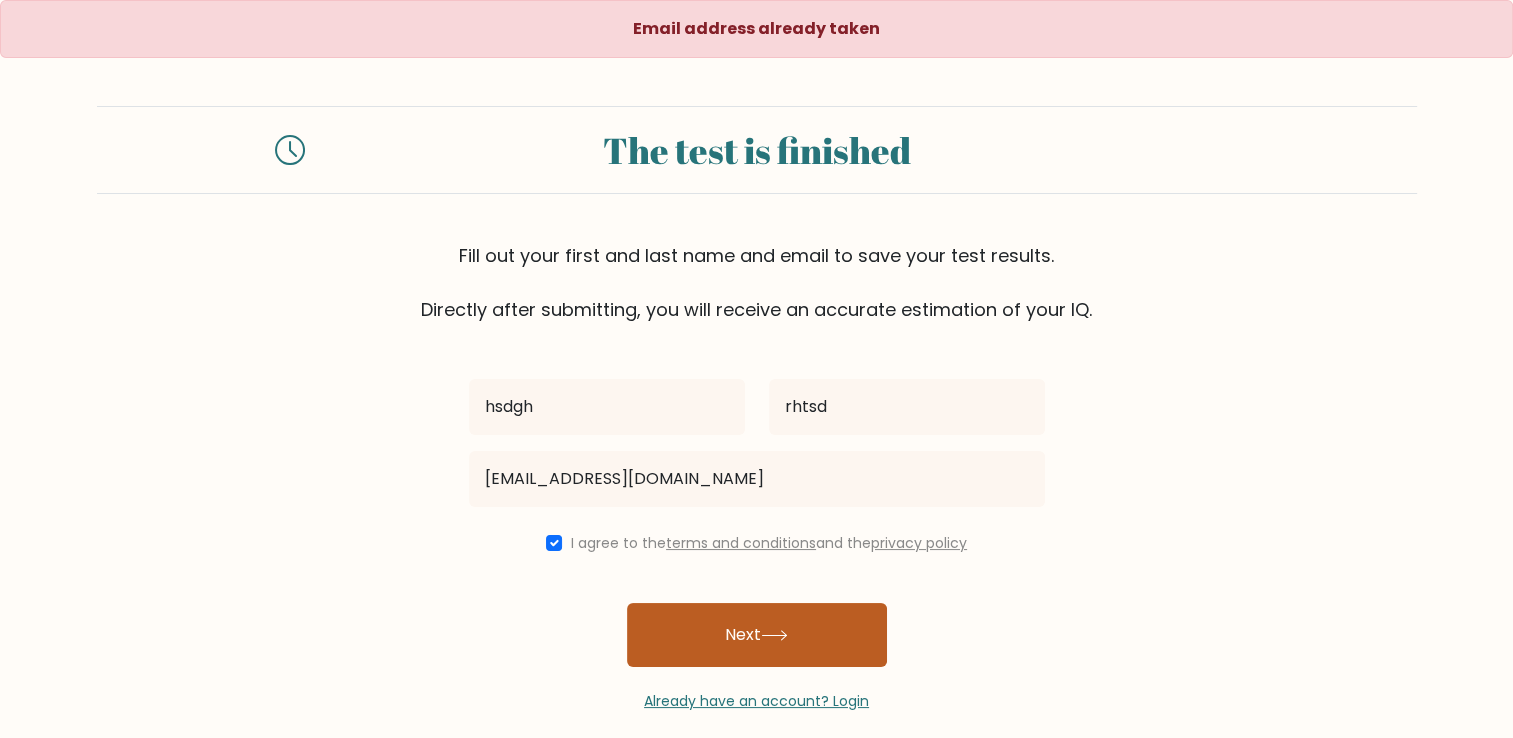 click on "Next" at bounding box center (757, 635) 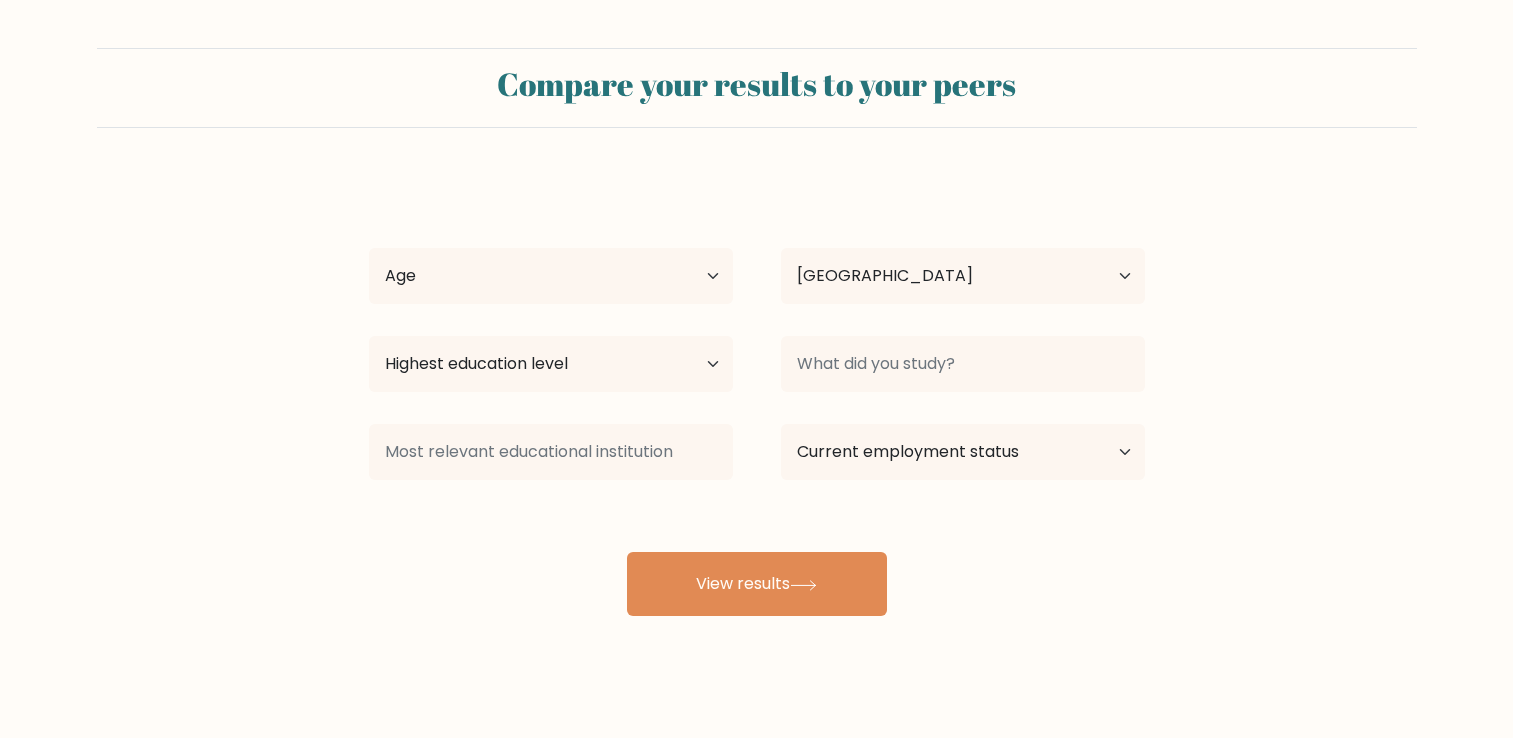 select on "TN" 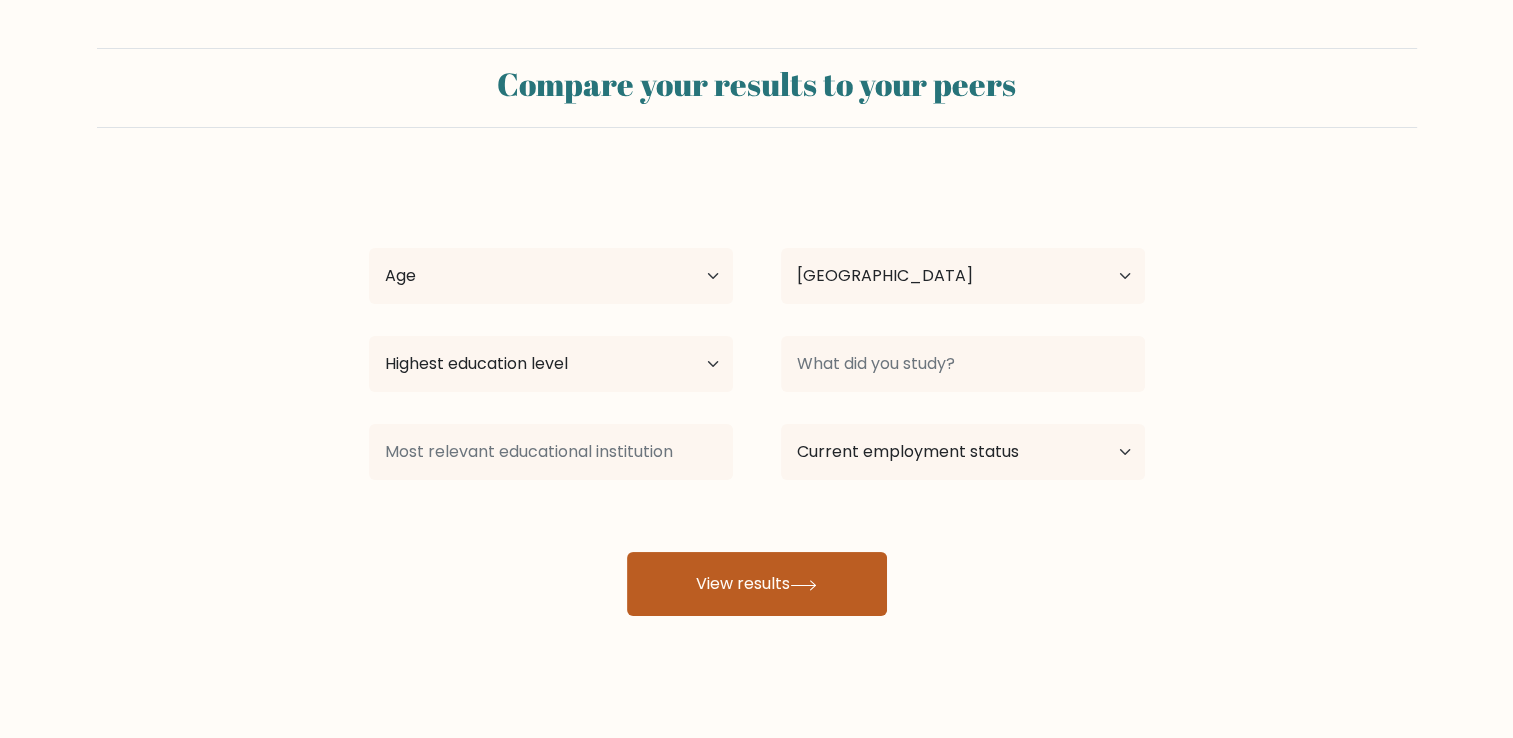 click on "View results" at bounding box center [757, 584] 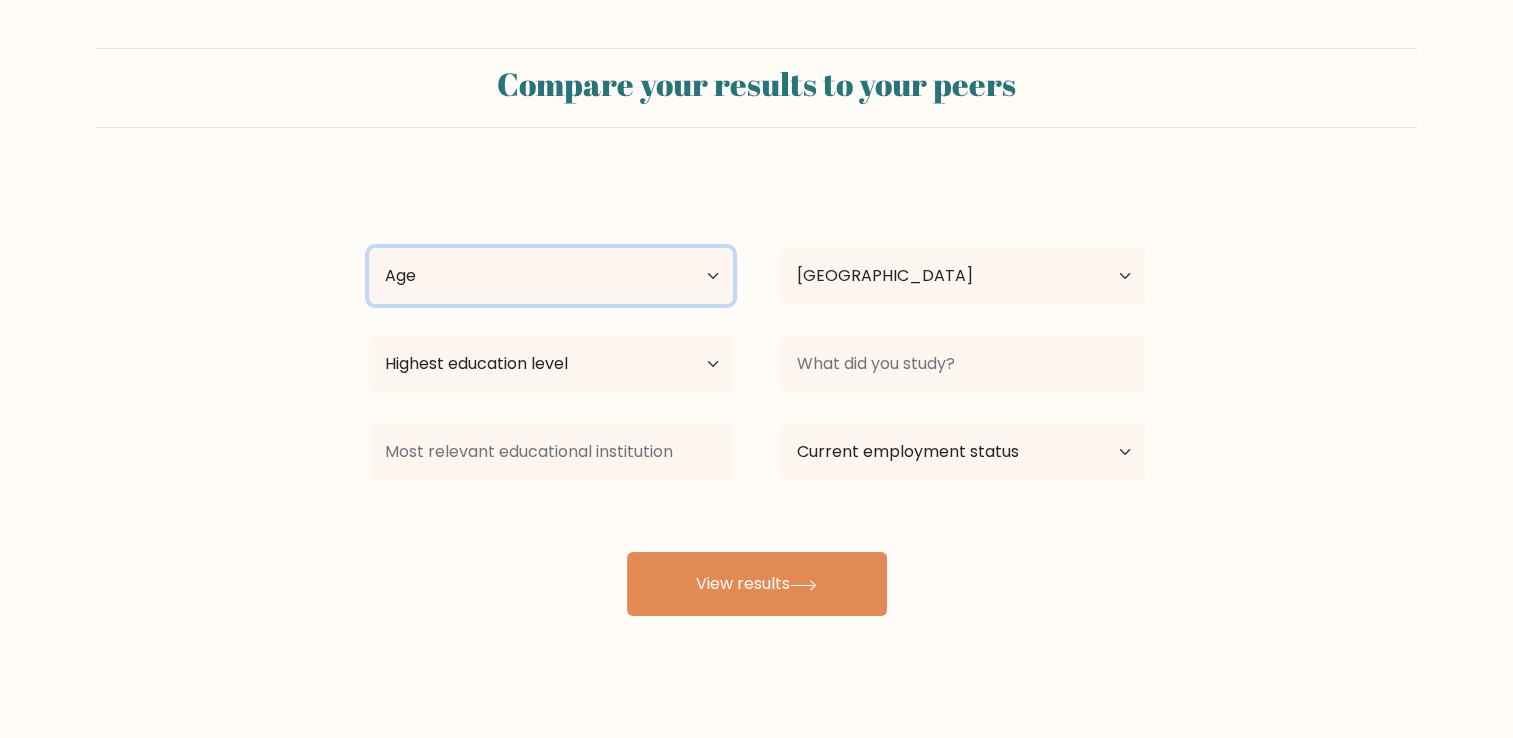 click on "Age
Under 18 years old
18-24 years old
25-34 years old
35-44 years old
45-54 years old
55-64 years old
65 years old and above" at bounding box center [551, 276] 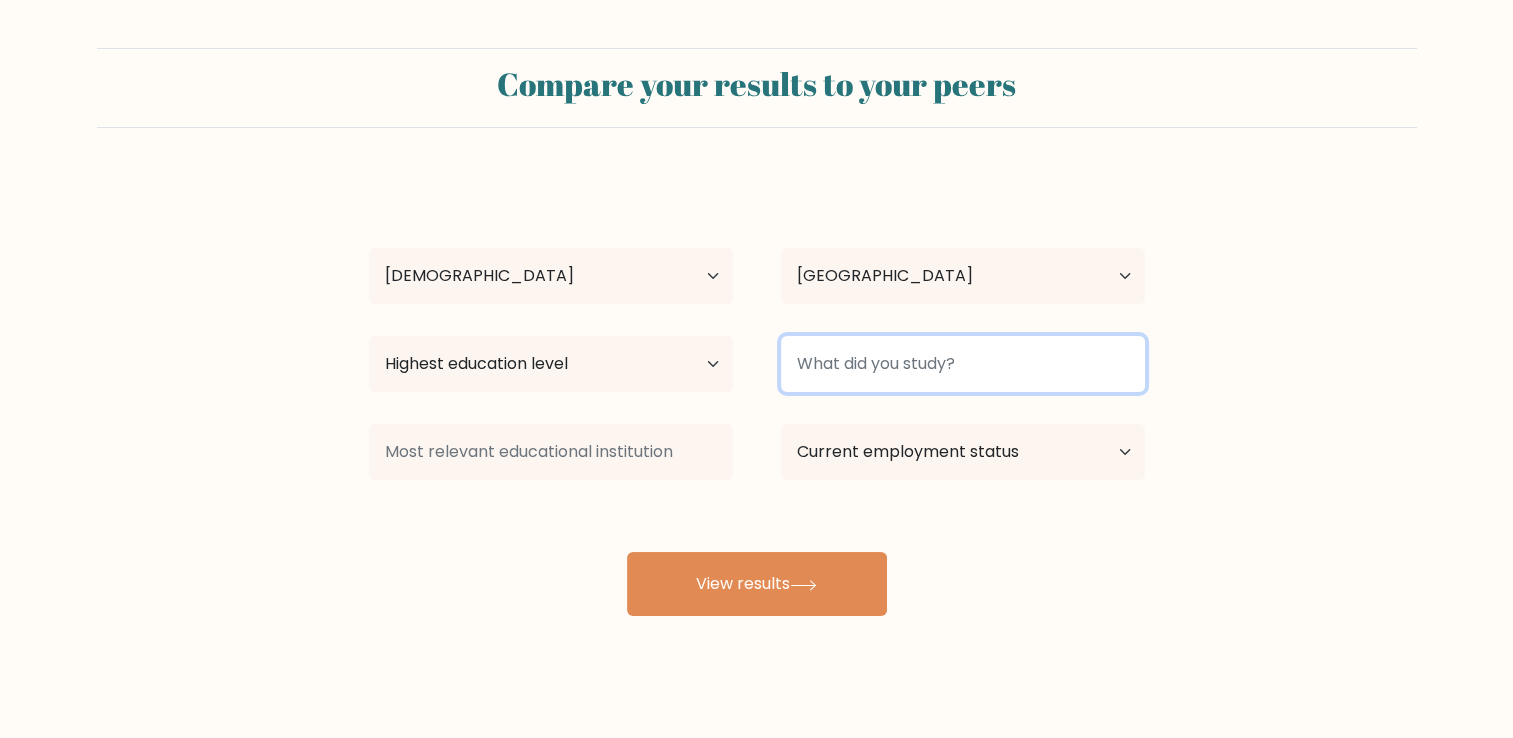 click at bounding box center (963, 364) 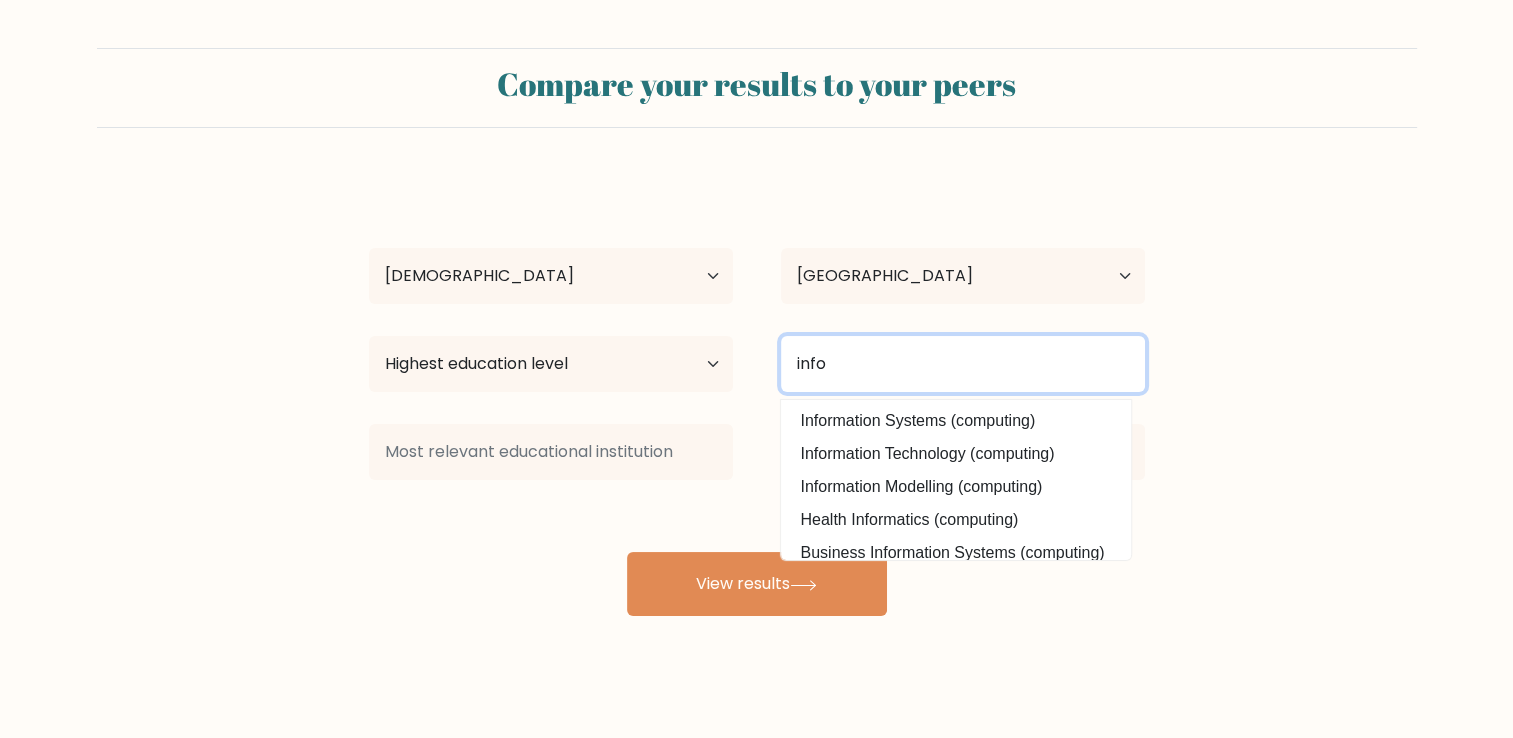 type on "info" 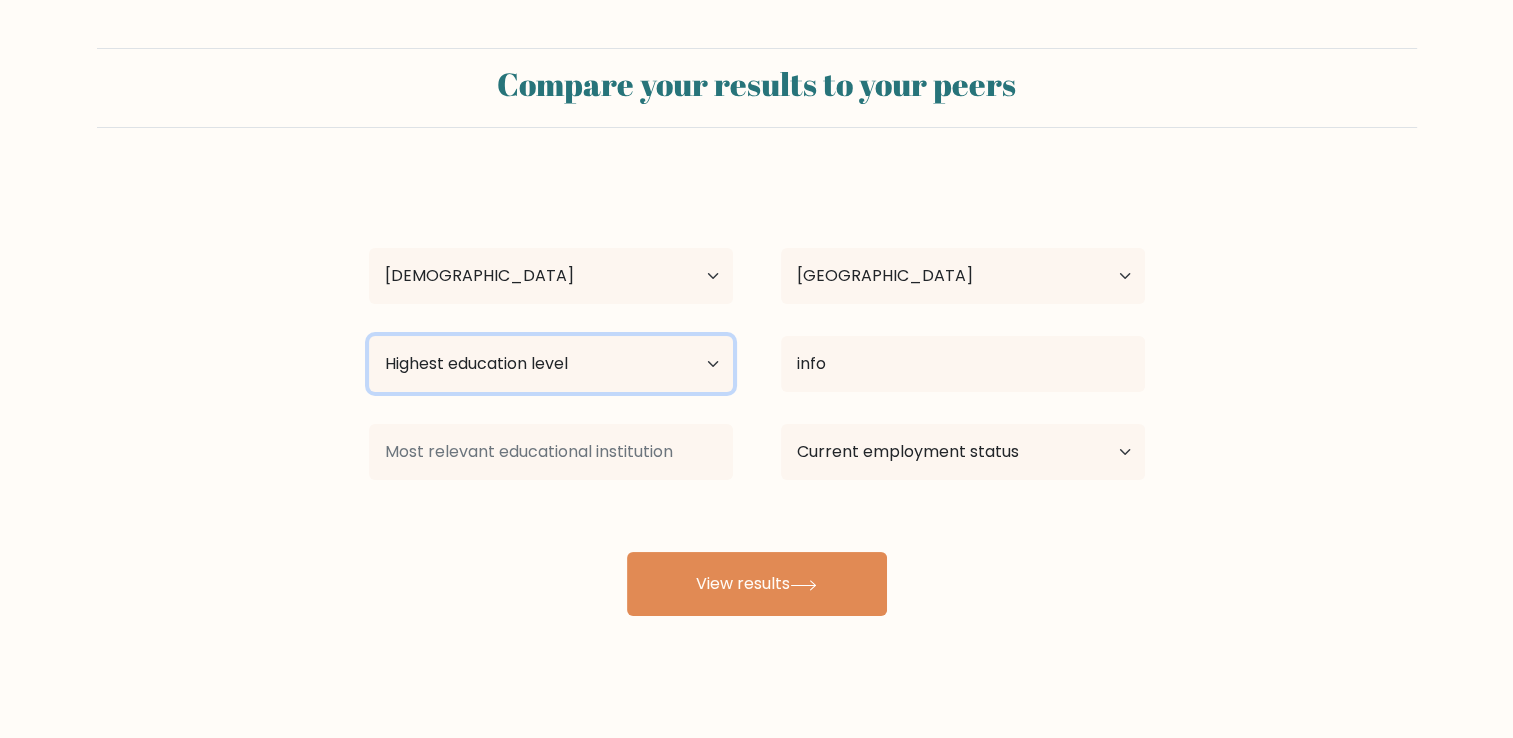 click on "Highest education level
No schooling
Primary
Lower Secondary
Upper Secondary
Occupation Specific
Bachelor's degree
Master's degree
Doctoral degree" at bounding box center [551, 364] 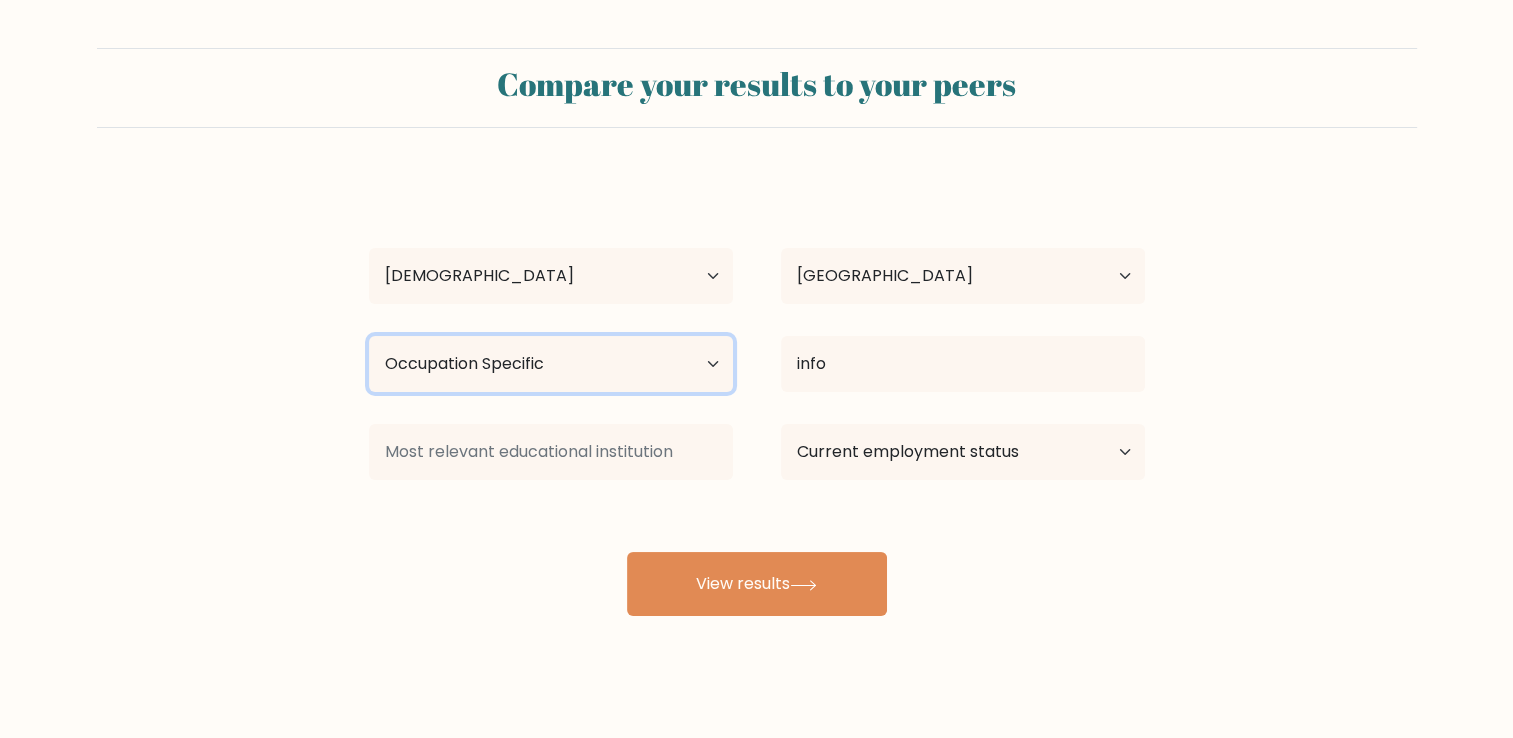 click on "Highest education level
No schooling
Primary
Lower Secondary
Upper Secondary
Occupation Specific
Bachelor's degree
Master's degree
Doctoral degree" at bounding box center [551, 364] 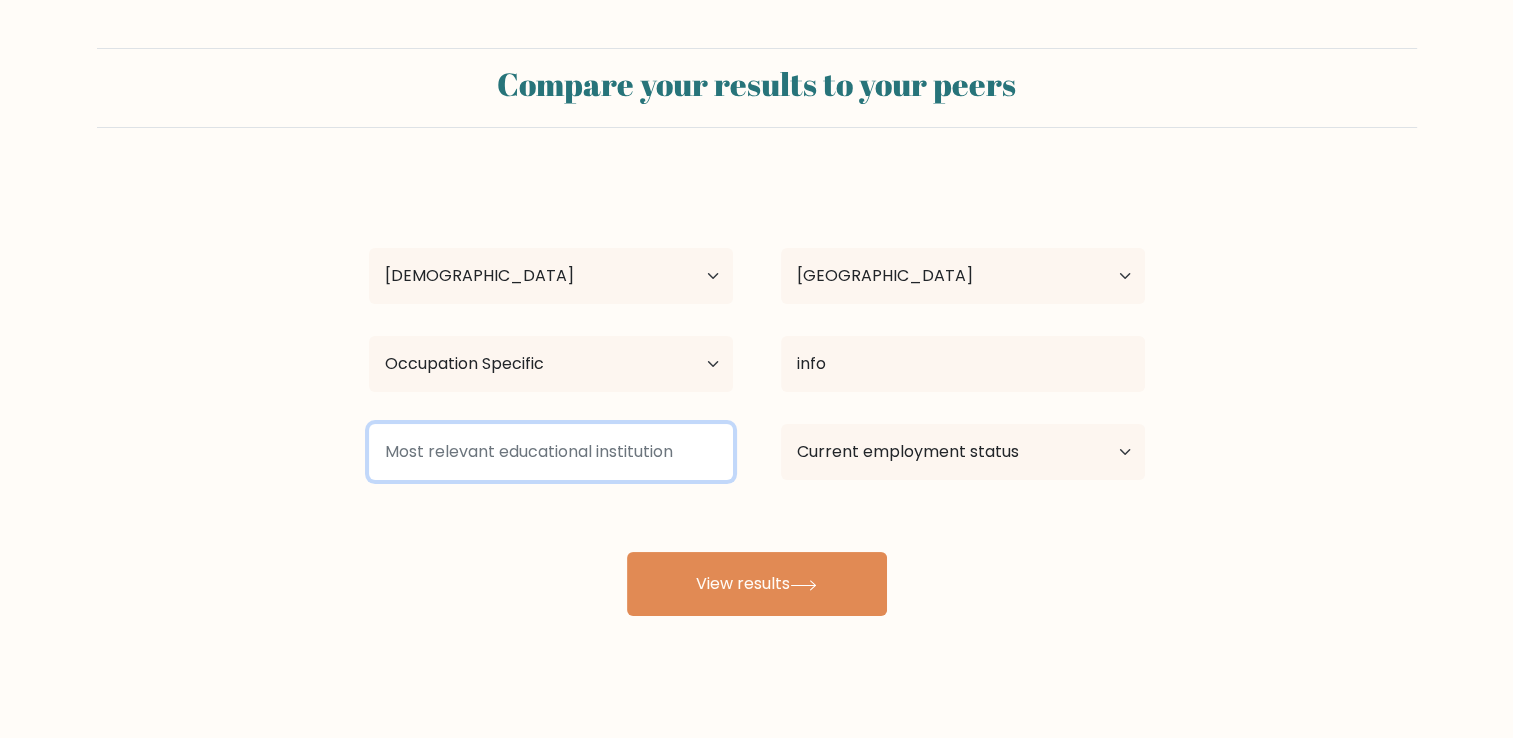 click at bounding box center (551, 452) 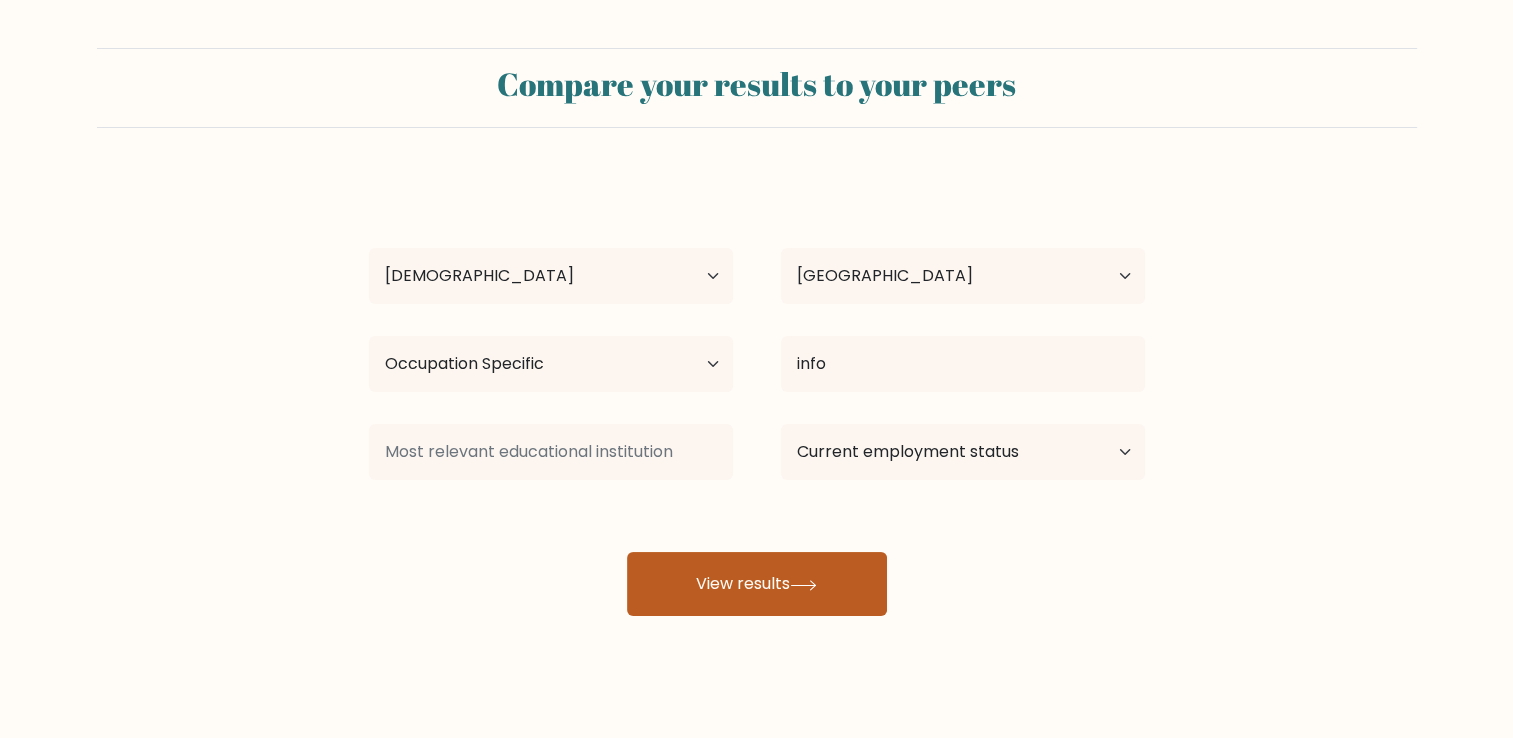 click on "View results" at bounding box center (757, 584) 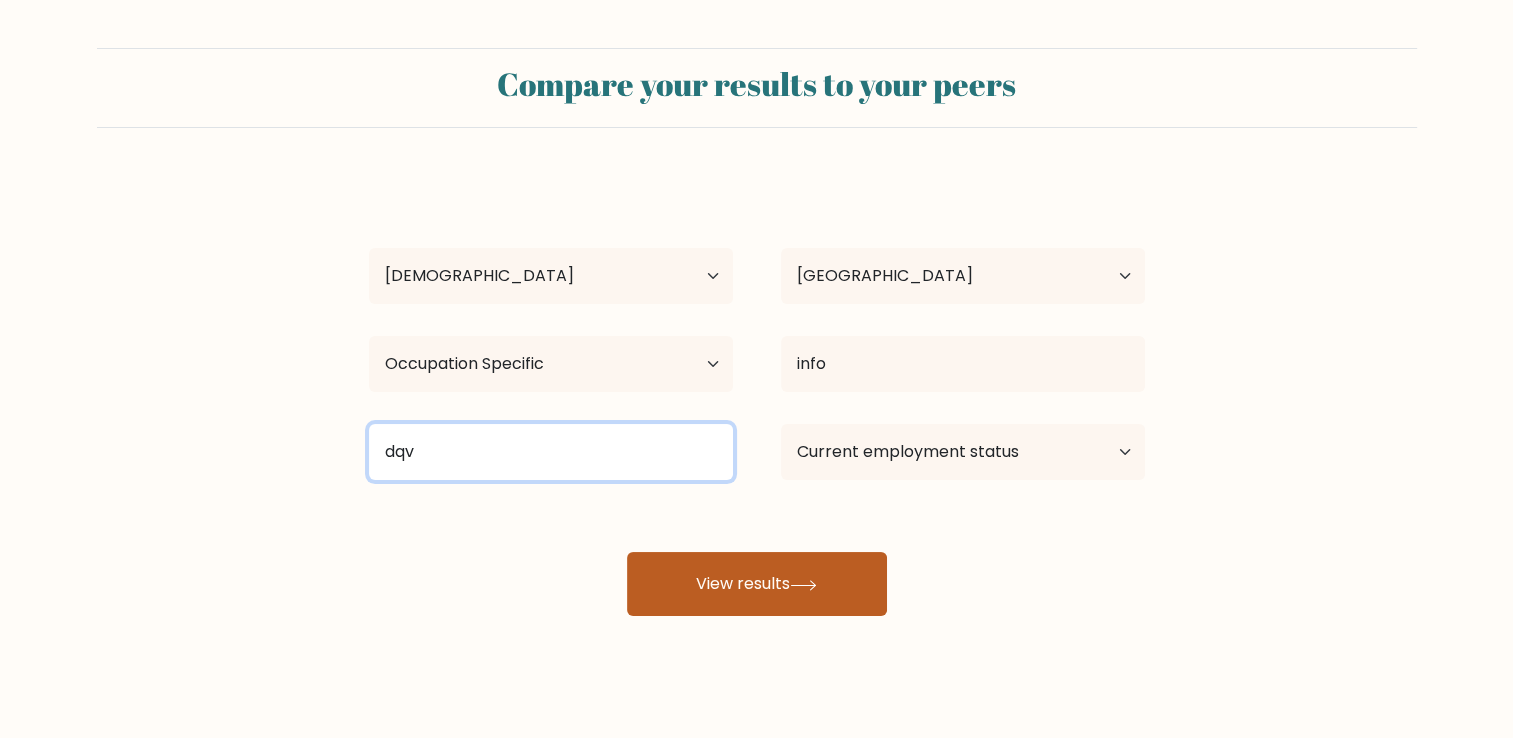 type on "dqv" 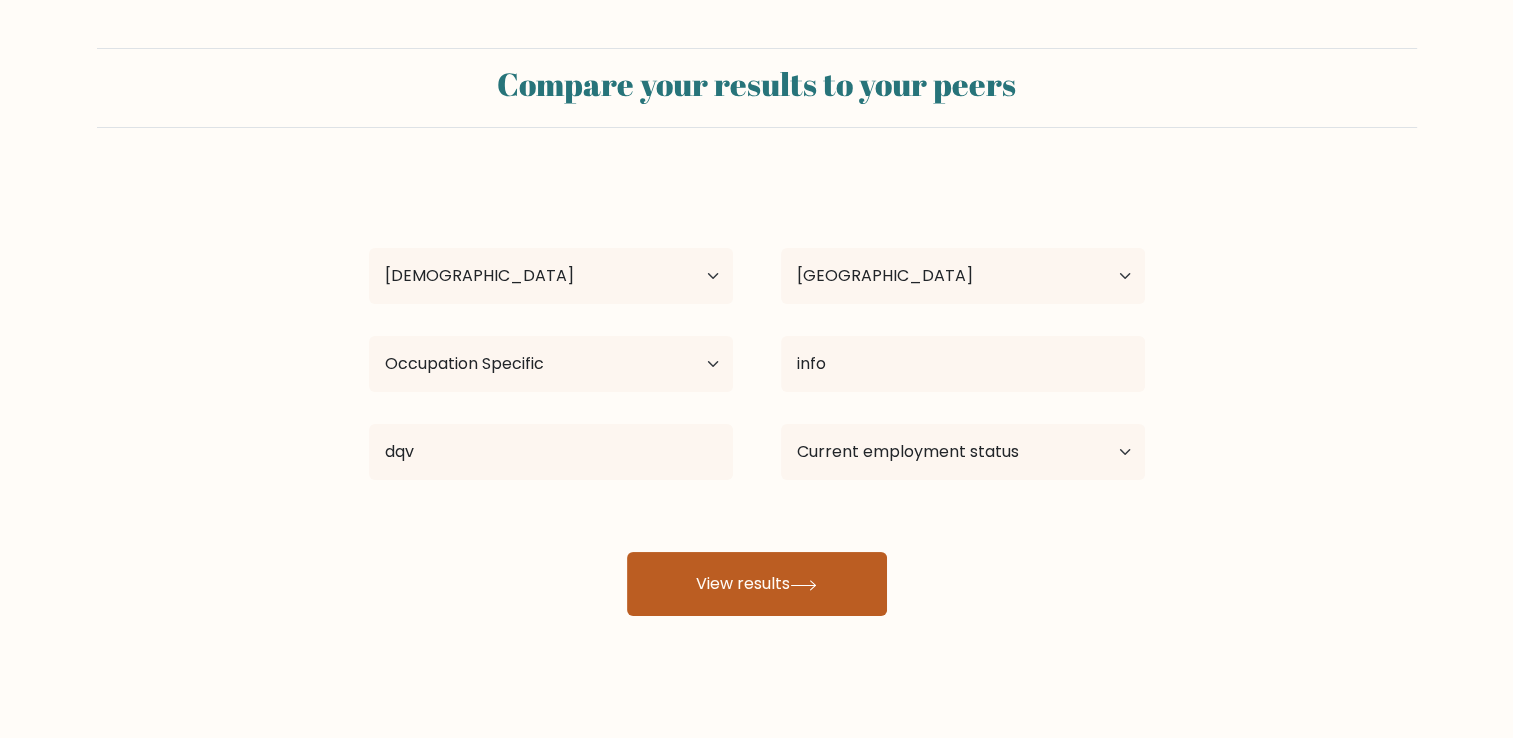 click on "View results" at bounding box center (757, 584) 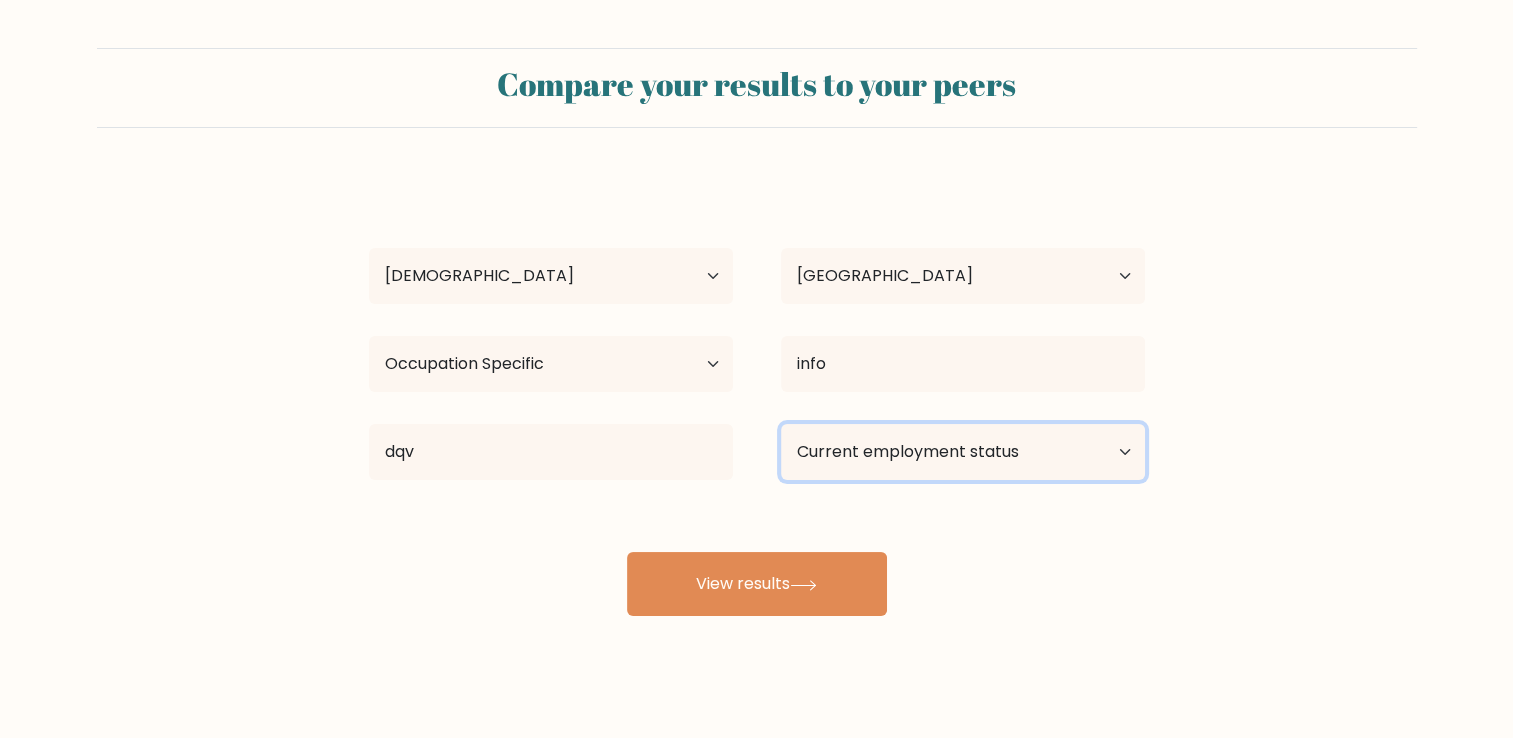 click on "Current employment status
Employed
Student
Retired
Other / prefer not to answer" at bounding box center (963, 452) 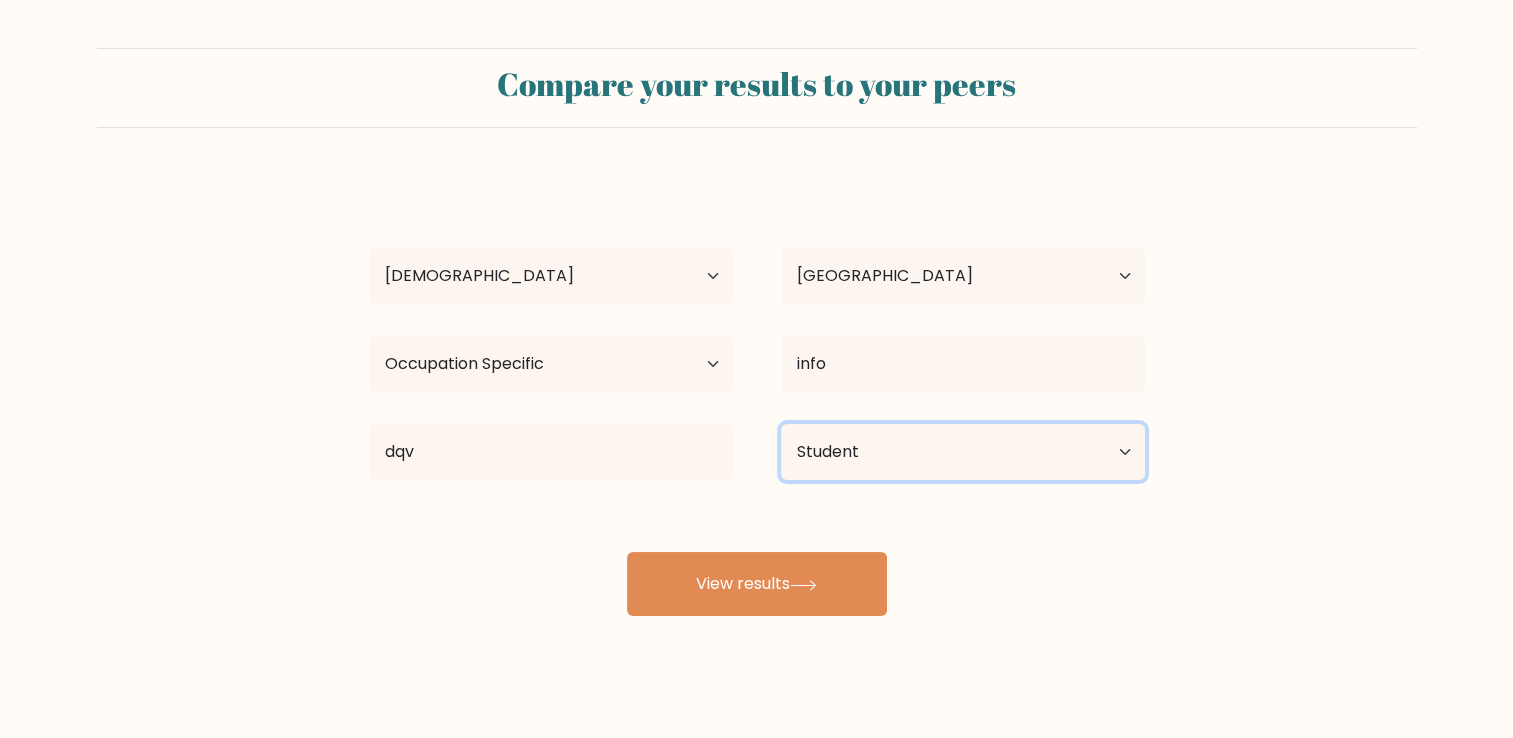click on "Current employment status
Employed
Student
Retired
Other / prefer not to answer" at bounding box center [963, 452] 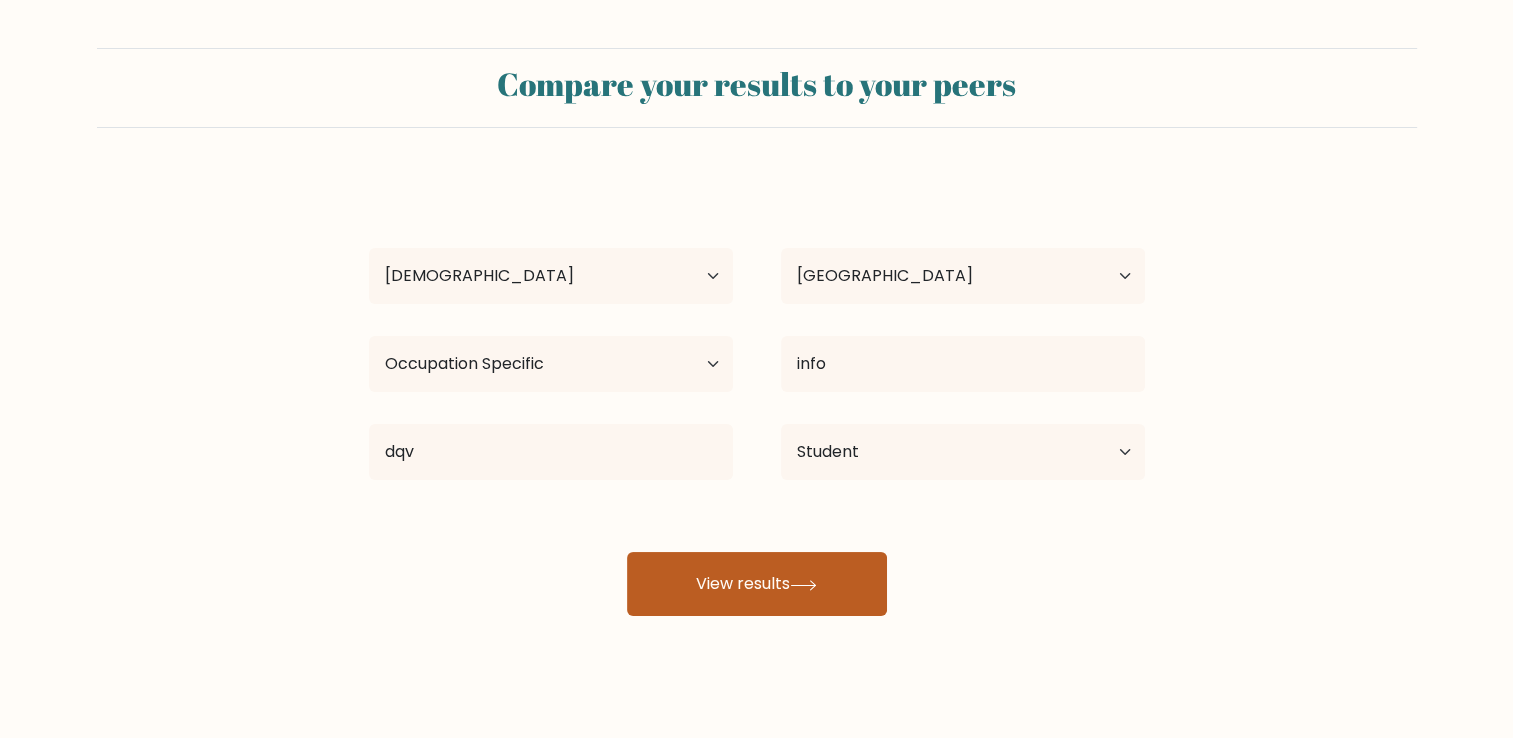 click on "View results" at bounding box center [757, 584] 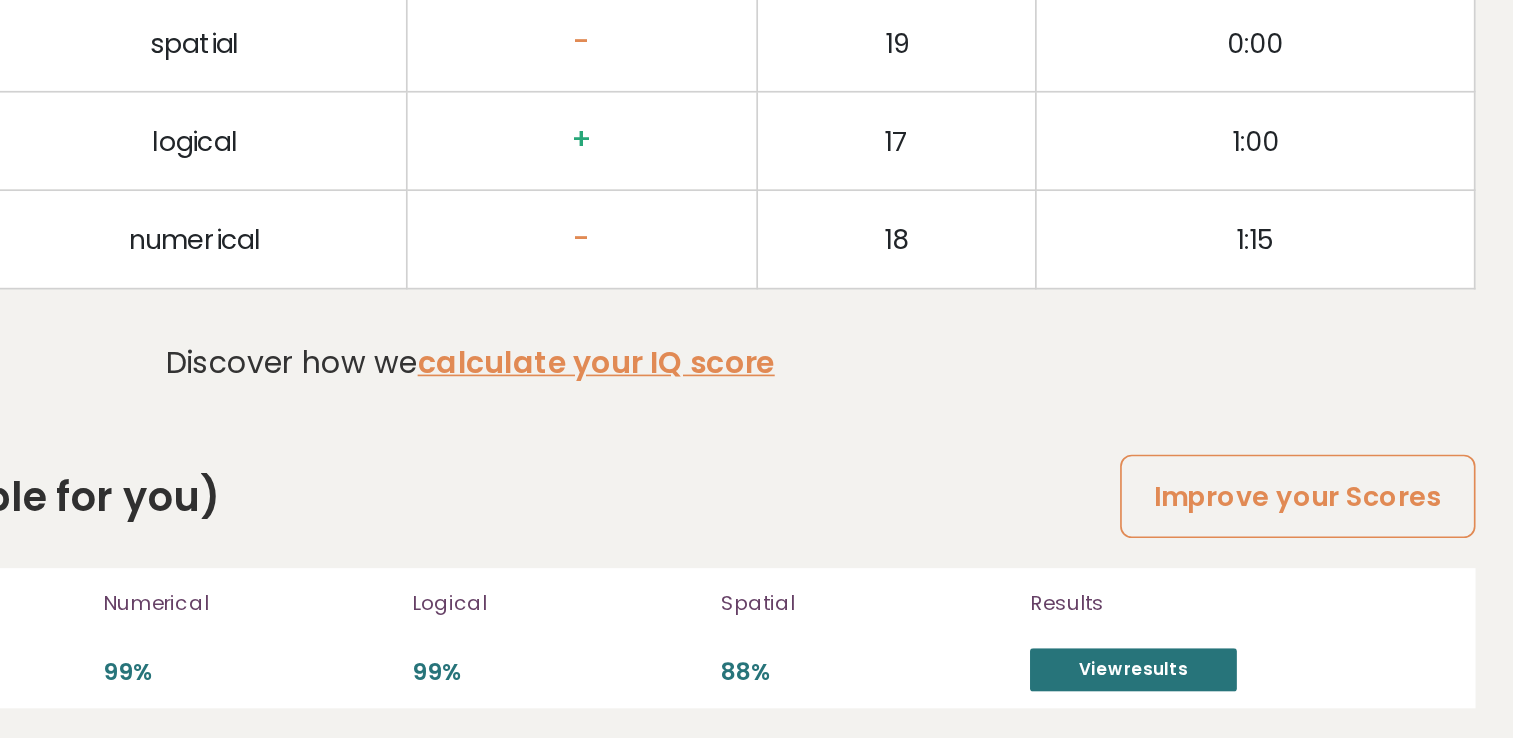 scroll, scrollTop: 5092, scrollLeft: 0, axis: vertical 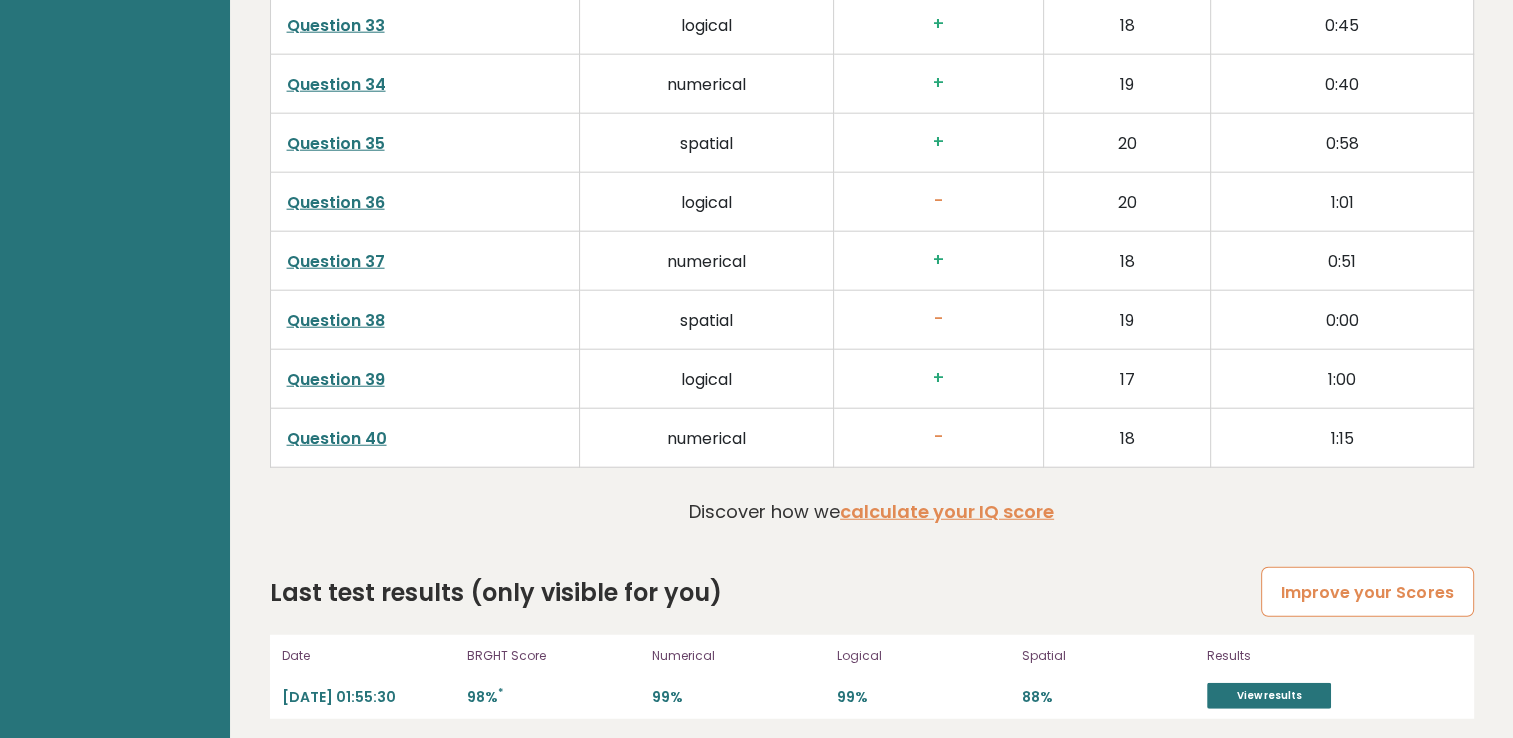 click on "Improve your Scores" at bounding box center [1367, 592] 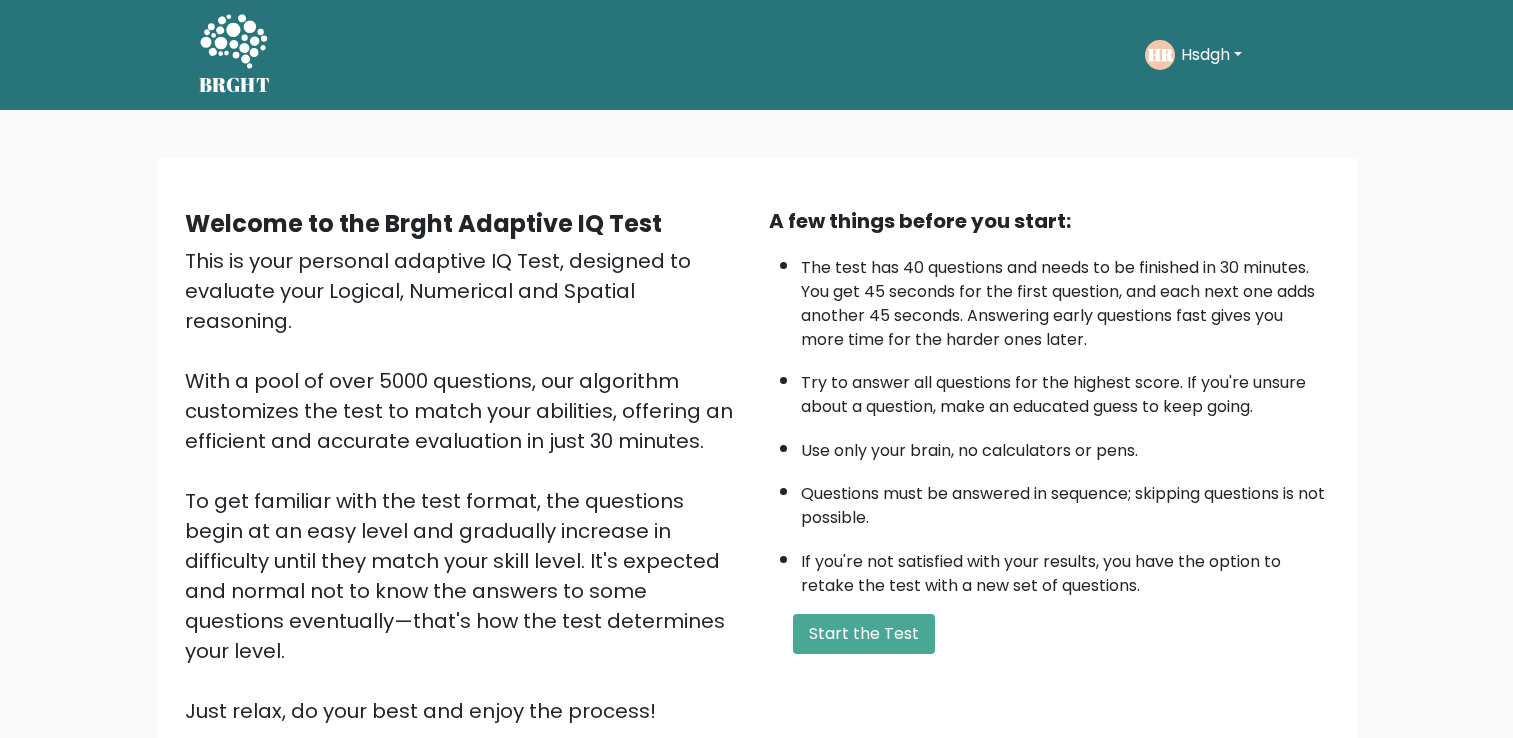 scroll, scrollTop: 0, scrollLeft: 0, axis: both 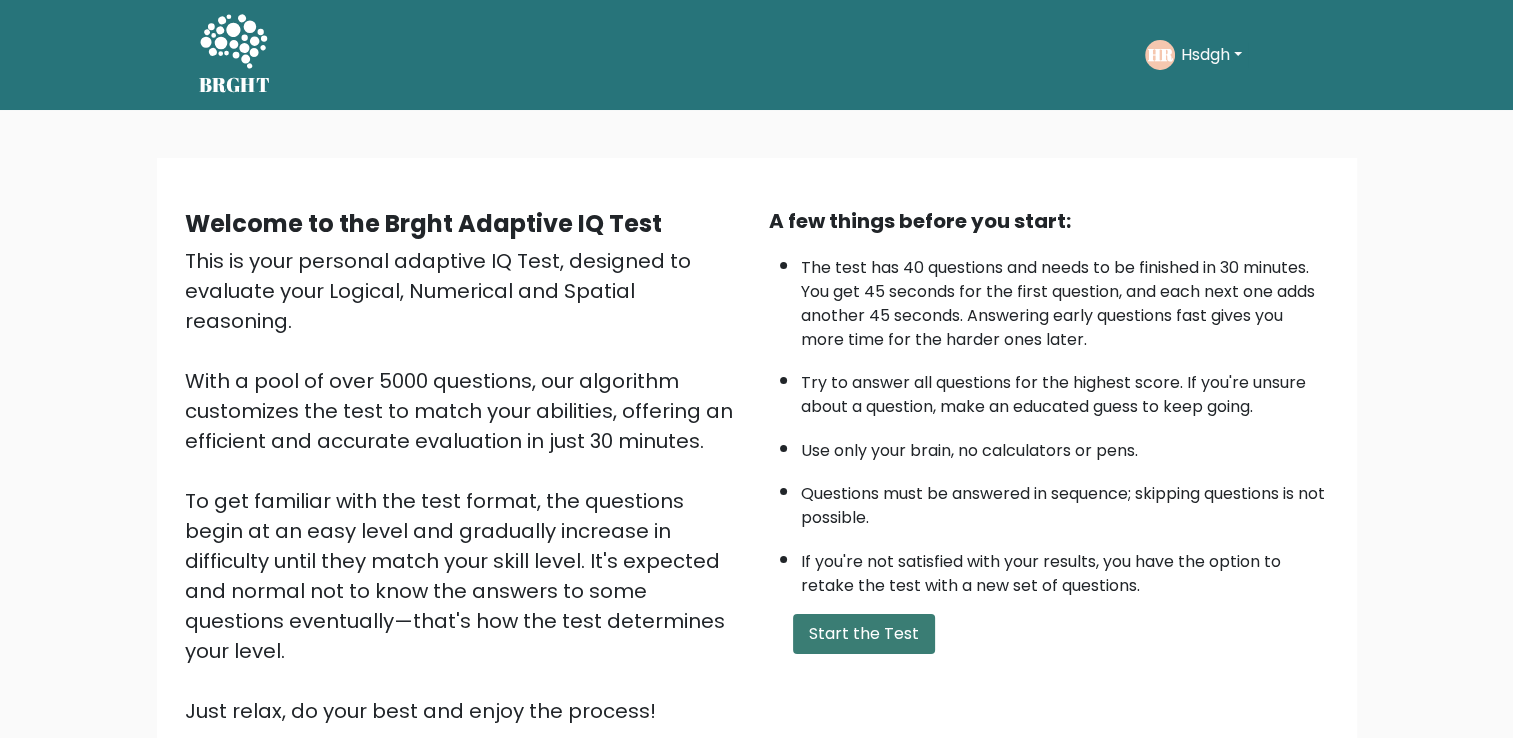 click on "Start the Test" at bounding box center (864, 634) 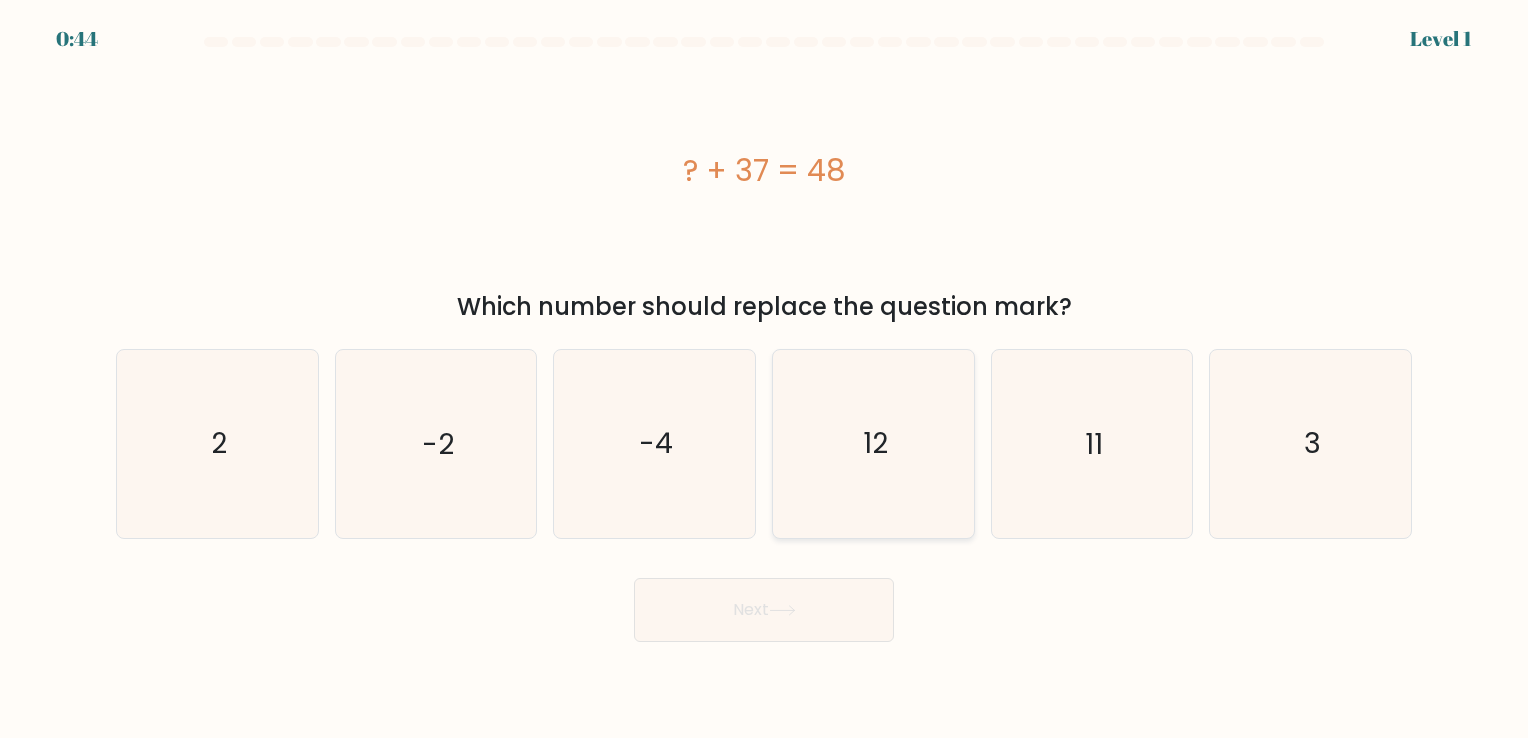 scroll, scrollTop: 0, scrollLeft: 0, axis: both 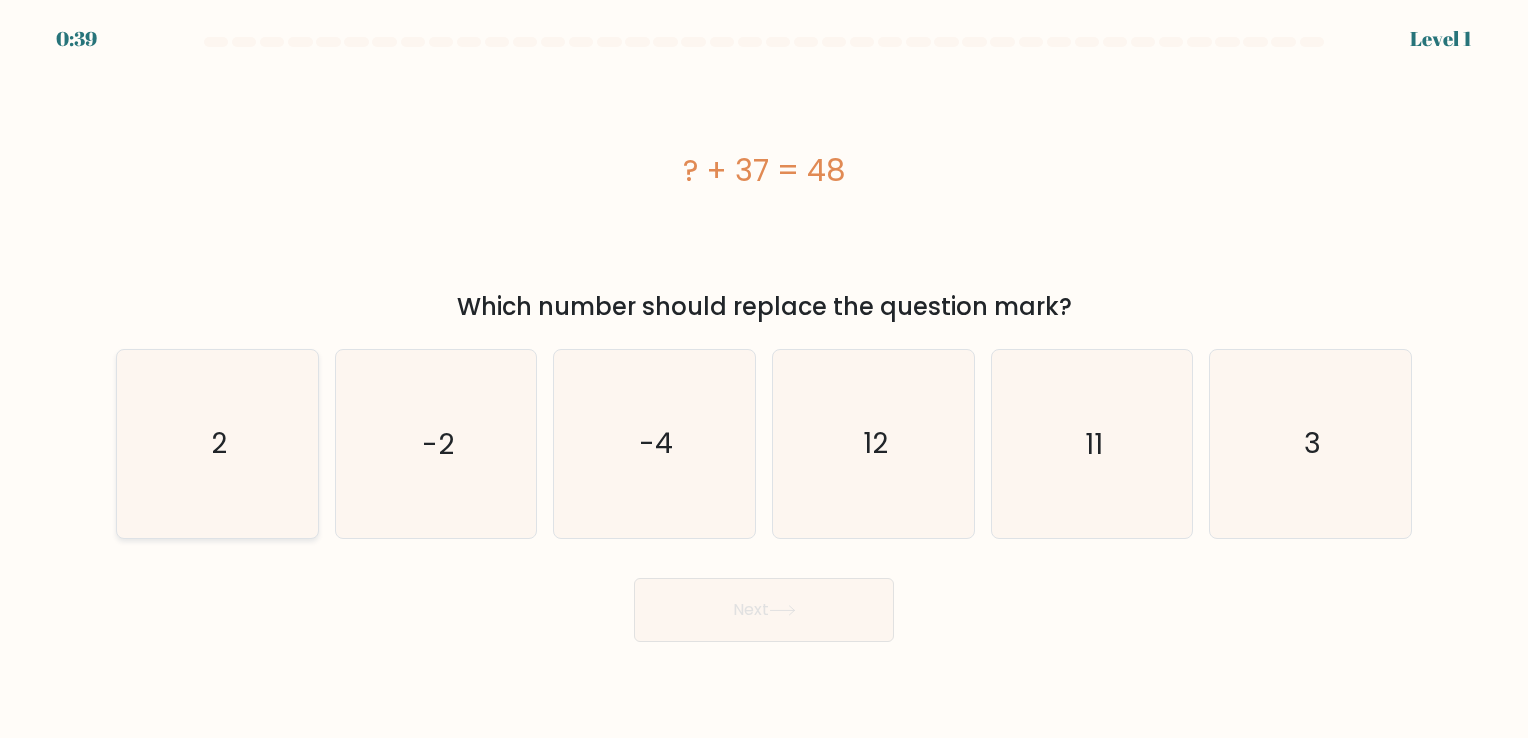 click on "2" 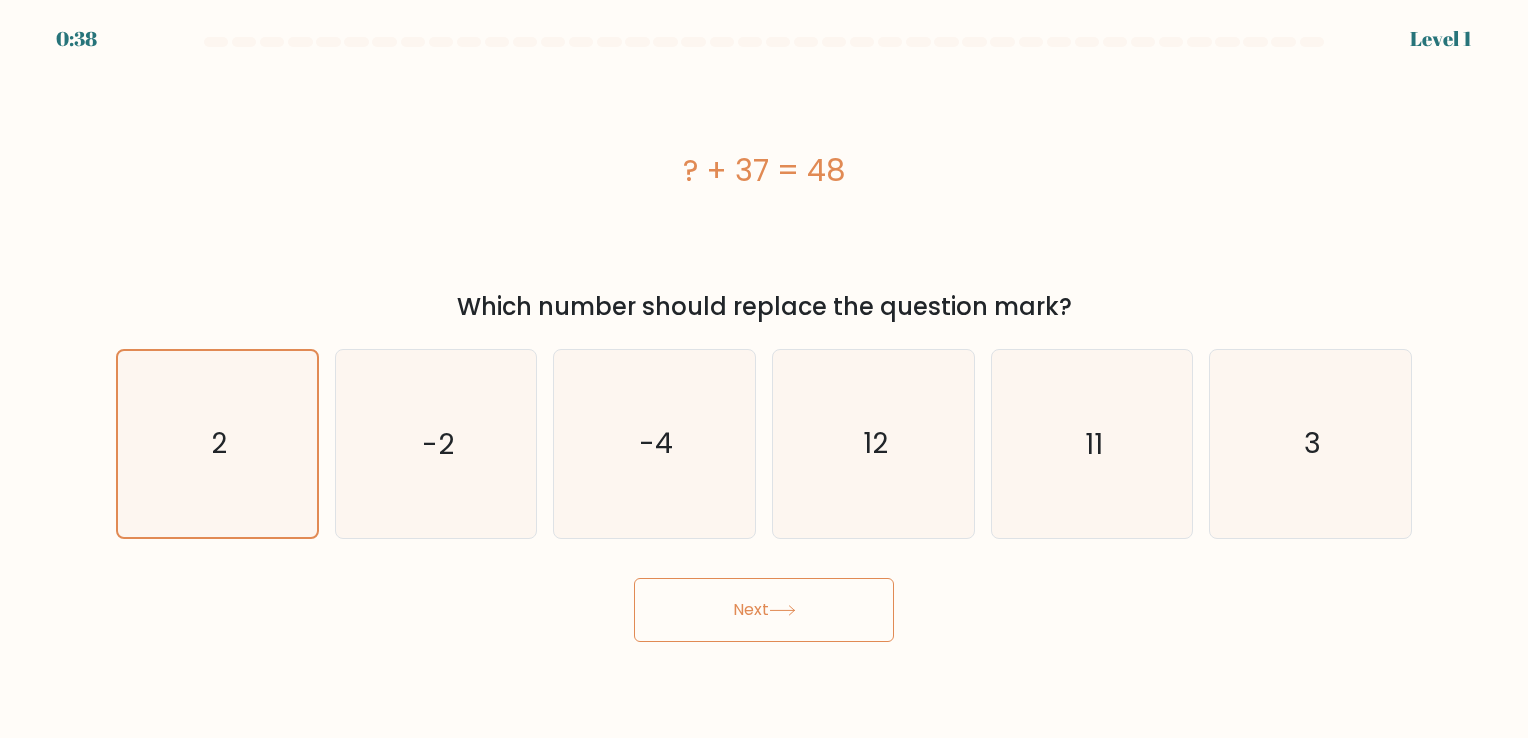 click on "Next" at bounding box center (764, 610) 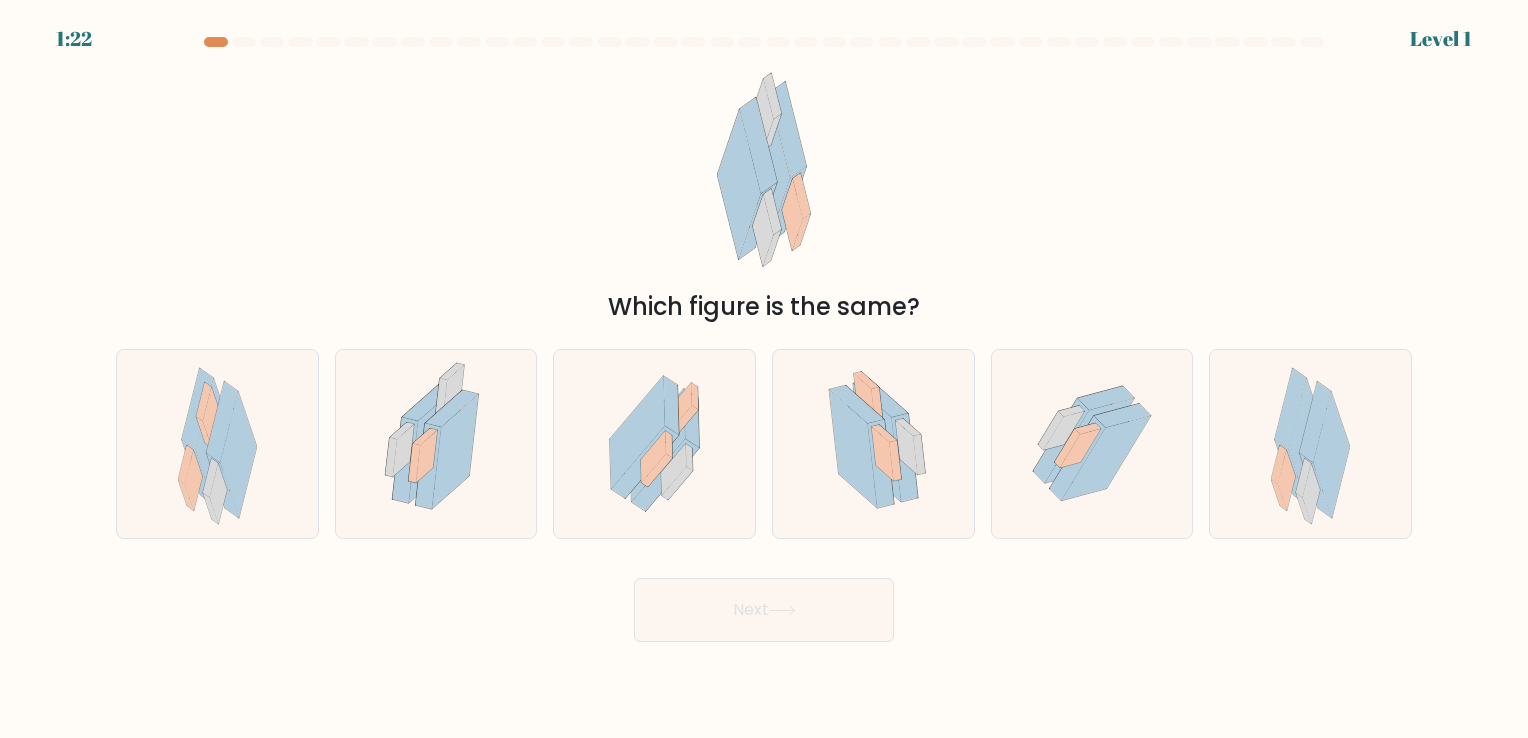 click 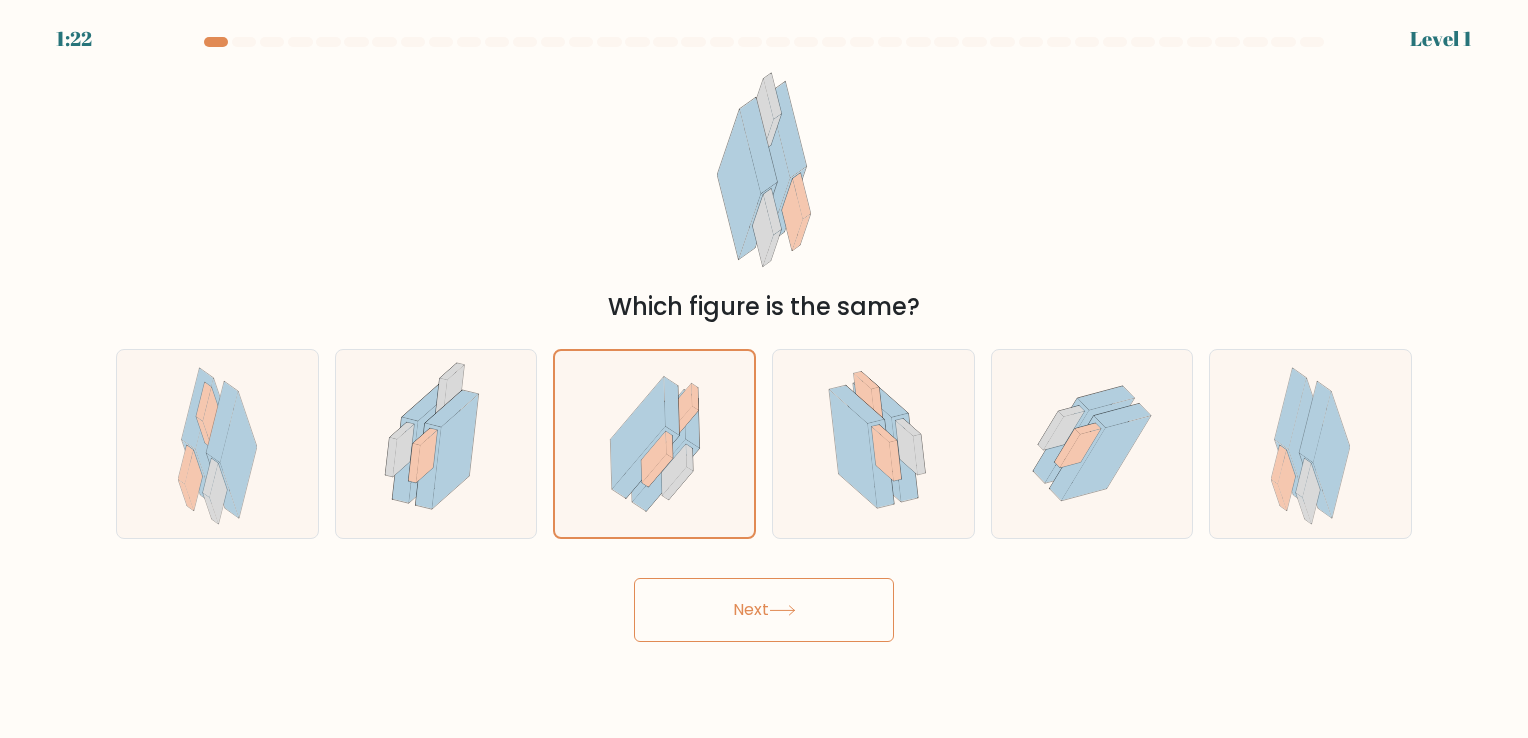 click on "Next" at bounding box center [764, 610] 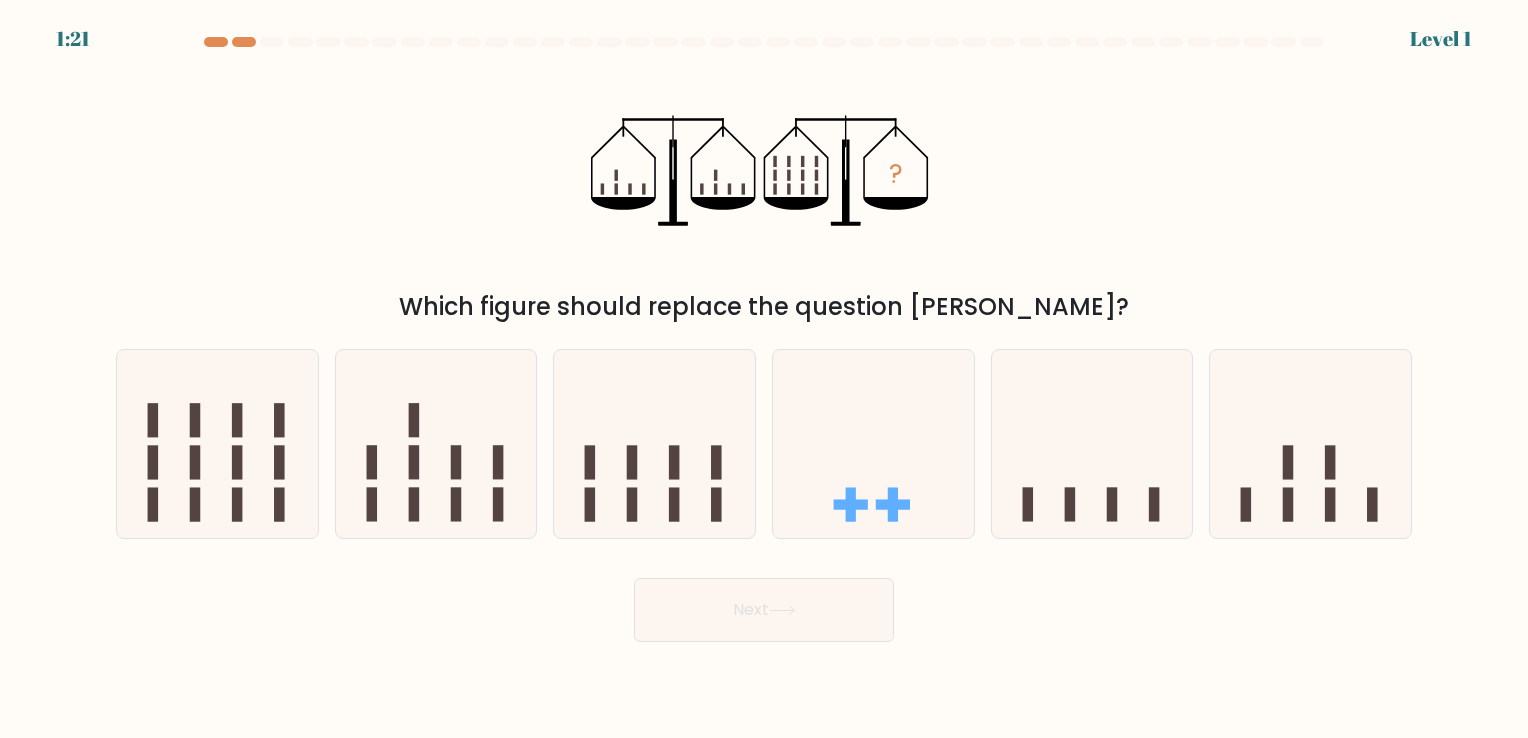 click 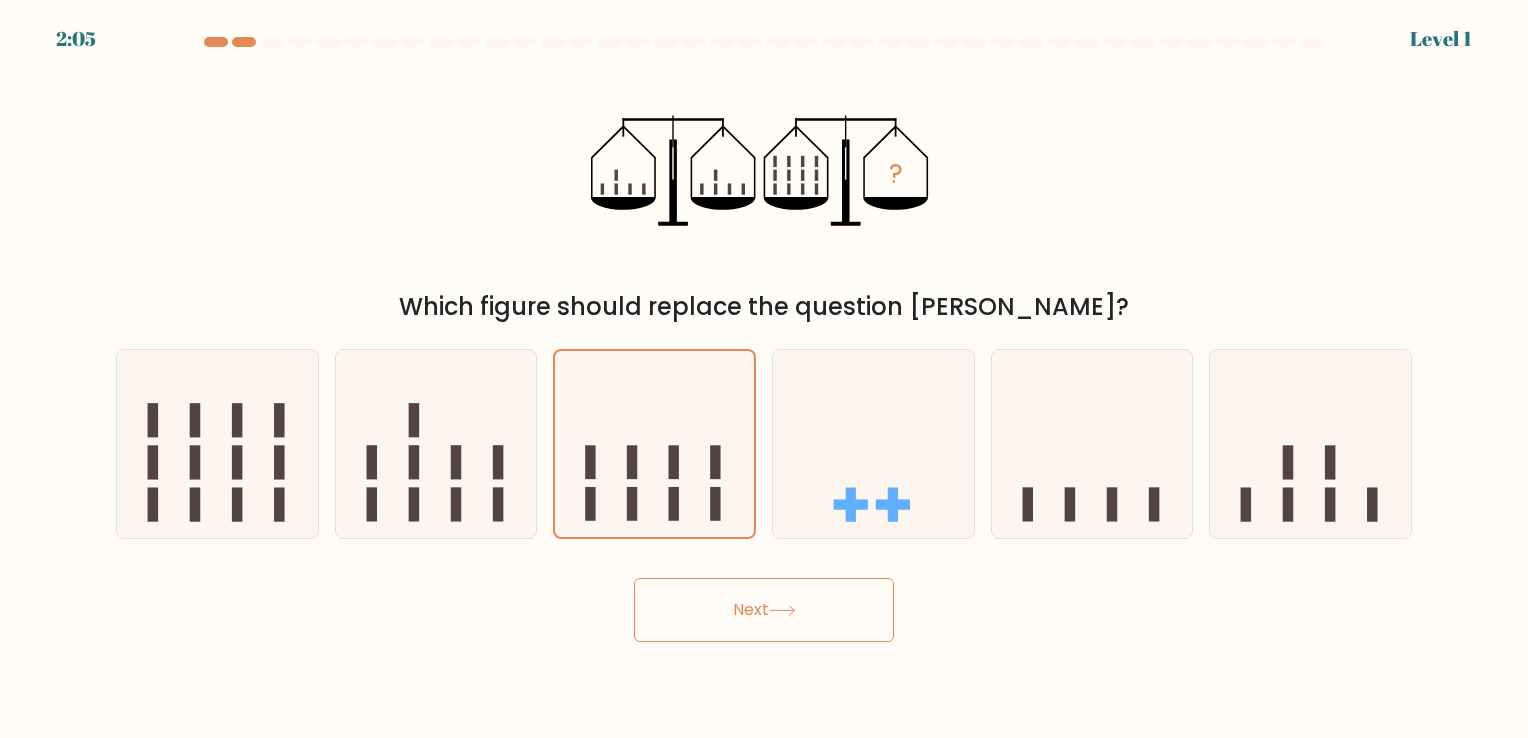 click on "Next" at bounding box center [764, 602] 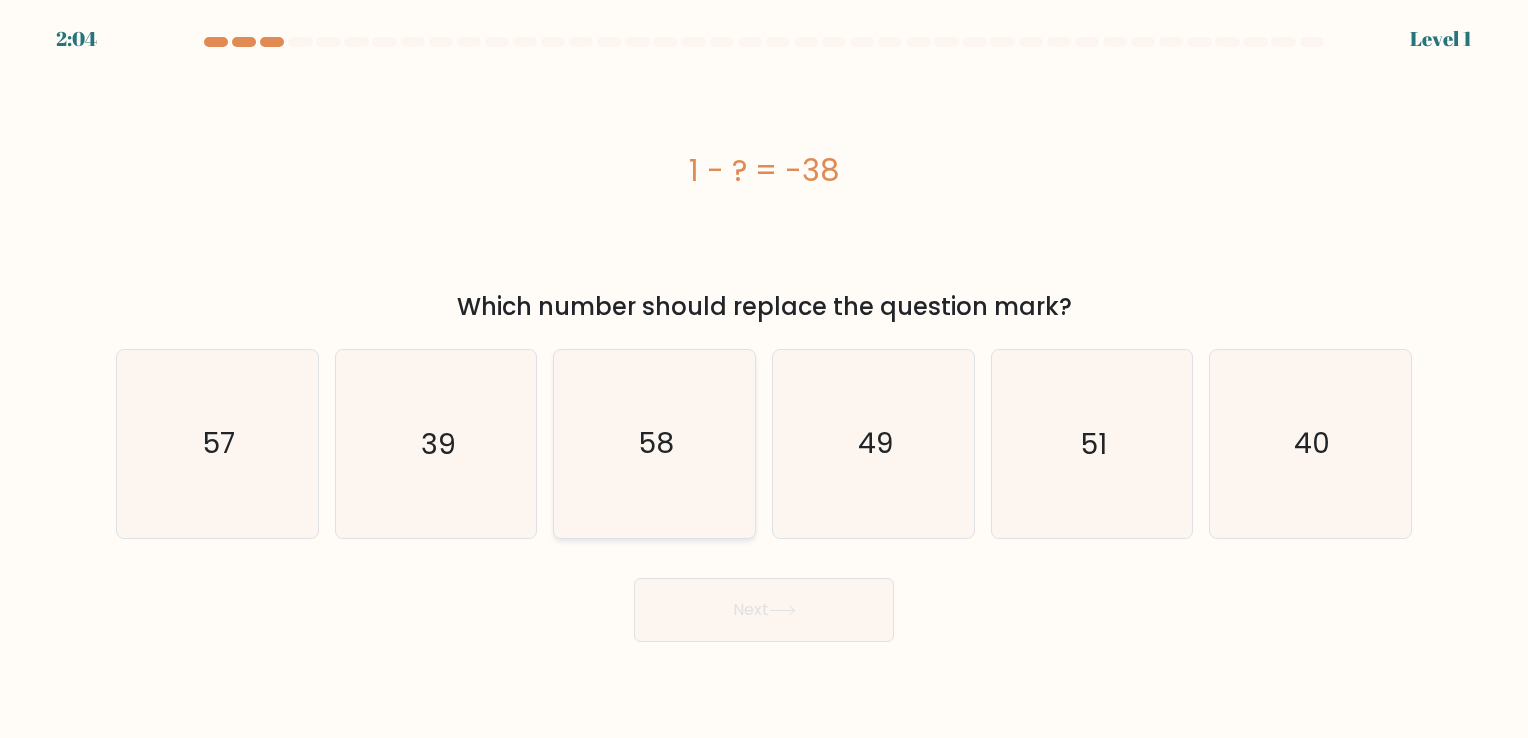 click on "58" 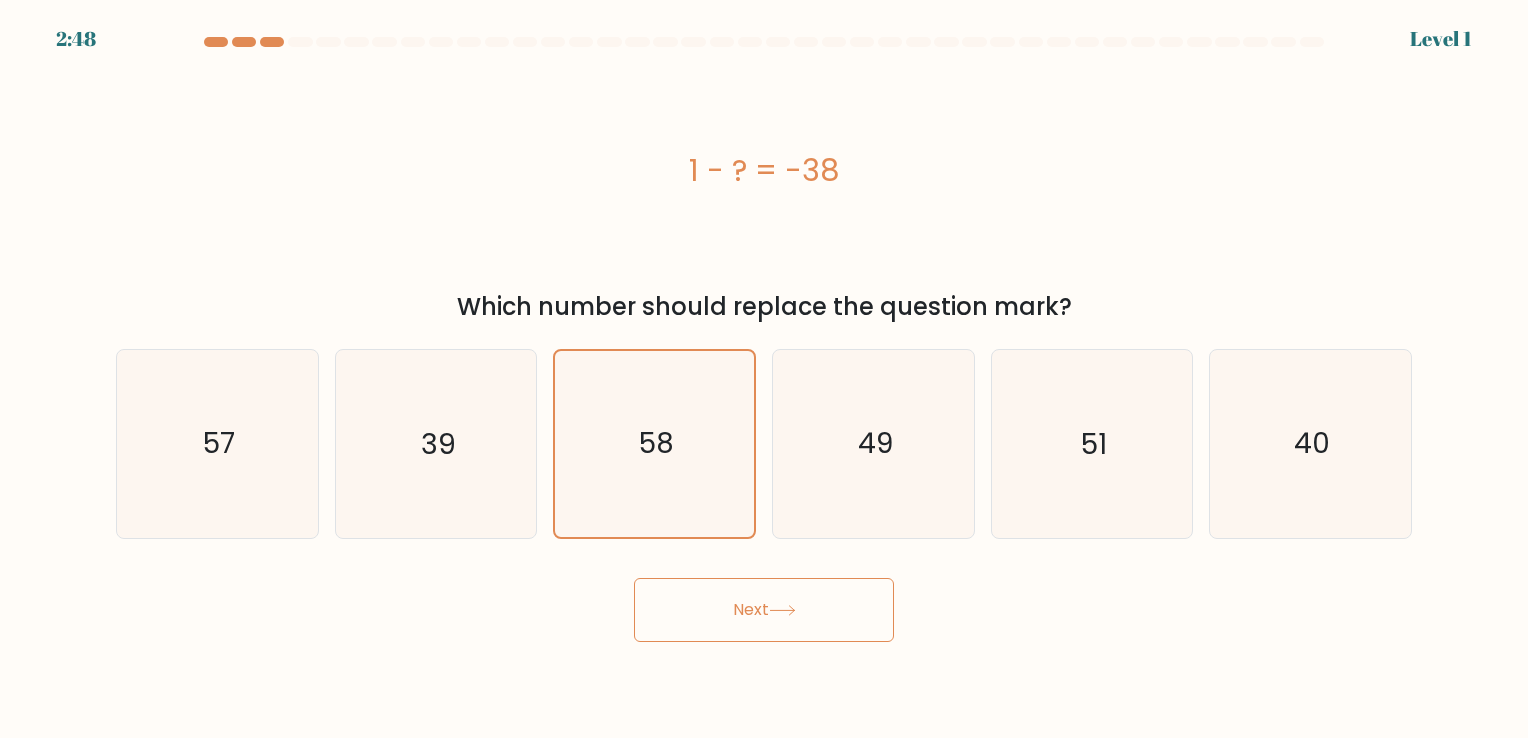 click on "Next" at bounding box center [764, 610] 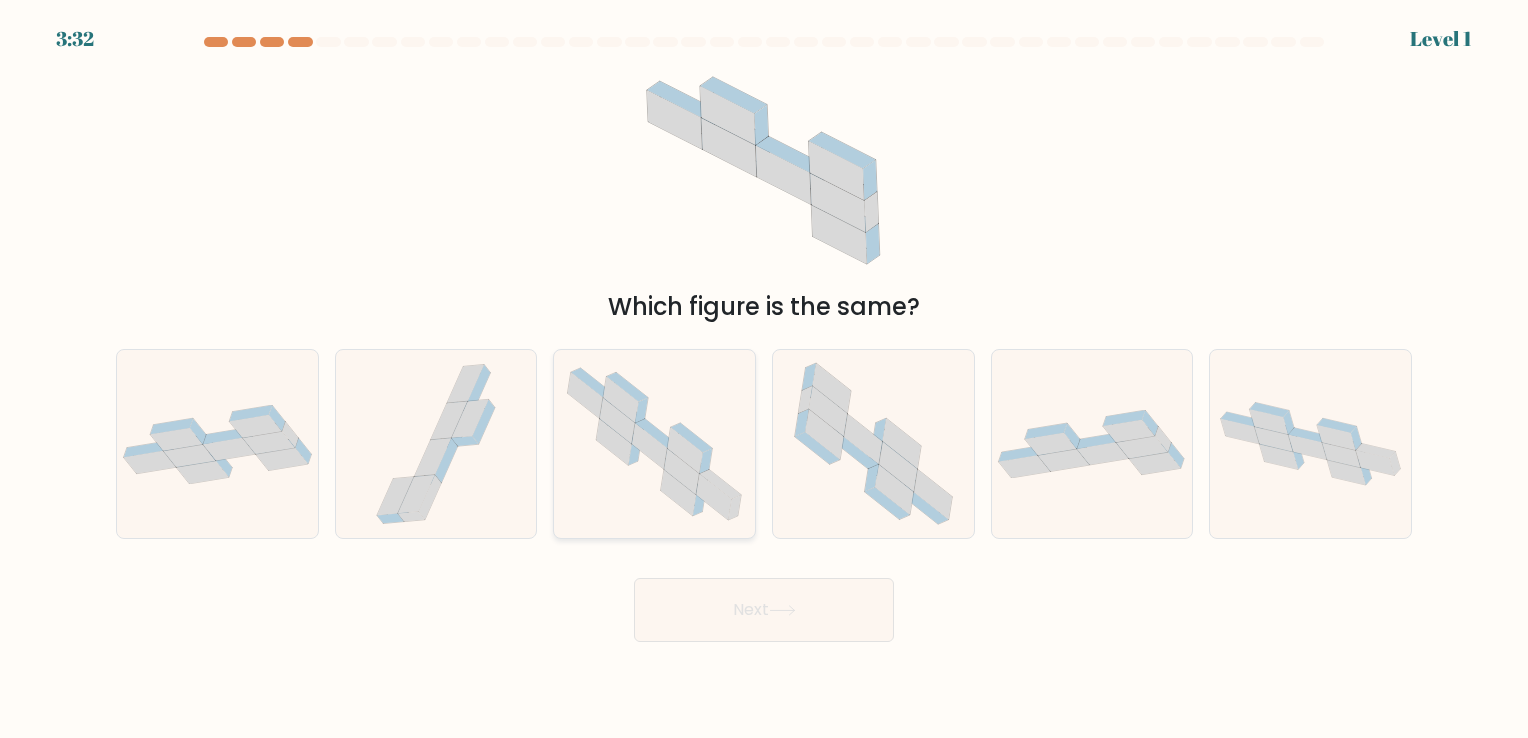 click 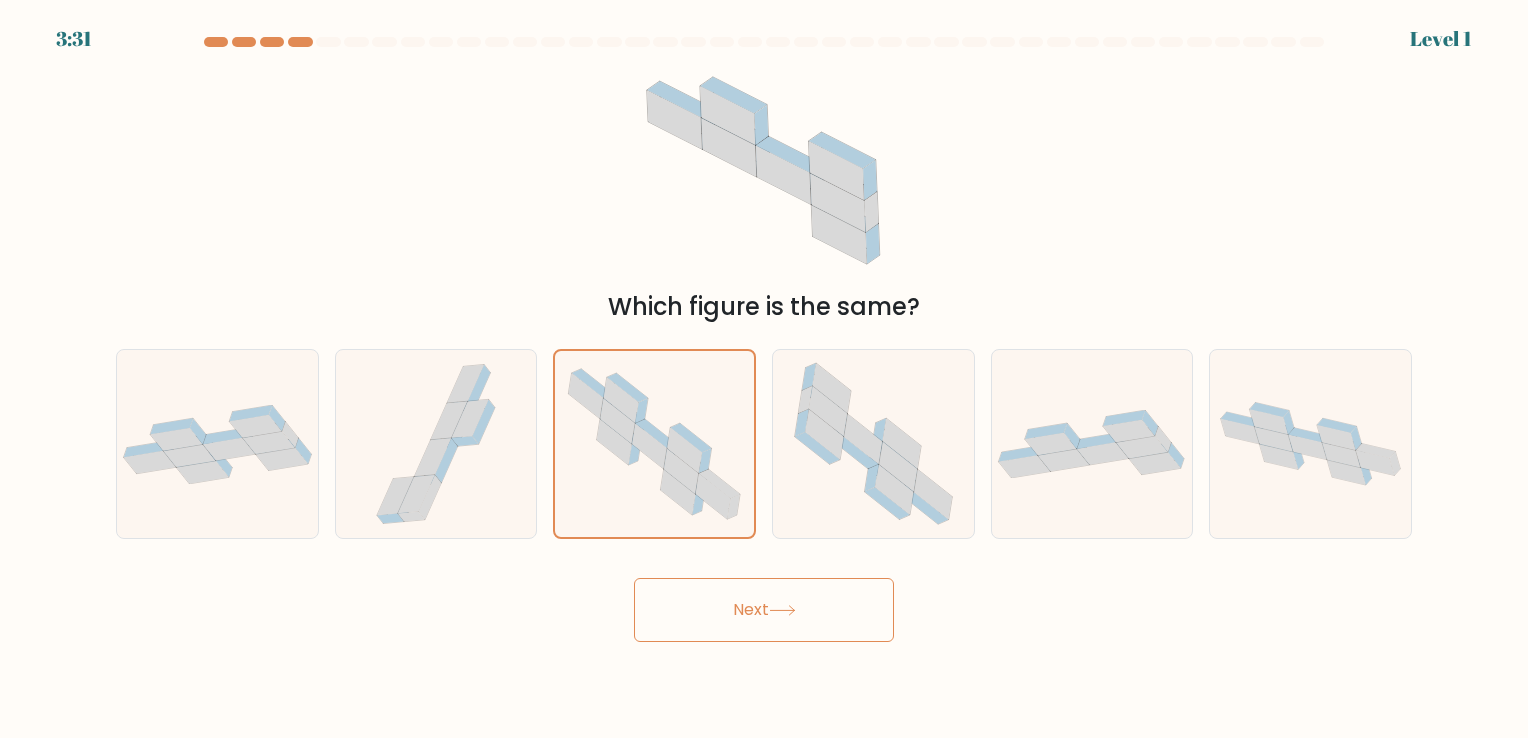 click on "Next" at bounding box center (764, 610) 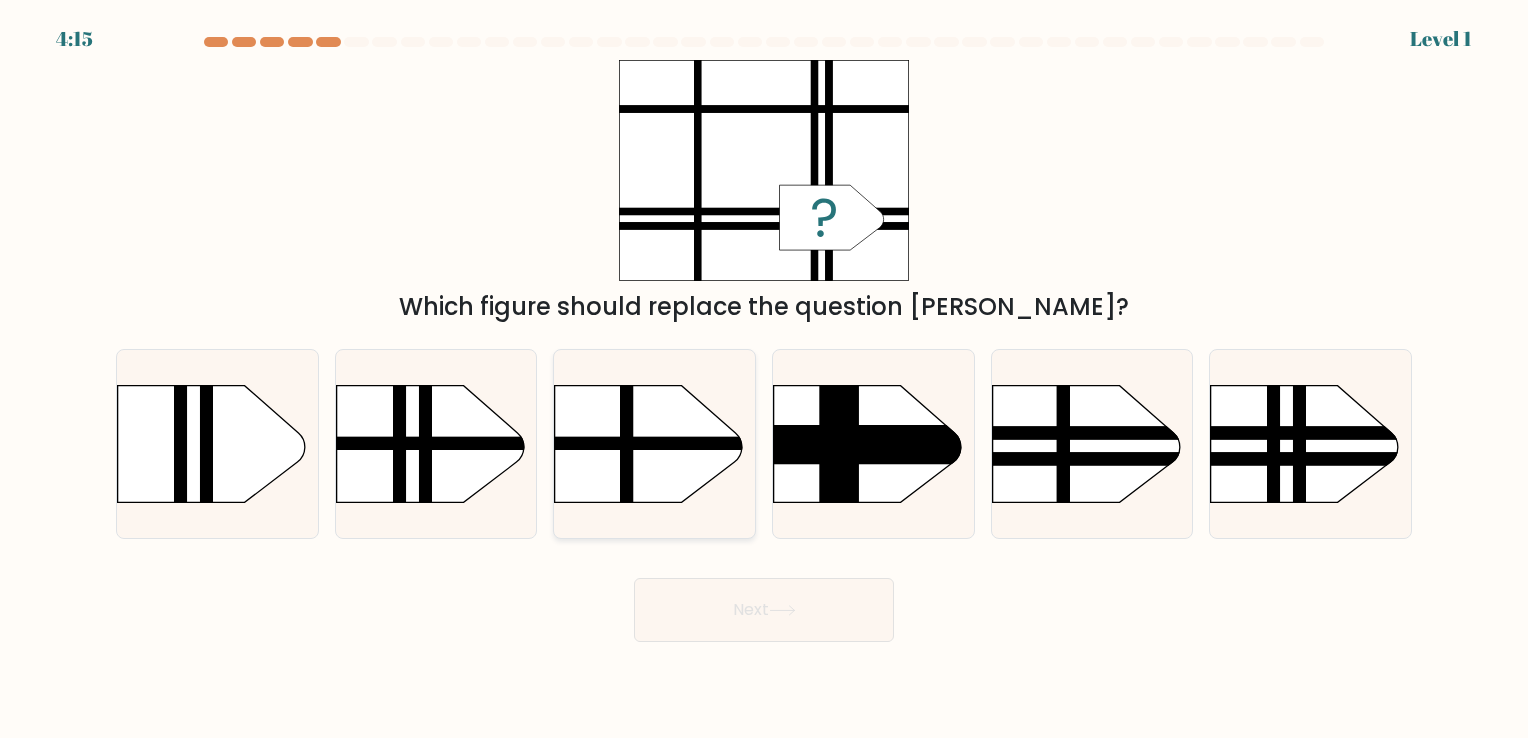 click 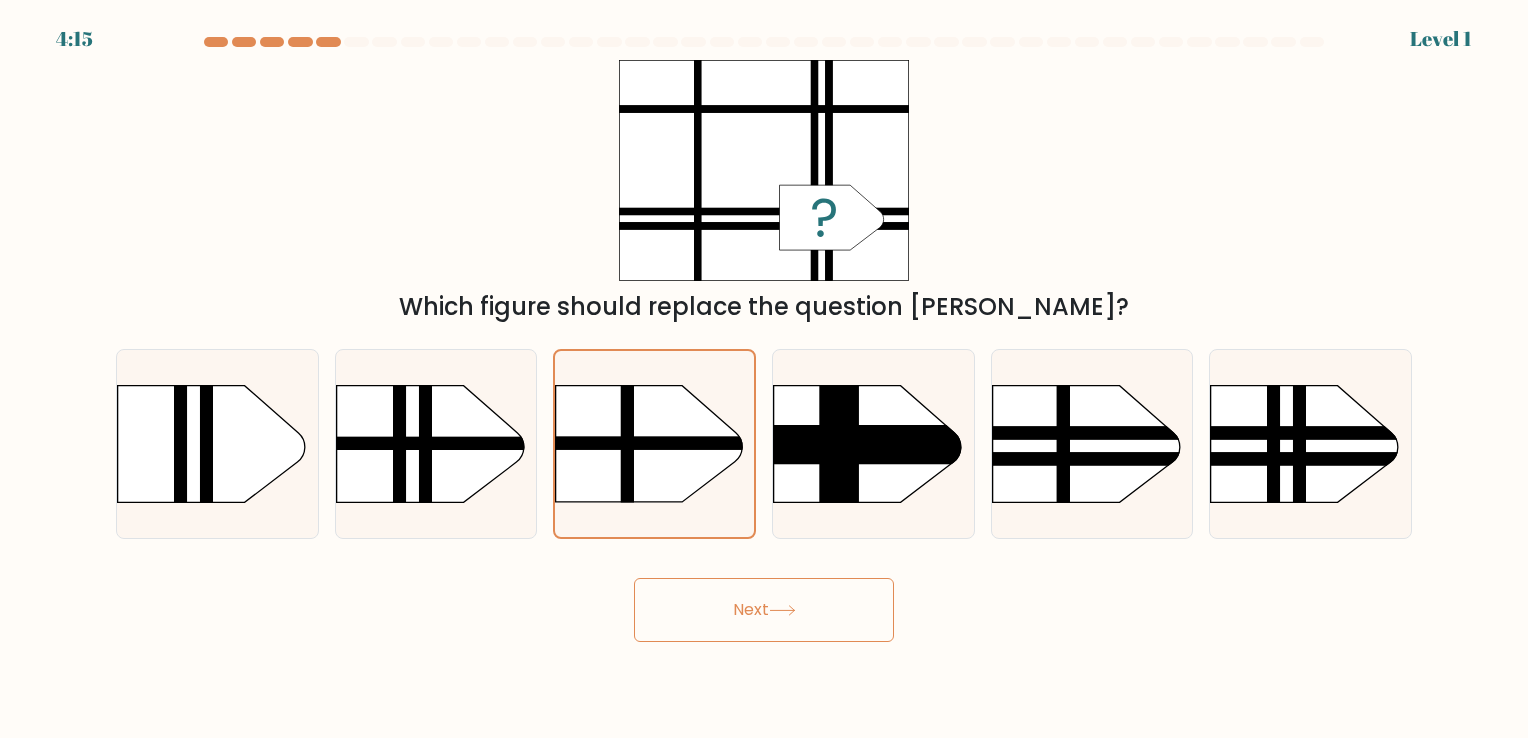 click on "Next" at bounding box center [764, 610] 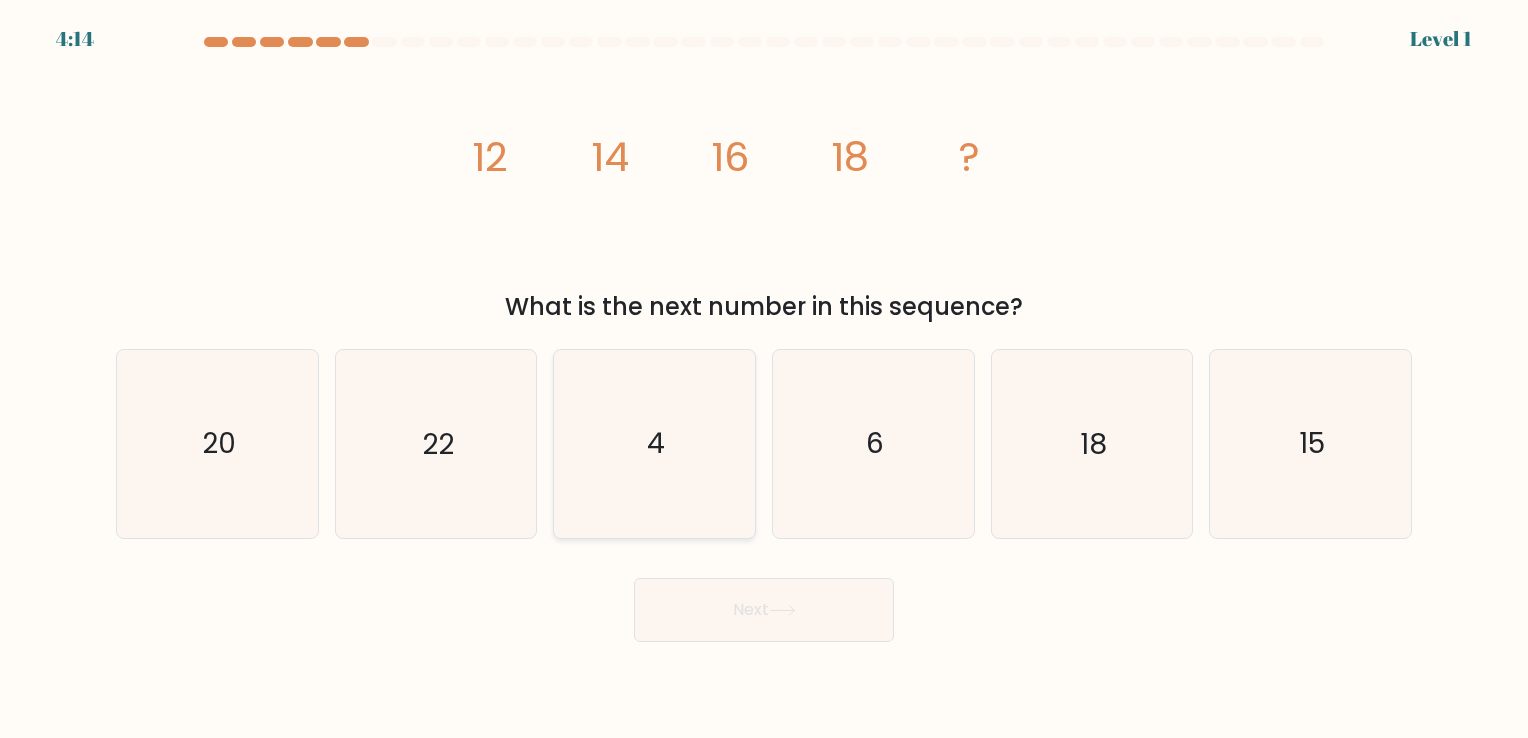 click on "4" 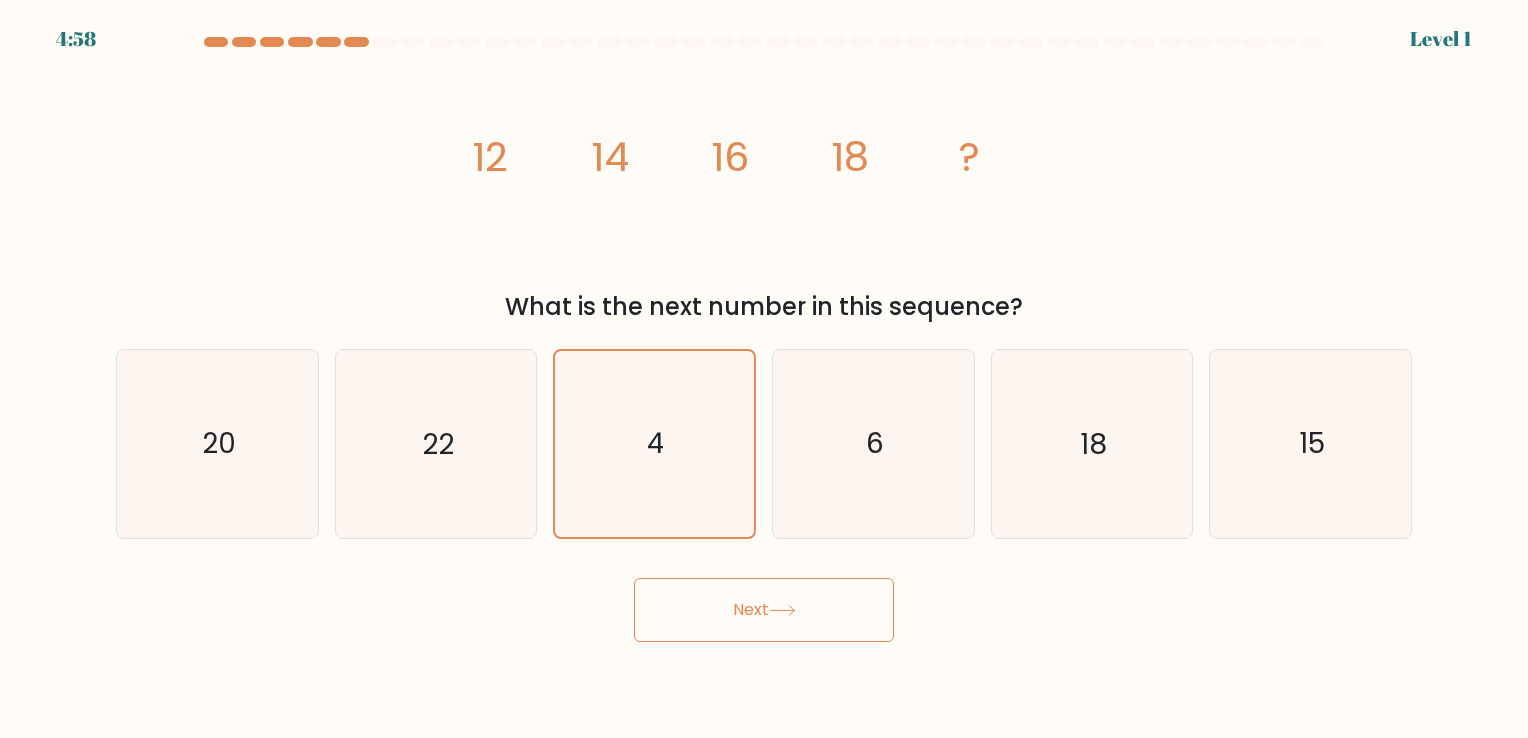 click on "Next" at bounding box center [764, 610] 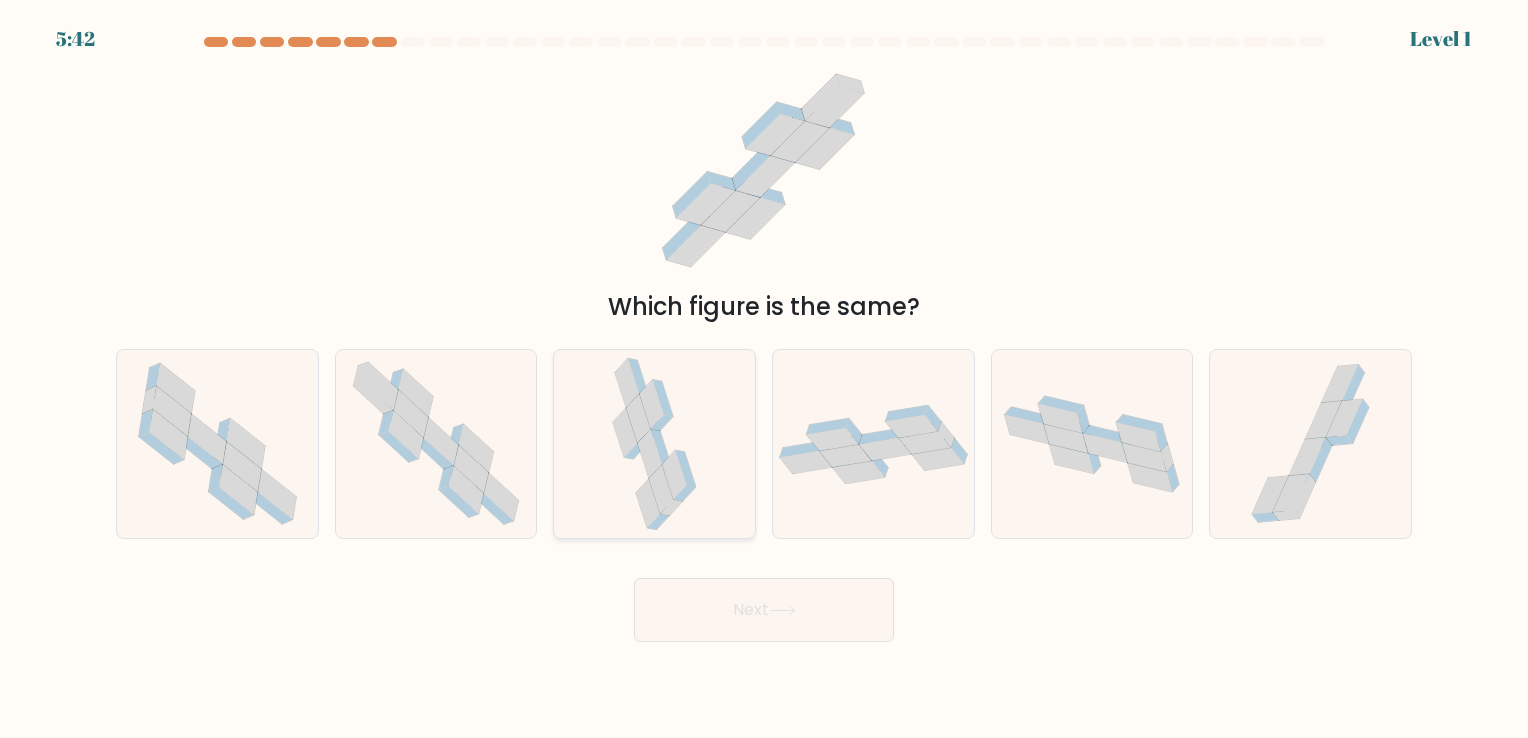click 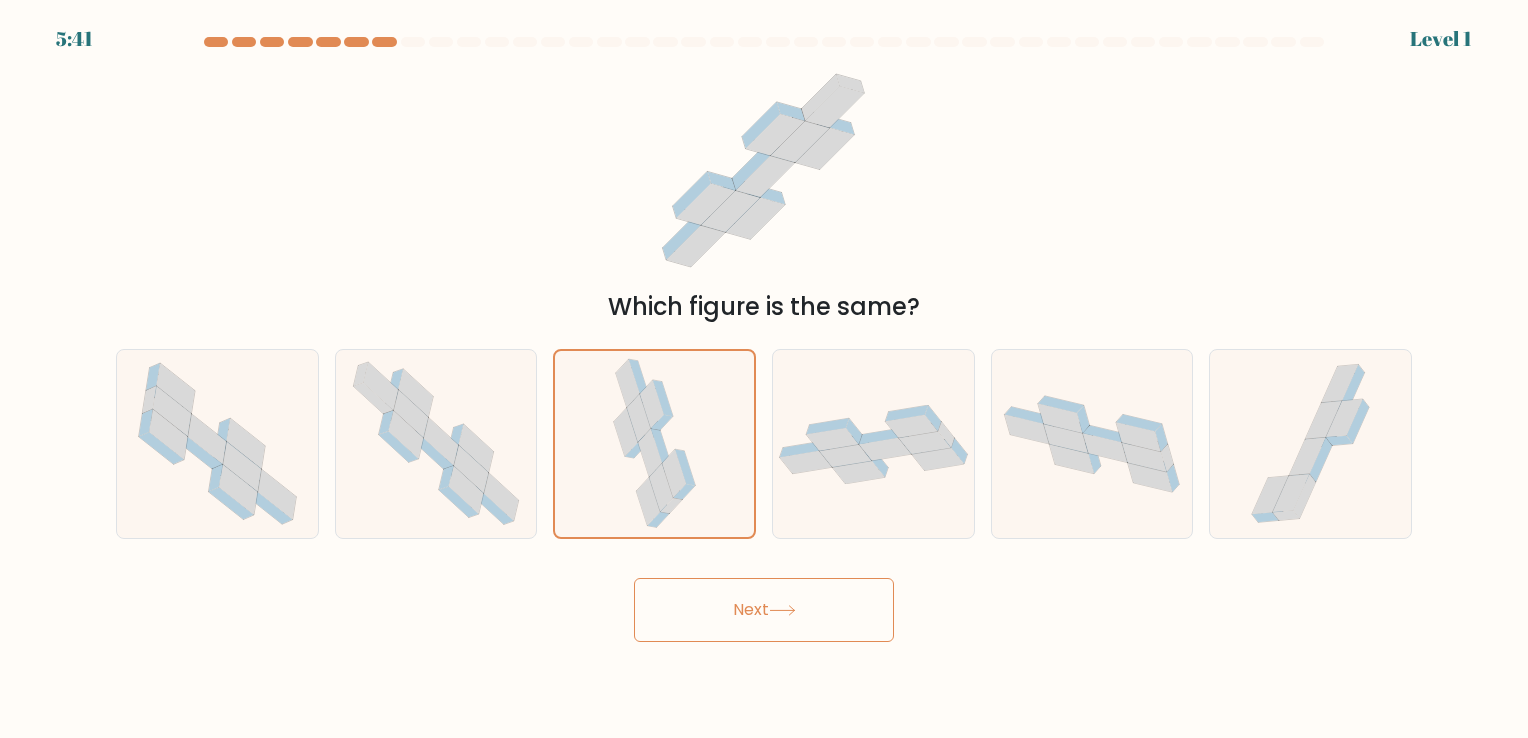 click on "Next" at bounding box center (764, 610) 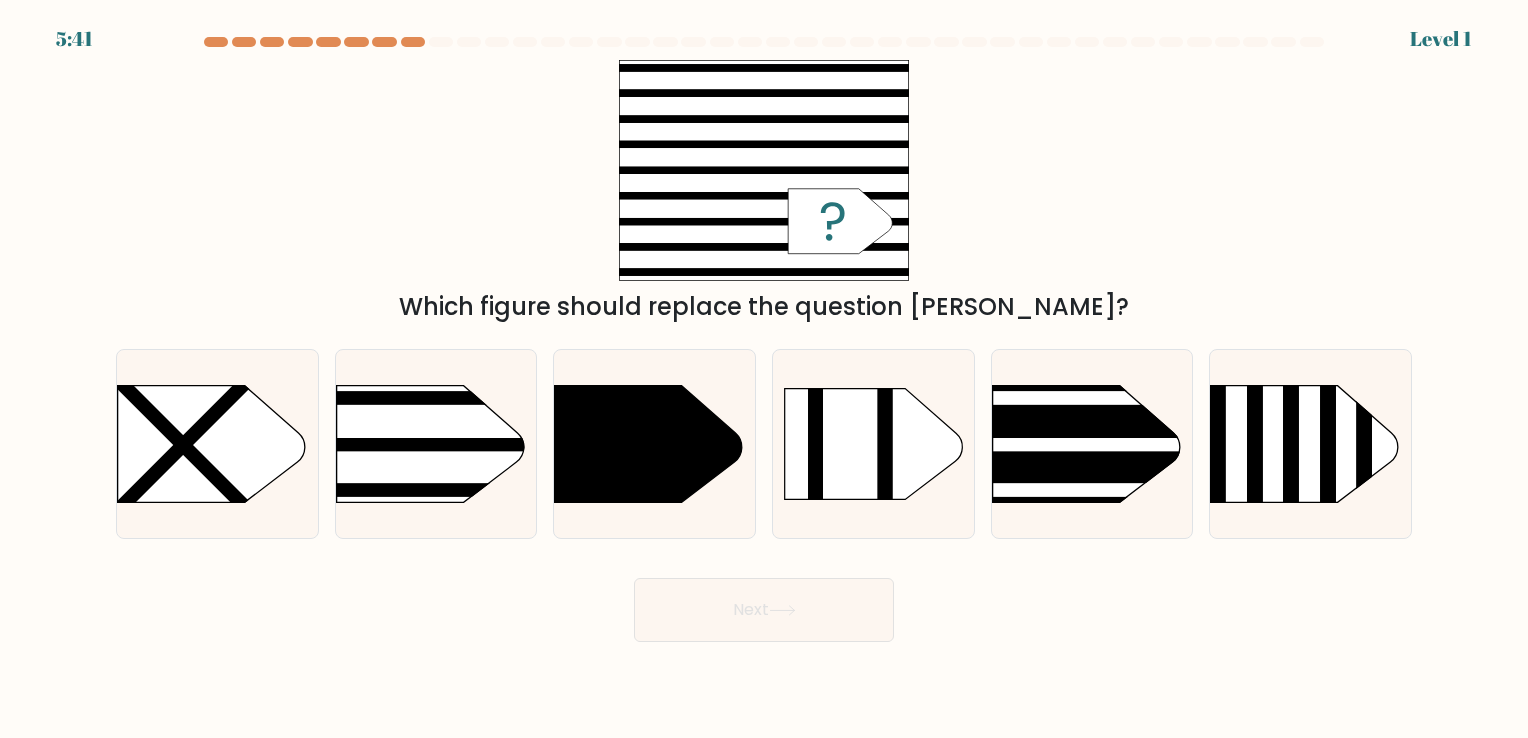 click 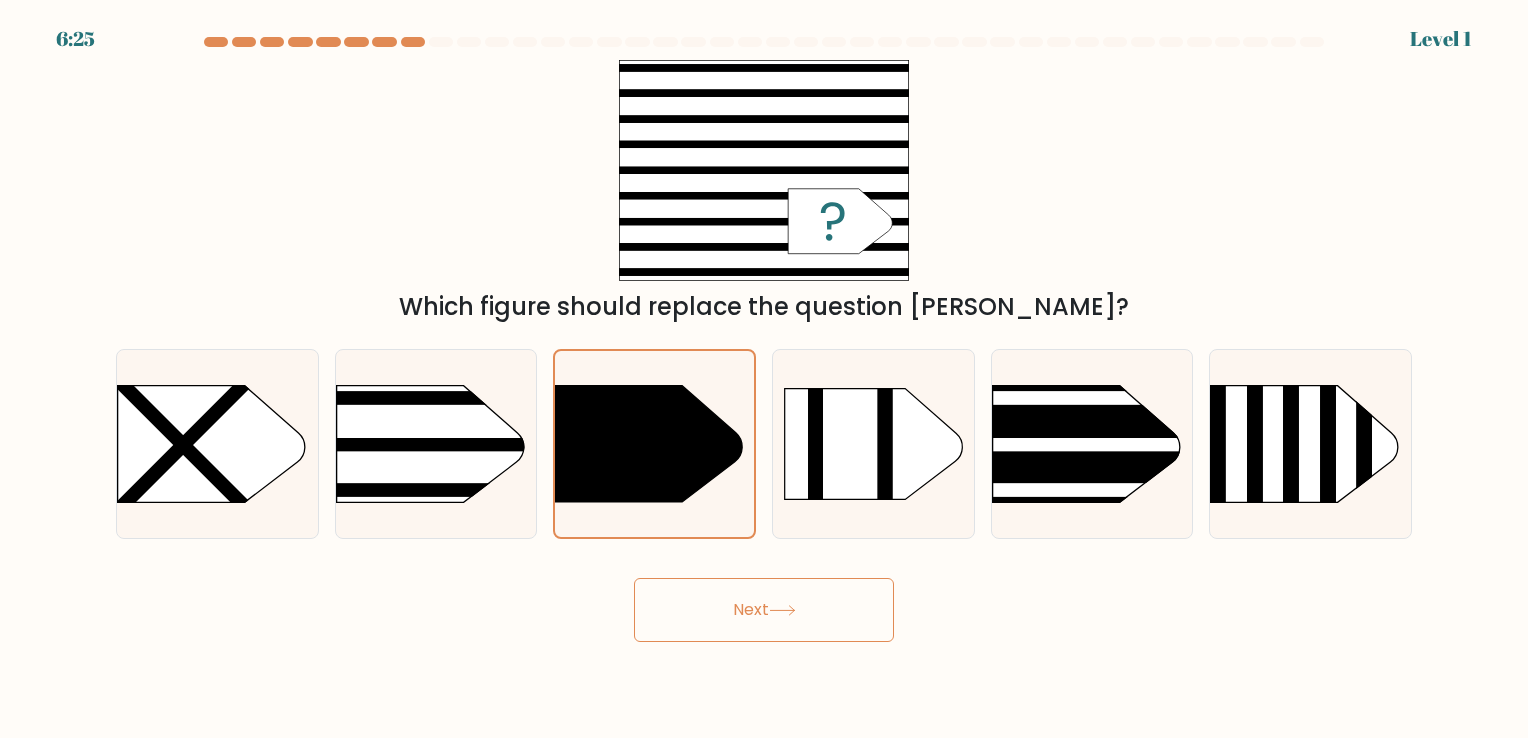 click on "Next" at bounding box center (764, 610) 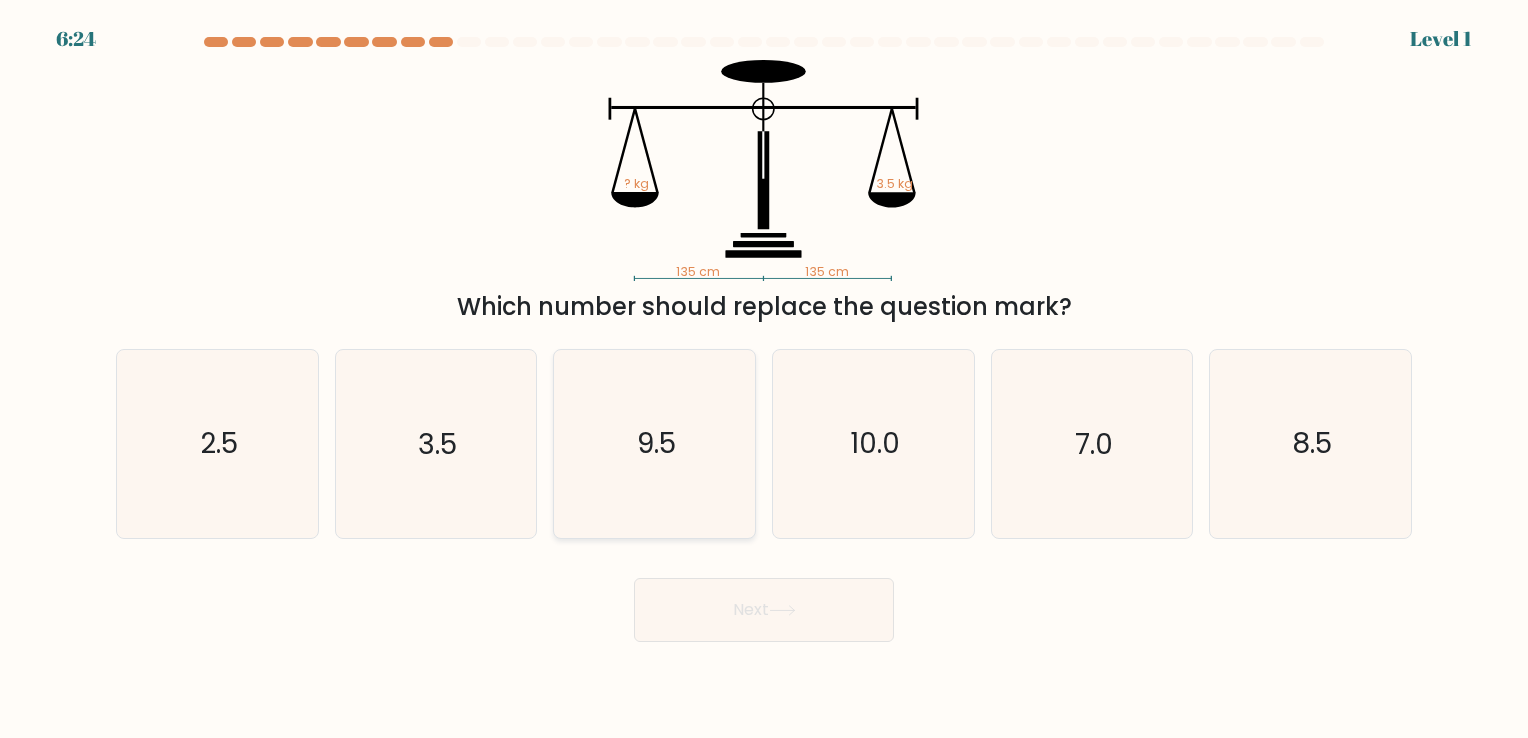 click on "9.5" 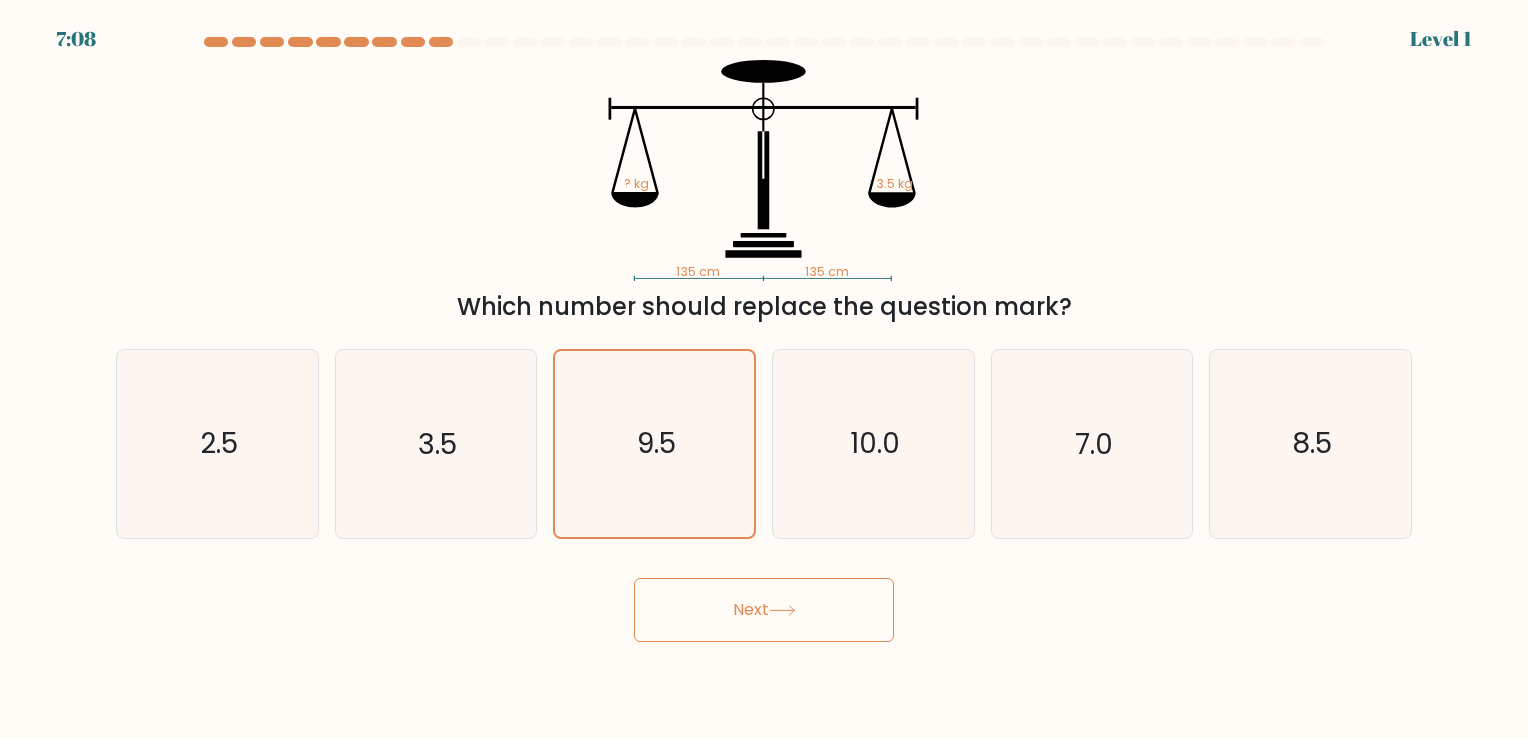 click on "Next" at bounding box center [764, 610] 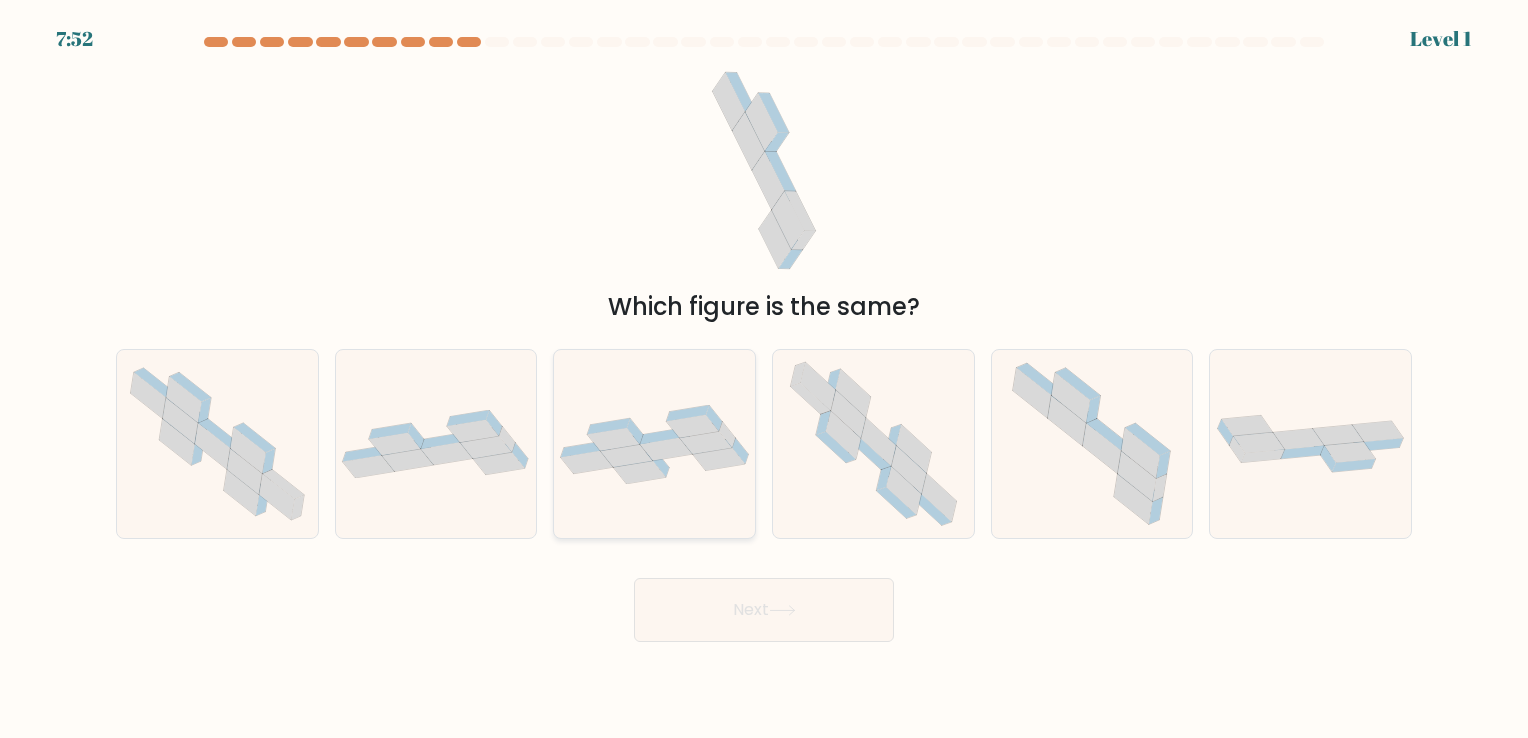 click 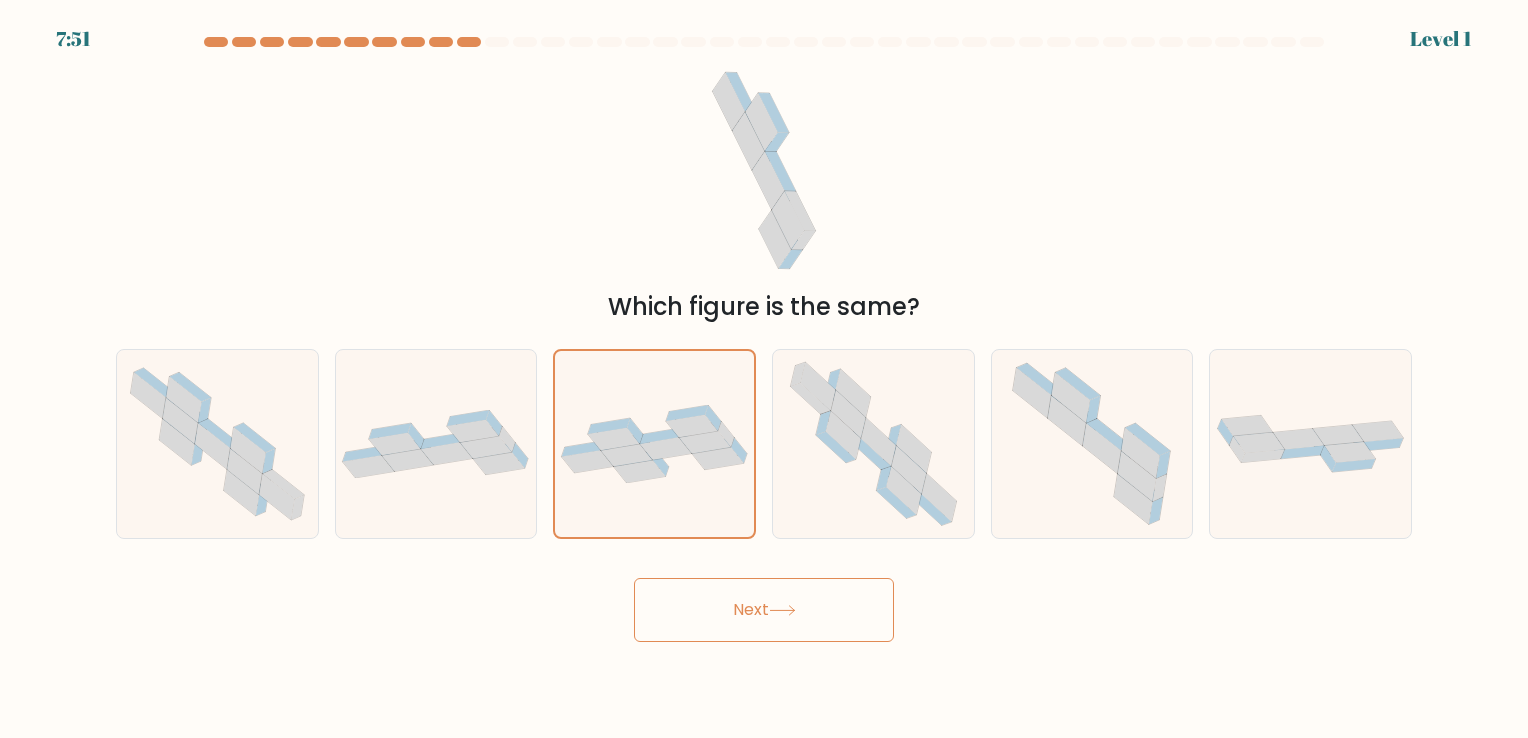 click on "Next" at bounding box center (764, 610) 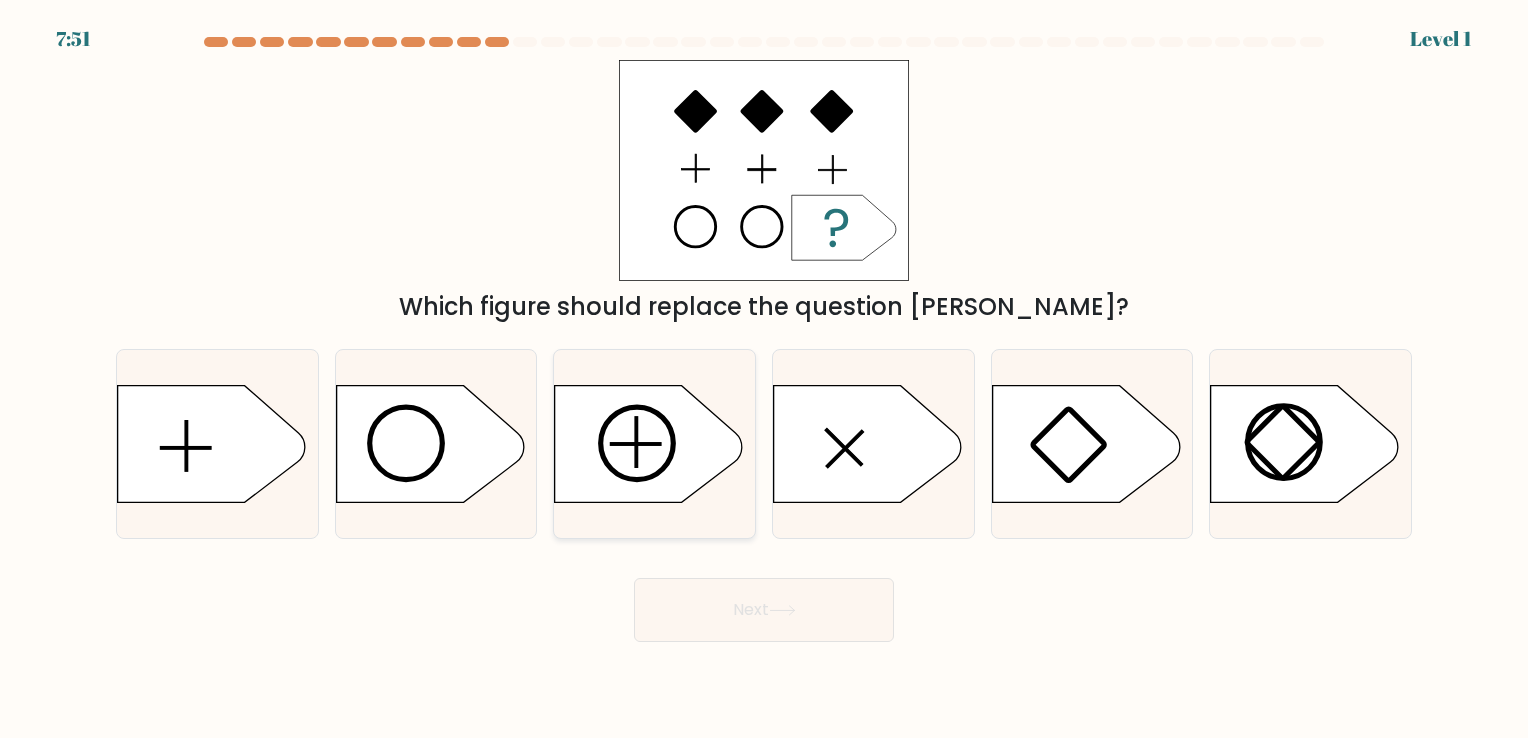 click 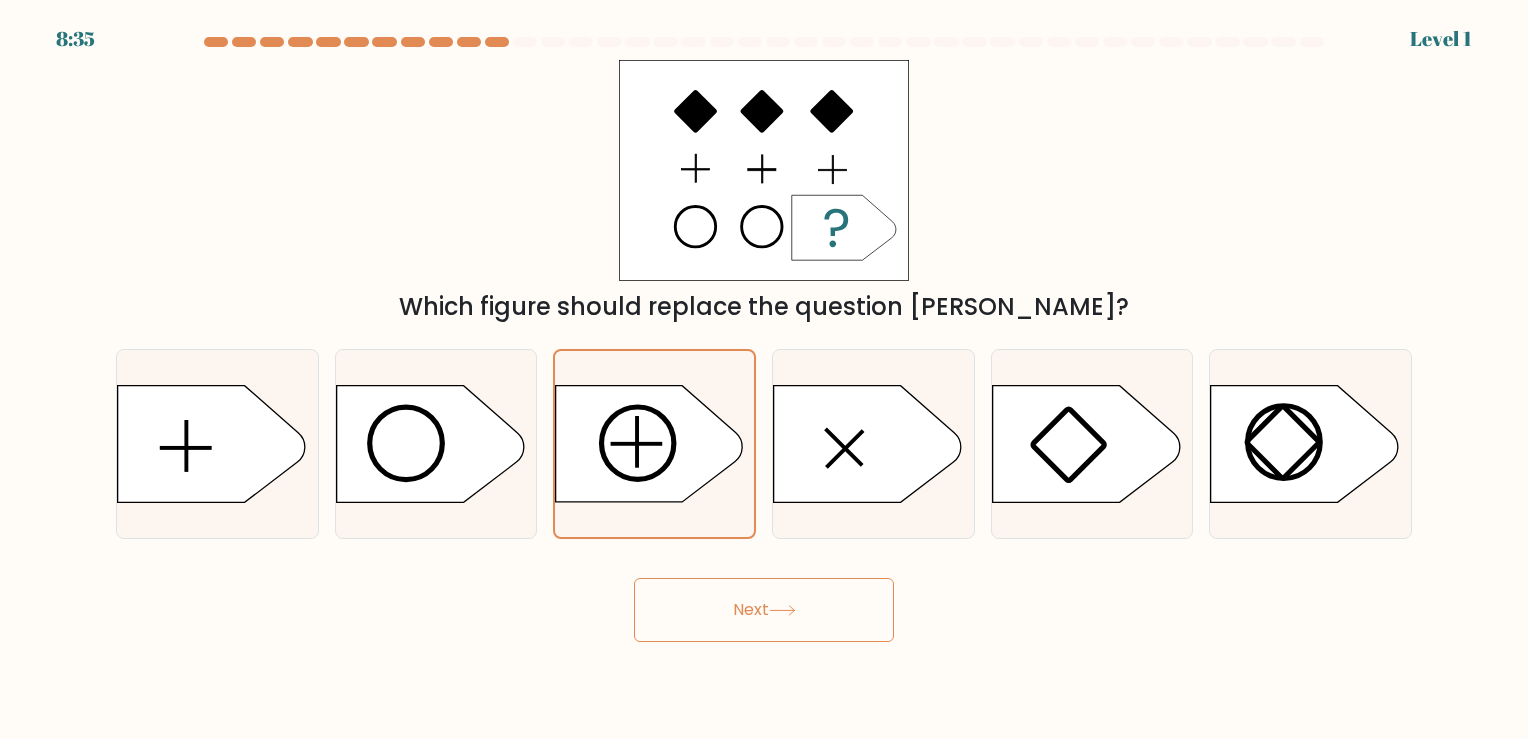 click on "Next" at bounding box center [764, 610] 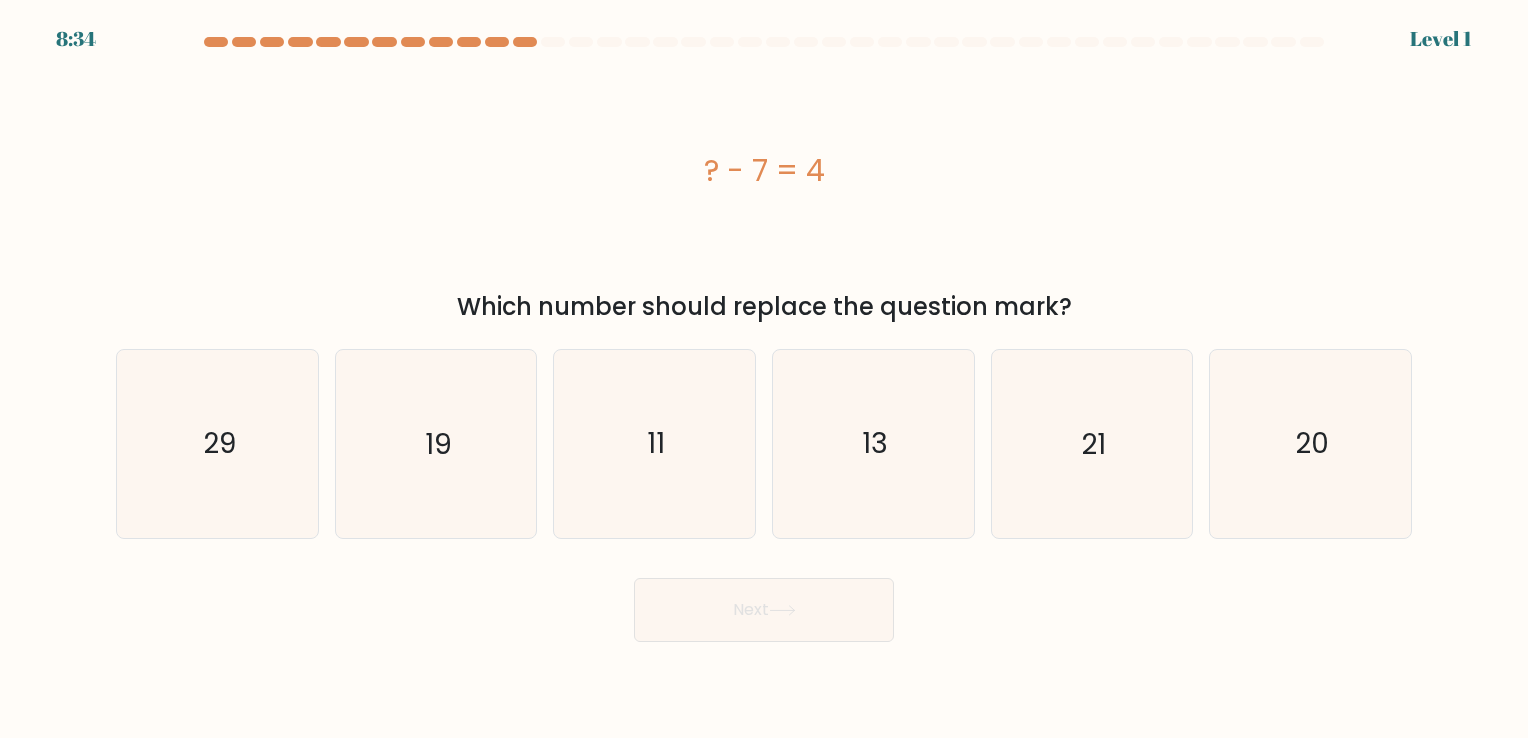 click on "11" 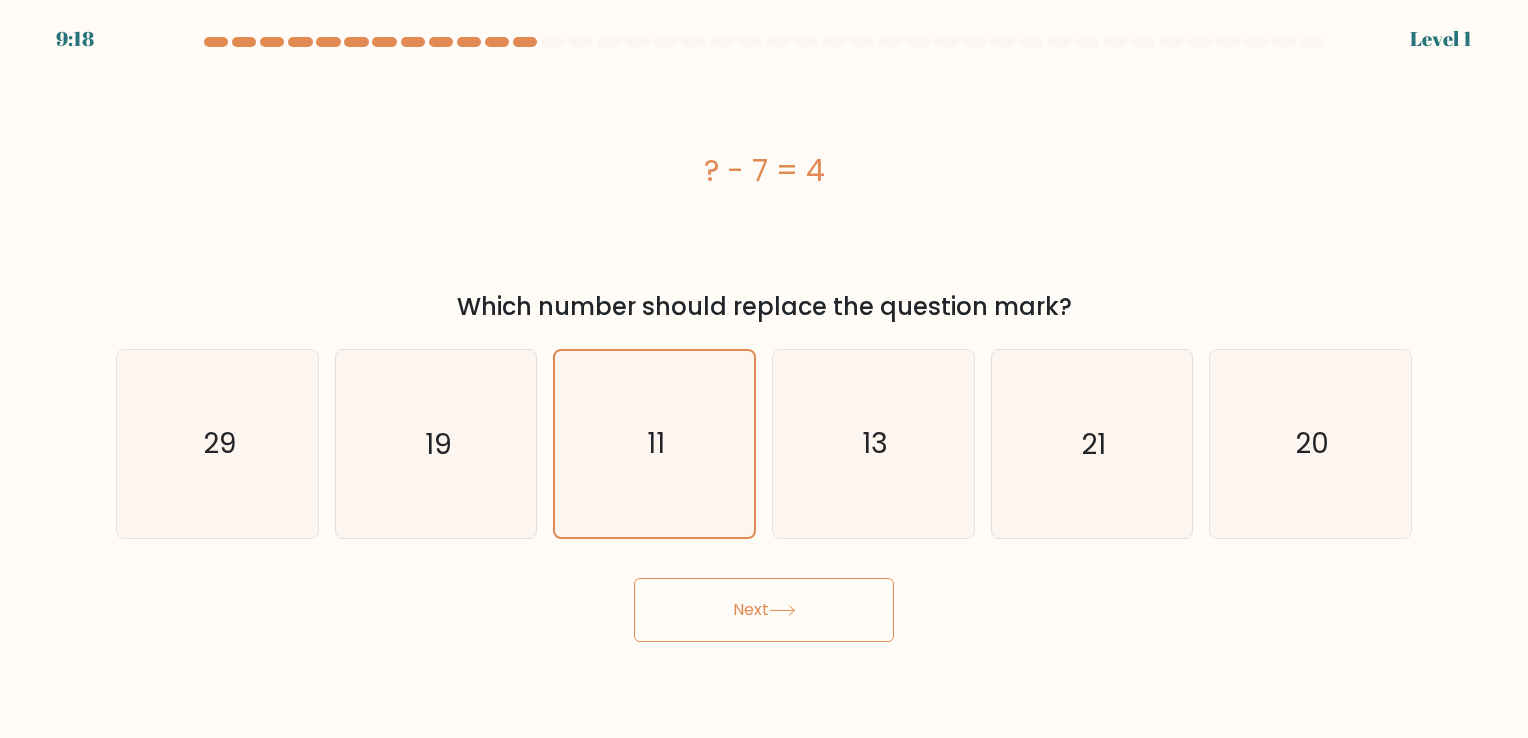 click on "Next" at bounding box center (764, 602) 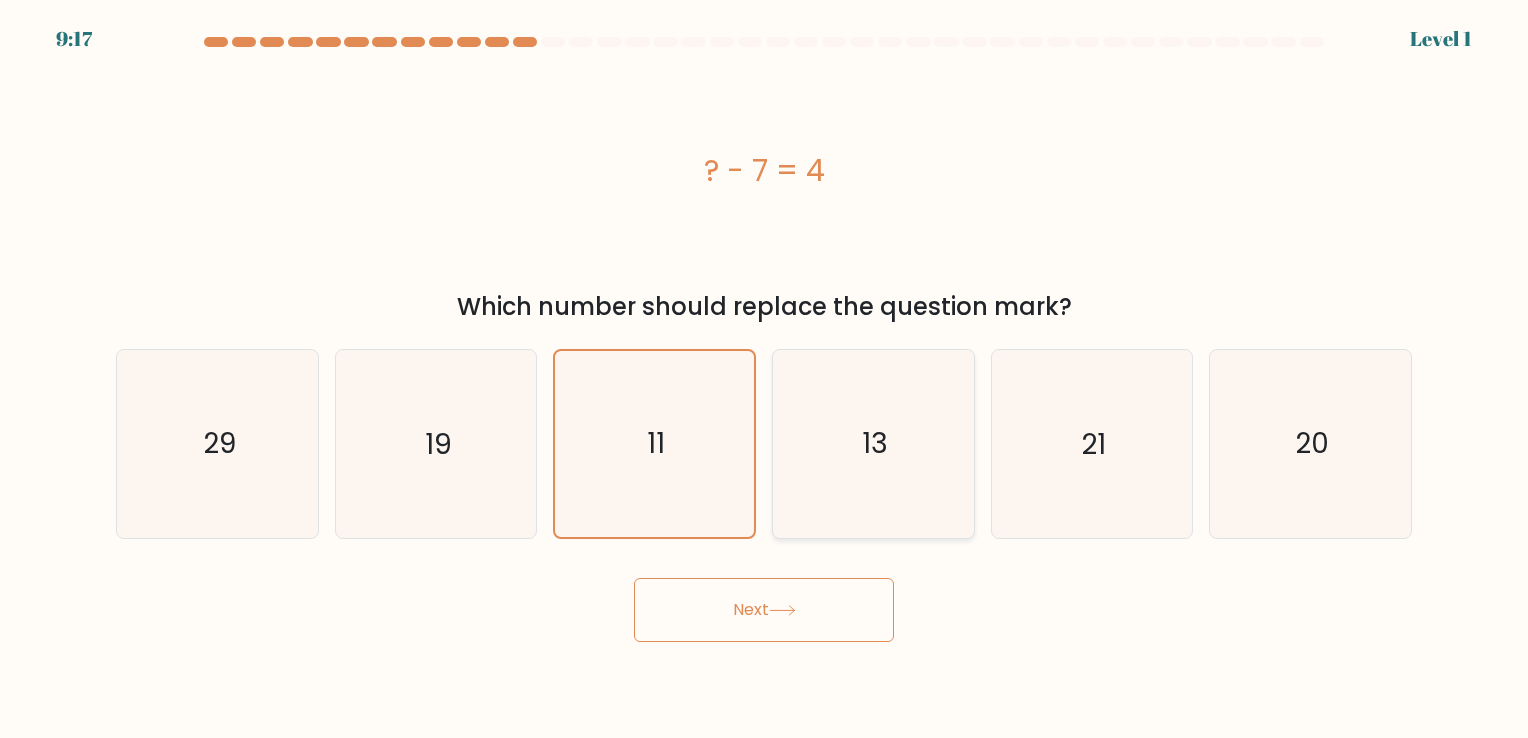 click on "13" 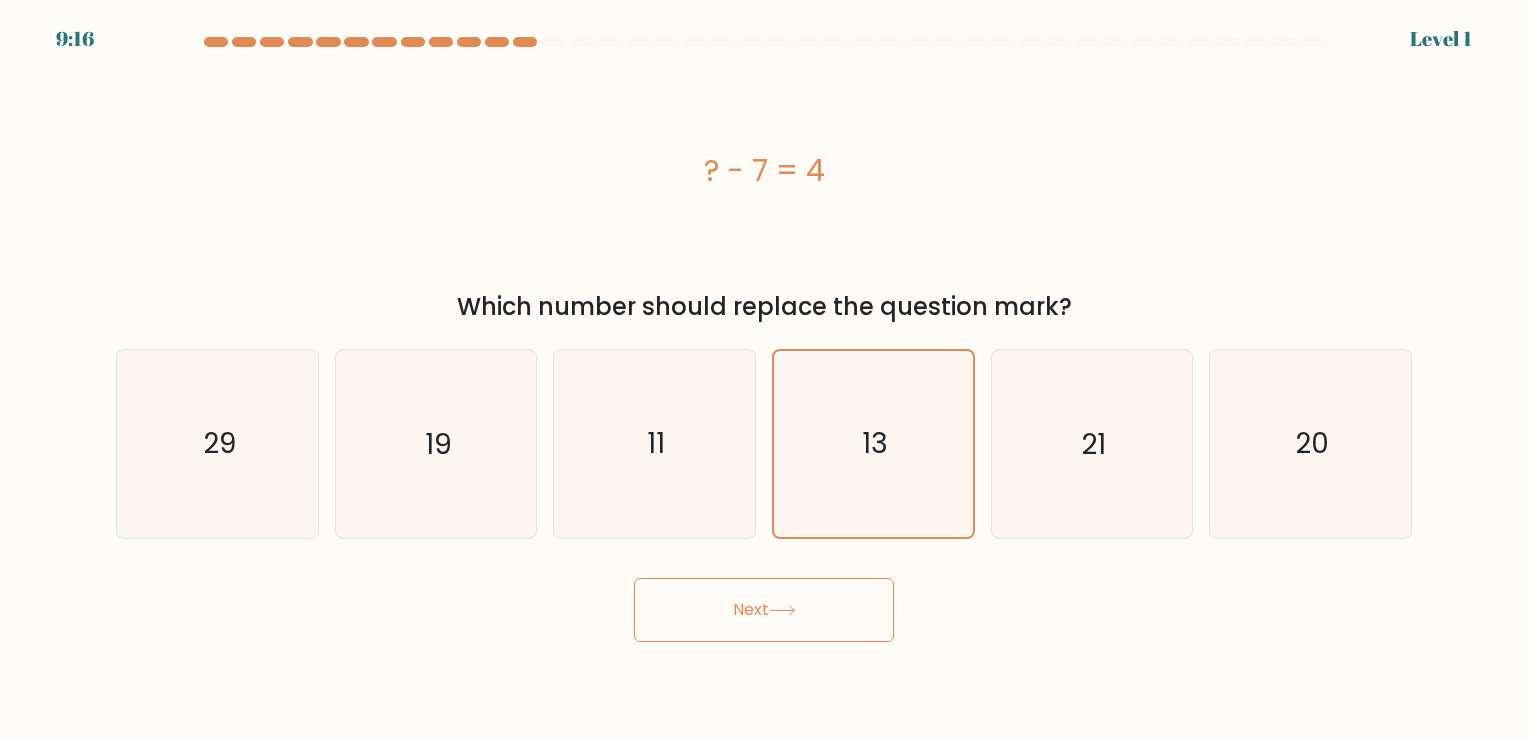 click on "Next" at bounding box center (764, 610) 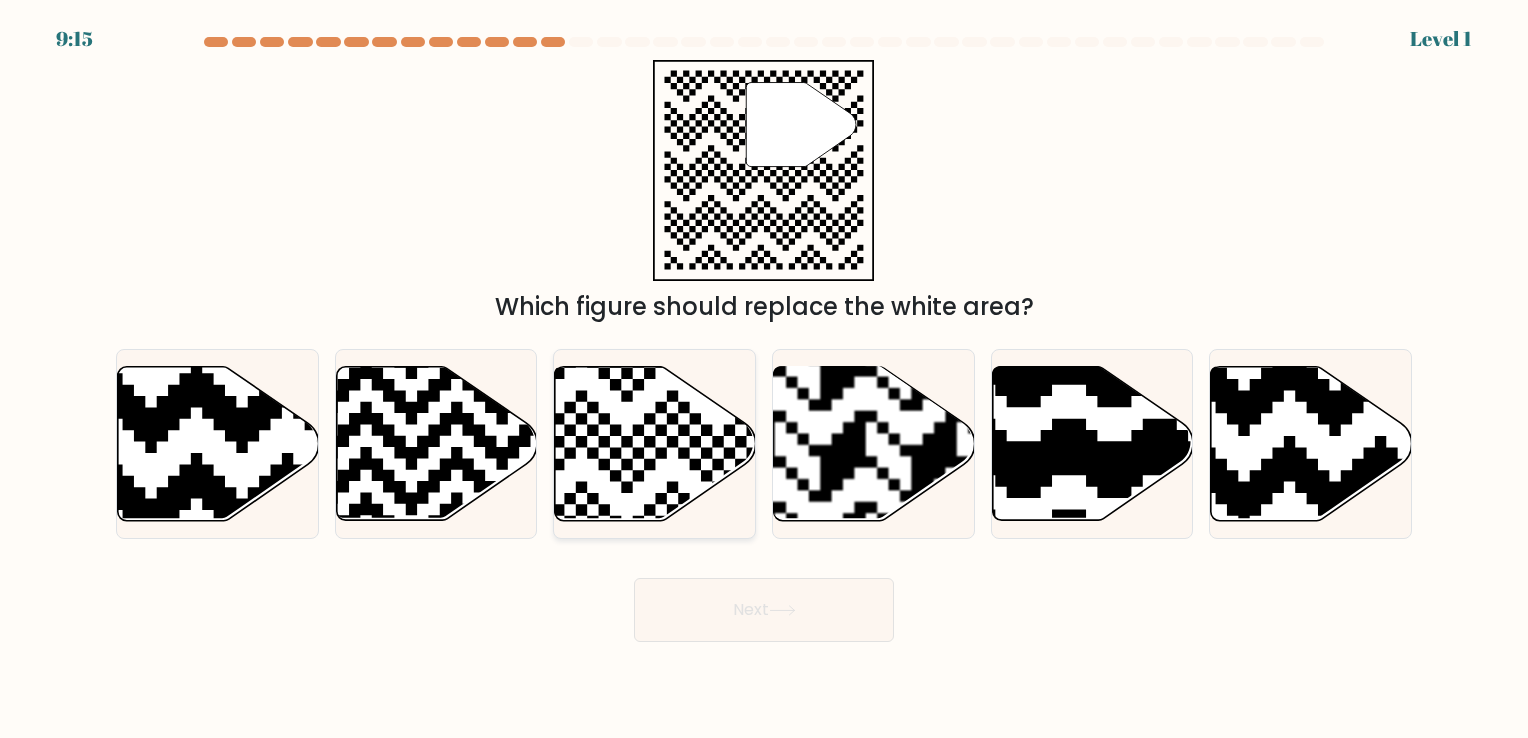 click 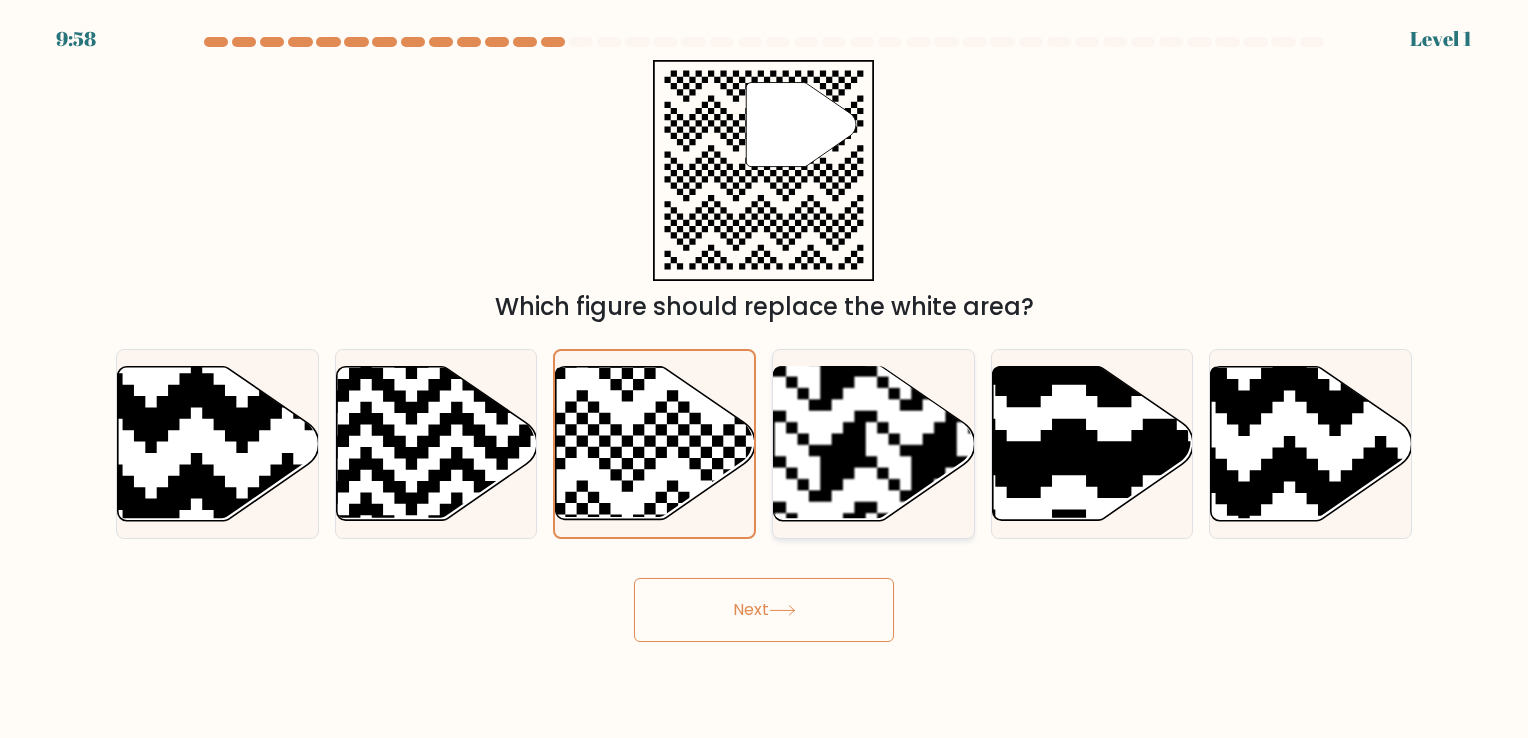 click 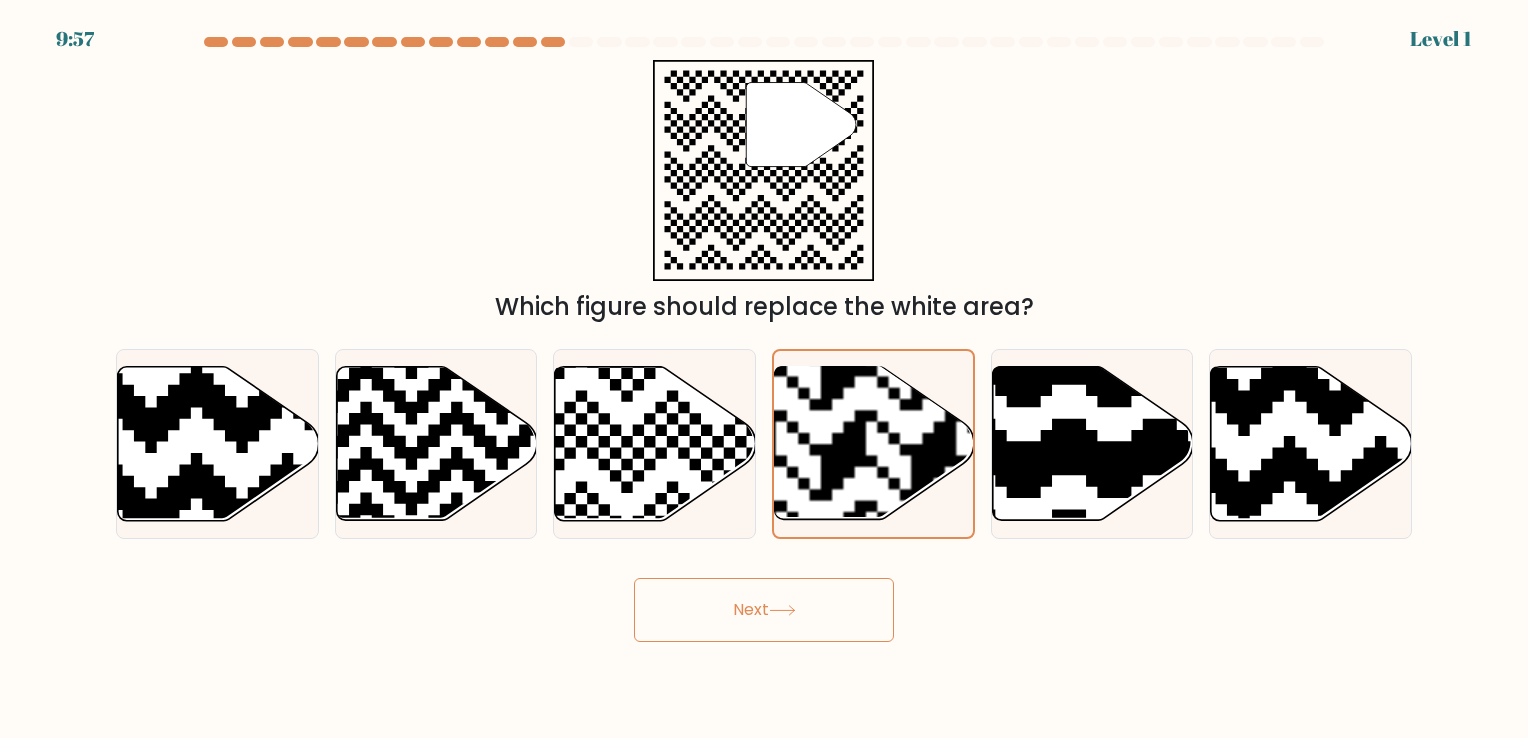 click on "Next" at bounding box center (764, 610) 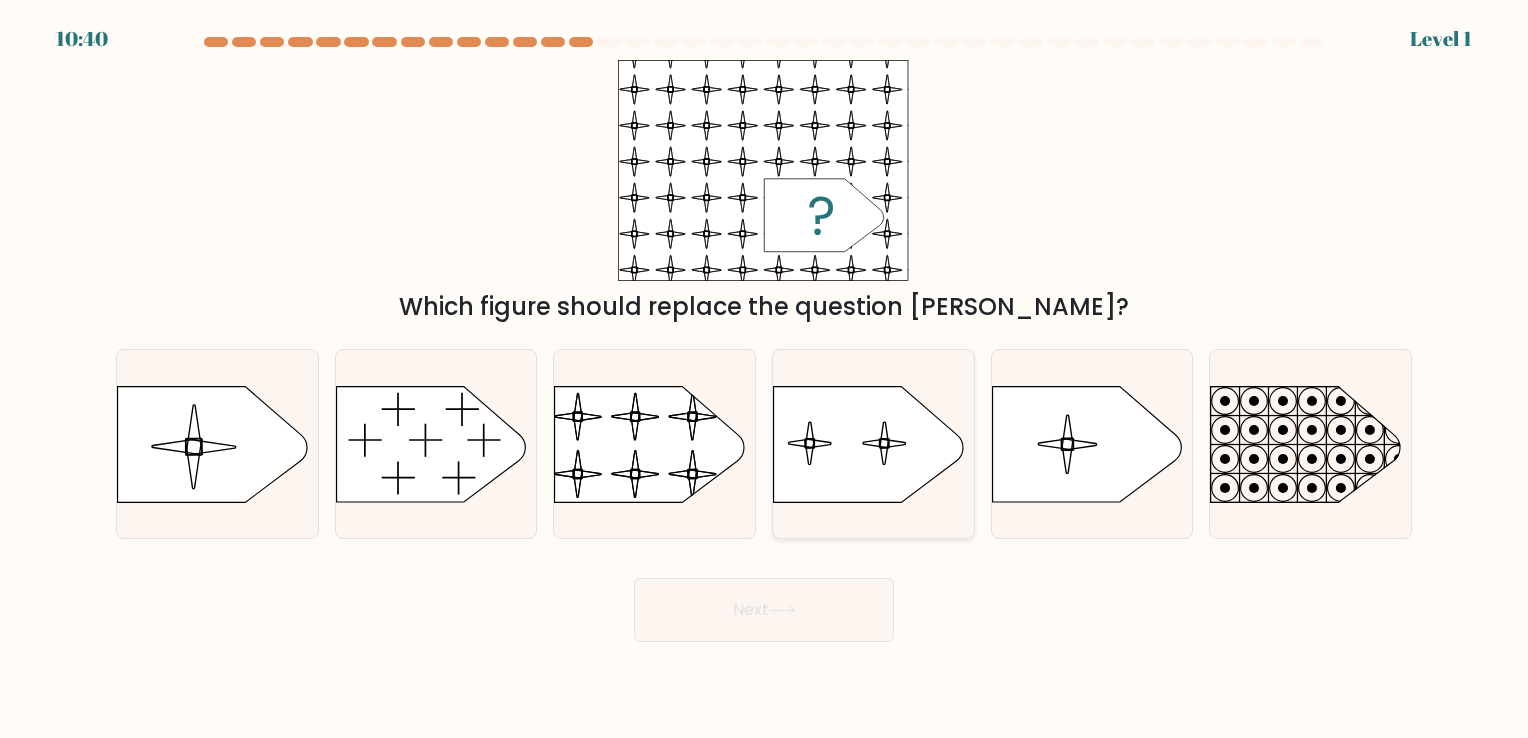 click 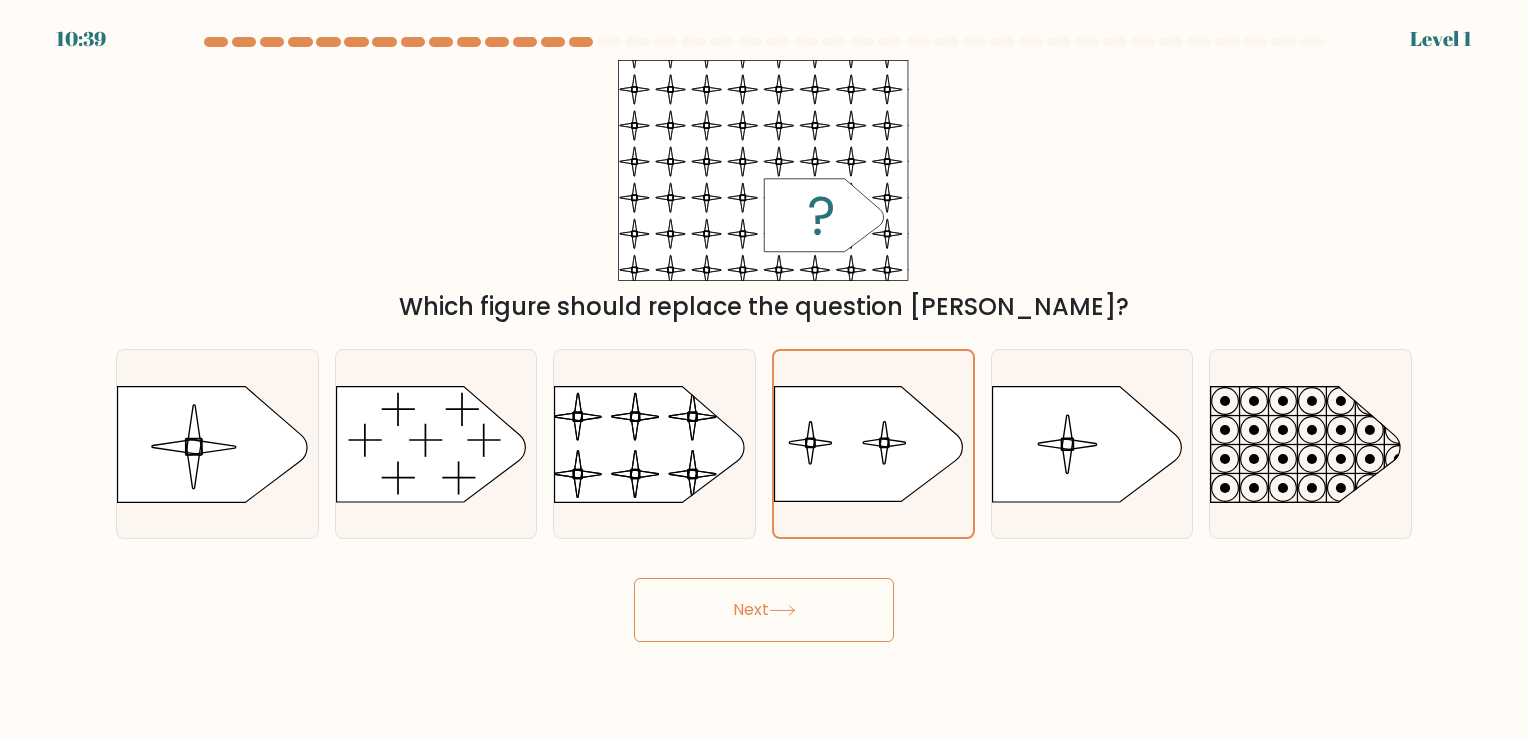 click on "Next" at bounding box center (764, 610) 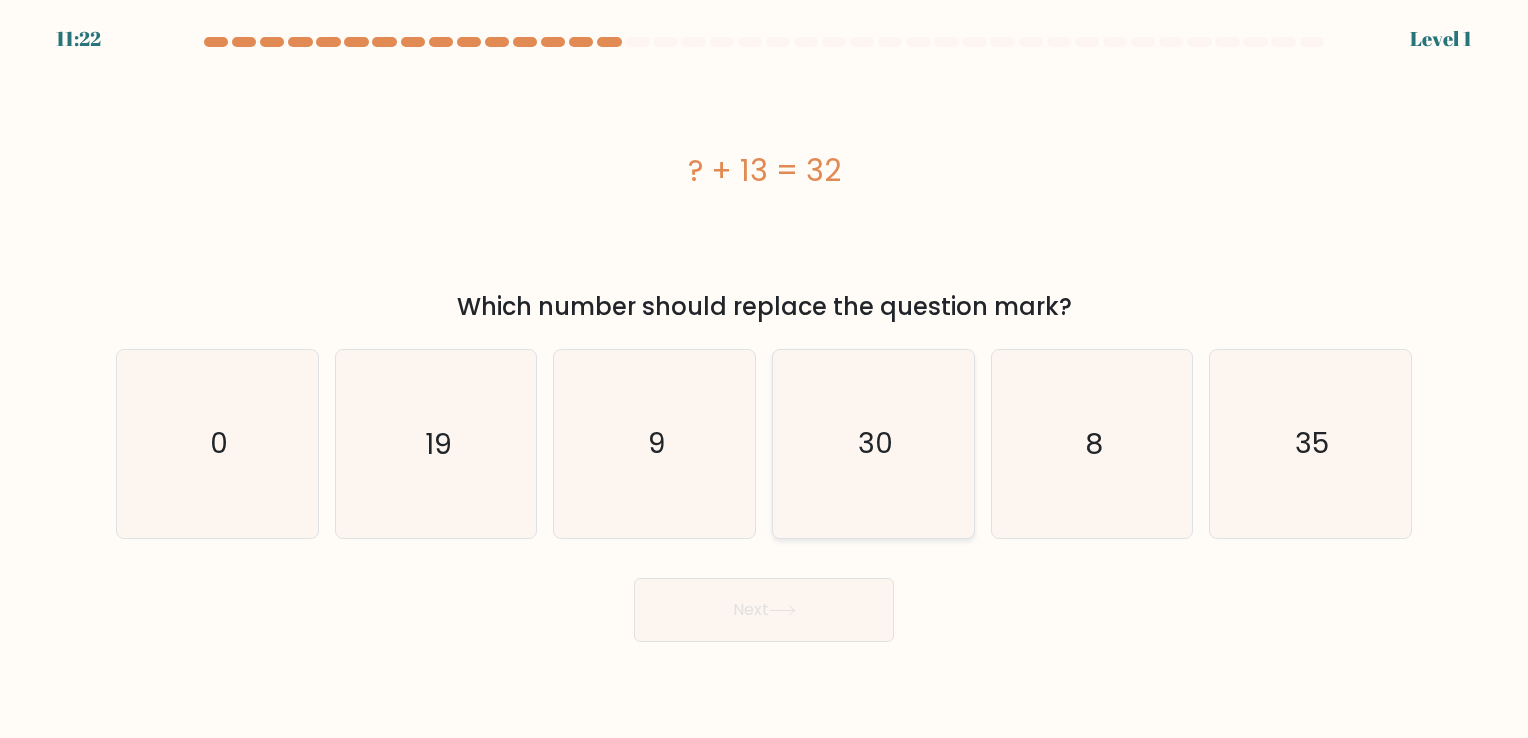 click on "30" 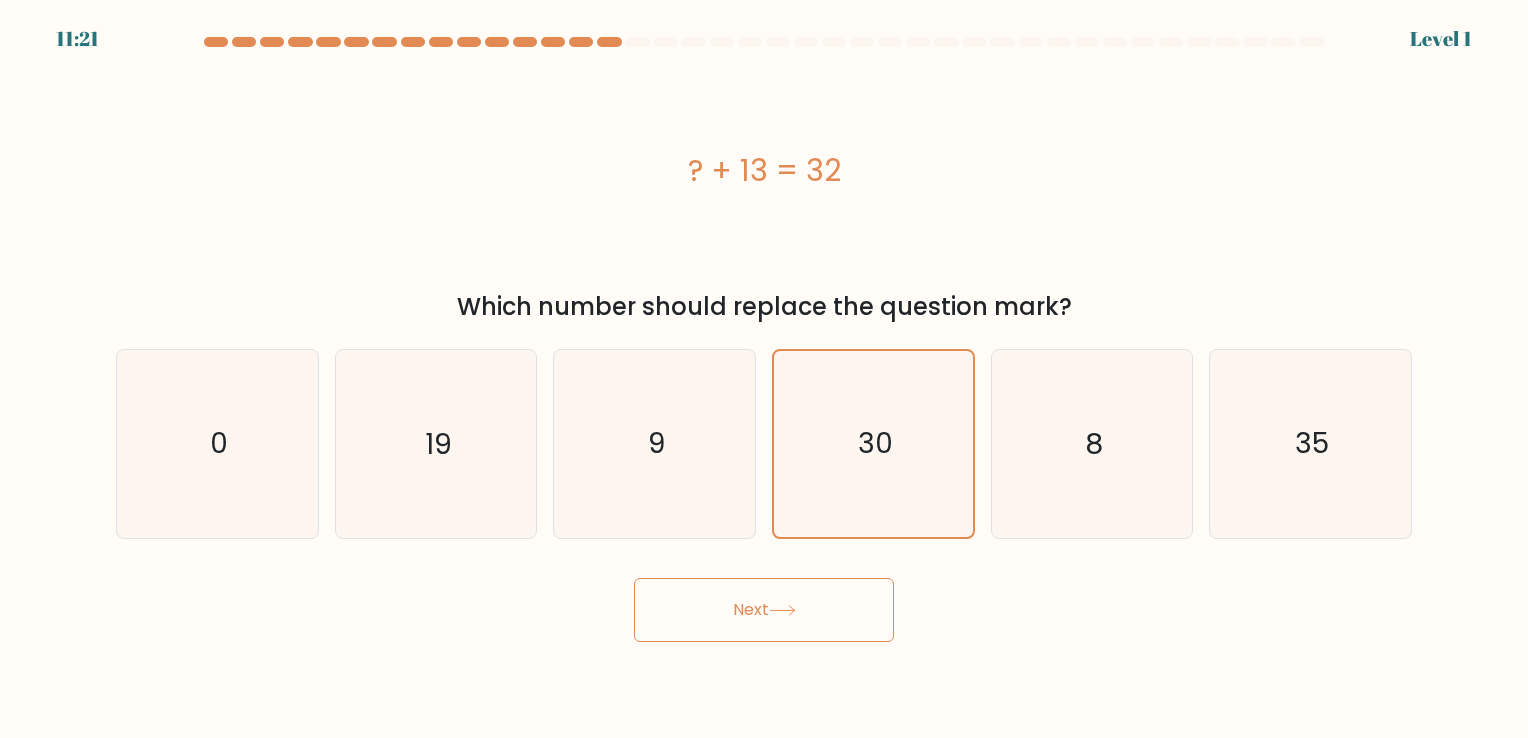 click on "Next" at bounding box center (764, 602) 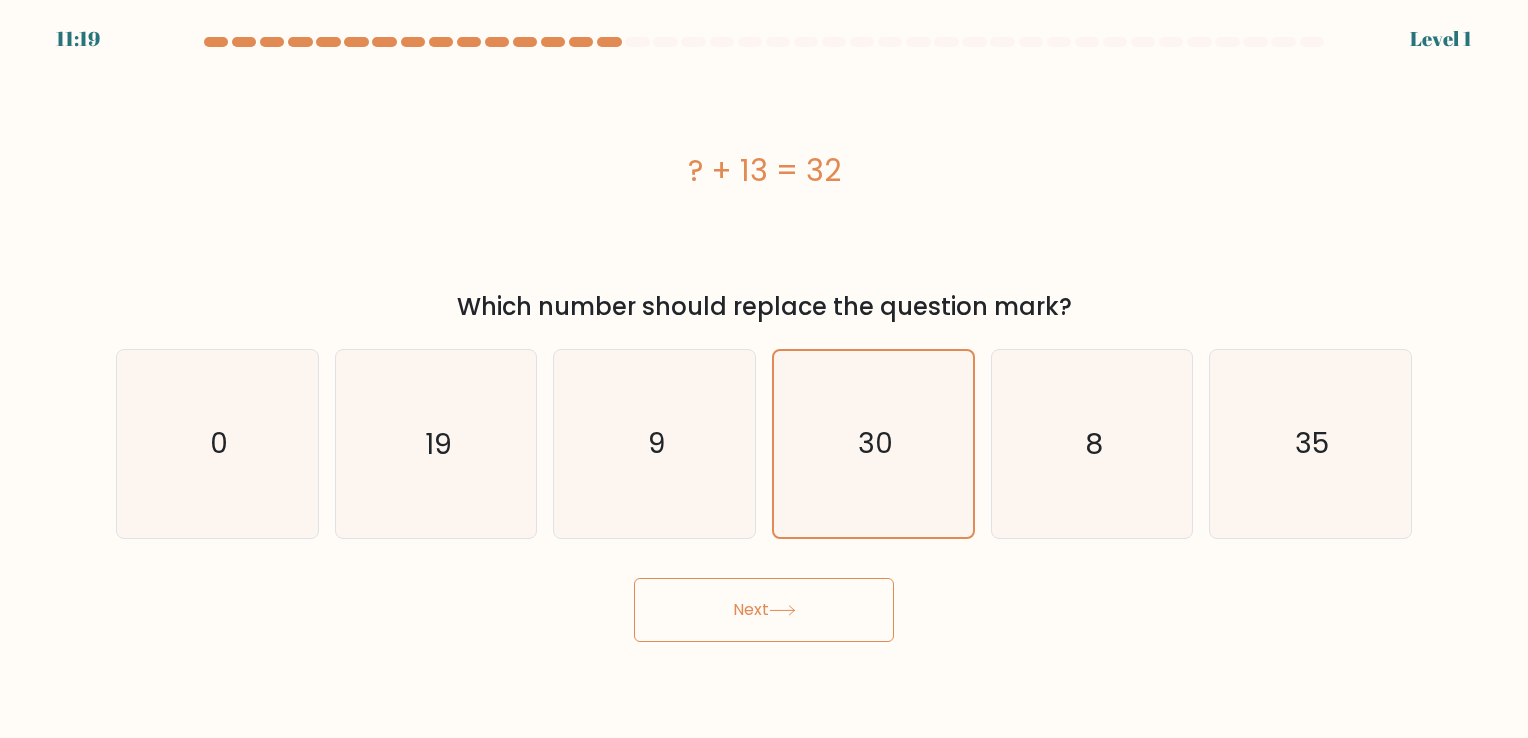 click on "Next" at bounding box center [764, 610] 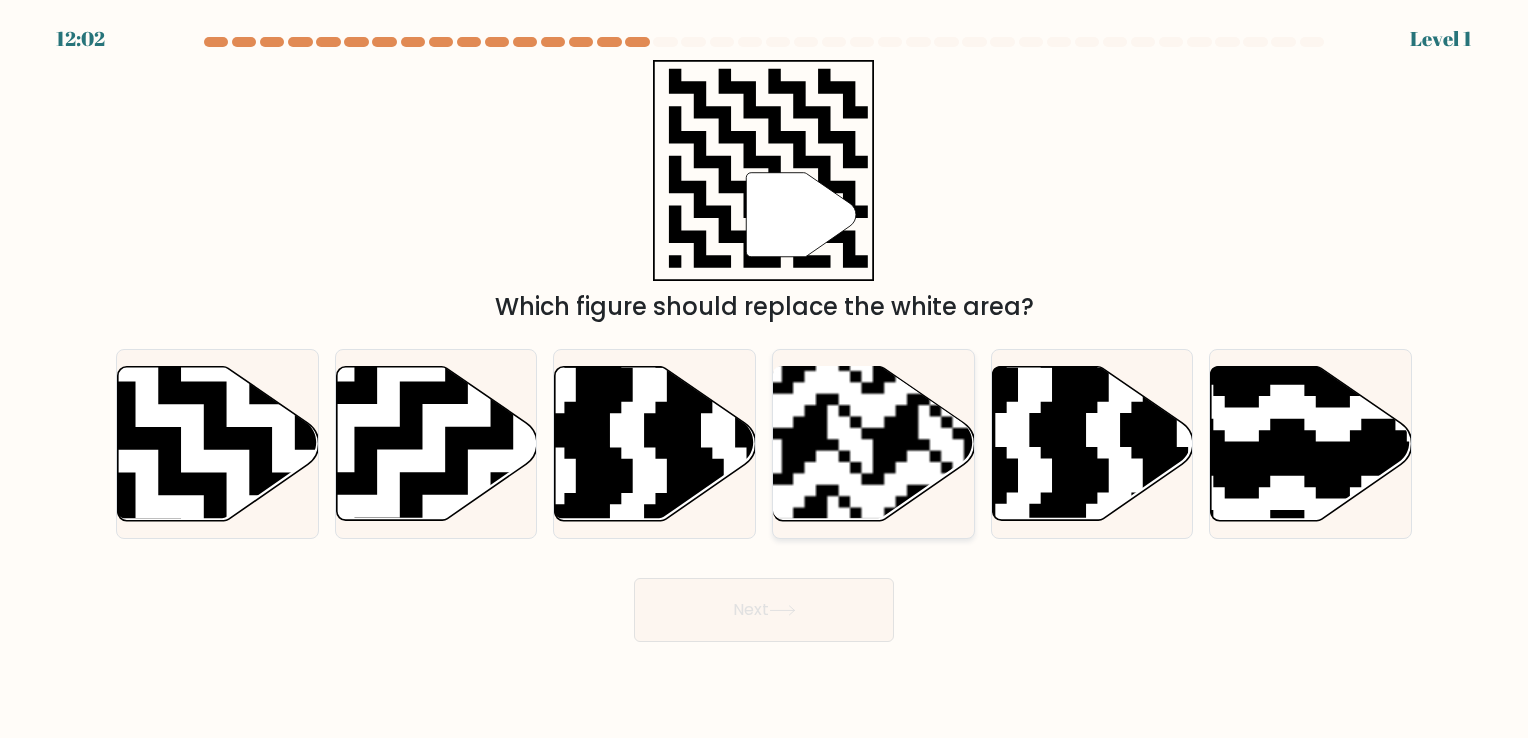 click 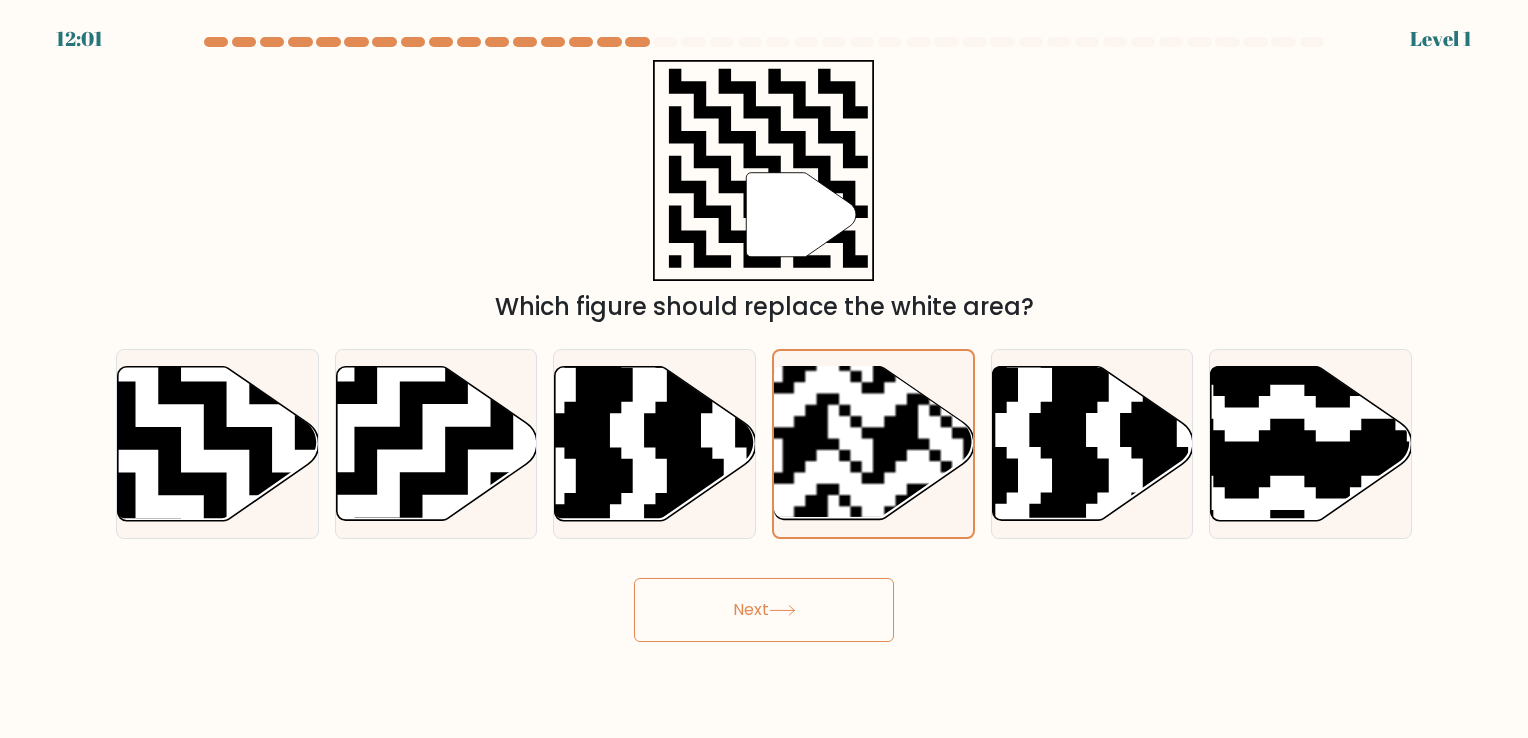 click on "Next" at bounding box center (764, 610) 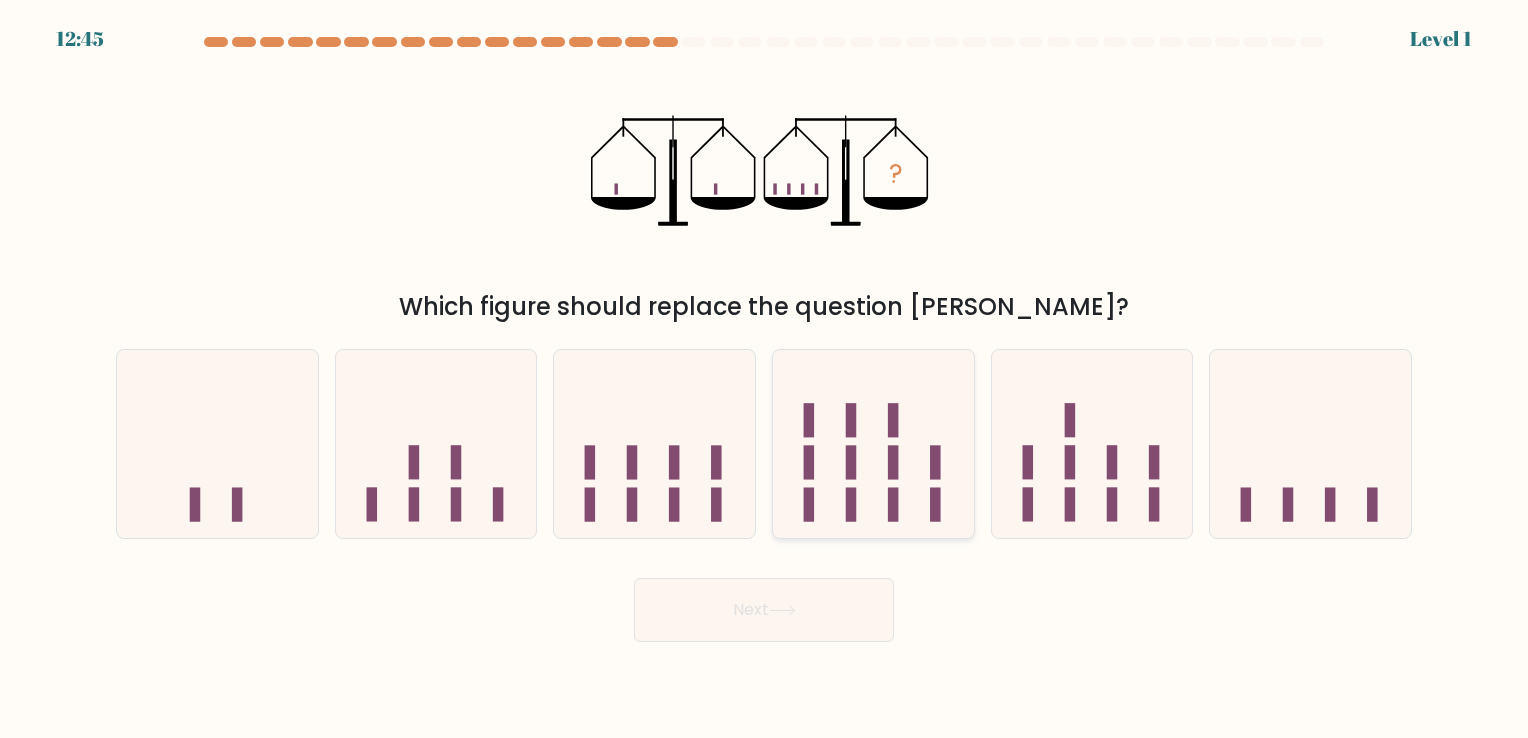 click 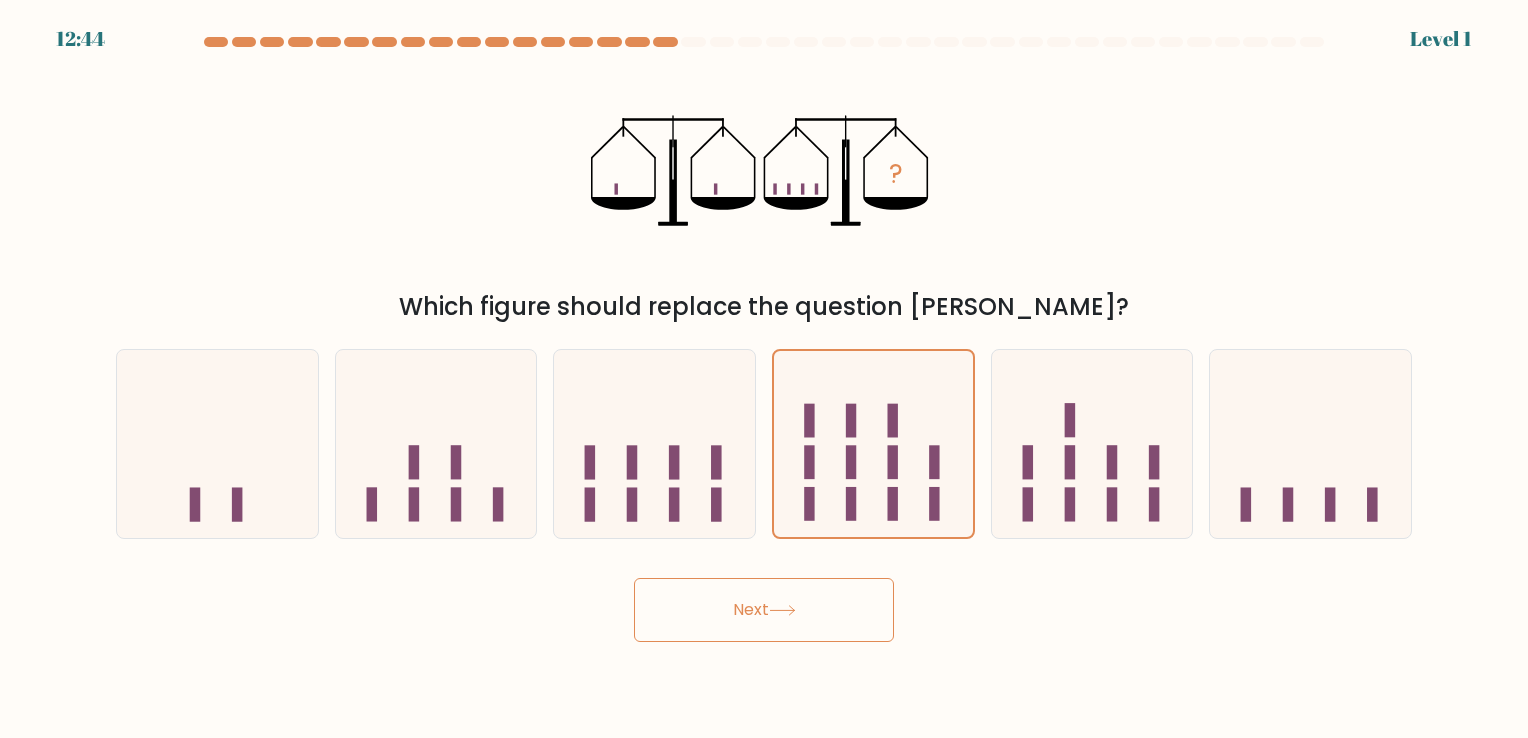 click 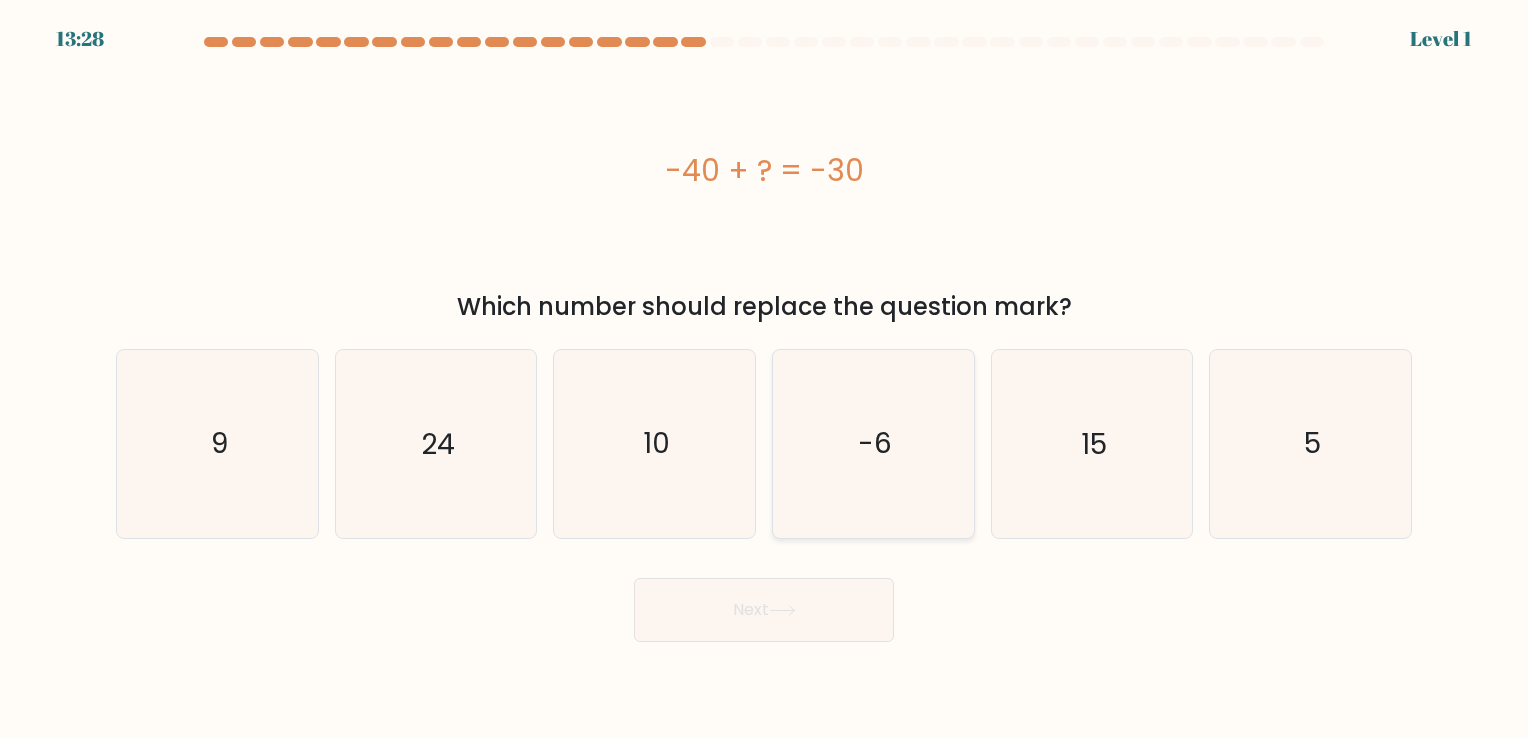 click on "-6" 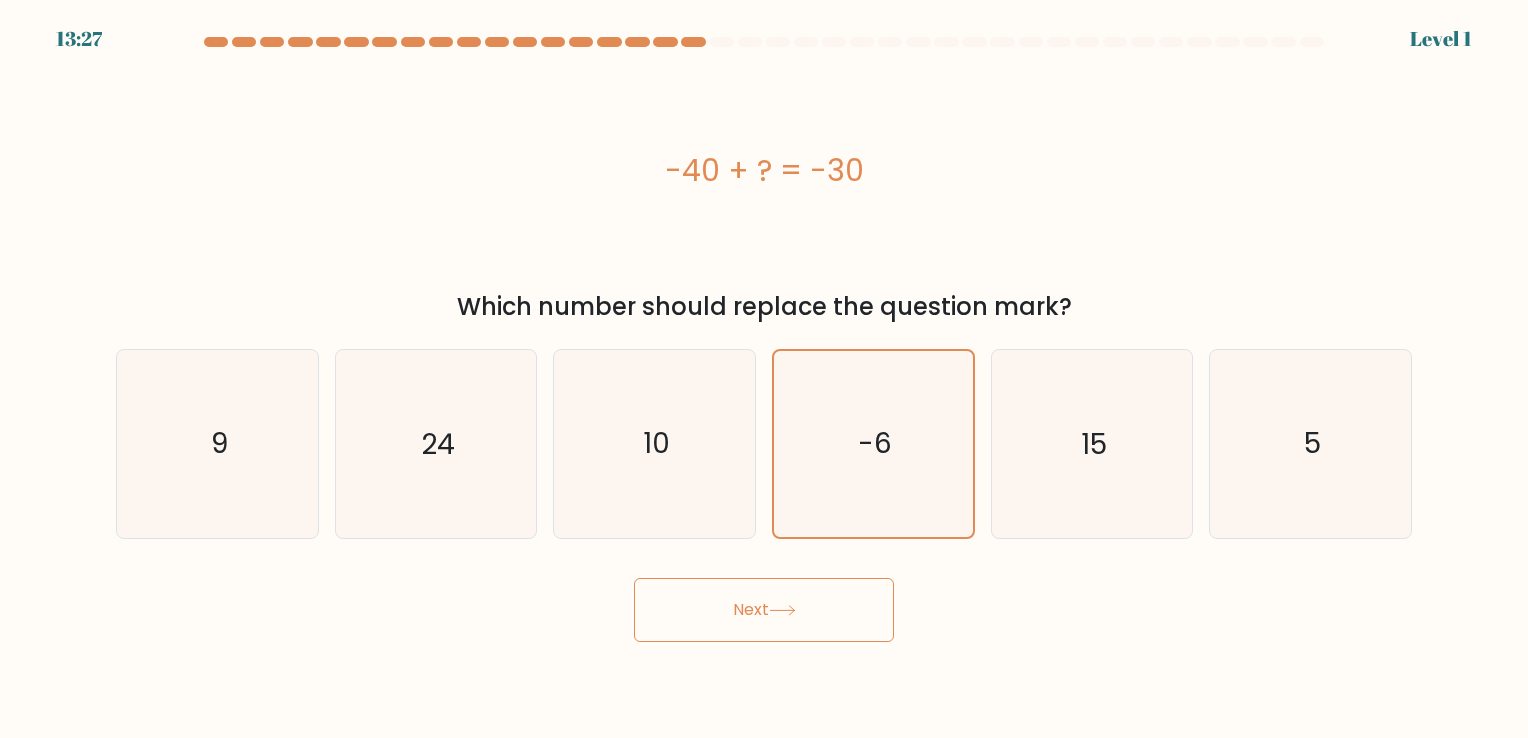 click 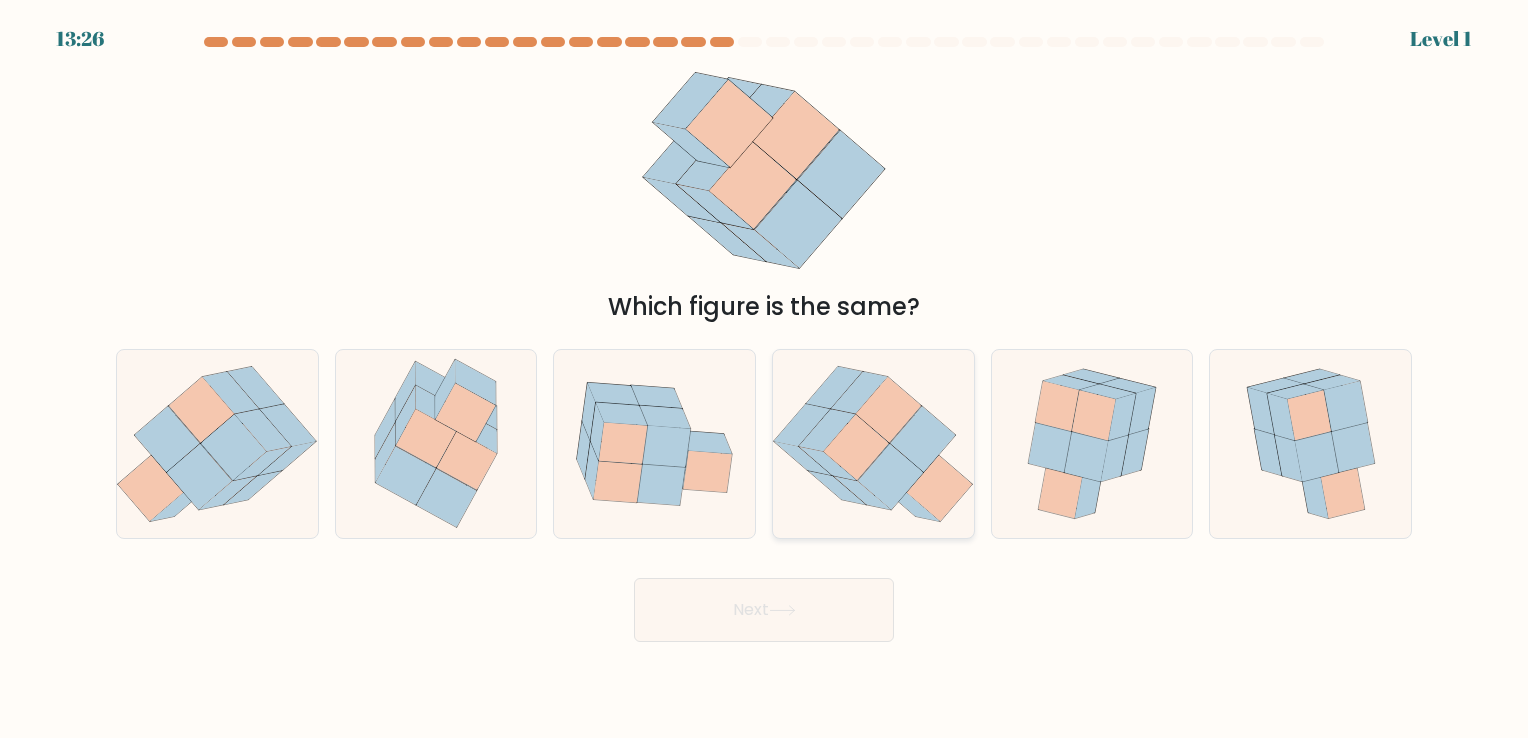 click 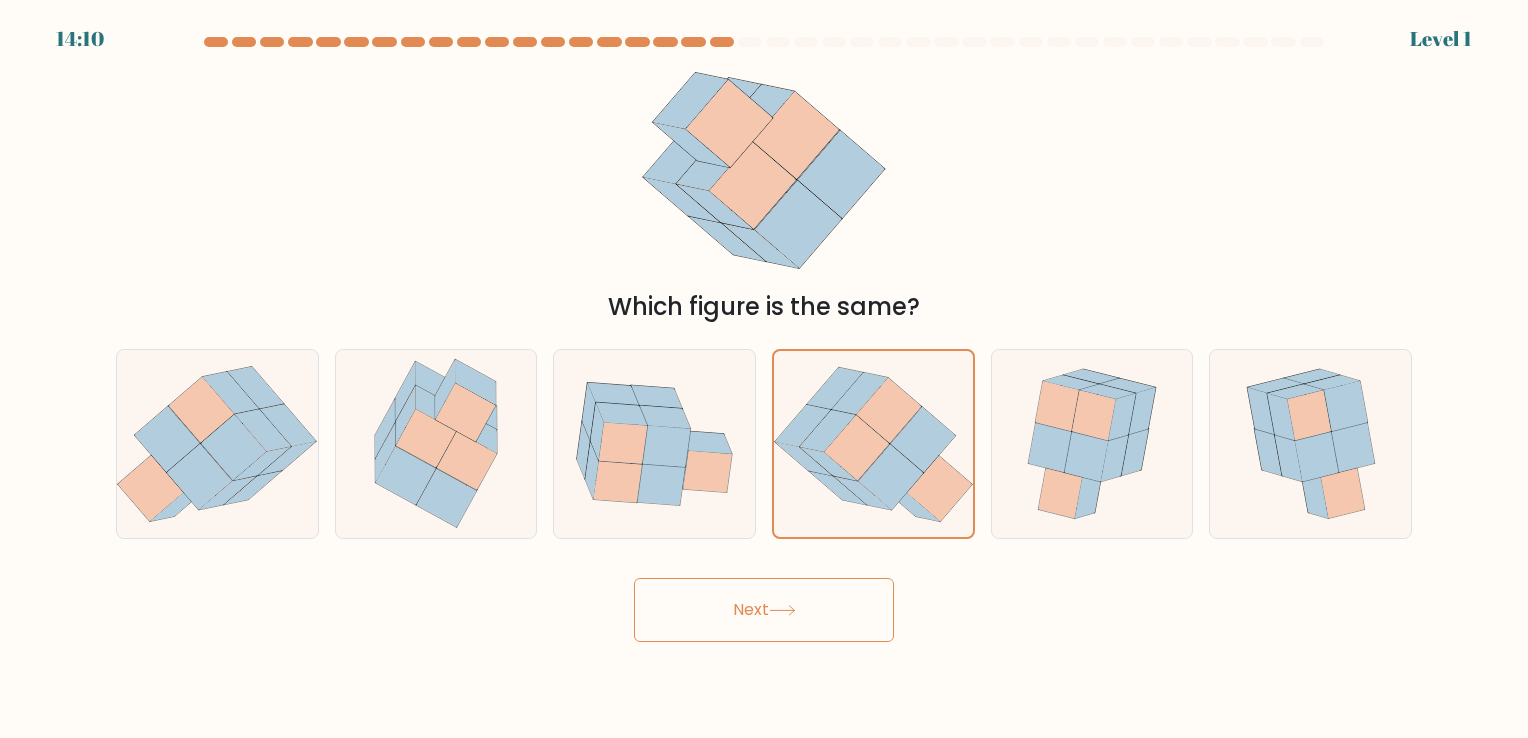 click on "Next" at bounding box center (764, 610) 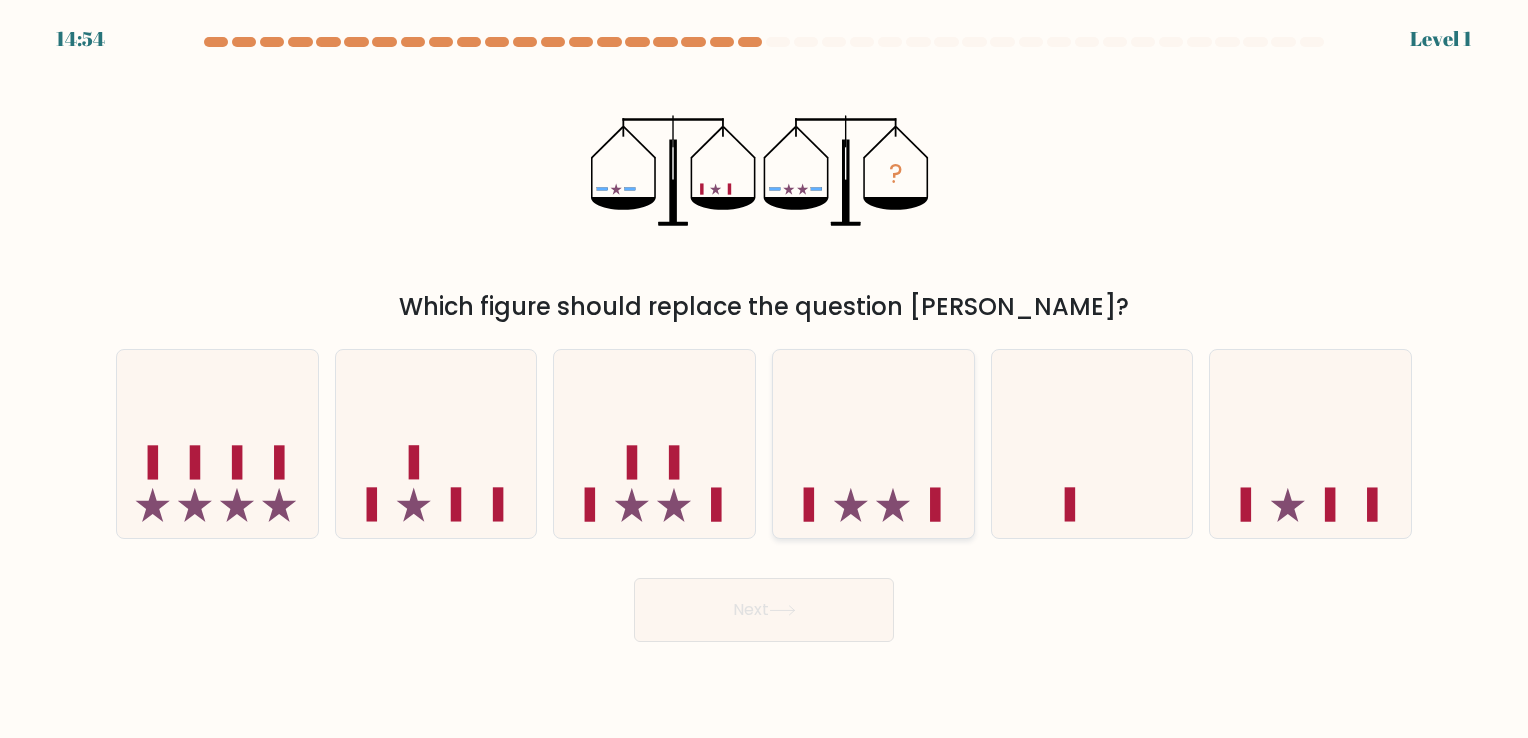click 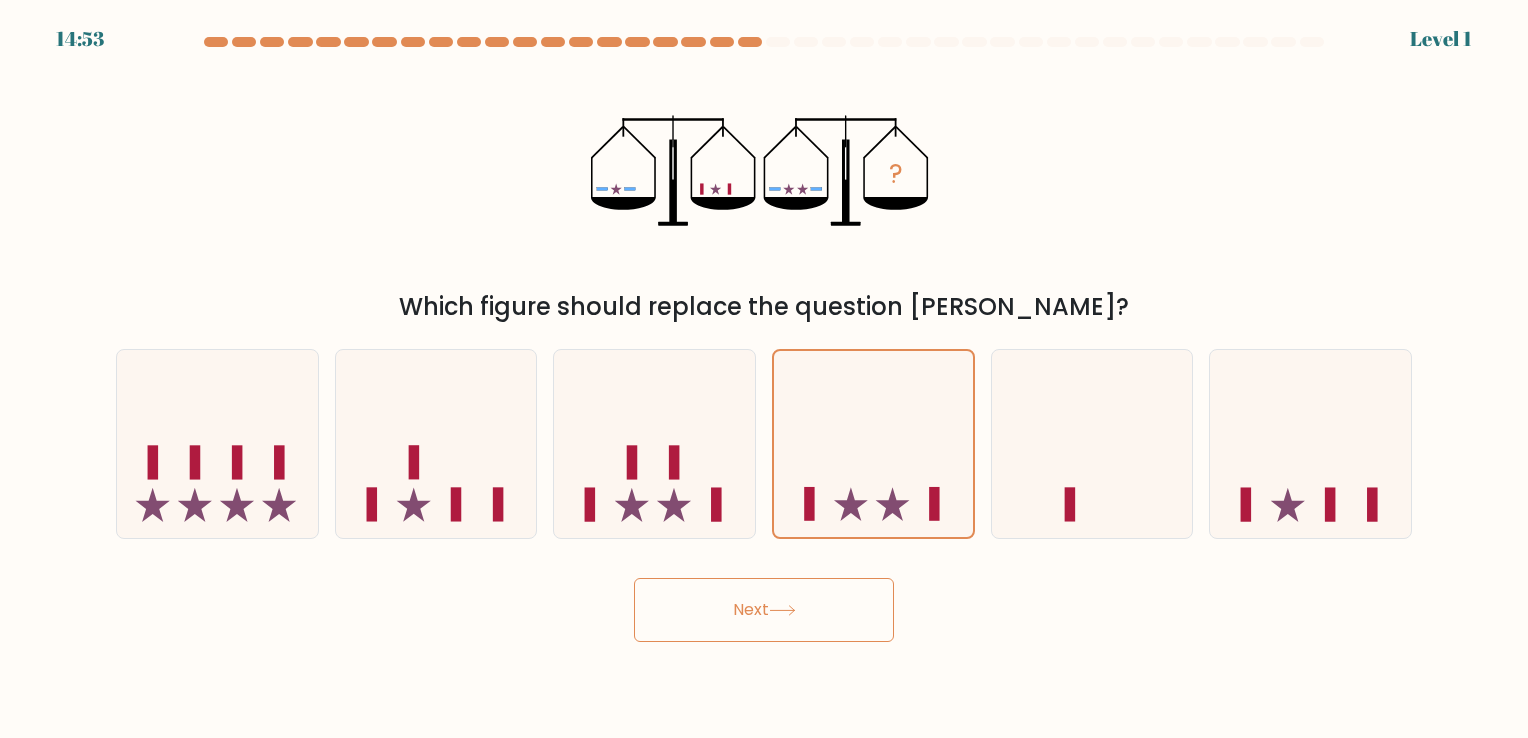 click on "Next" at bounding box center (764, 610) 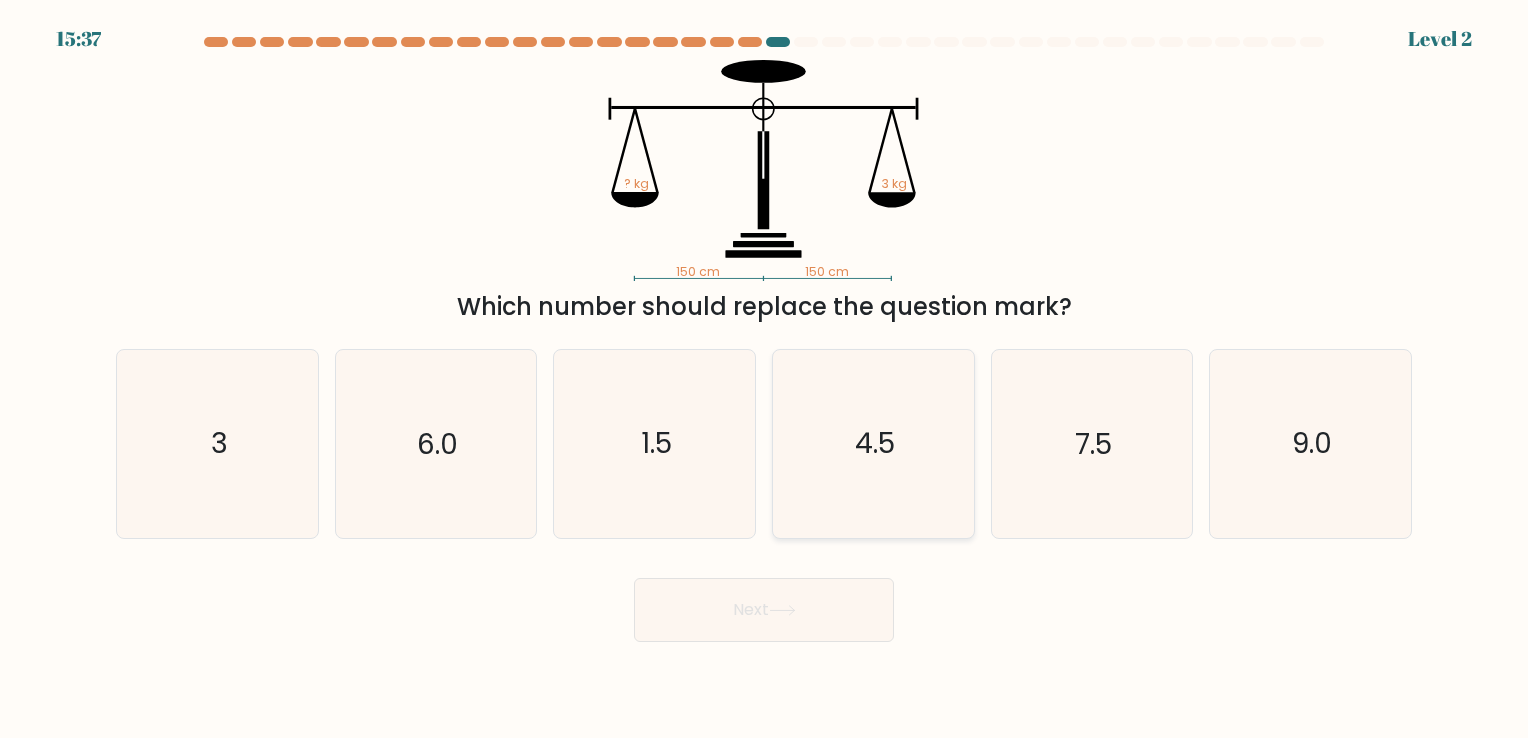 click on "4.5" 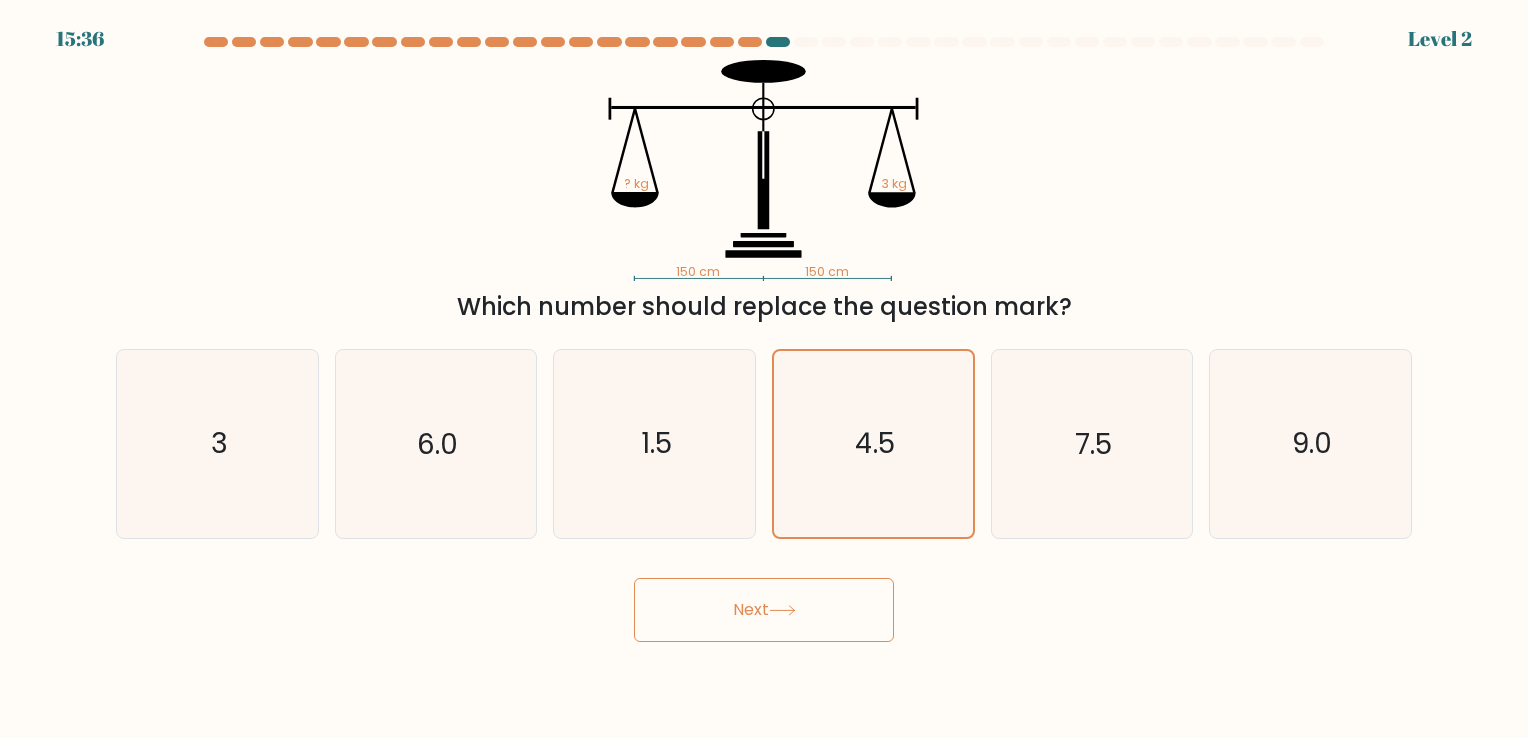 click on "Next" at bounding box center (764, 610) 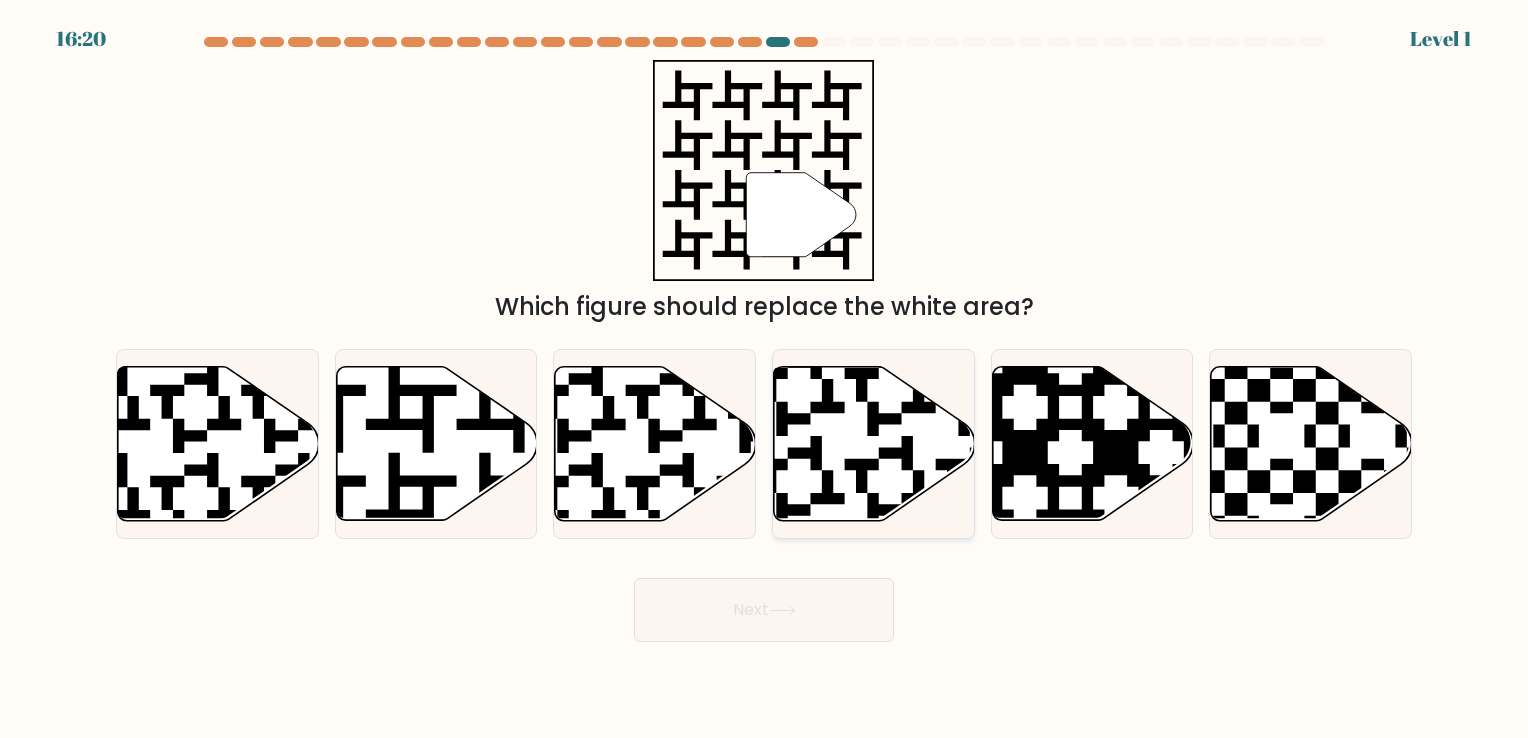 click 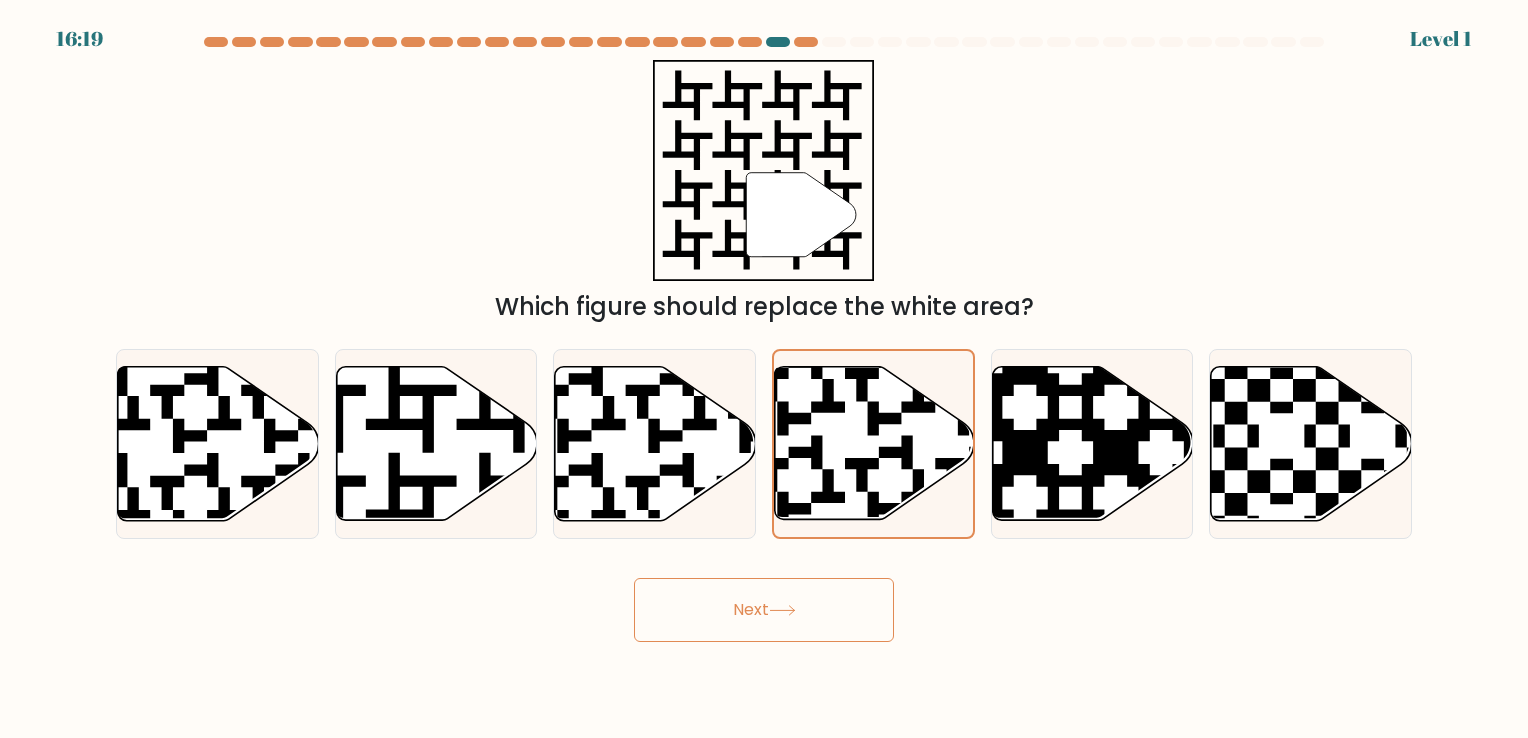 click on "Next" at bounding box center (764, 610) 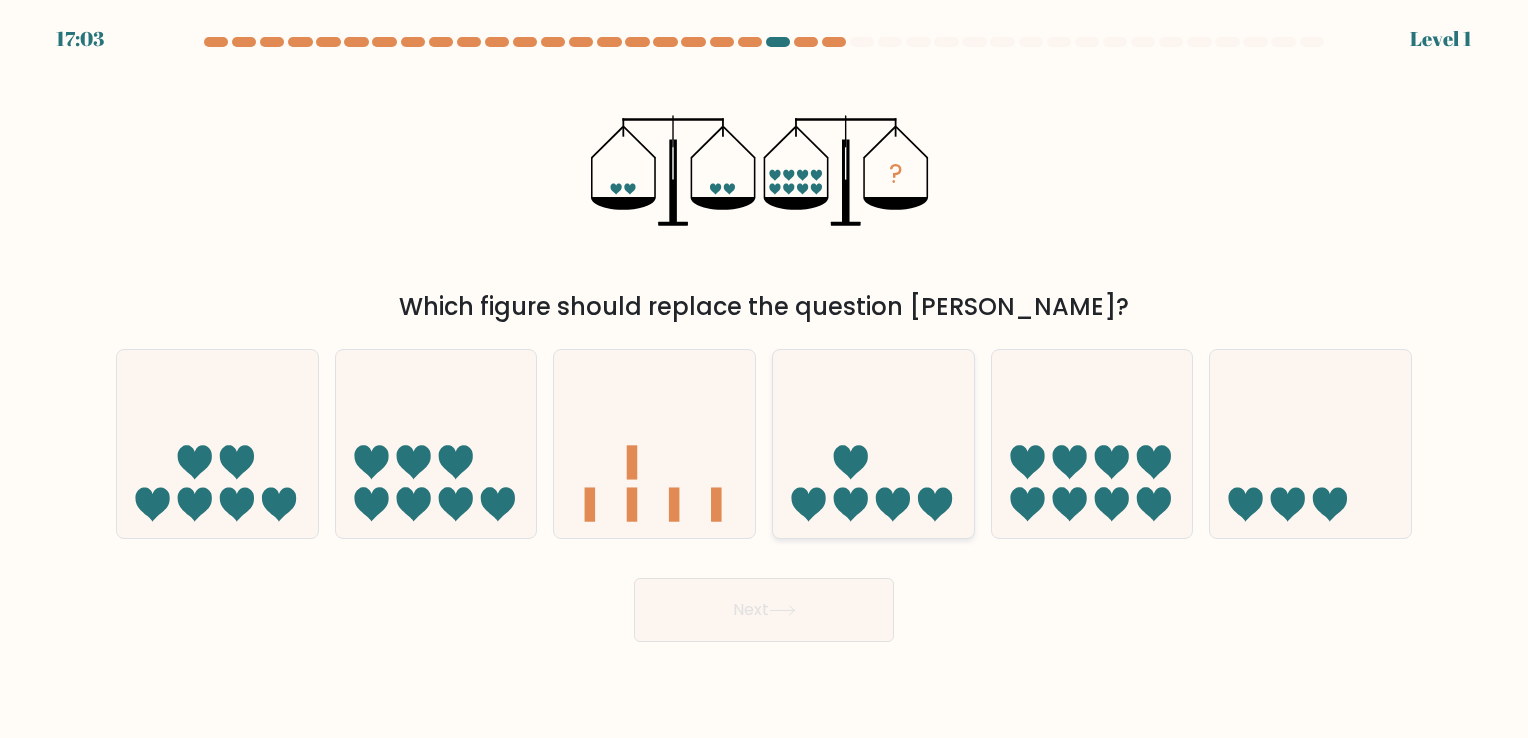 click 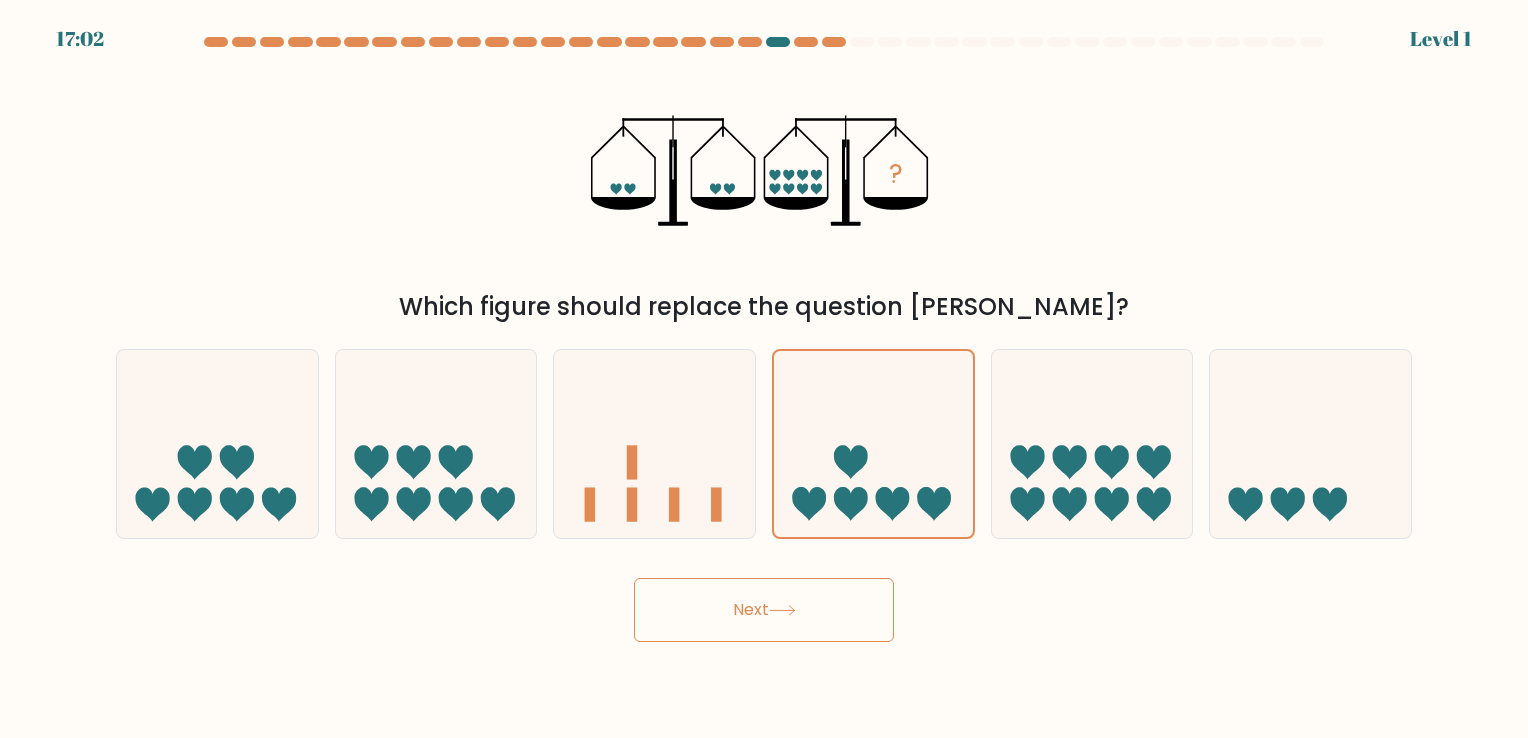 click on "Next" at bounding box center (764, 602) 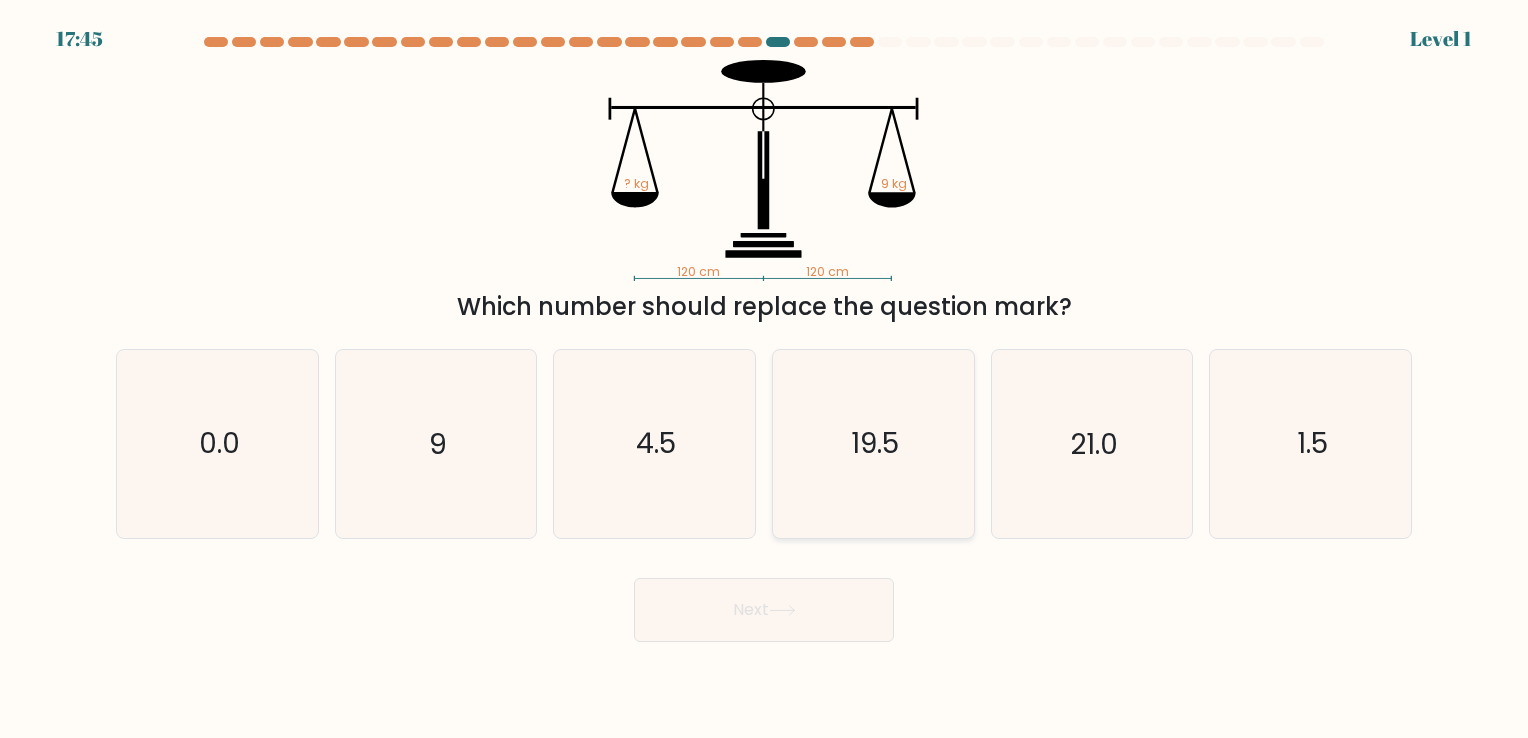 click on "19.5" 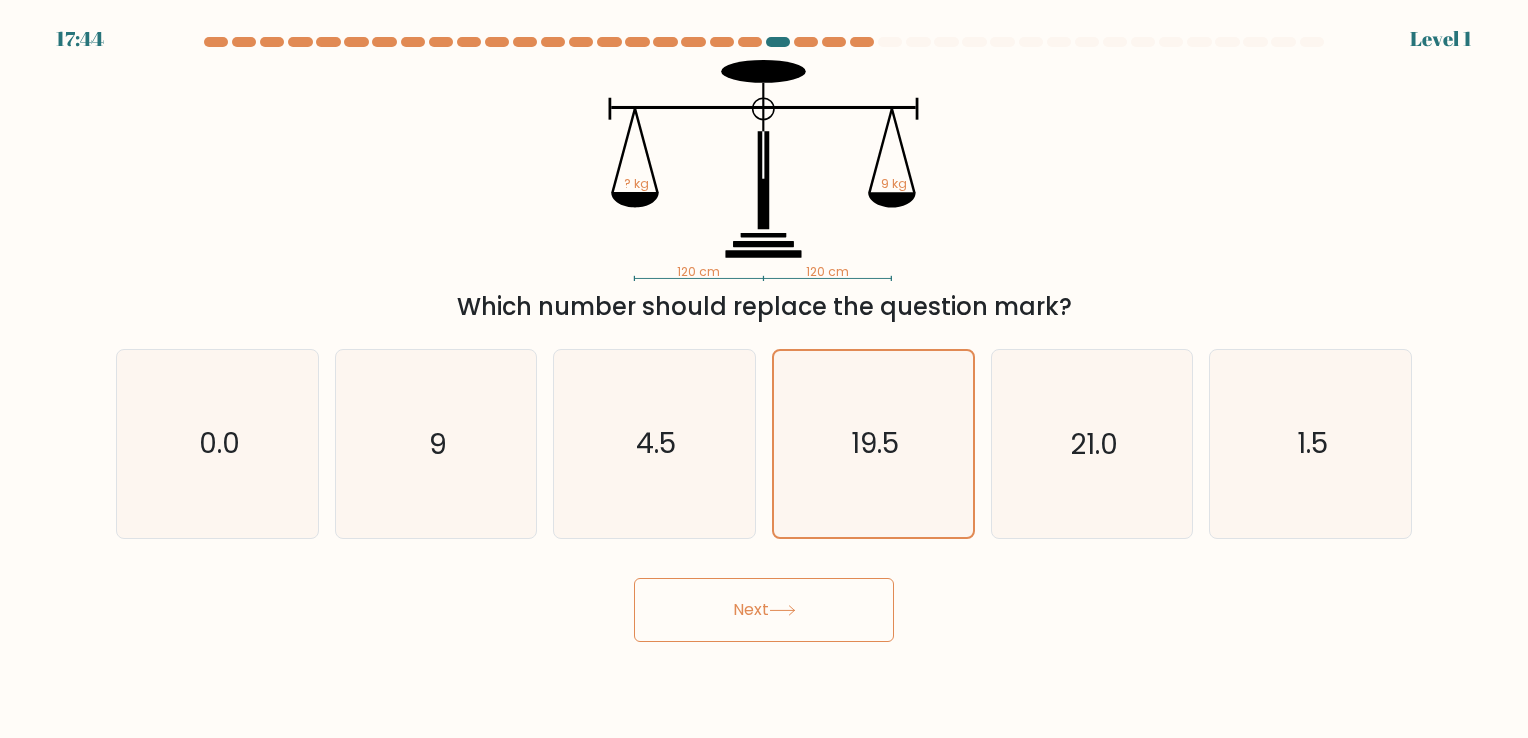 click on "Next" at bounding box center (764, 610) 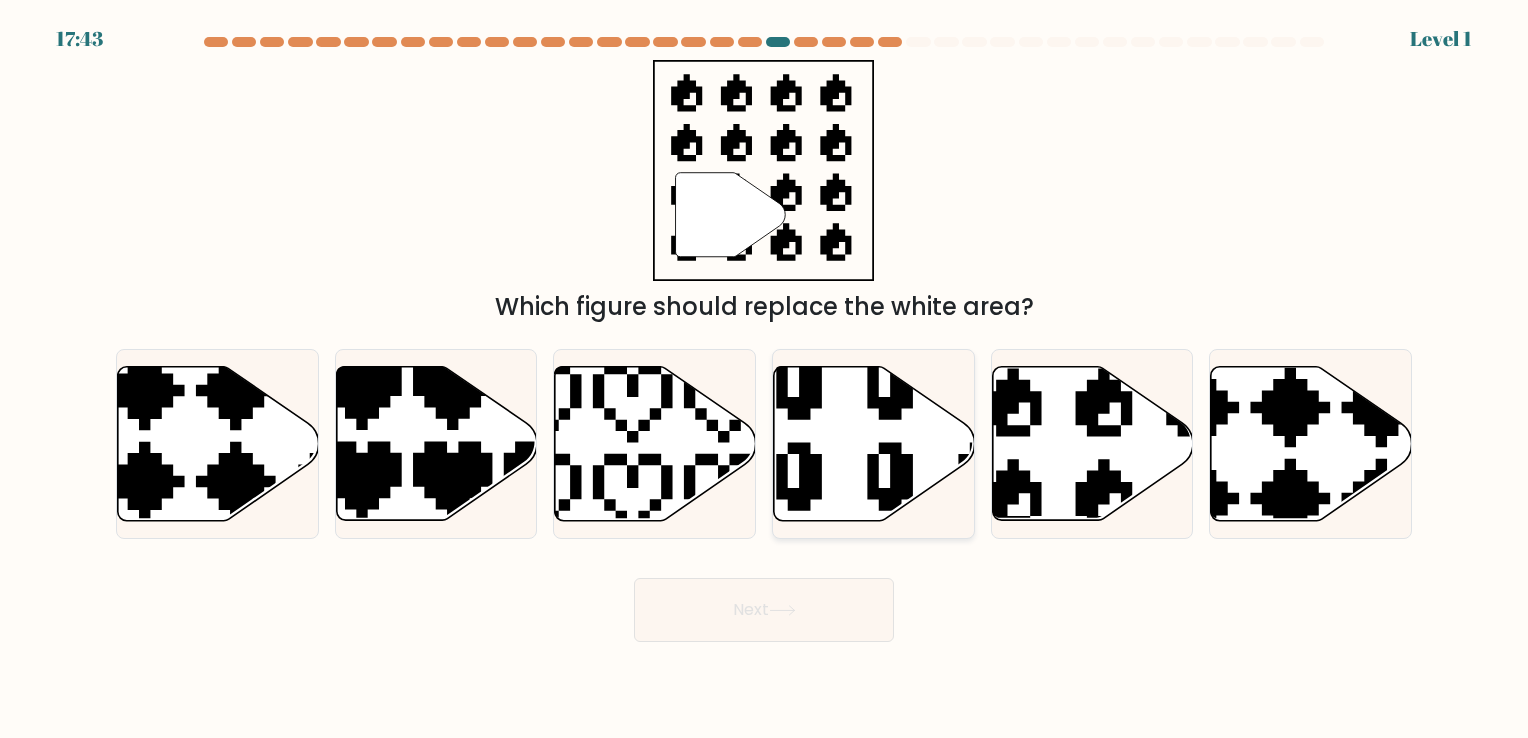click 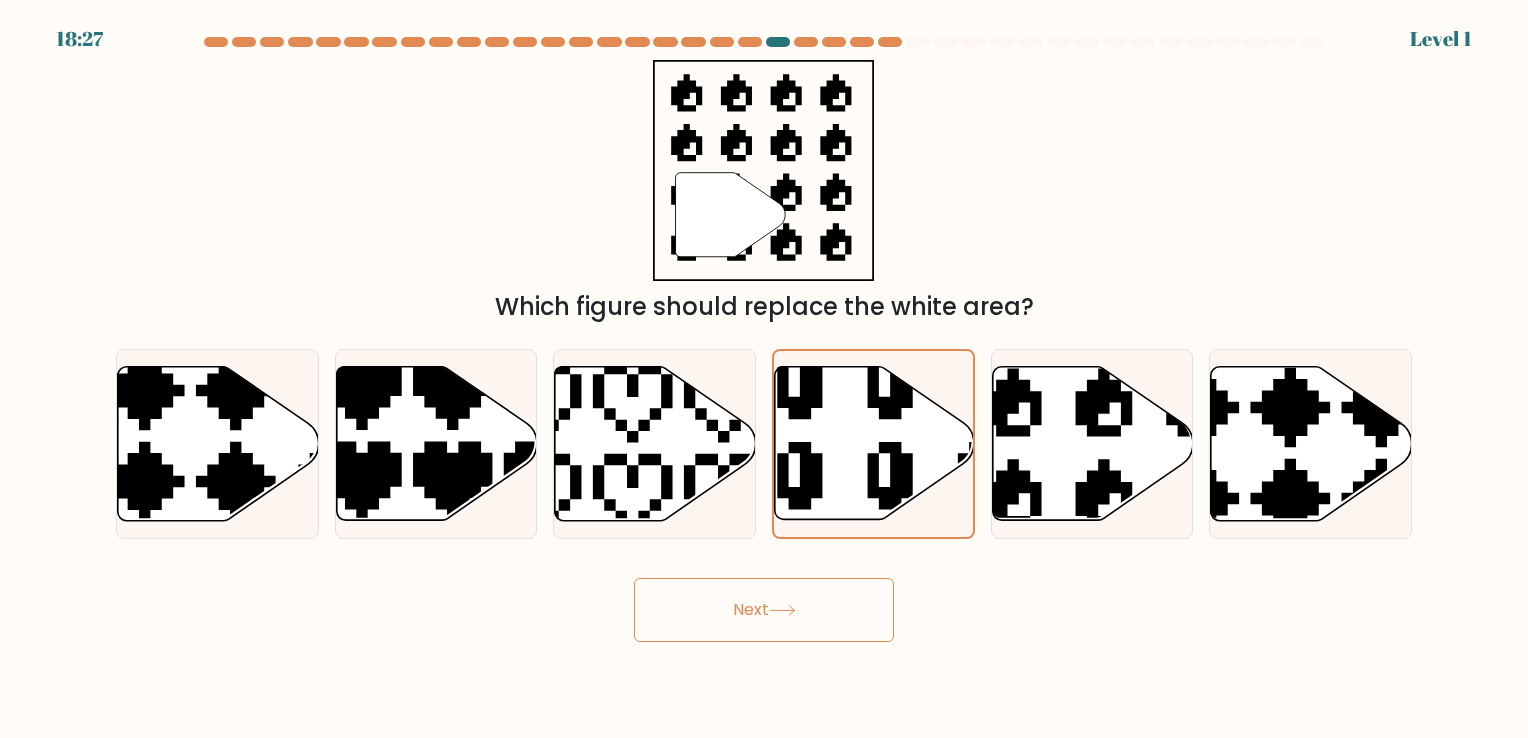 click on "Next" at bounding box center [764, 610] 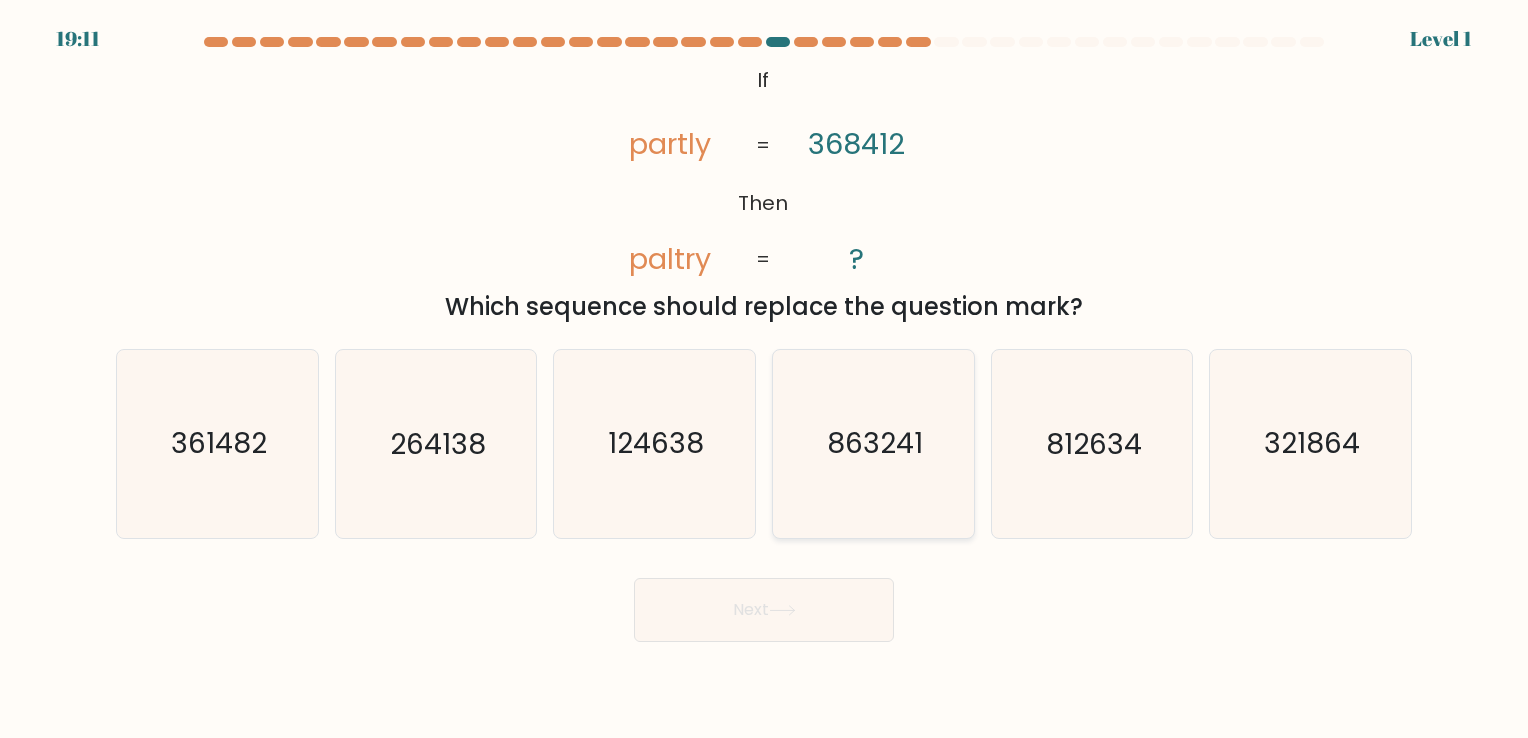 click on "863241" 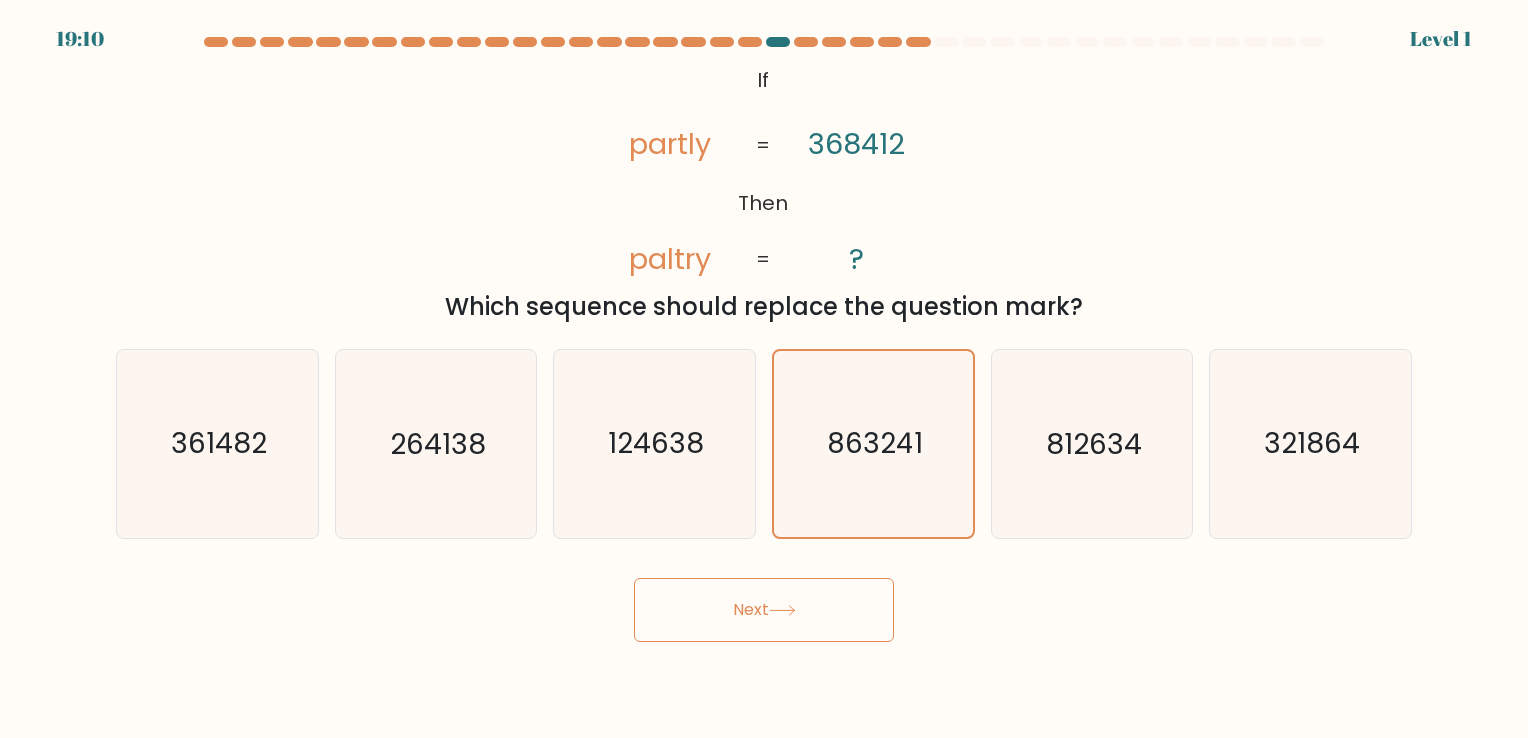 click on "Next" at bounding box center [764, 610] 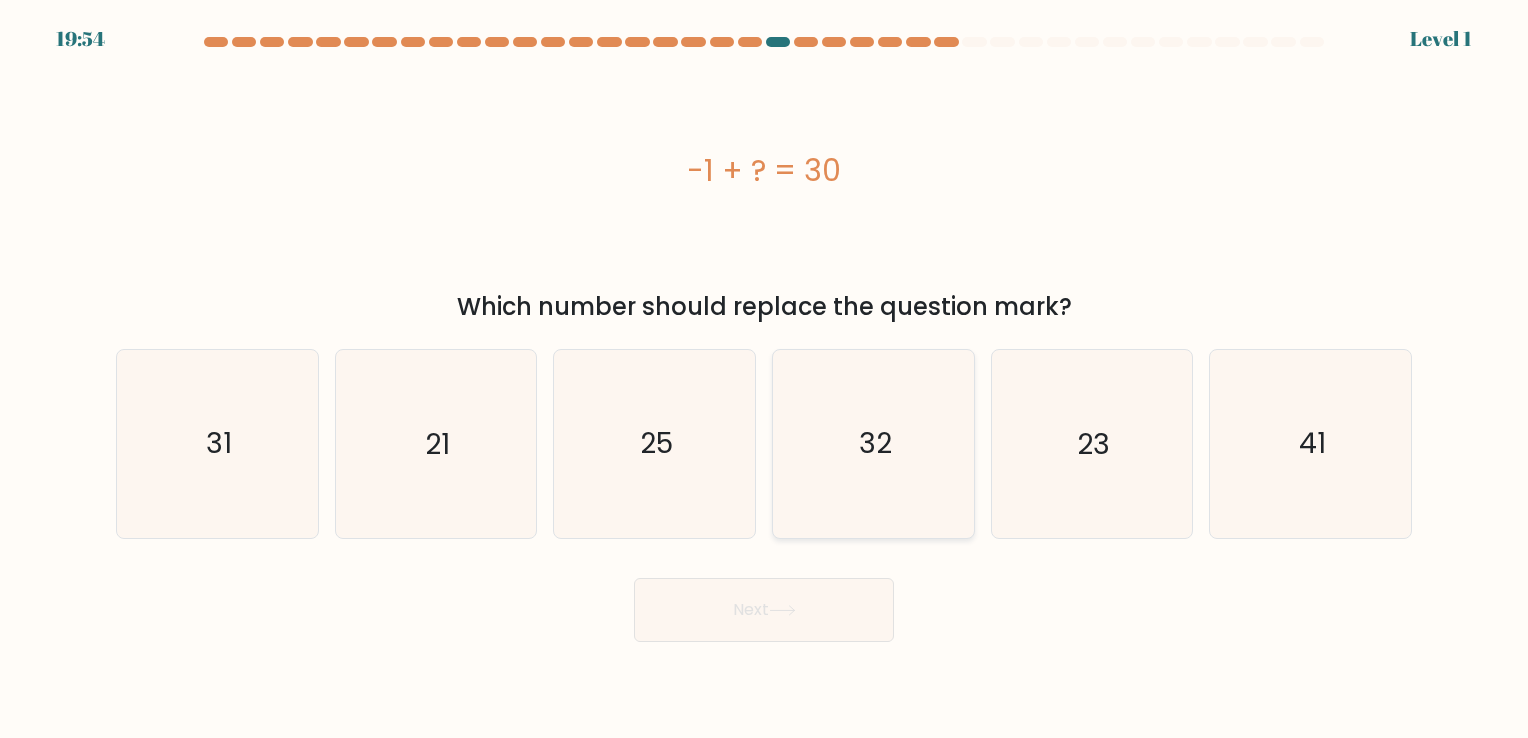 click on "32" 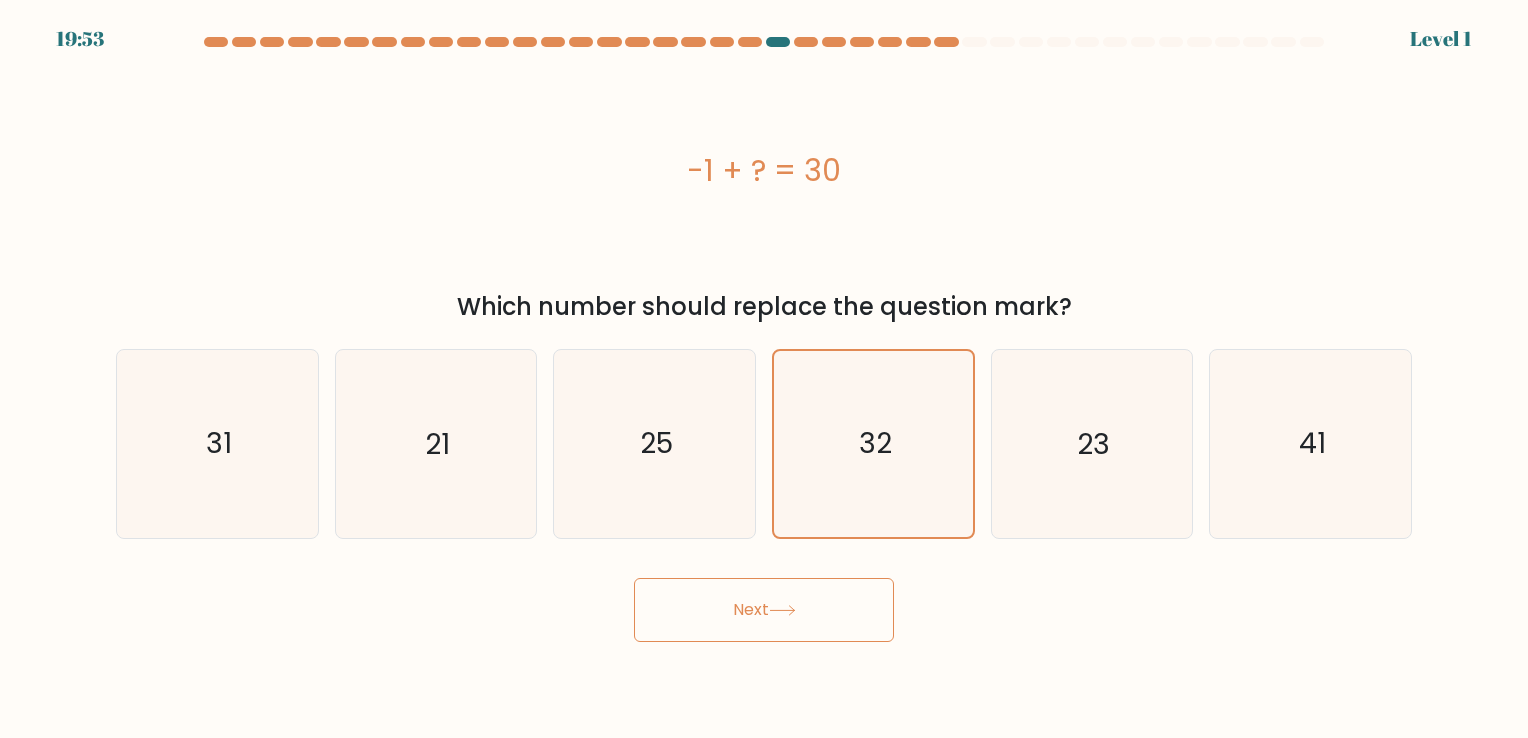 click on "Next" at bounding box center [764, 610] 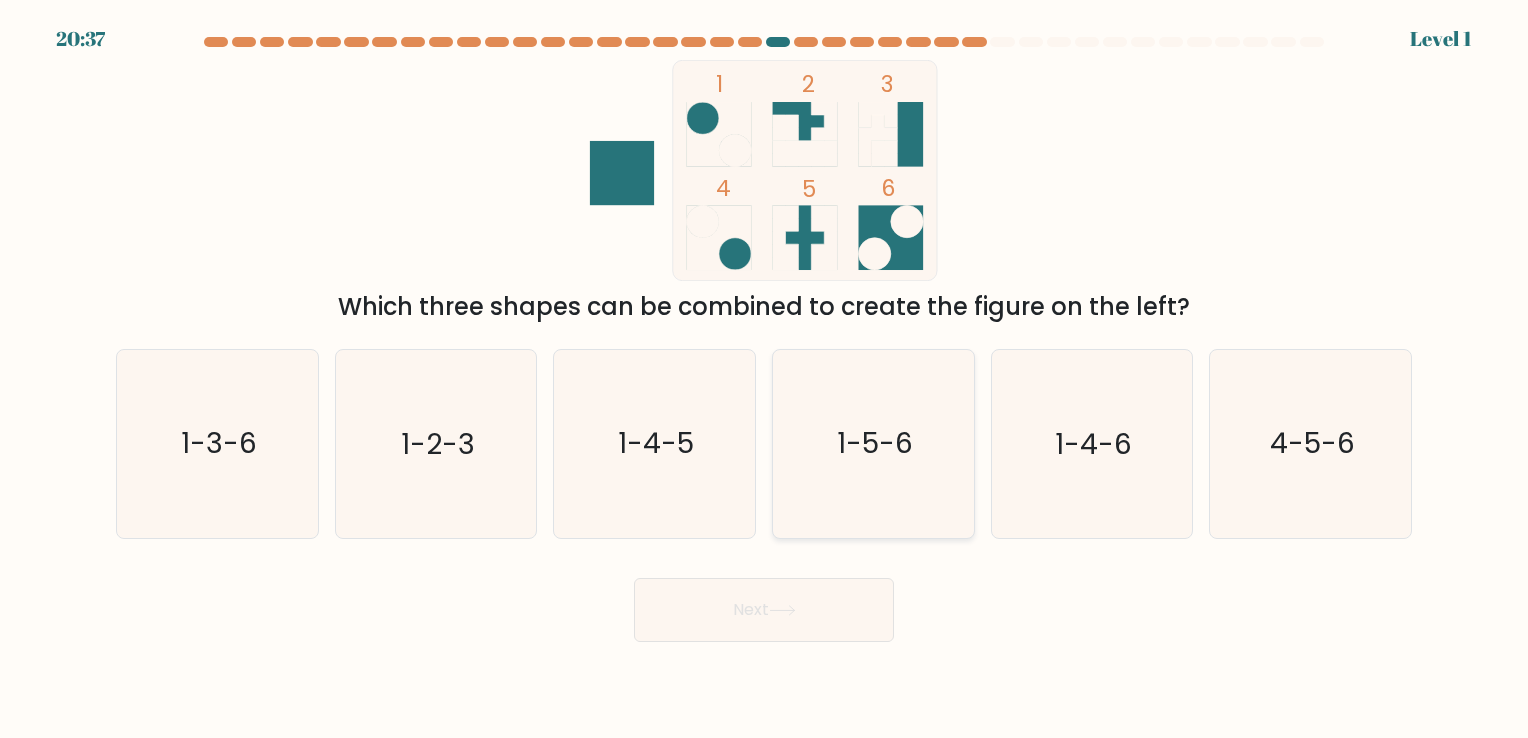 click on "1-5-6" 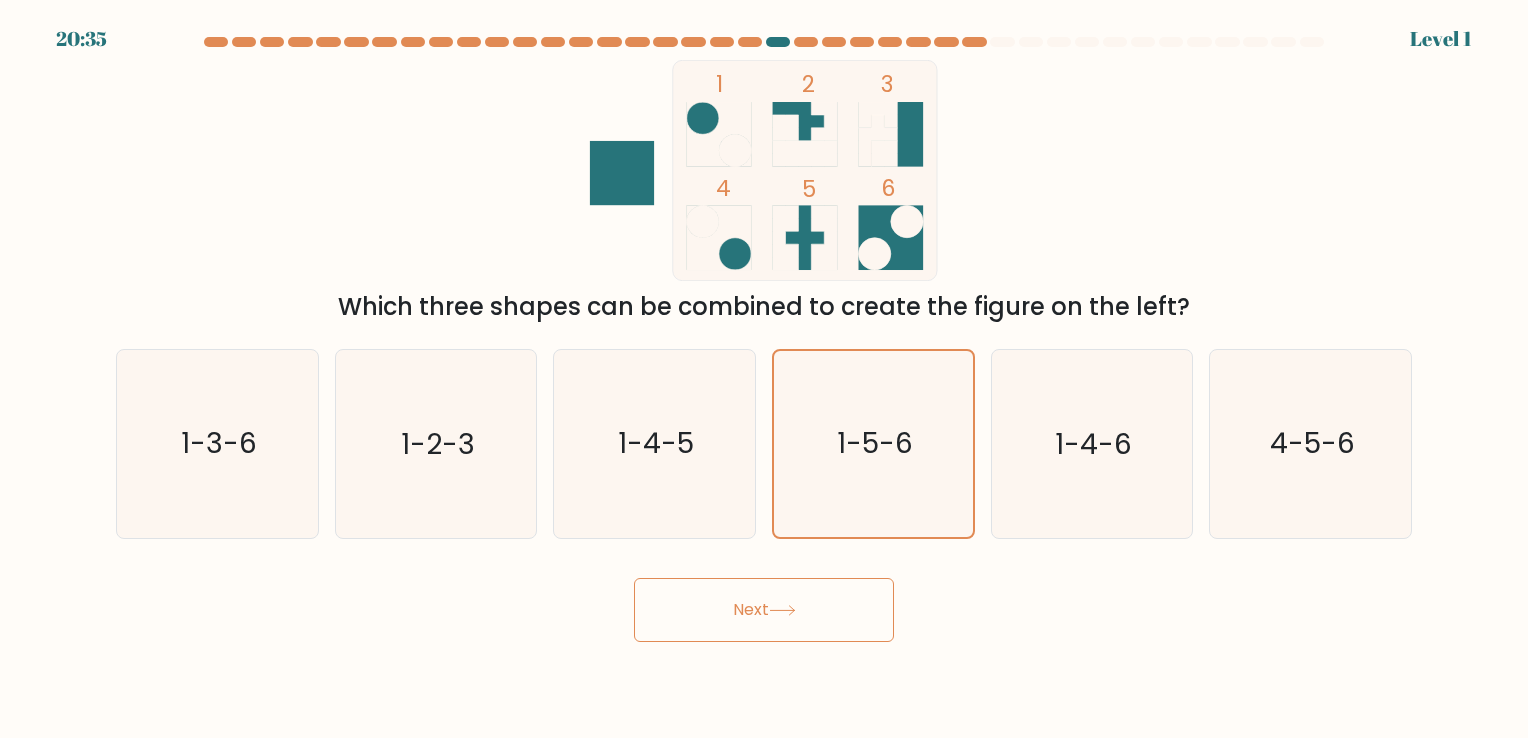 click on "Next" at bounding box center (764, 610) 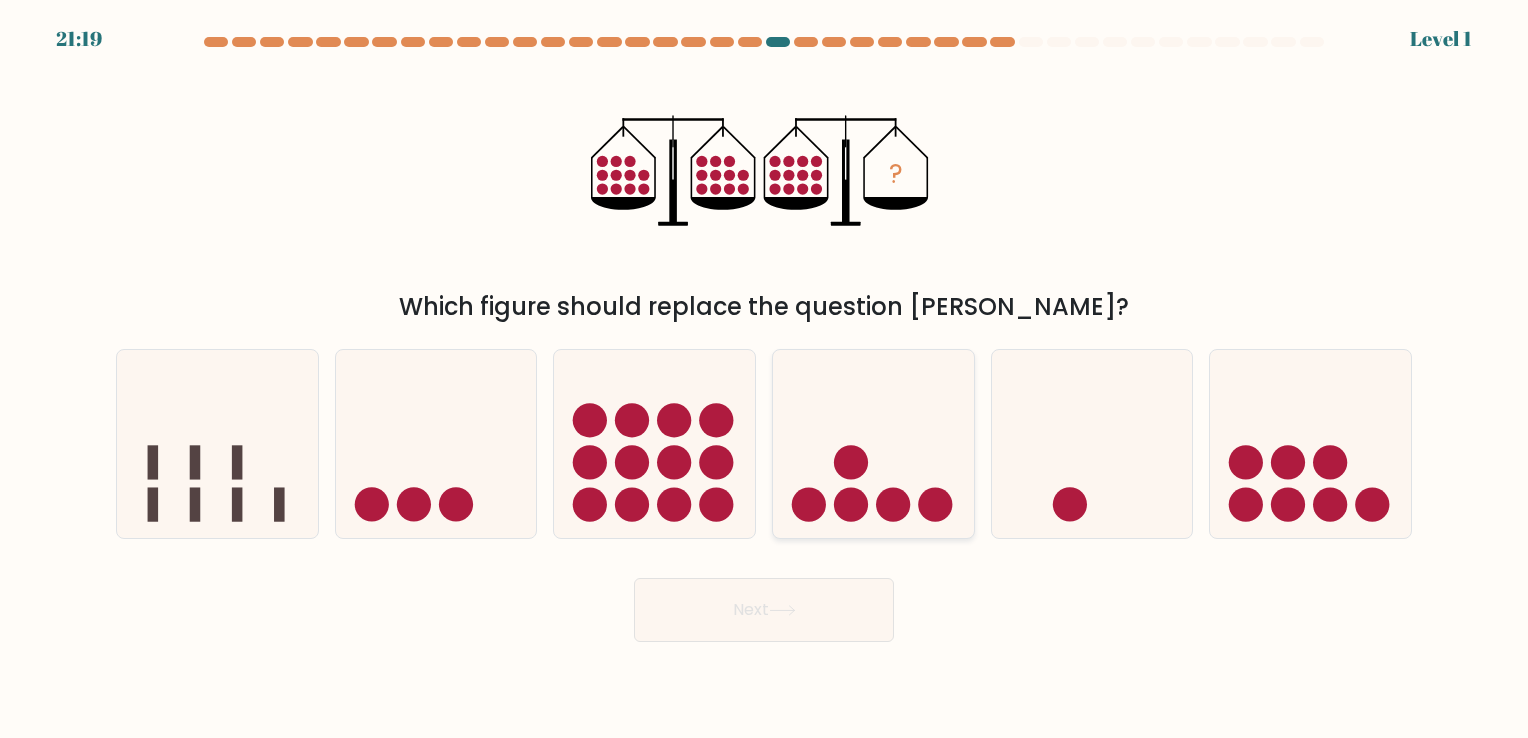 click 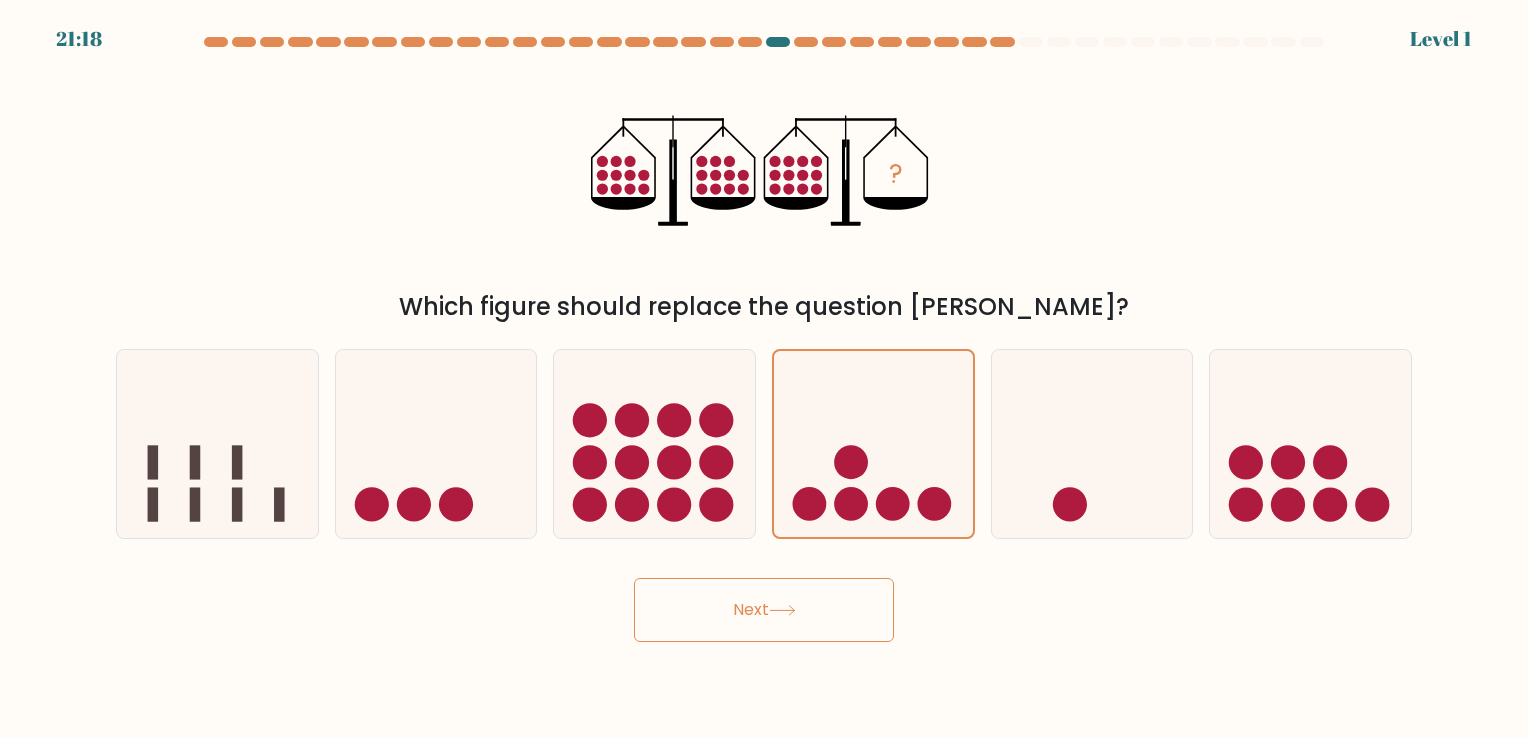 click on "Next" at bounding box center [764, 610] 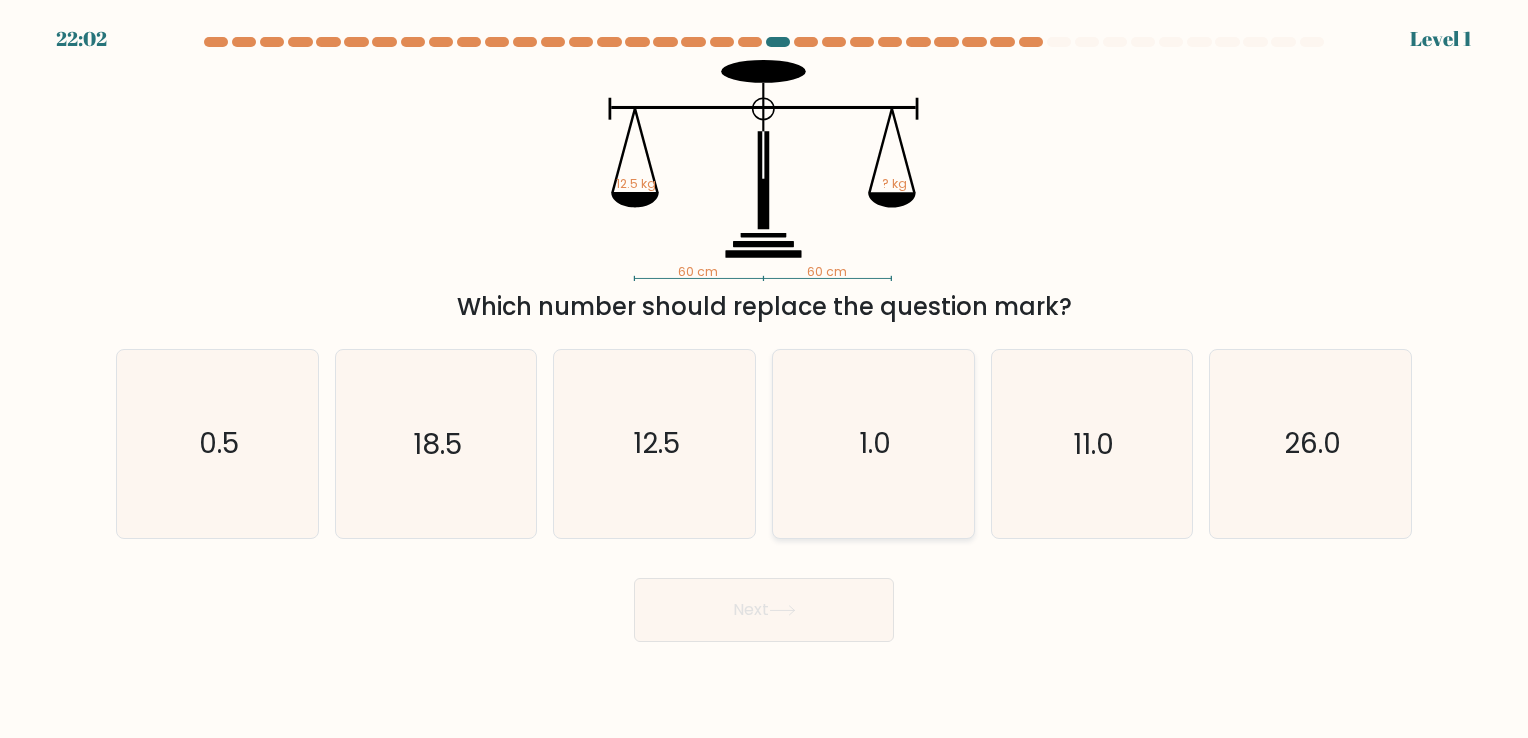 click on "1.0" 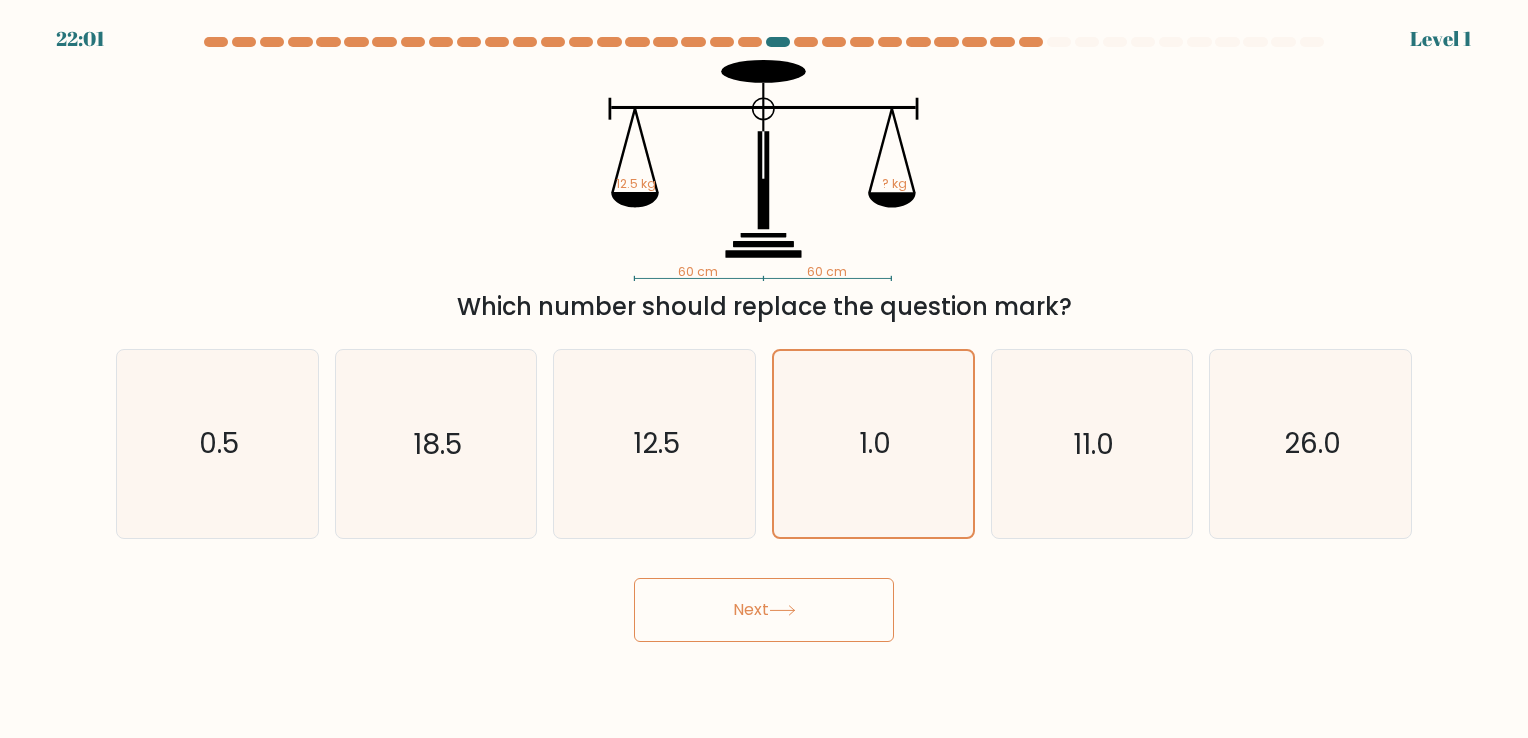 click on "Next" at bounding box center [764, 610] 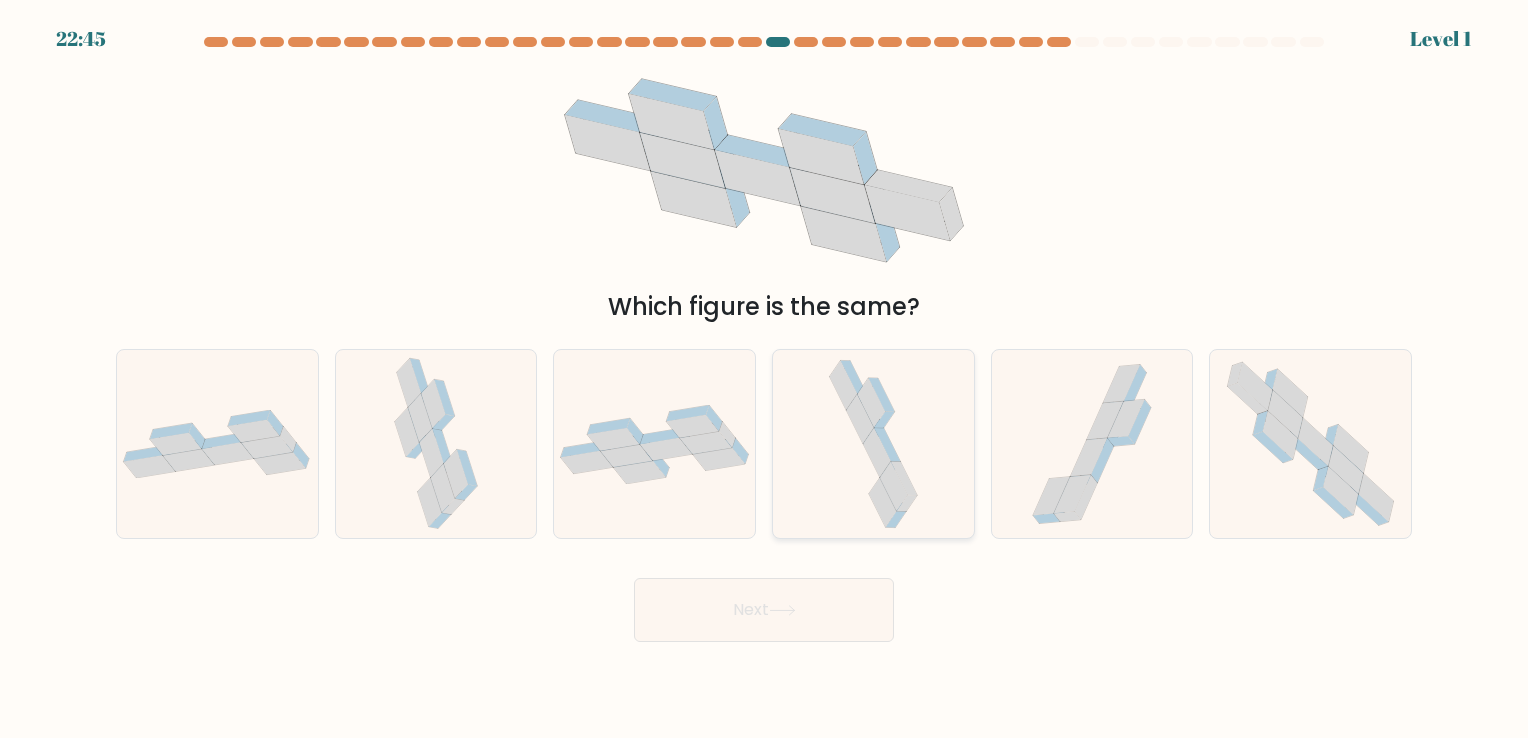 click 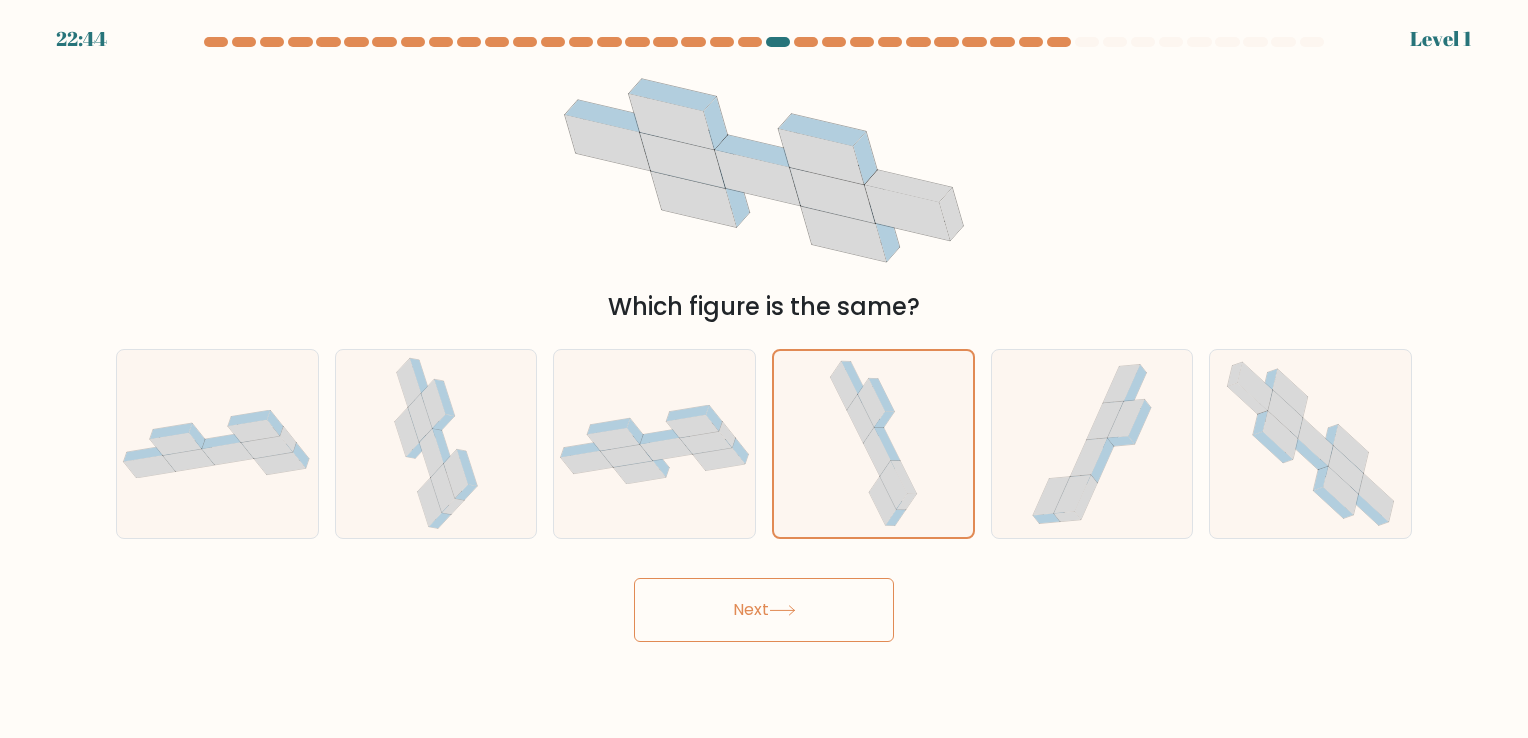 click on "Next" at bounding box center (764, 610) 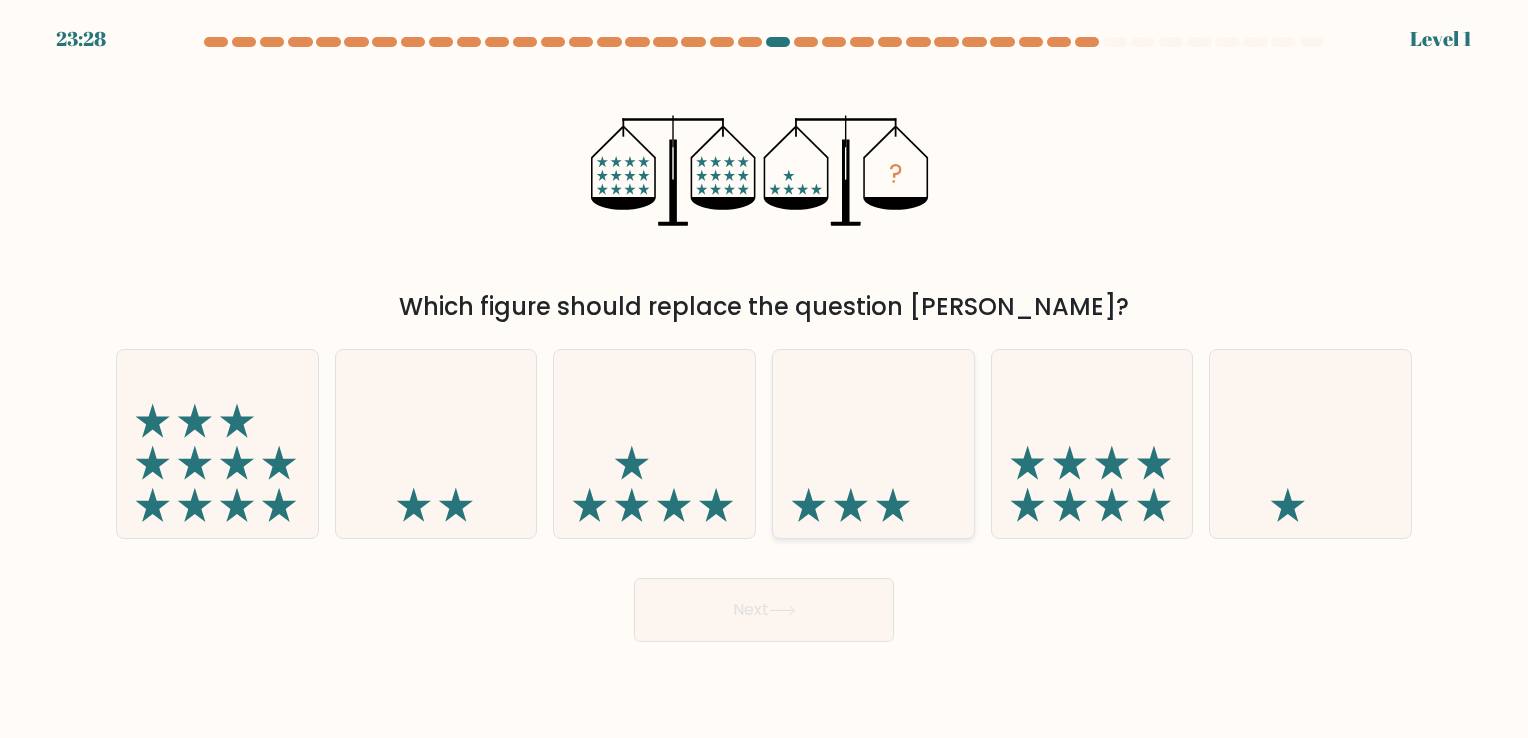 click 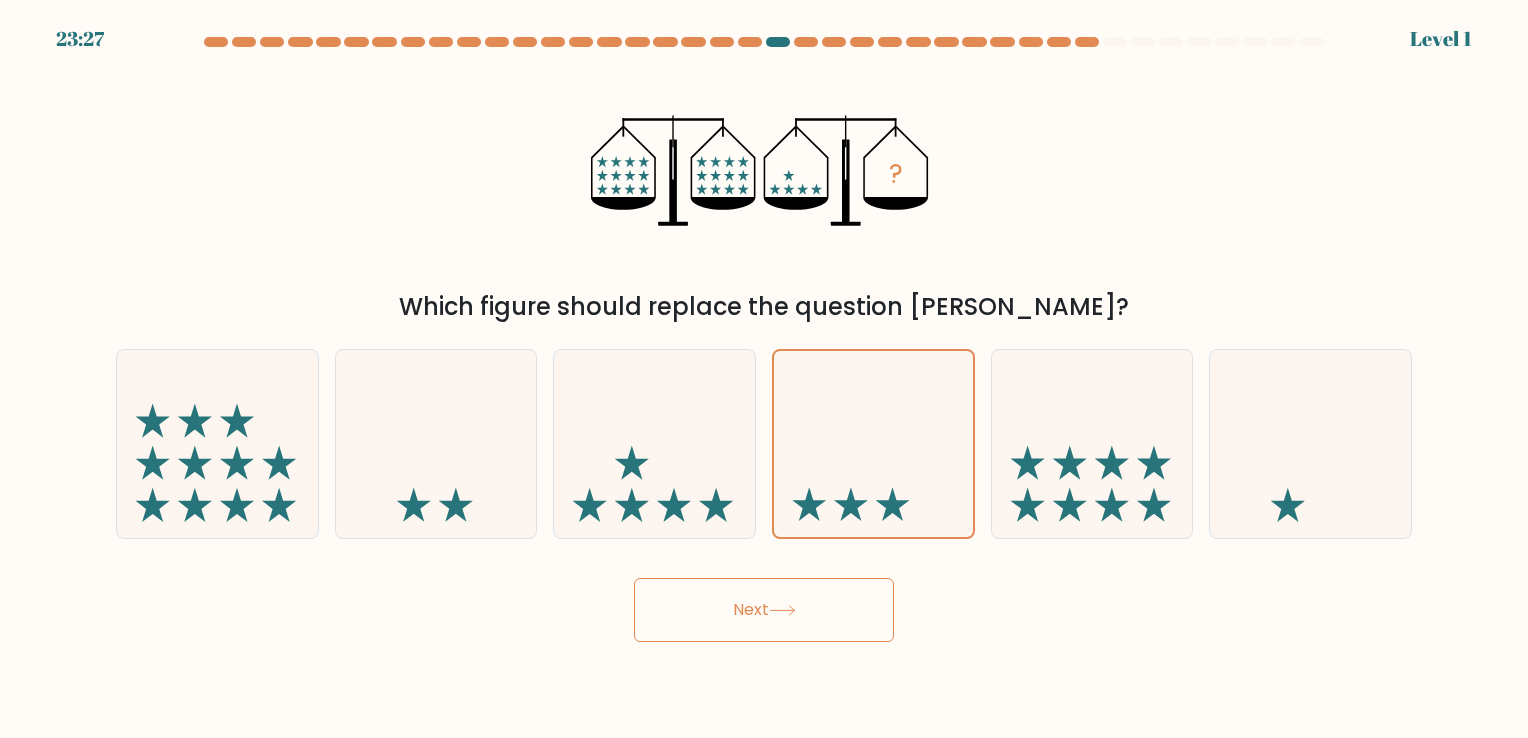 click 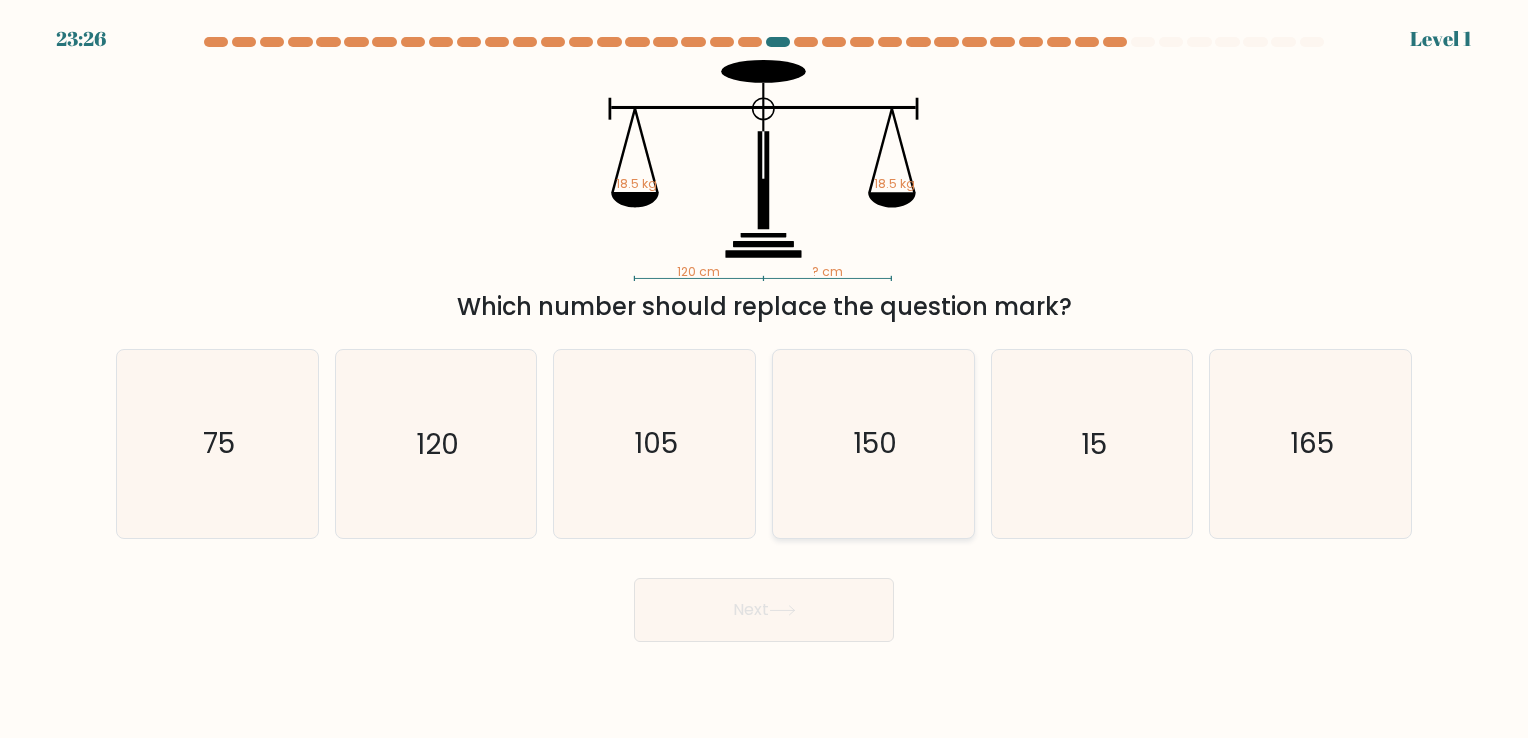click on "150" 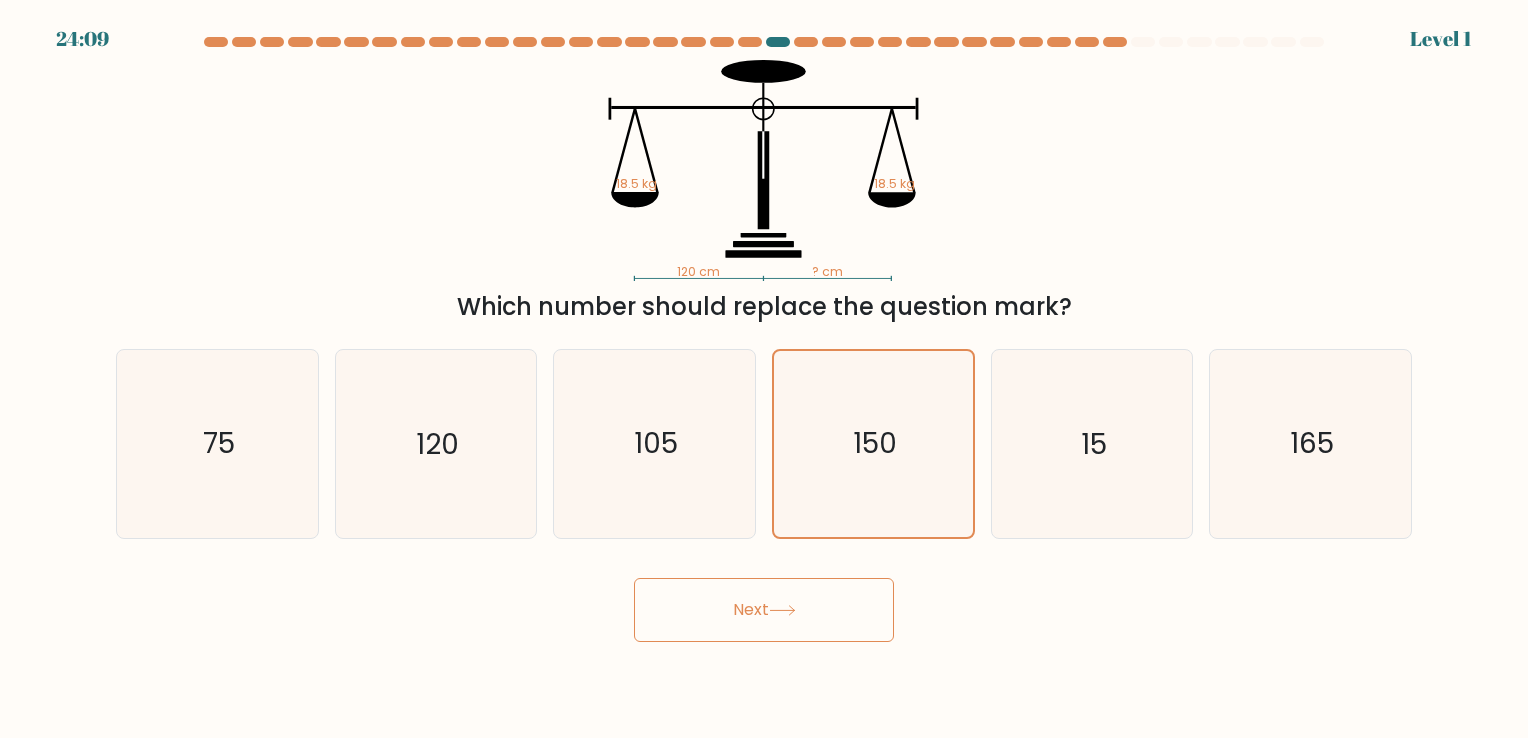 click on "Next" at bounding box center [764, 610] 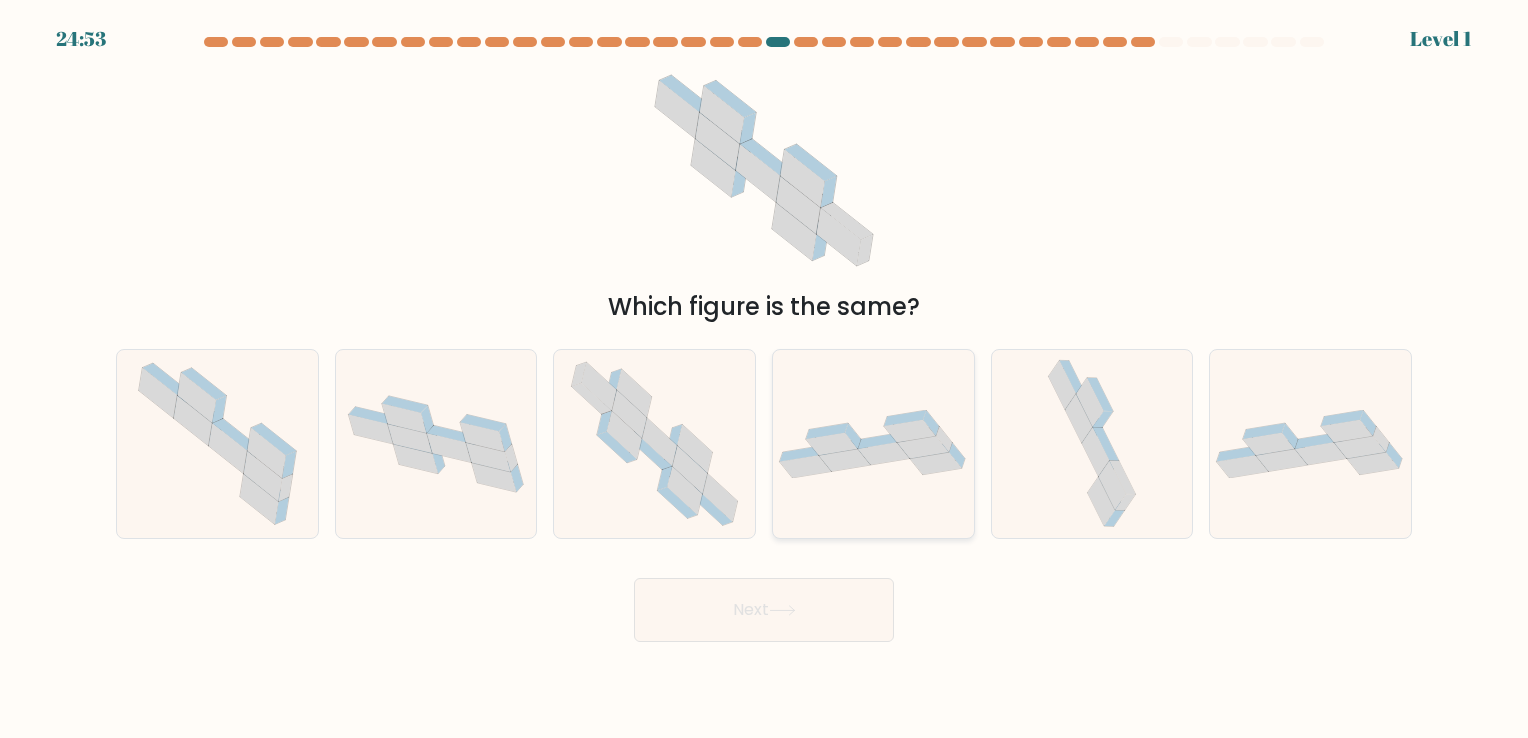 click 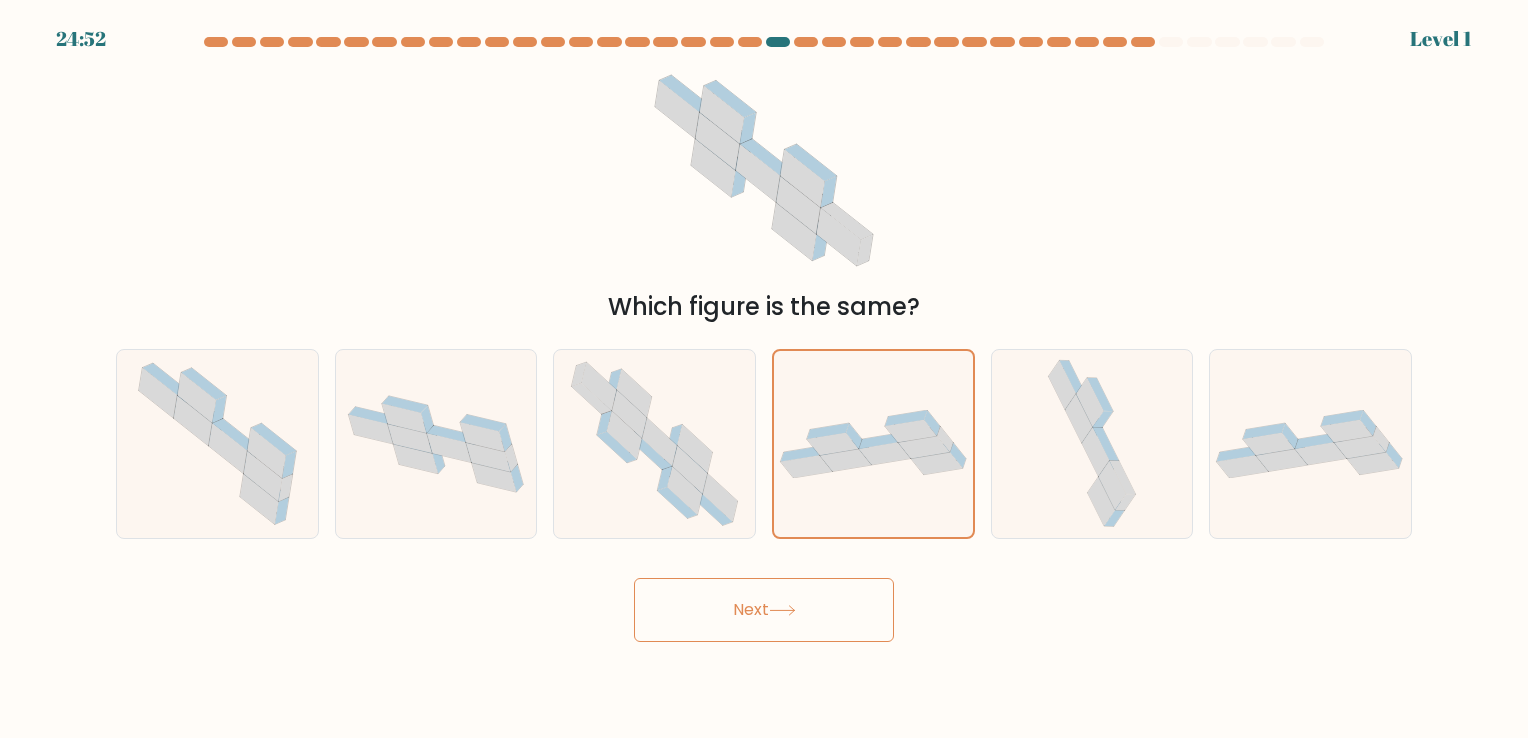 click 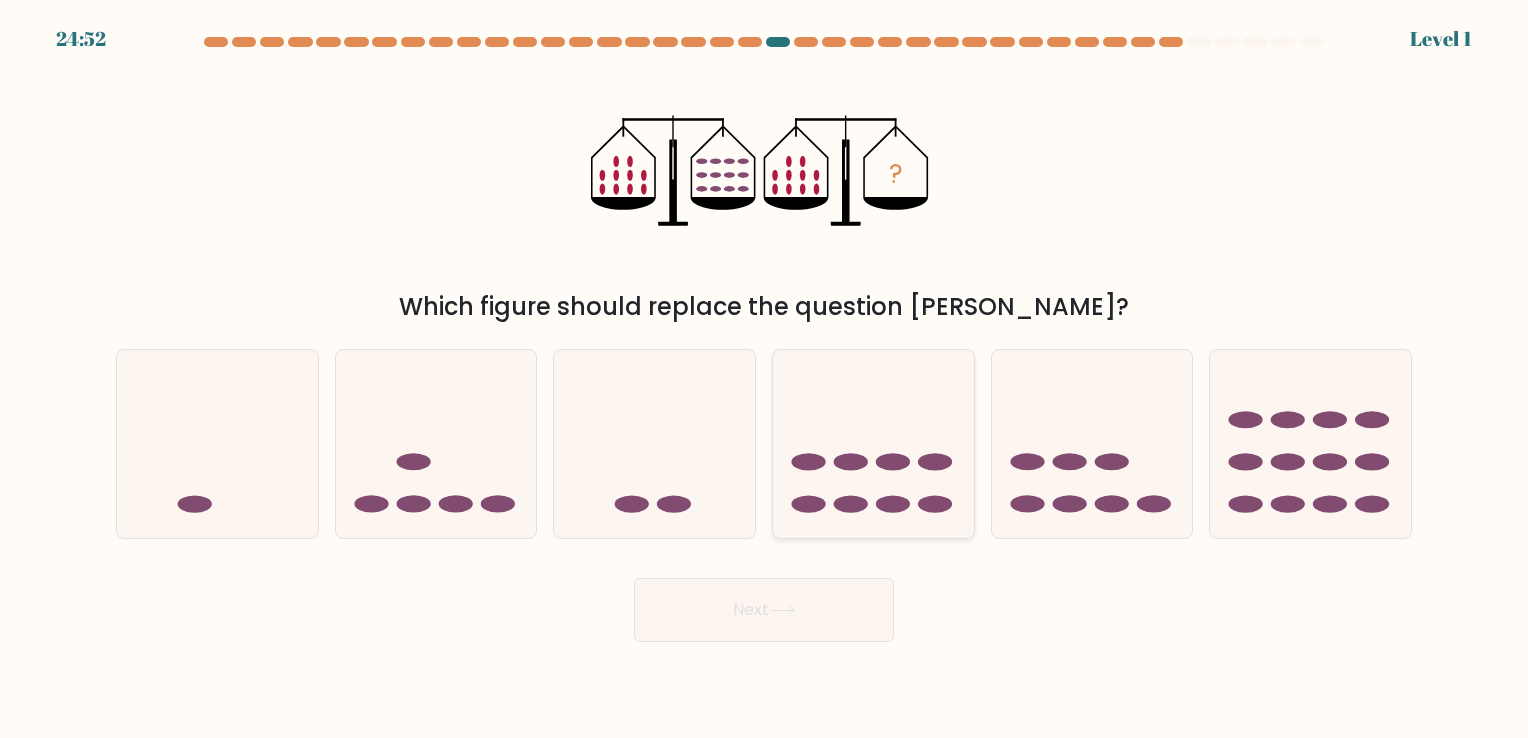 click 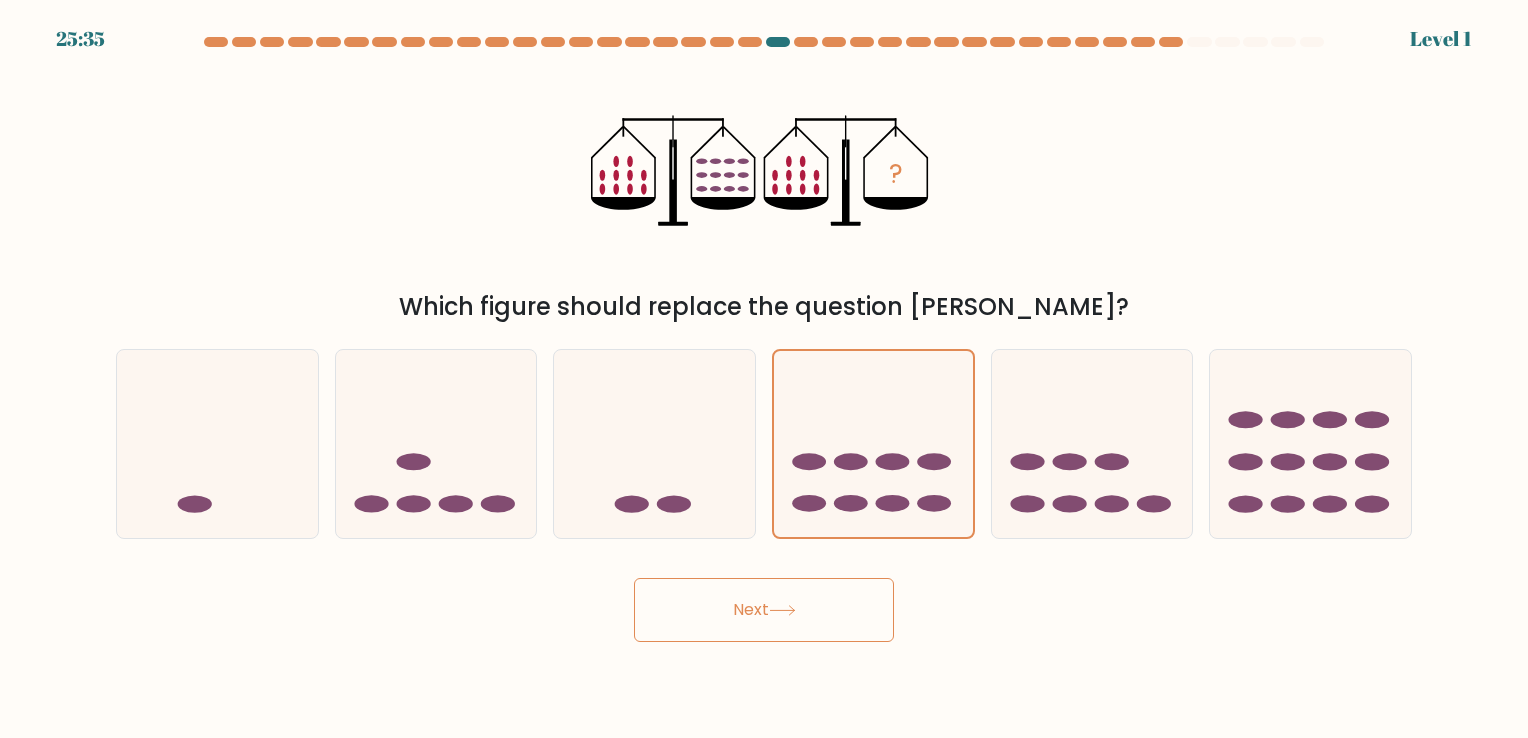 click on "Next" at bounding box center (764, 610) 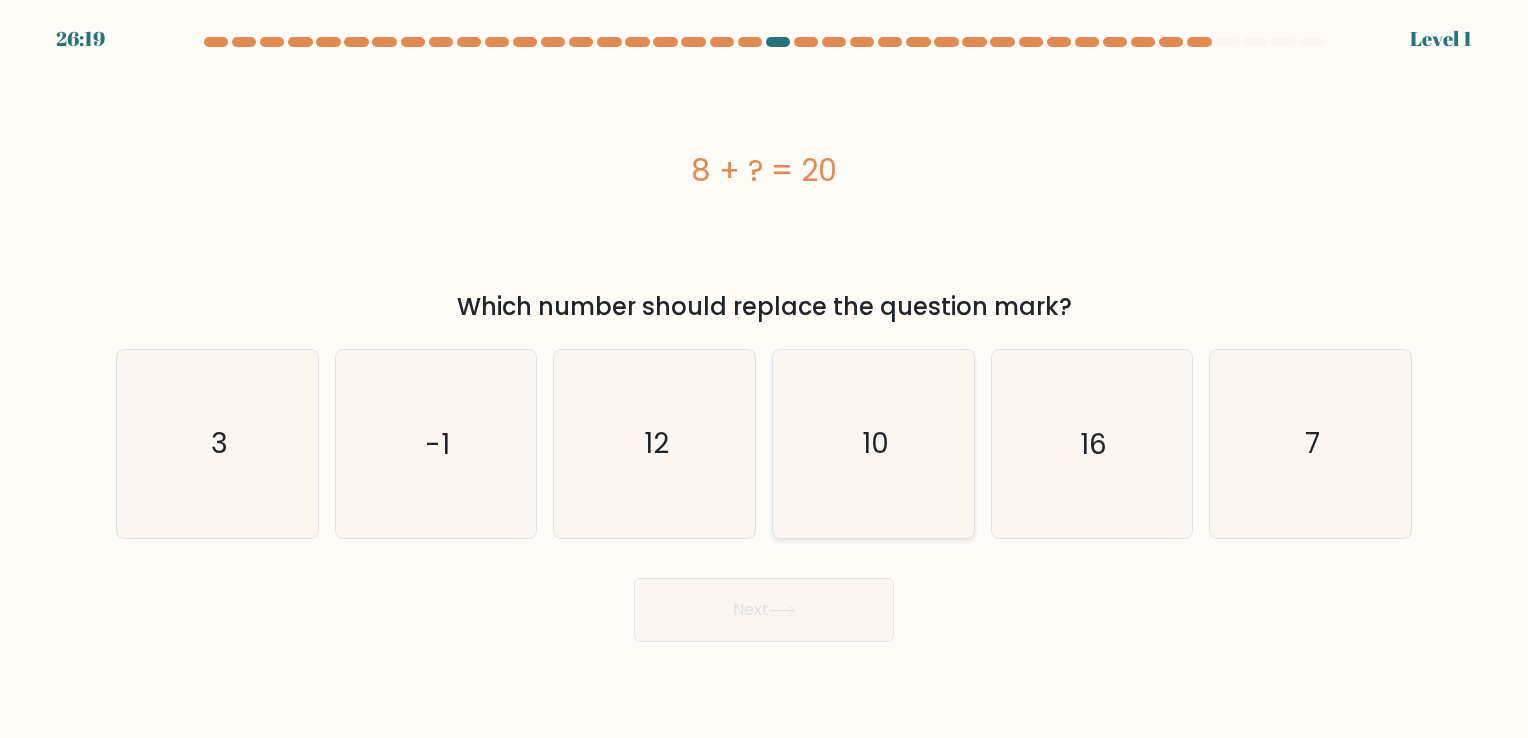 click on "10" 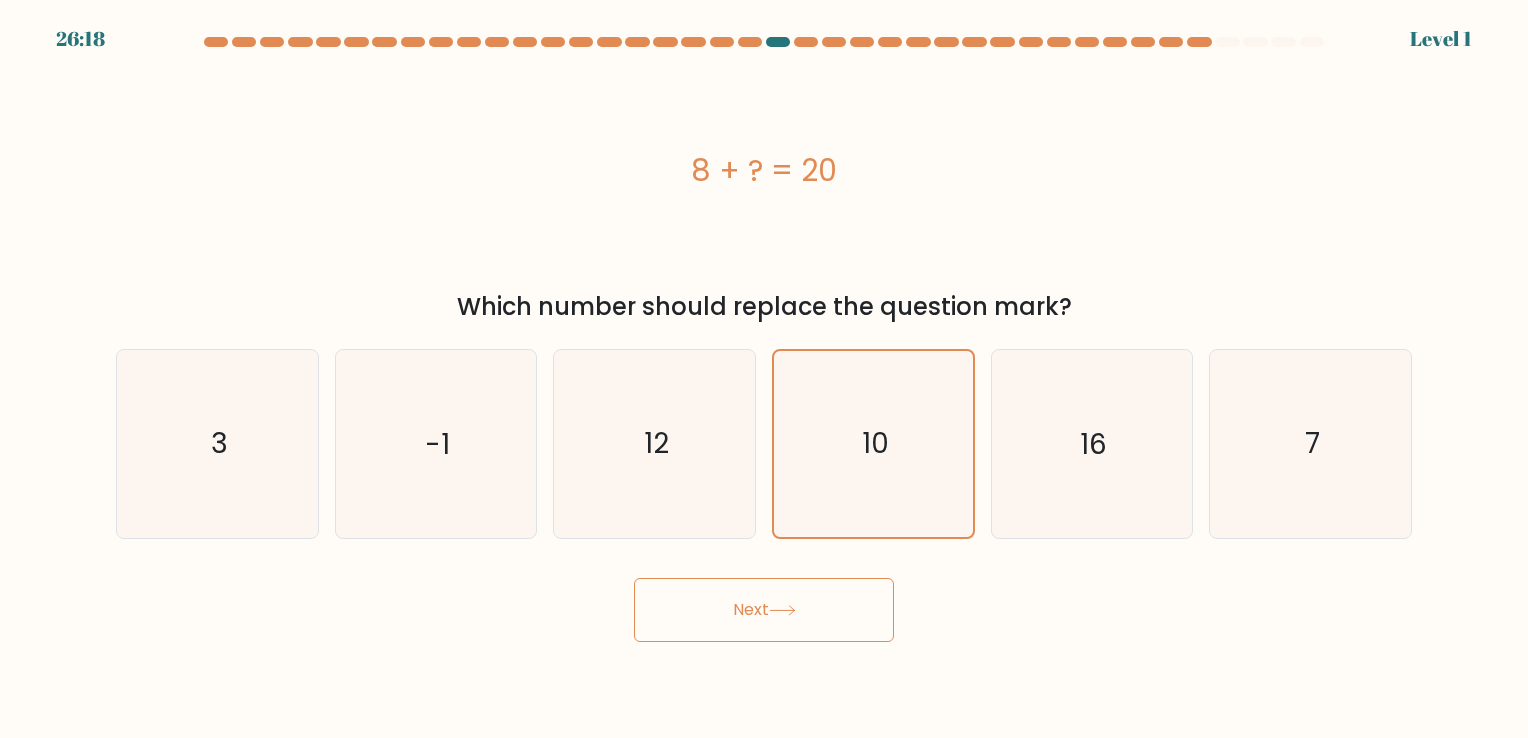 click on "Next" at bounding box center [764, 610] 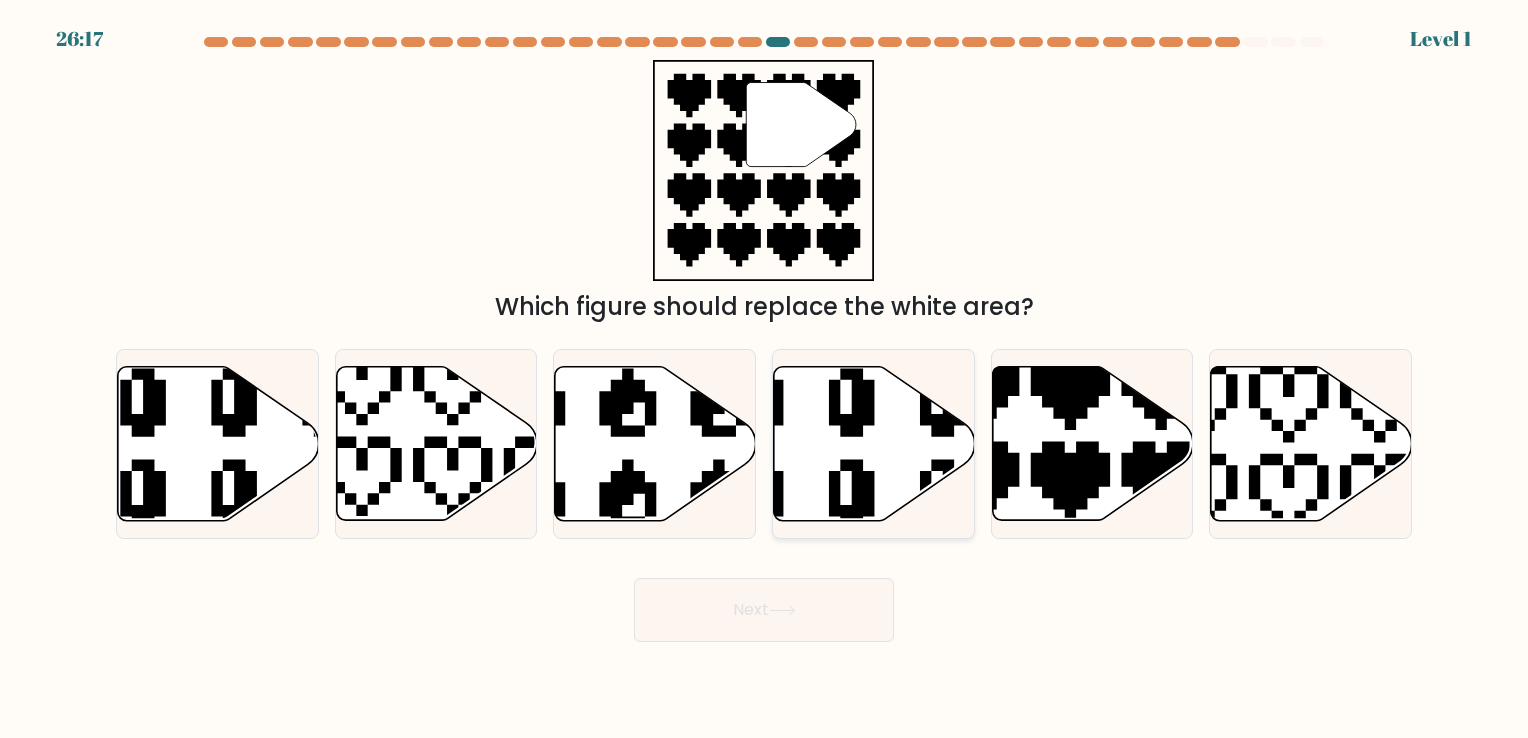 click 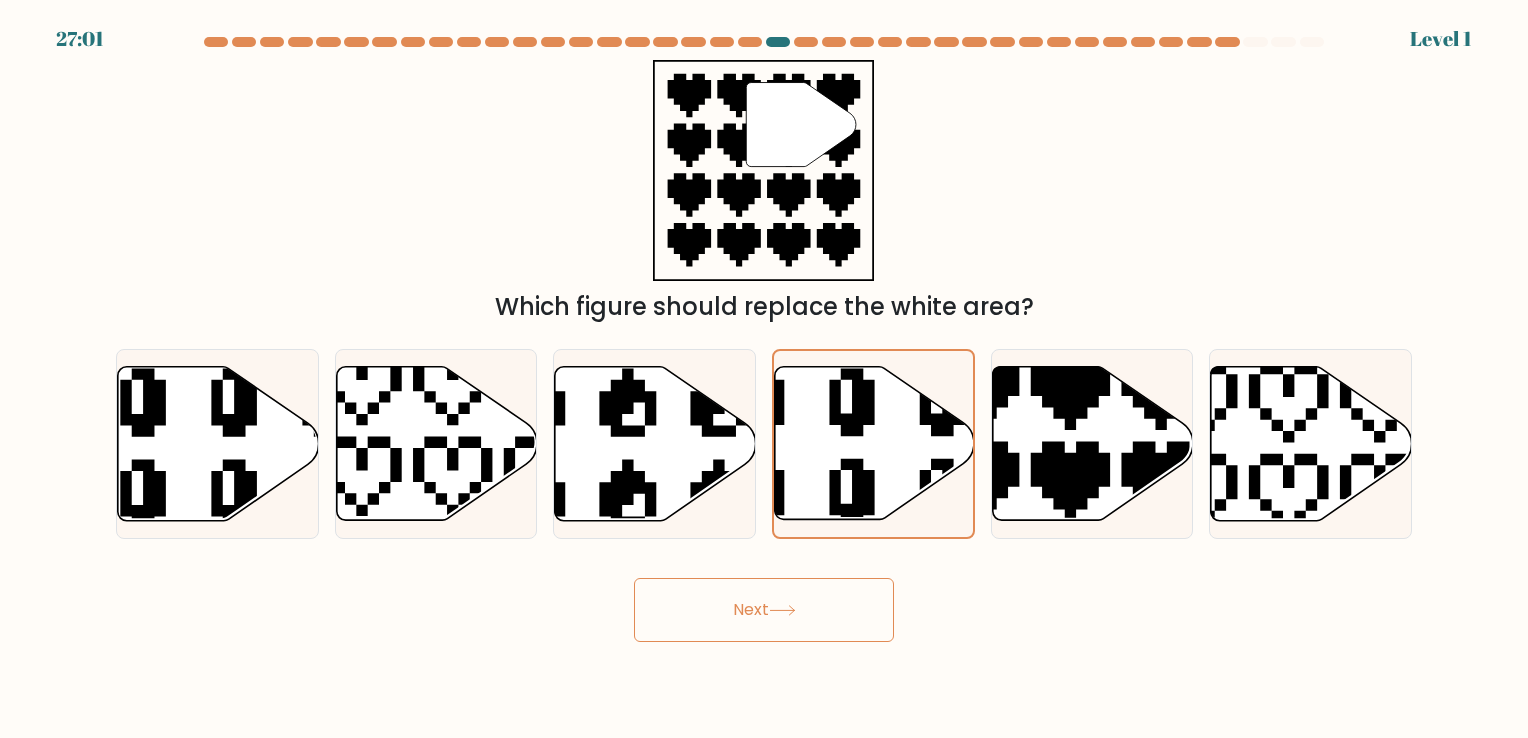 click on "Next" at bounding box center (764, 610) 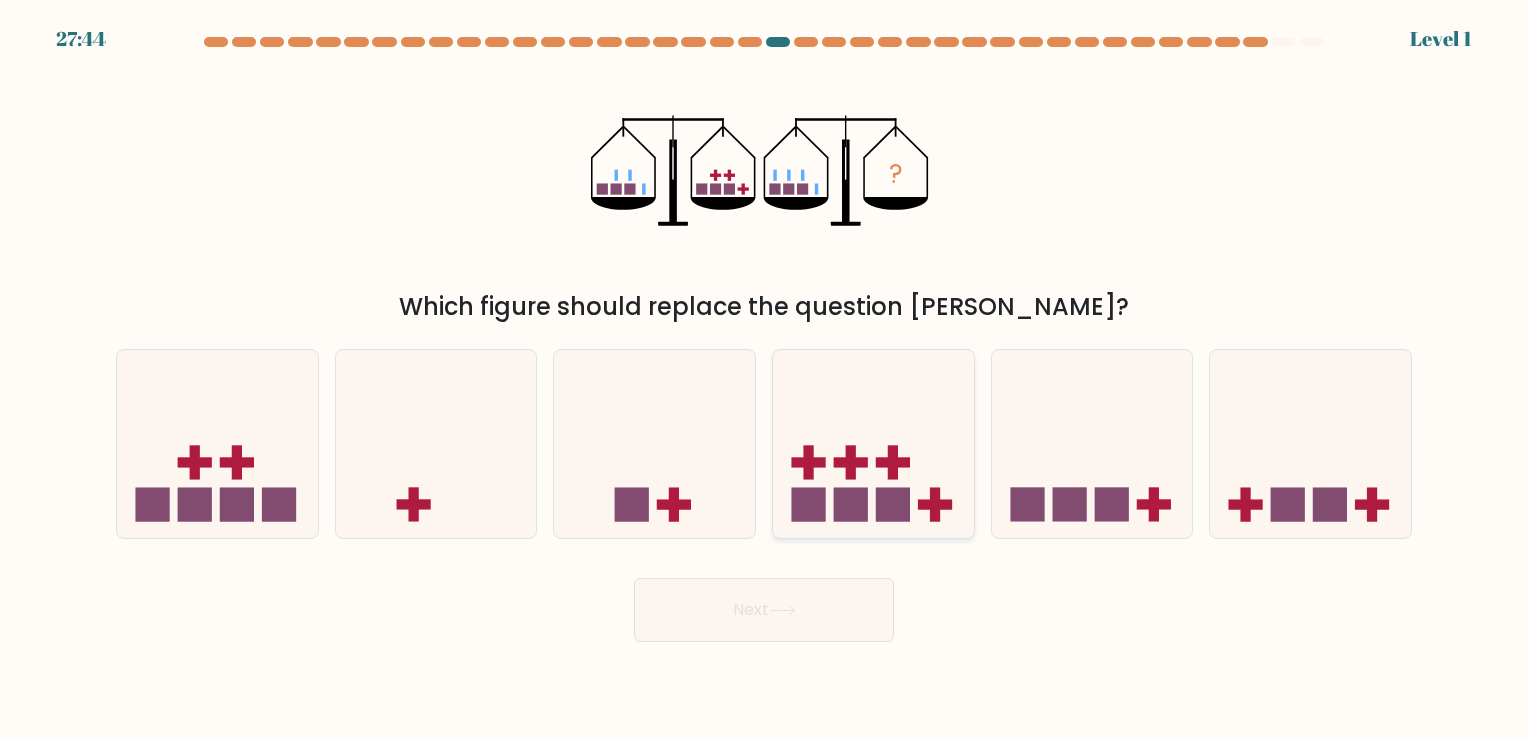 drag, startPoint x: 823, startPoint y: 470, endPoint x: 812, endPoint y: 490, distance: 22.825424 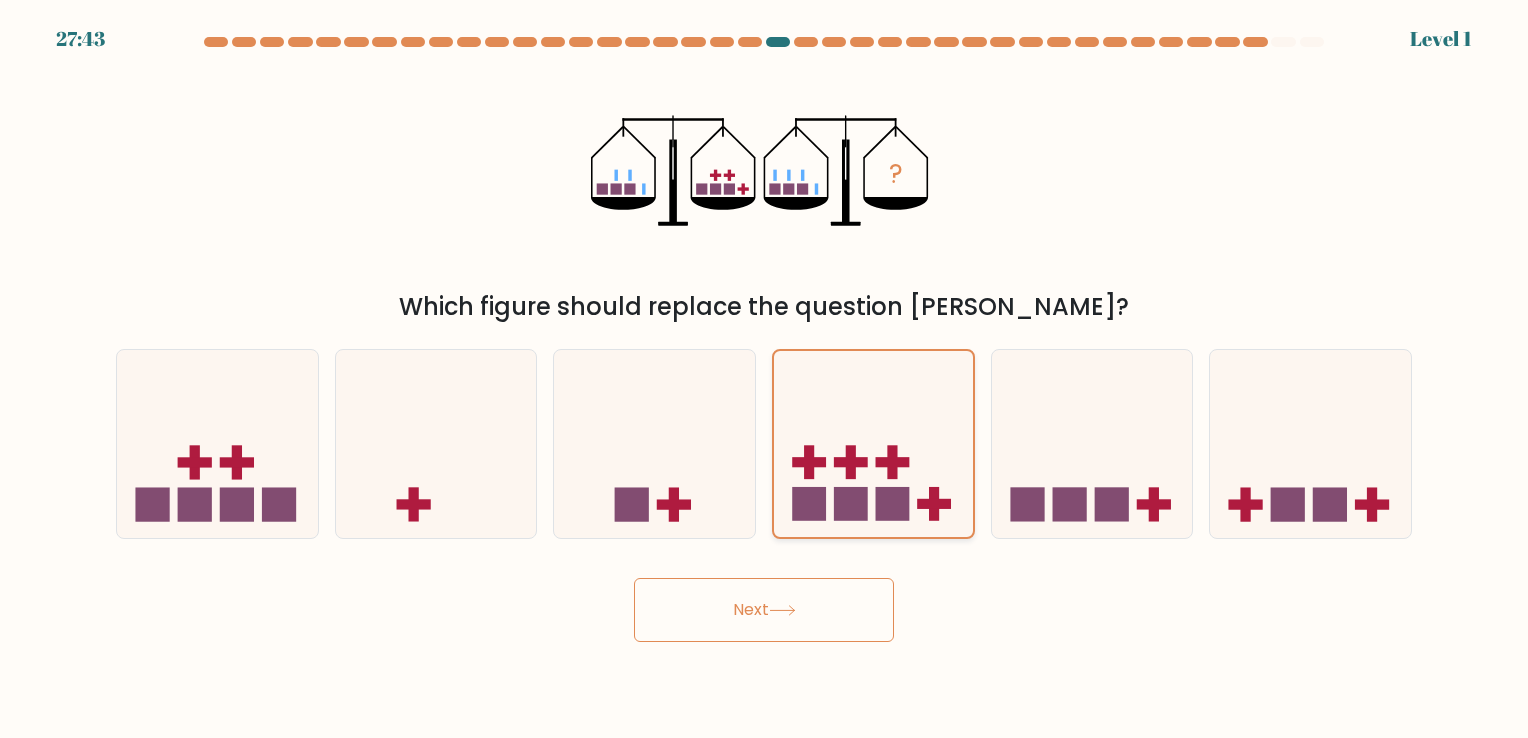 click 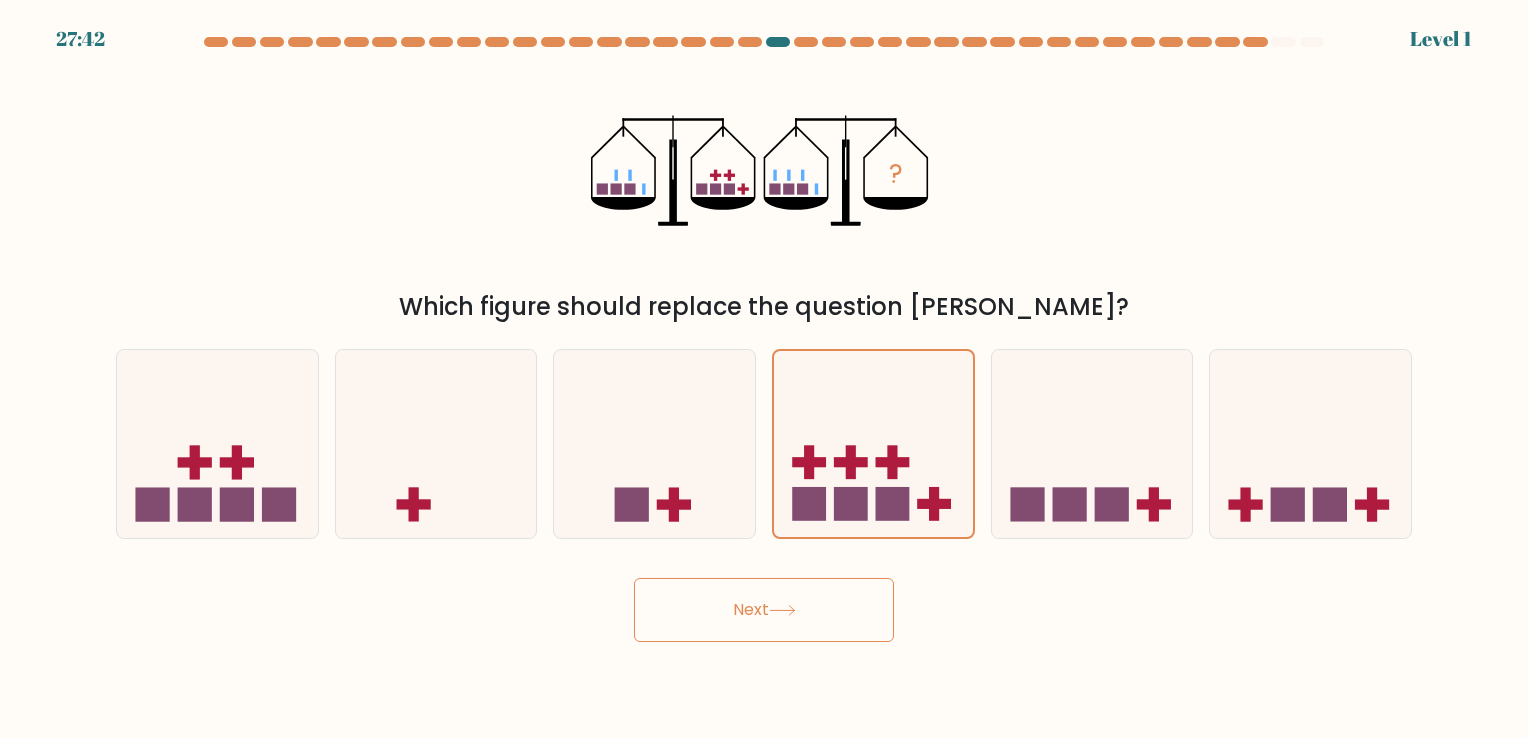 click on "Next" at bounding box center [764, 610] 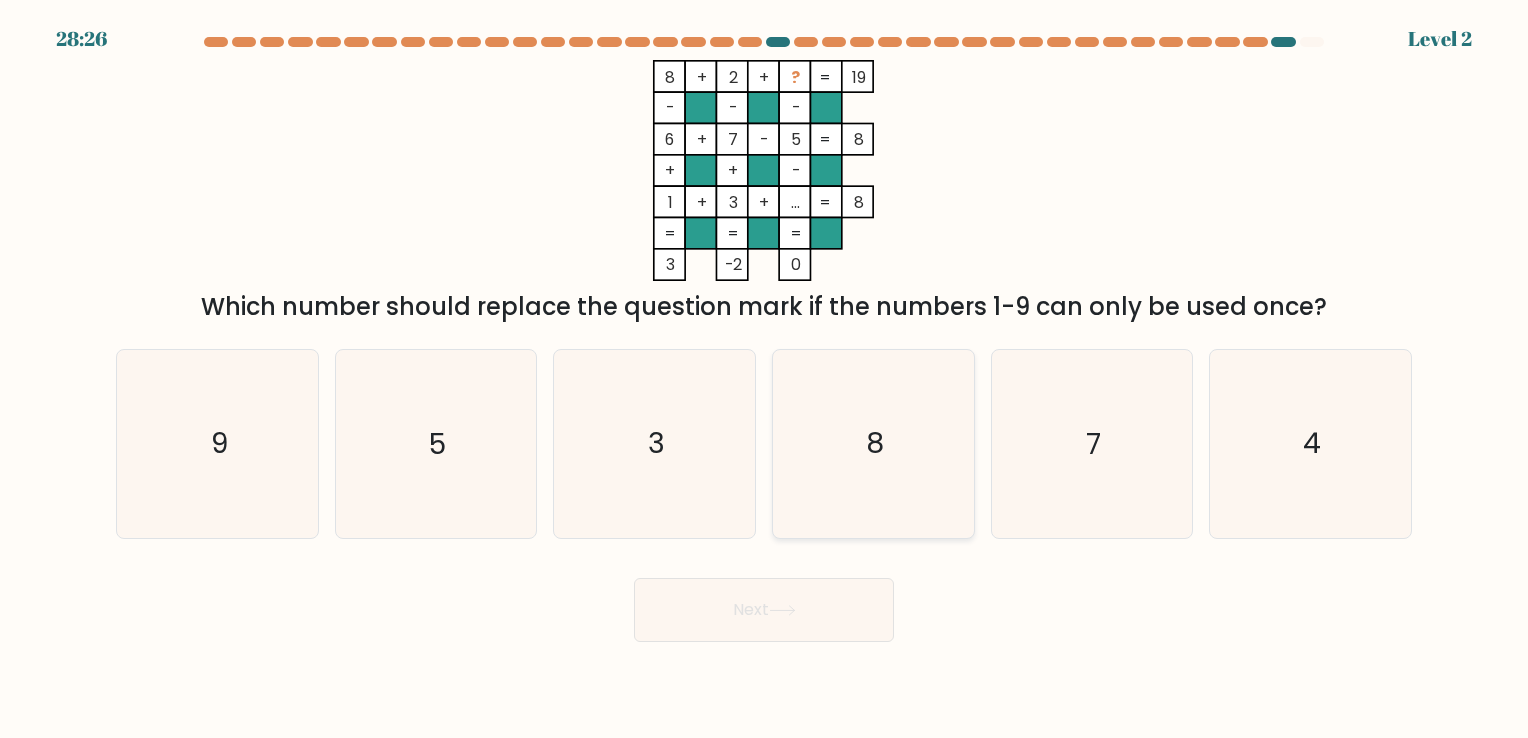 click on "8" 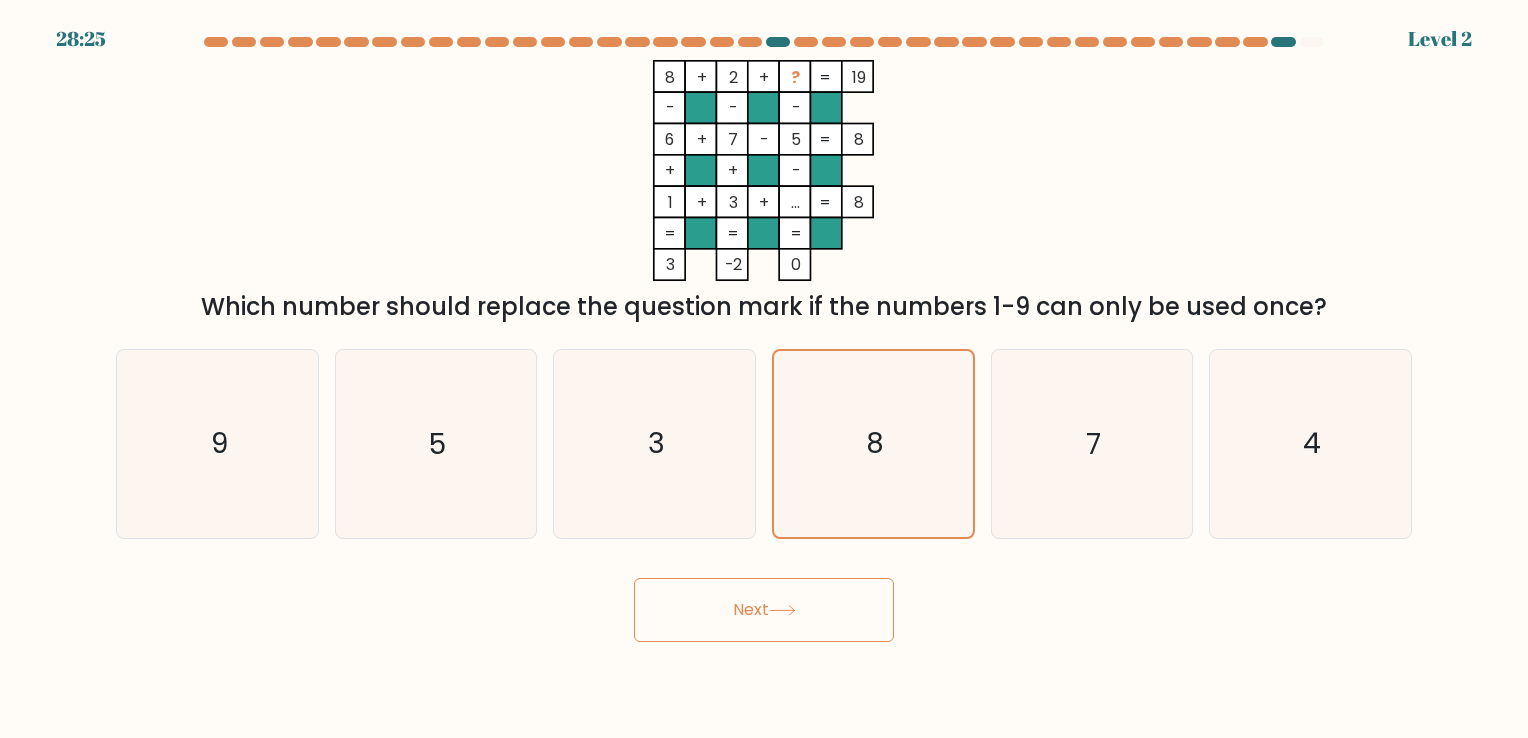 click on "Next" at bounding box center (764, 610) 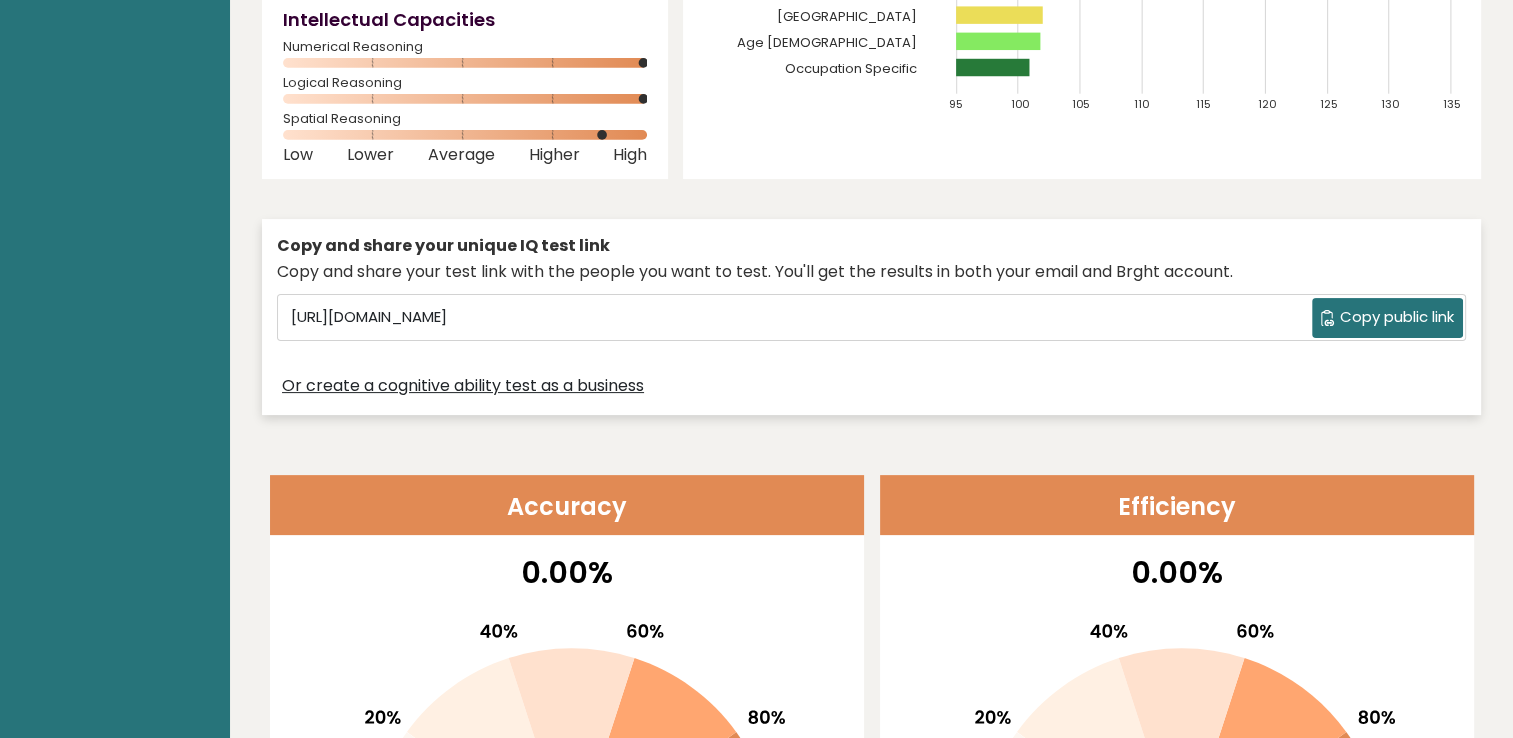 scroll, scrollTop: 0, scrollLeft: 0, axis: both 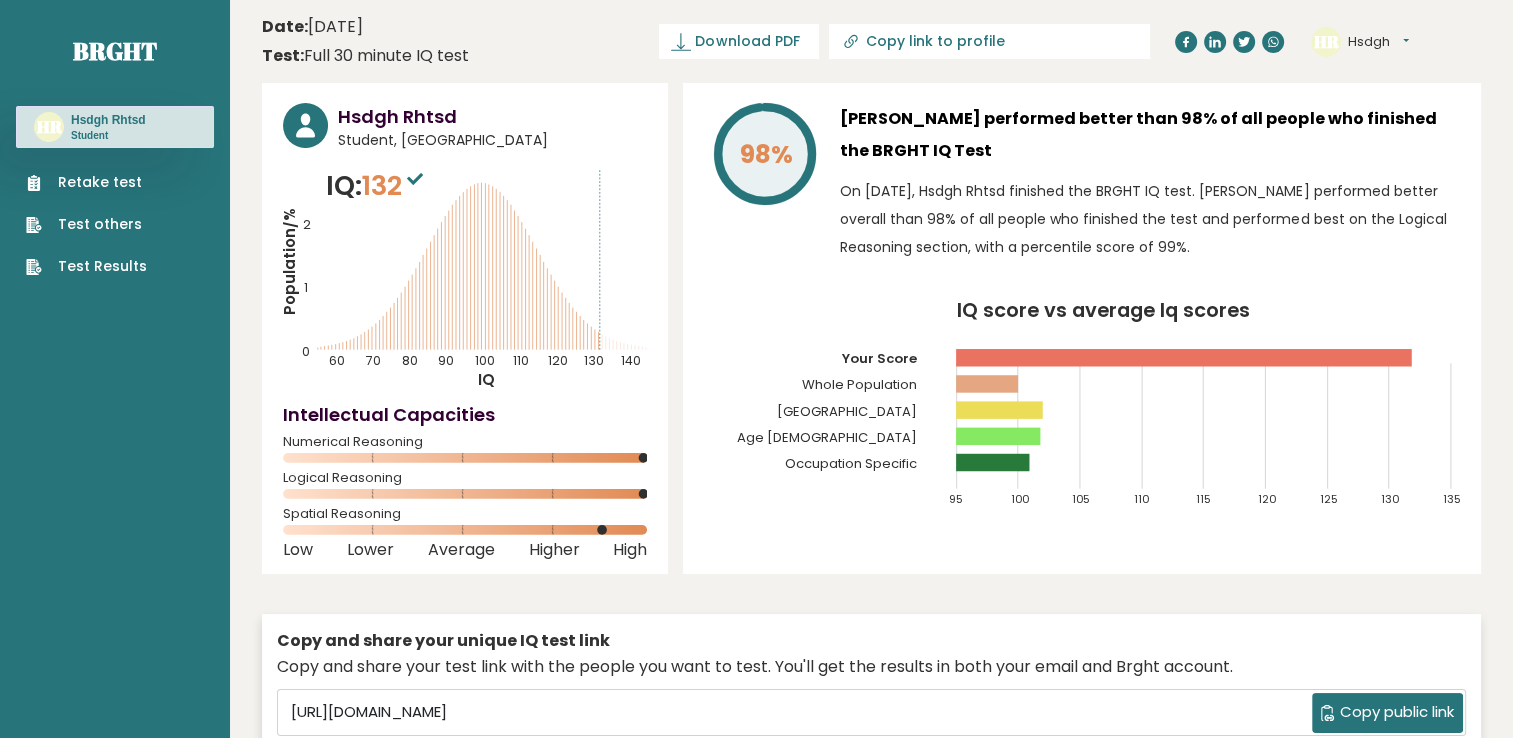 click on "Hsdgh" at bounding box center (1378, 42) 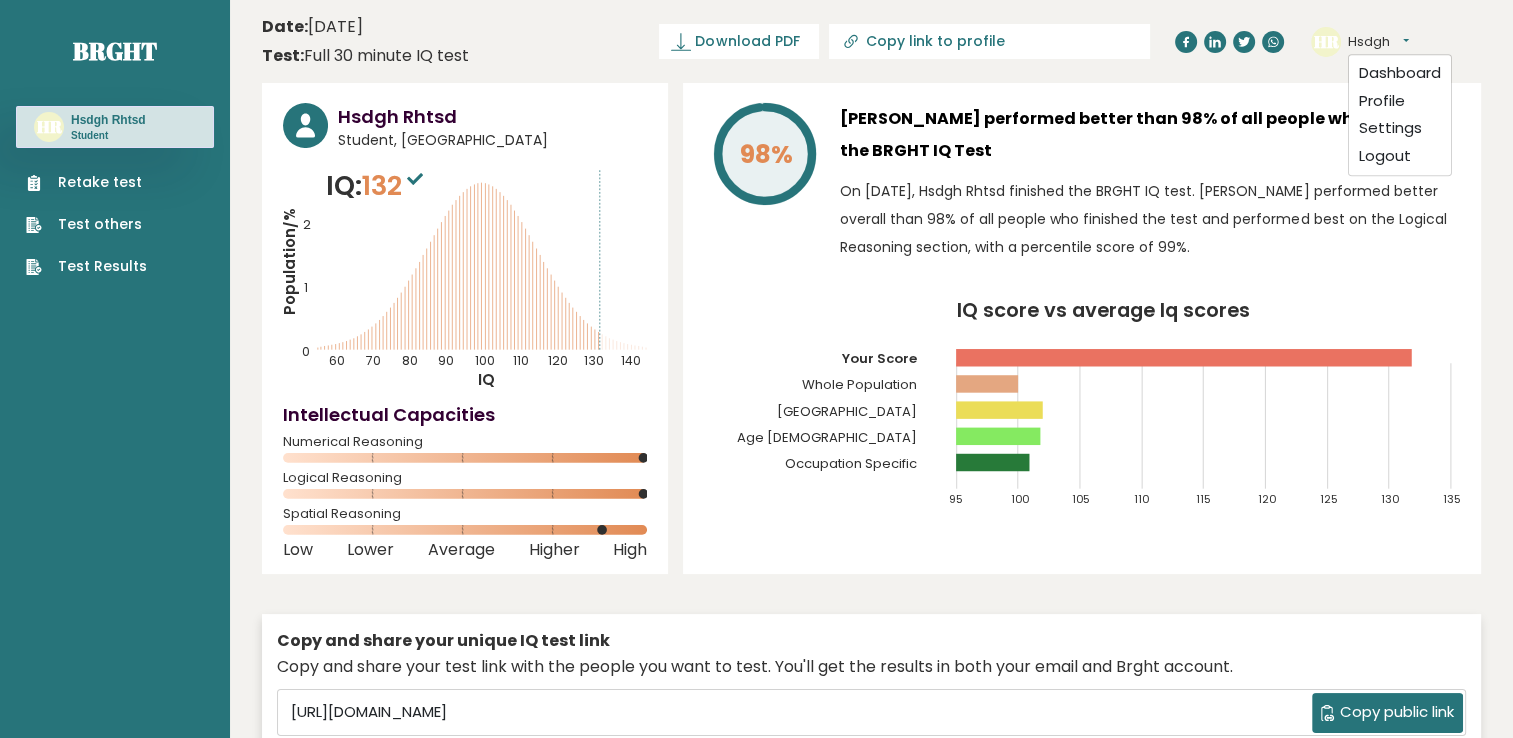 click on "Date:  July 05, 2025
Test:   Full 30 minute IQ test
Download PDF
Downloading...
Downloading
✓ Your PDF is downloaded...
Copy link to profile
HR
Hsdgh
Dashboard
Profile
Settings
Logout
Hsdgh Rhtsd
Student,
Tunisia
IQ:  132
Population/%
IQ
0
1" at bounding box center [871, 2970] 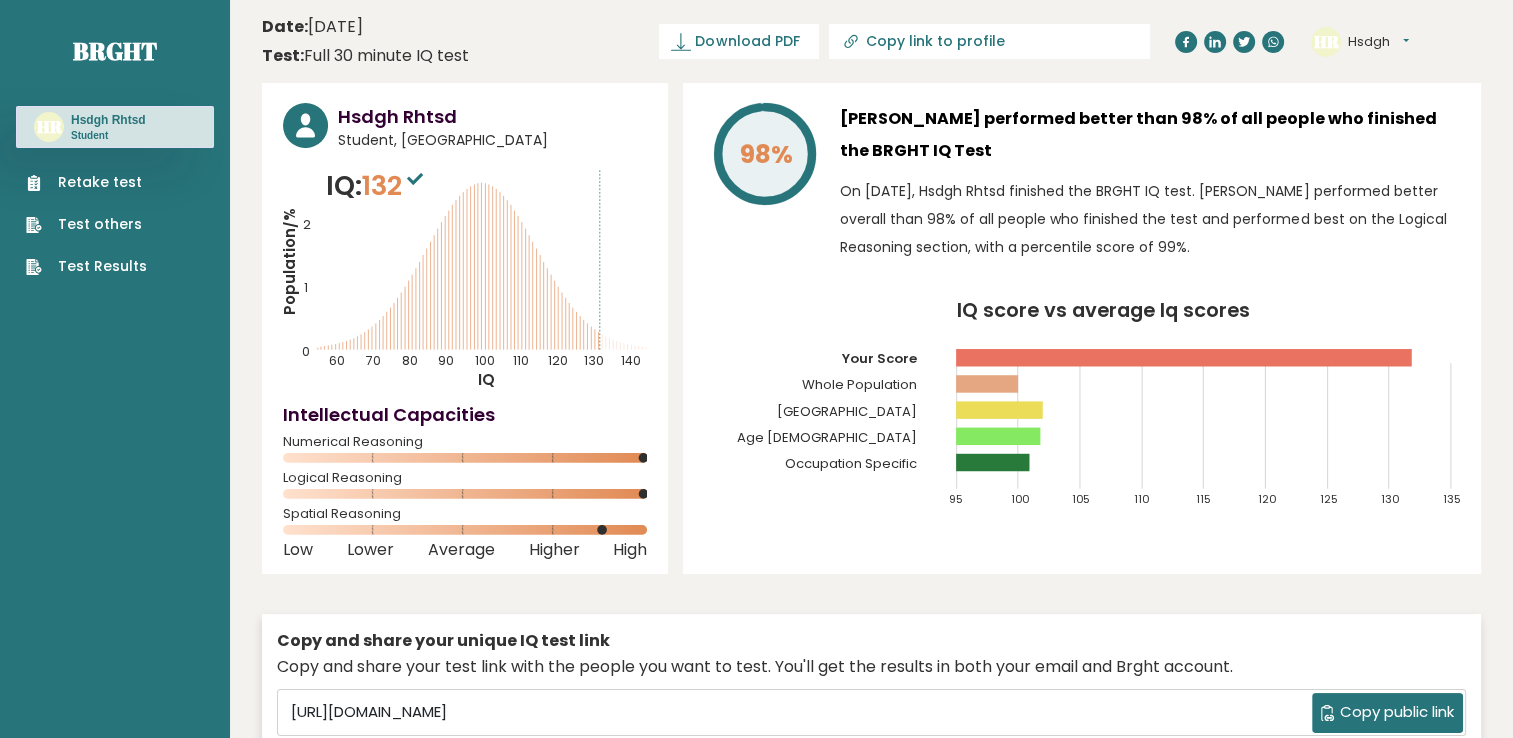 click on "Hsdgh" at bounding box center [1378, 42] 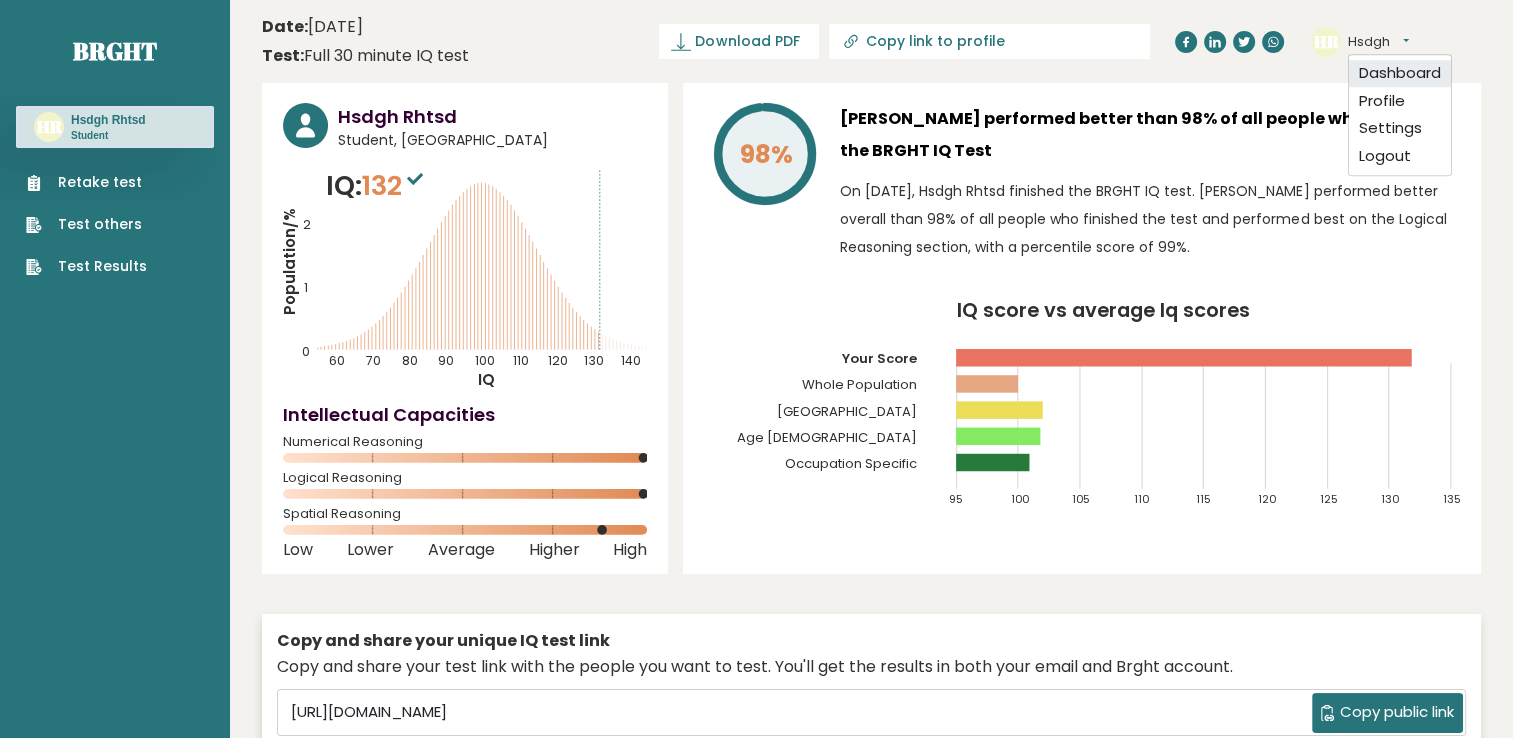 click on "Dashboard" at bounding box center [1400, 73] 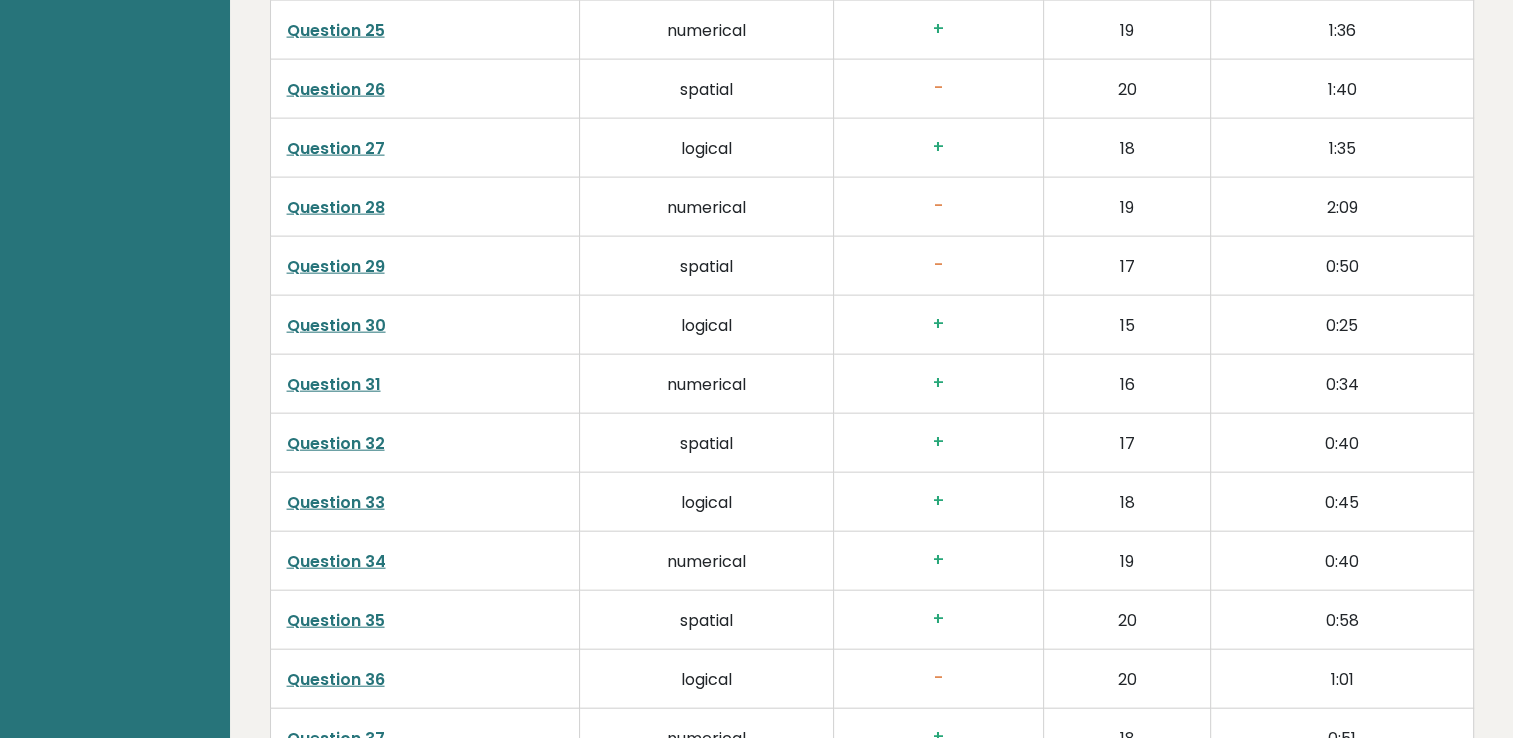 scroll, scrollTop: 5192, scrollLeft: 0, axis: vertical 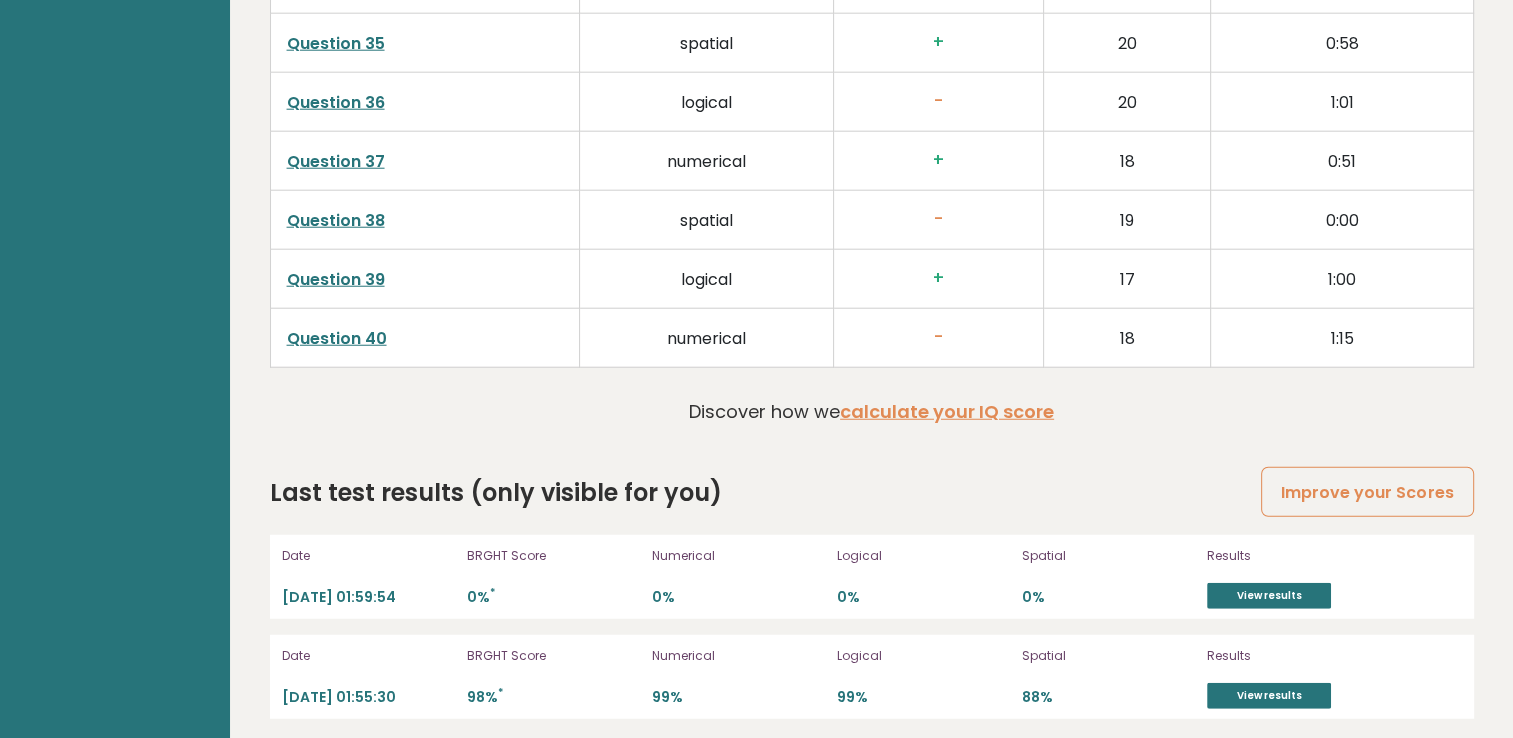 drag, startPoint x: 485, startPoint y: 559, endPoint x: 1142, endPoint y: 419, distance: 671.7507 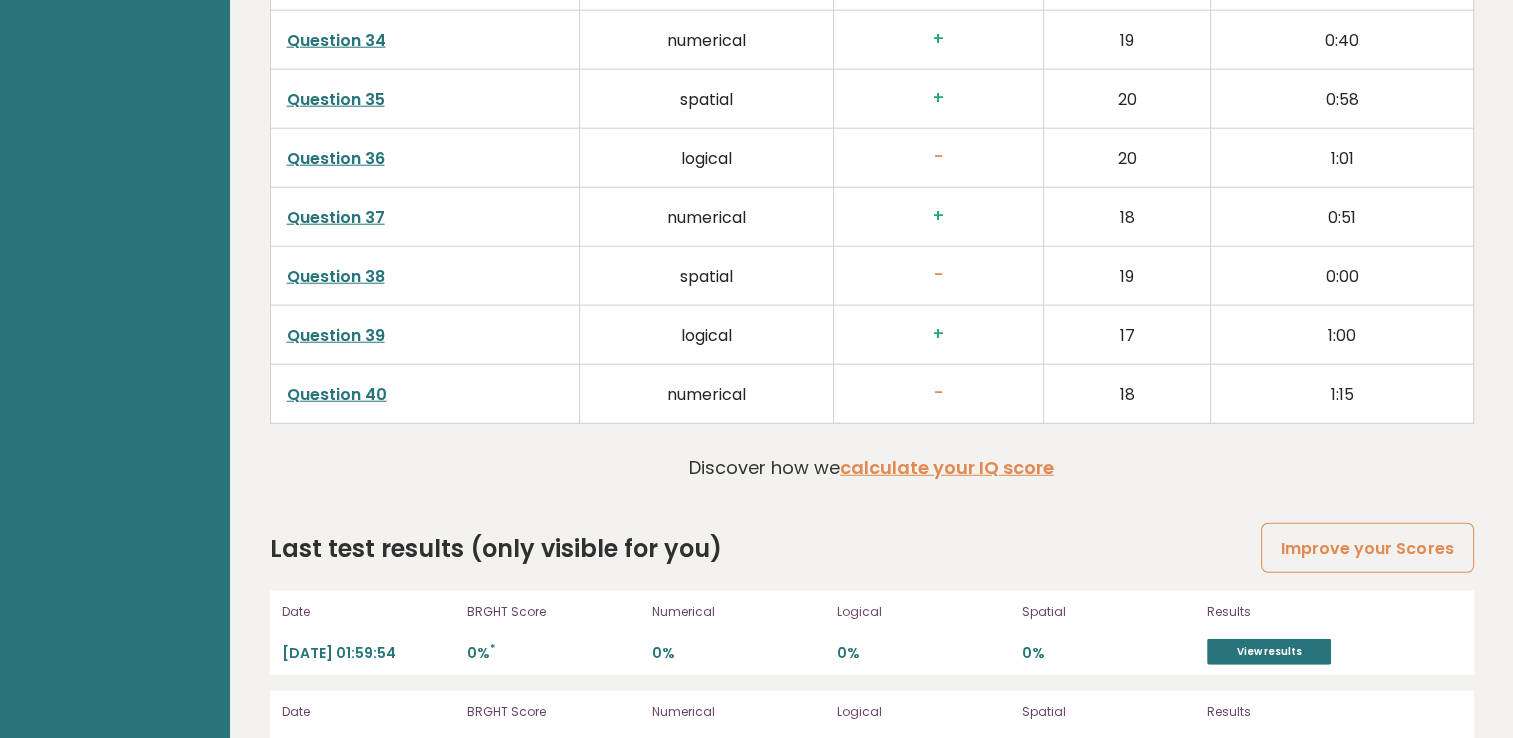 scroll, scrollTop: 5192, scrollLeft: 0, axis: vertical 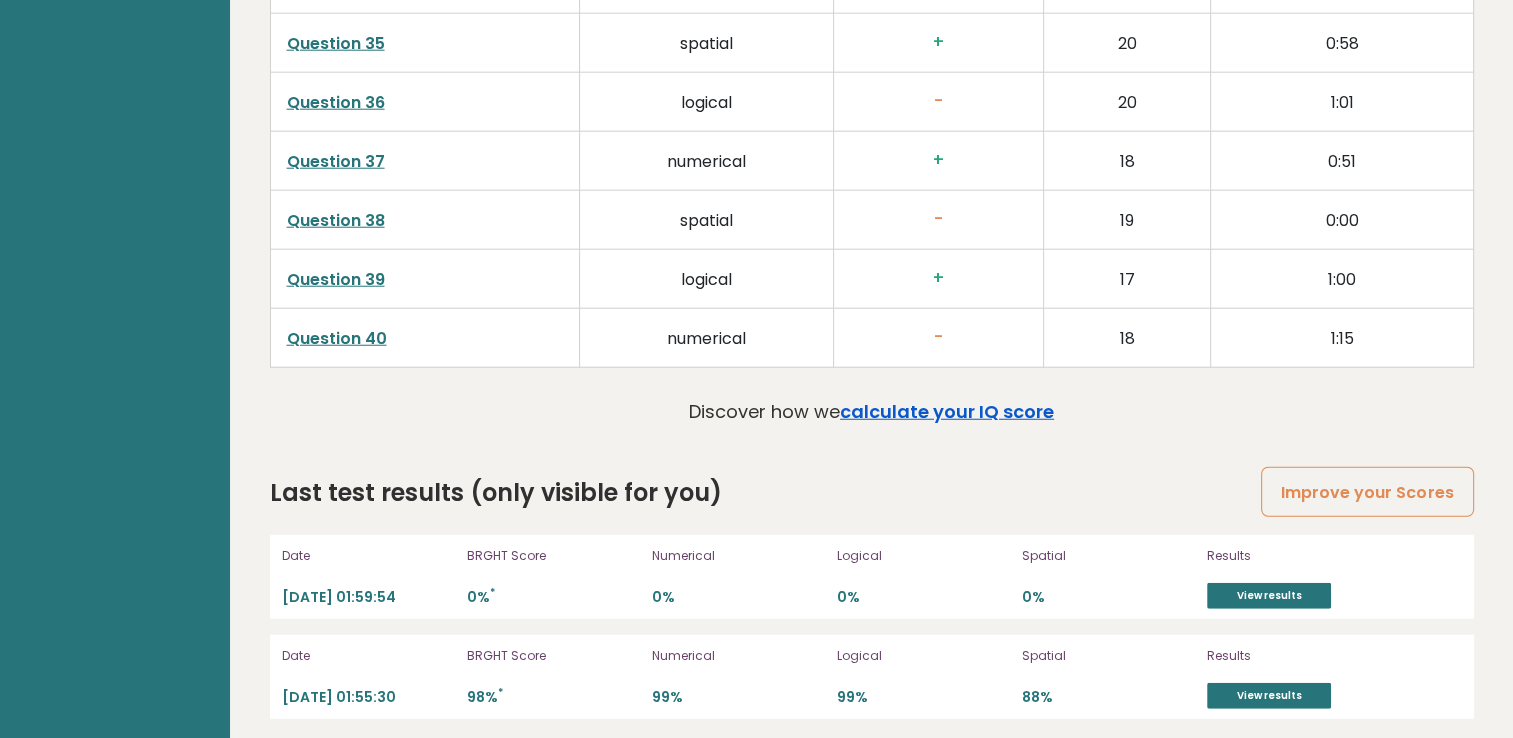 click on "calculate your IQ score" at bounding box center [947, 411] 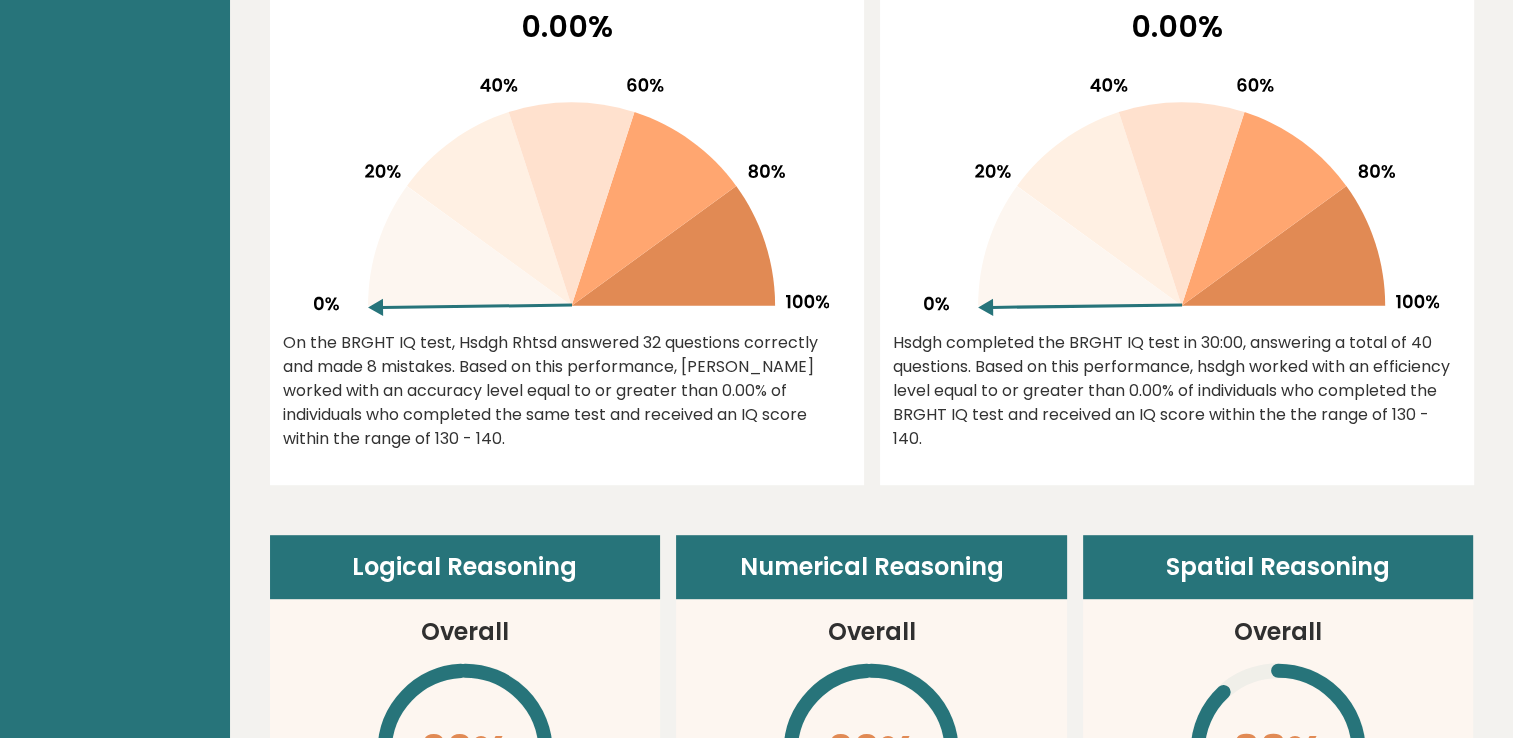 scroll, scrollTop: 0, scrollLeft: 0, axis: both 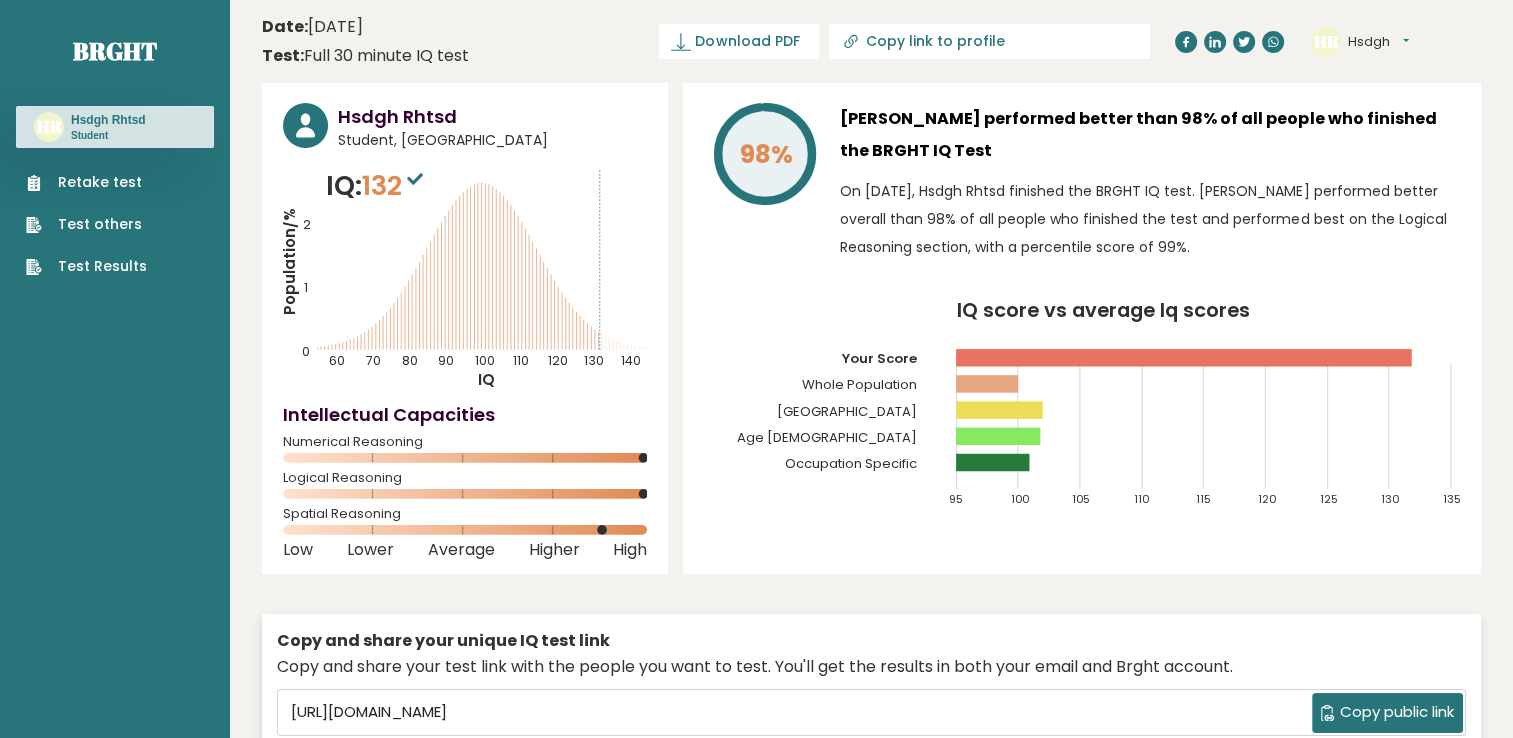 click on "Retake test" at bounding box center [86, 182] 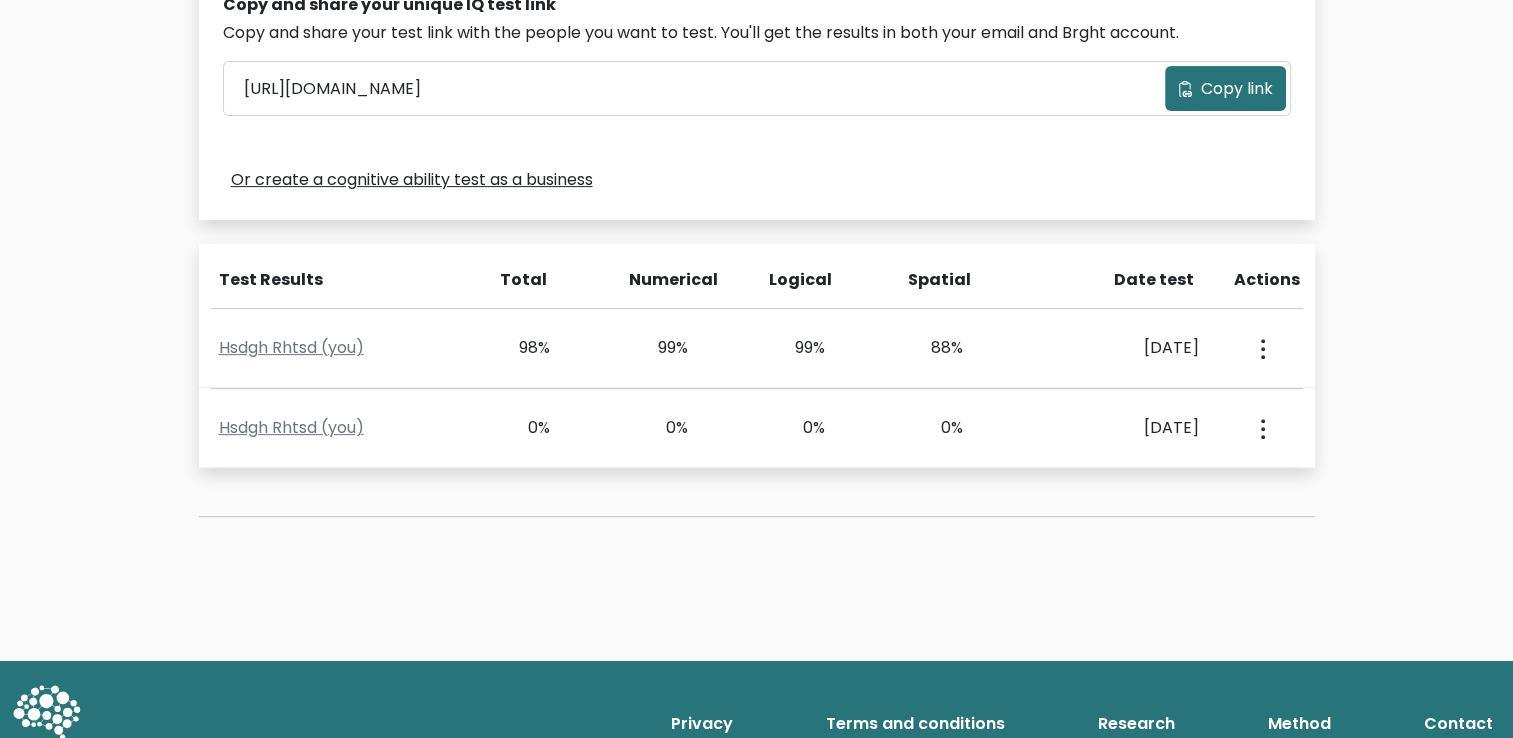 scroll, scrollTop: 657, scrollLeft: 0, axis: vertical 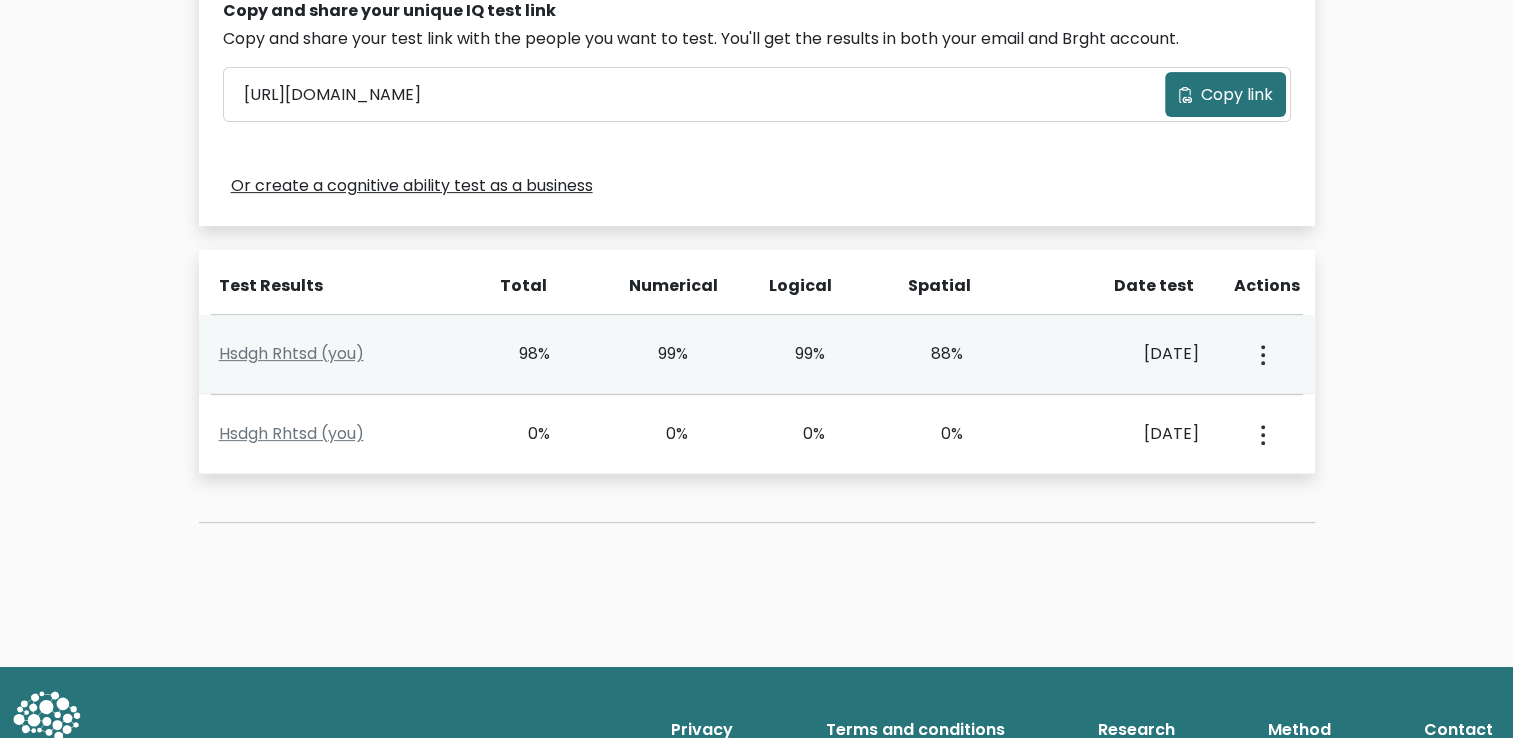 click at bounding box center [1261, 354] 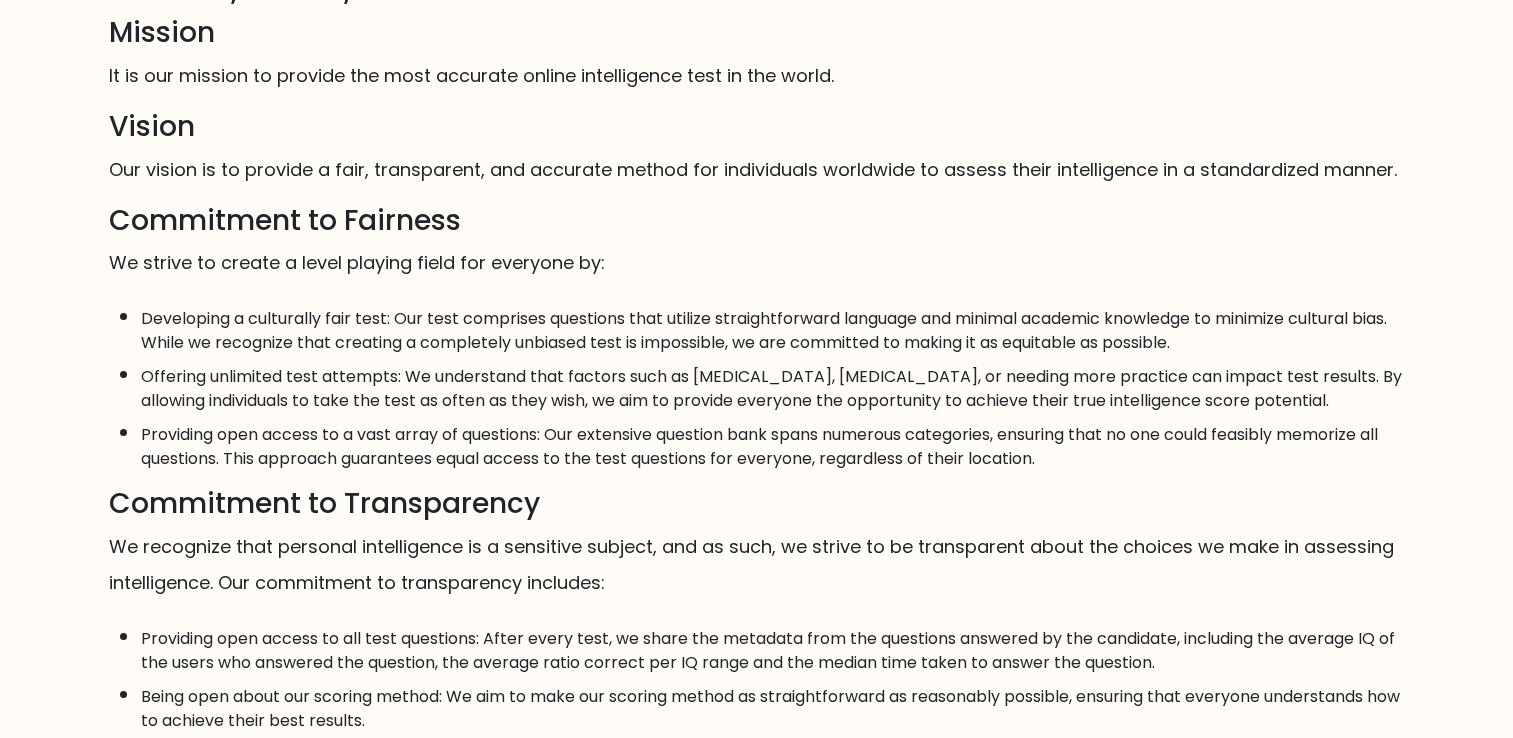 scroll, scrollTop: 0, scrollLeft: 0, axis: both 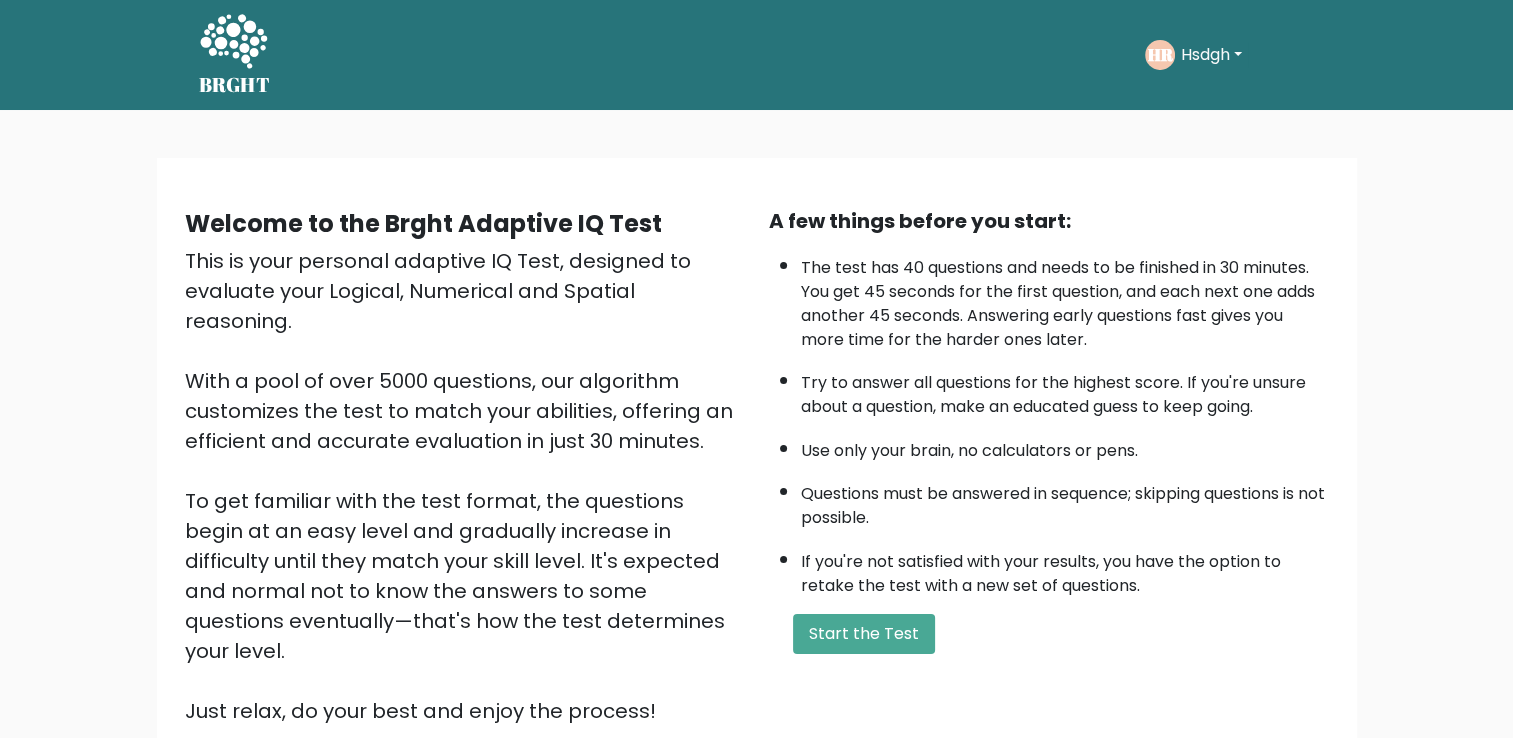 click on "Hsdgh" at bounding box center (1211, 55) 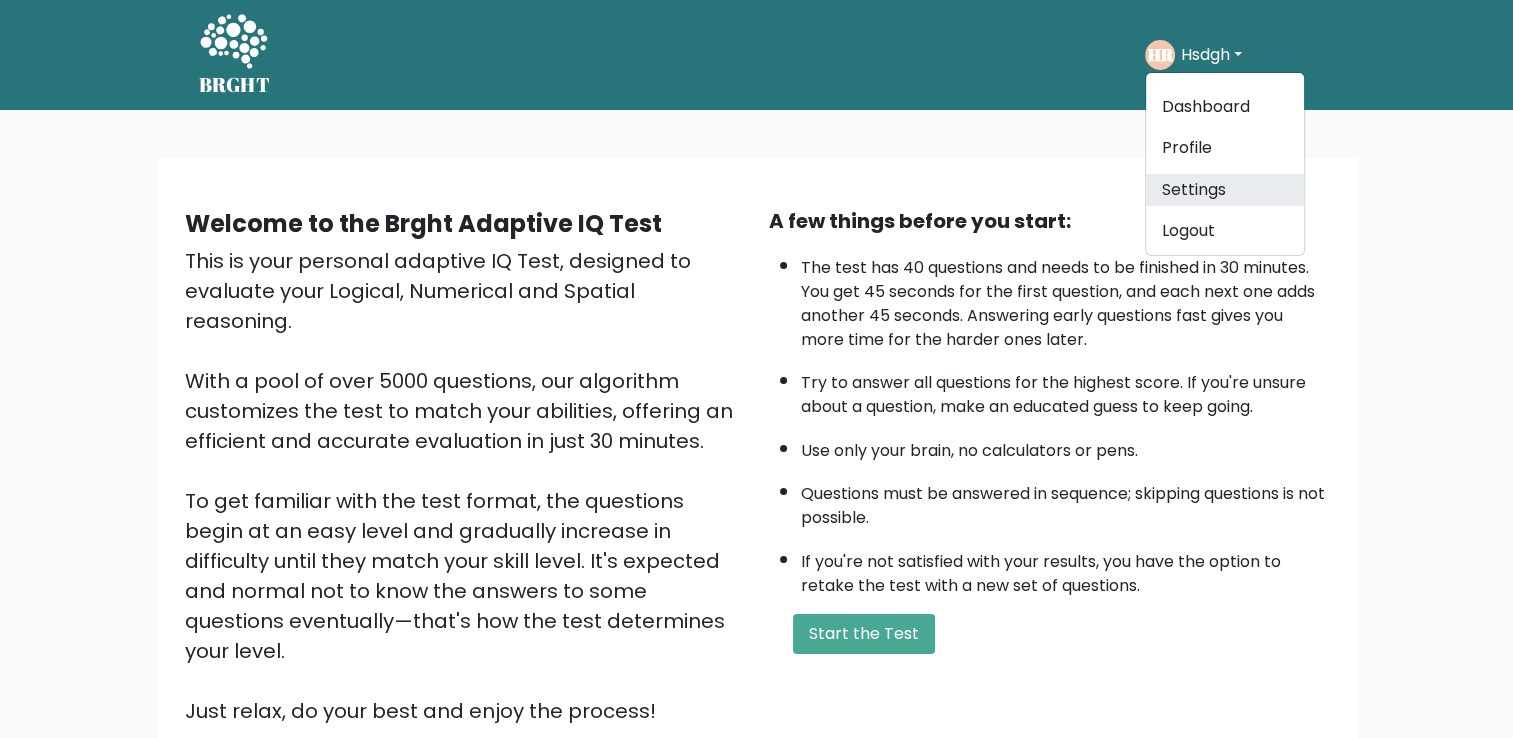 click on "Settings" at bounding box center (1225, 190) 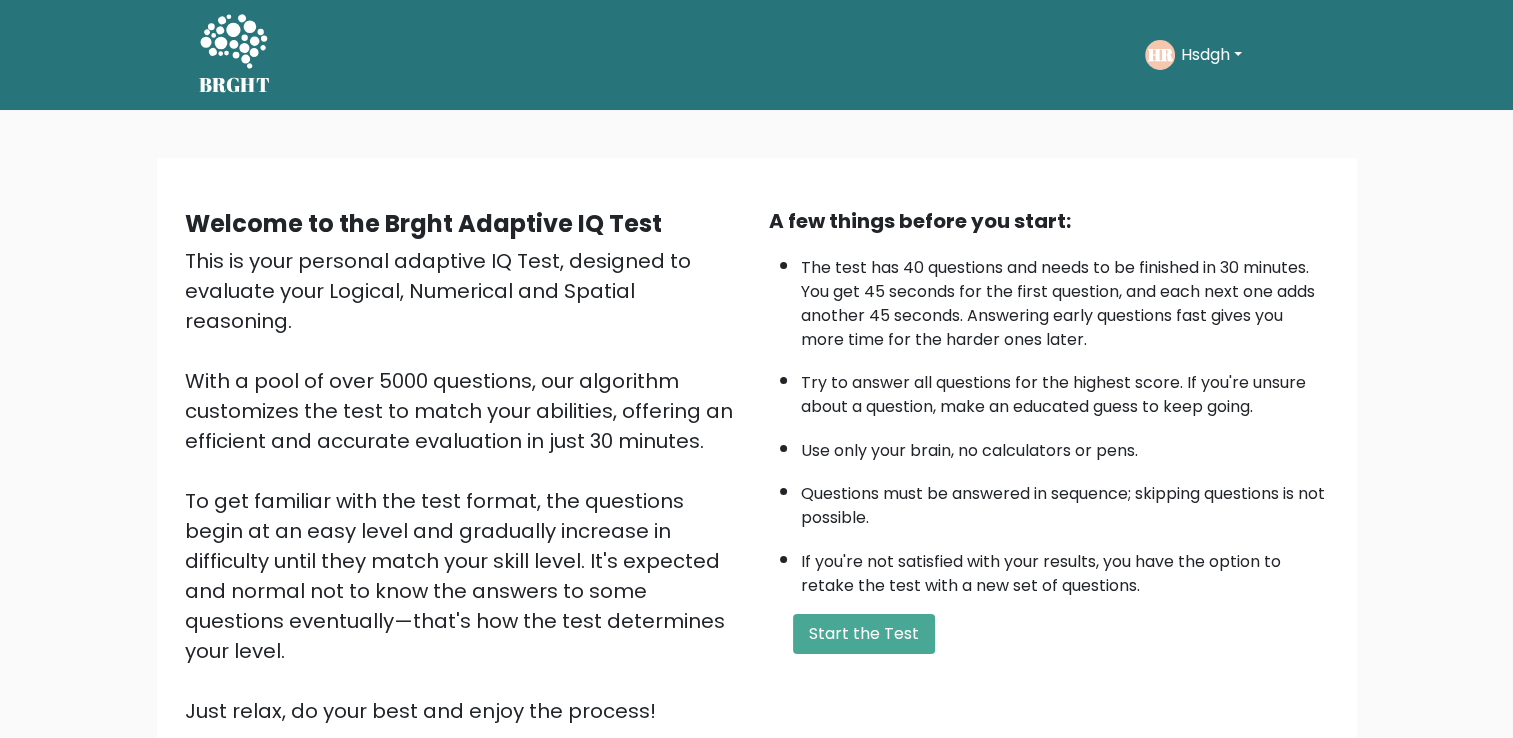 click on "Hsdgh" at bounding box center (1211, 55) 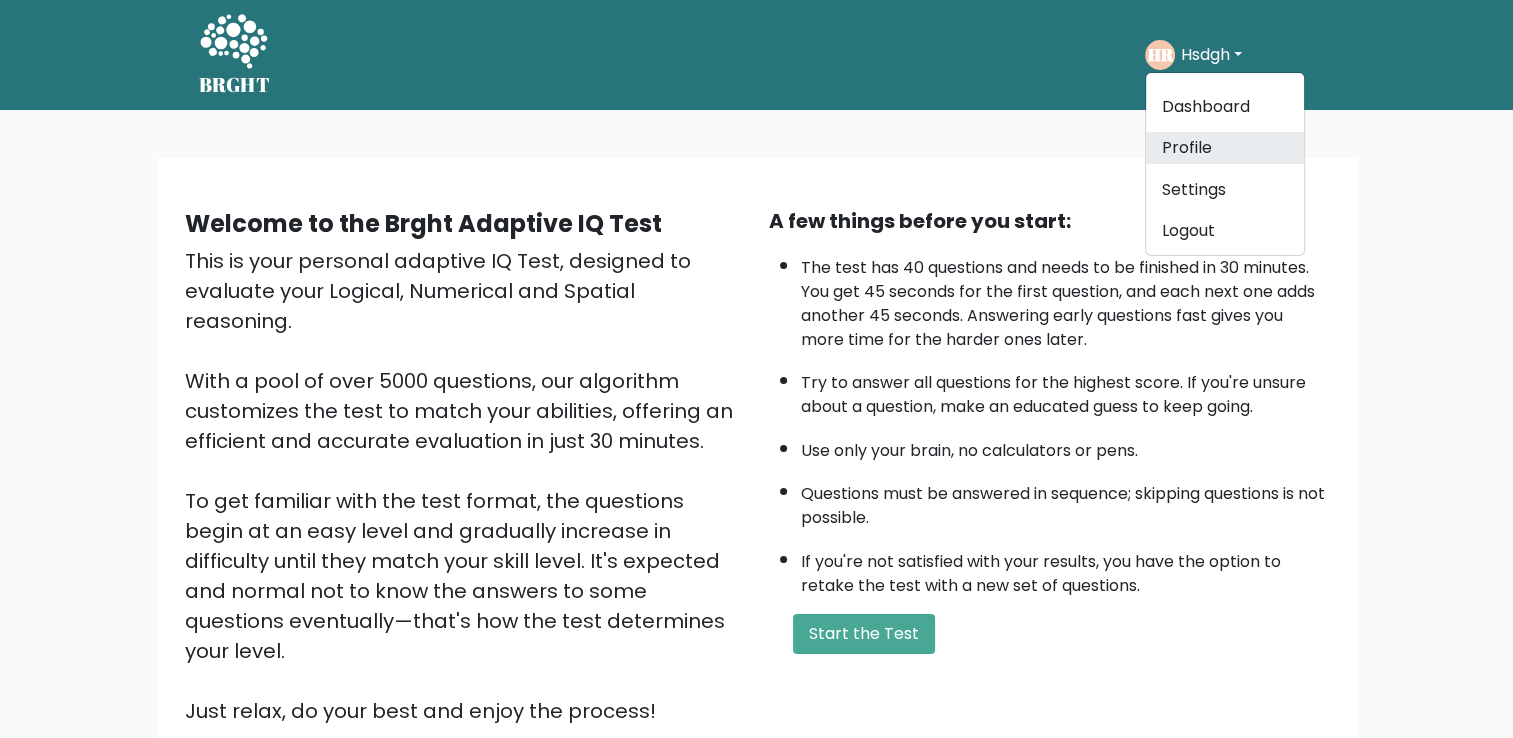 click on "Profile" at bounding box center [1225, 148] 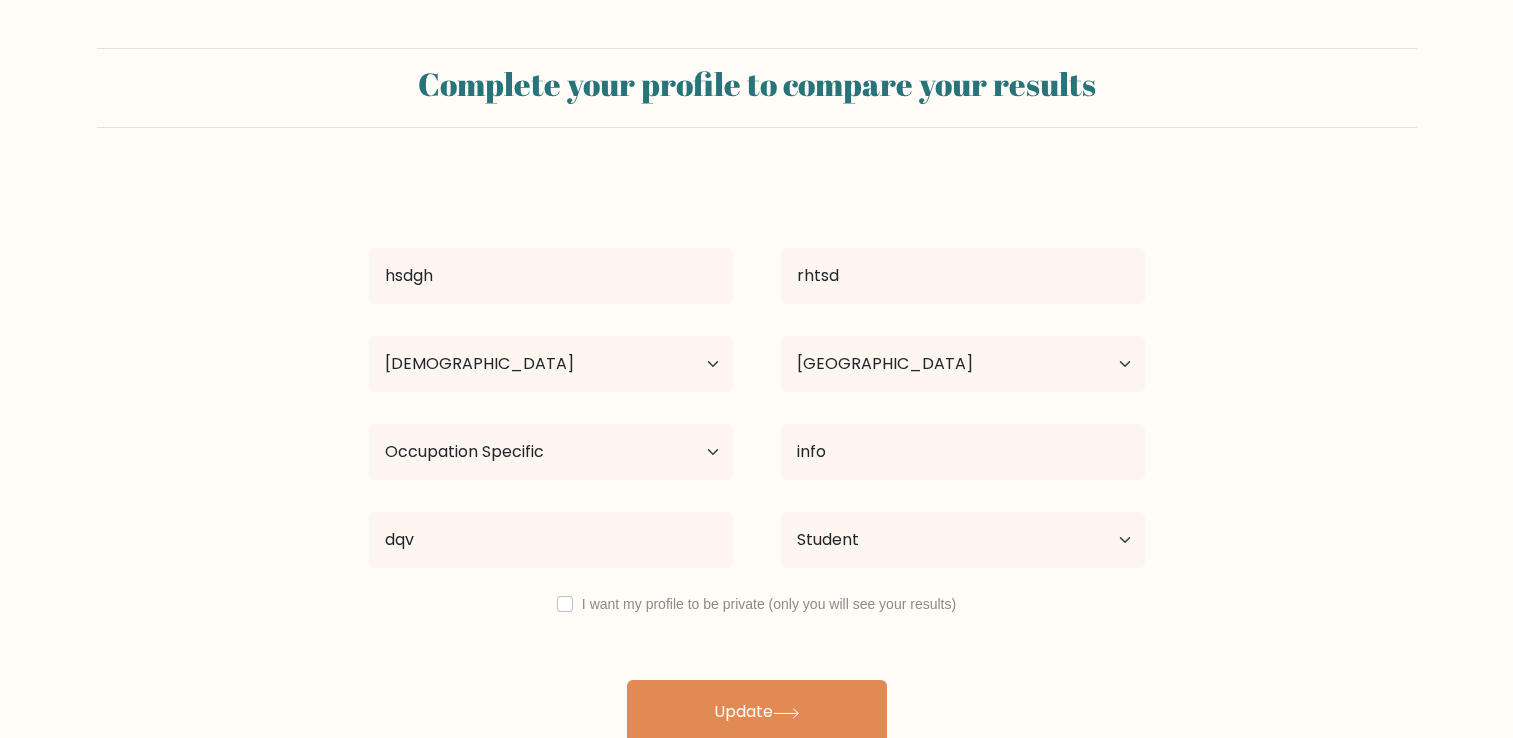 select on "18_24" 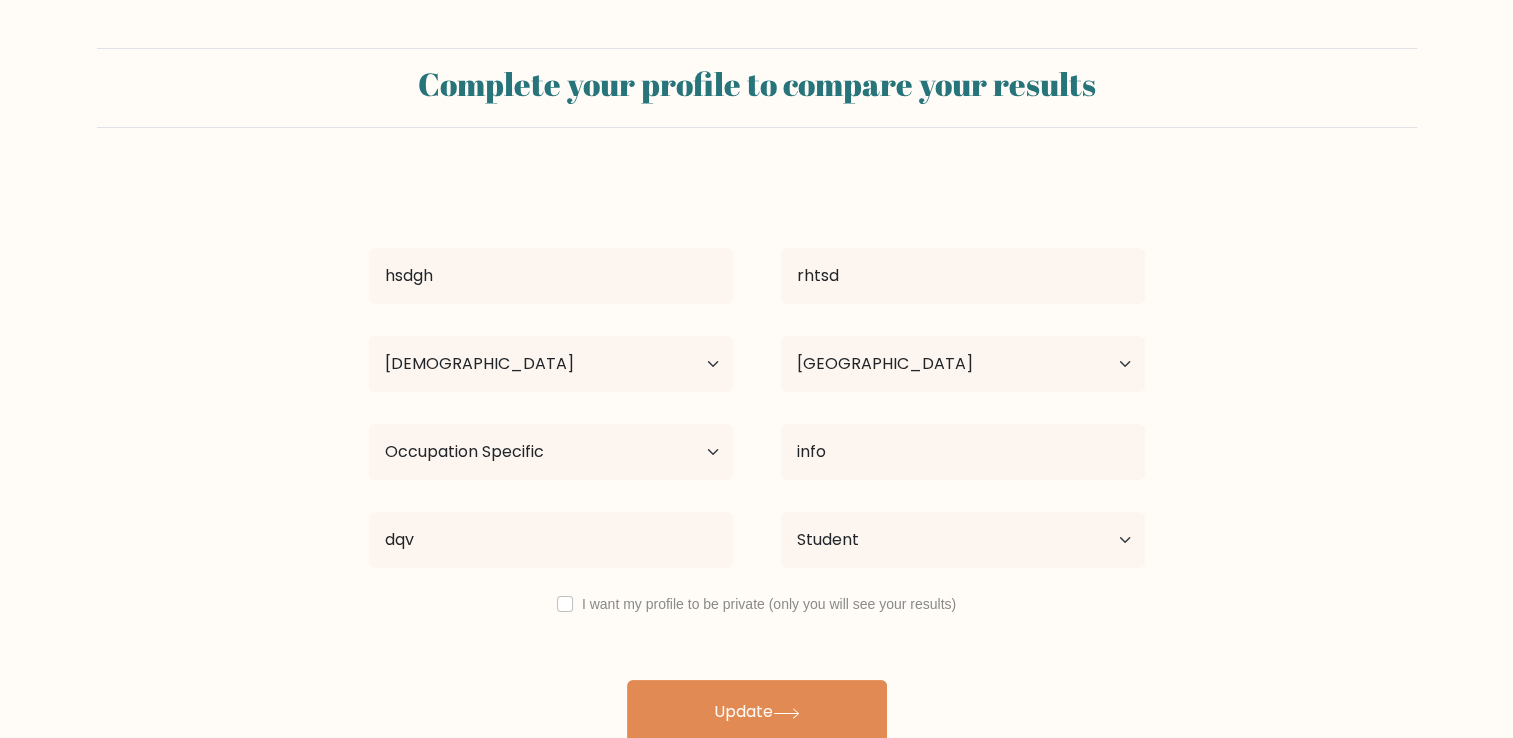 scroll, scrollTop: 20, scrollLeft: 0, axis: vertical 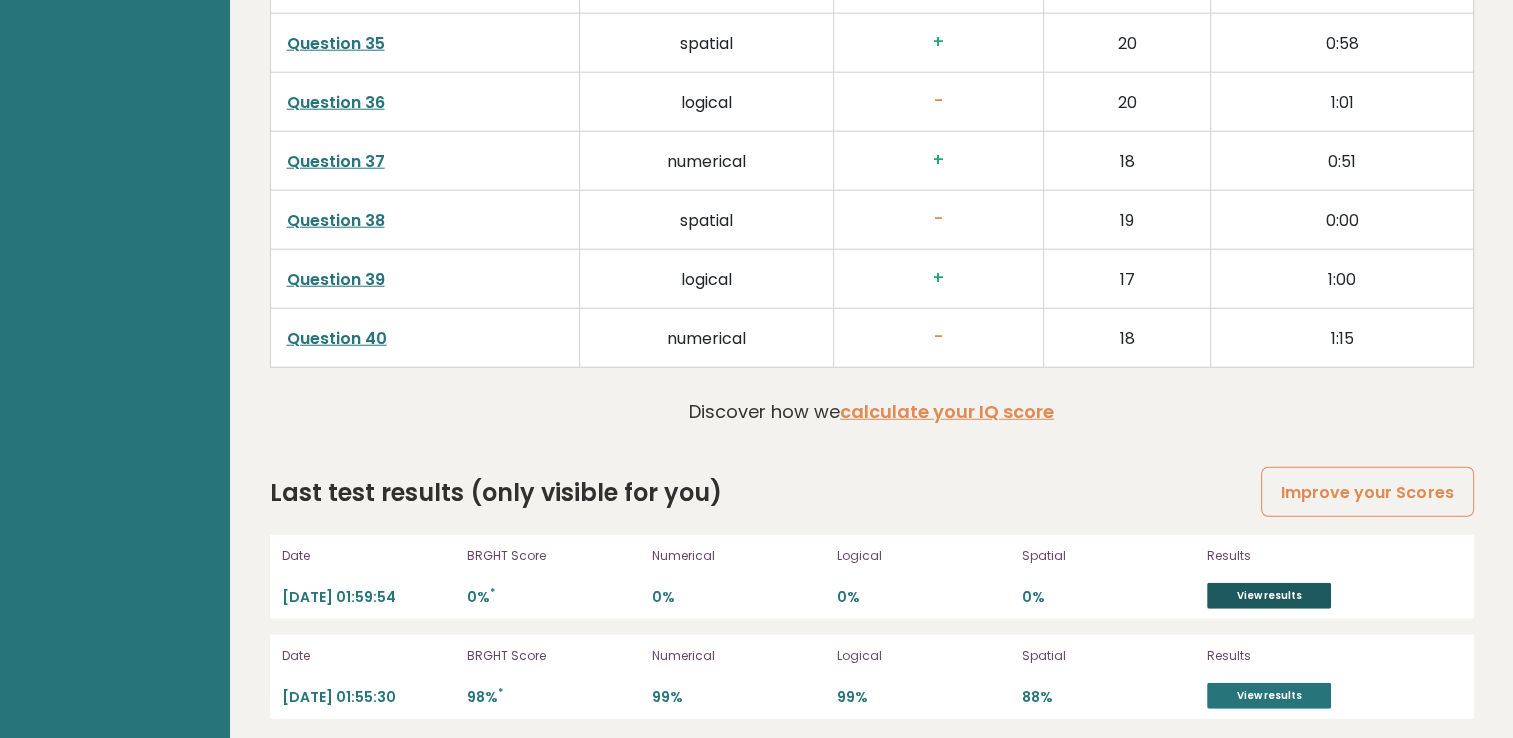 click on "View results" at bounding box center (1269, 596) 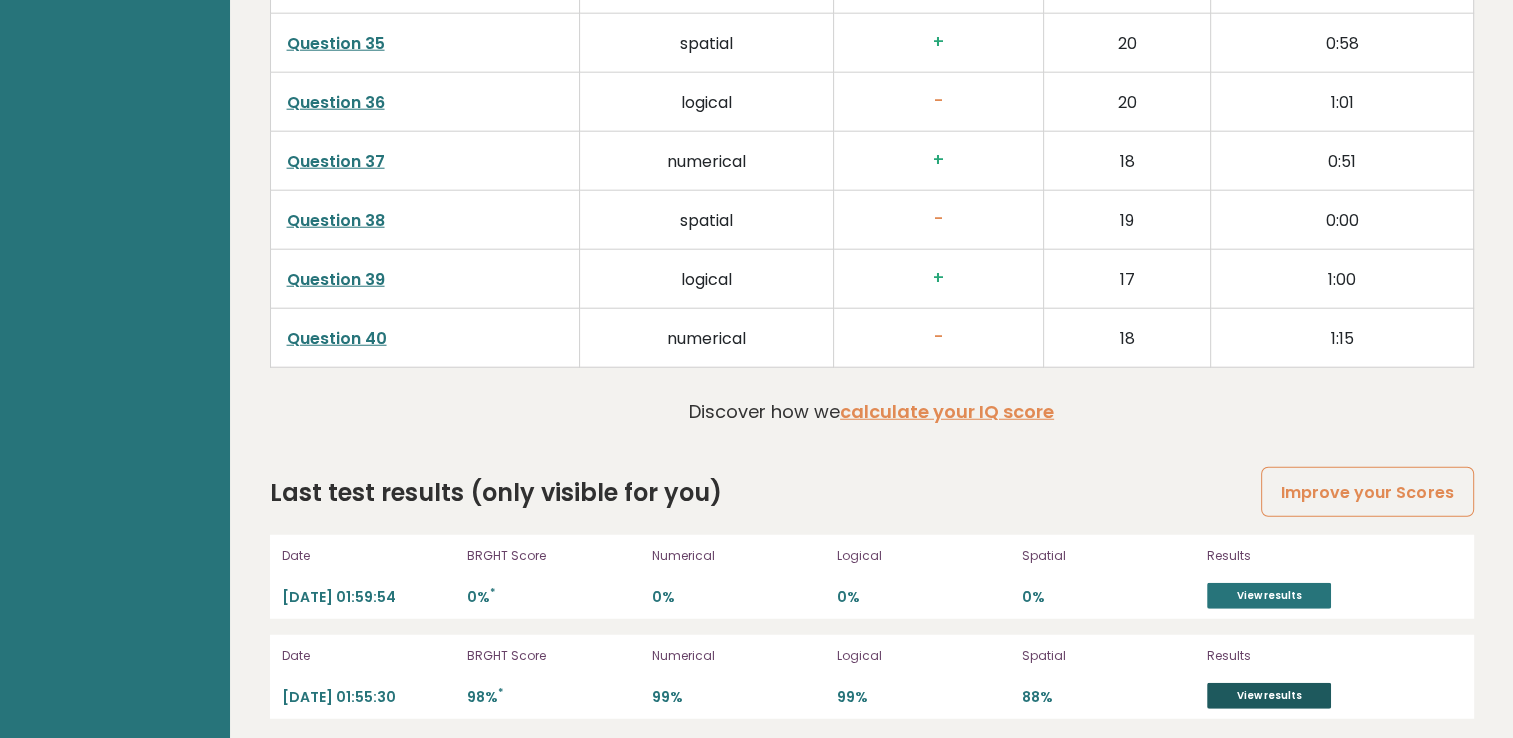 click on "View results" at bounding box center [1269, 696] 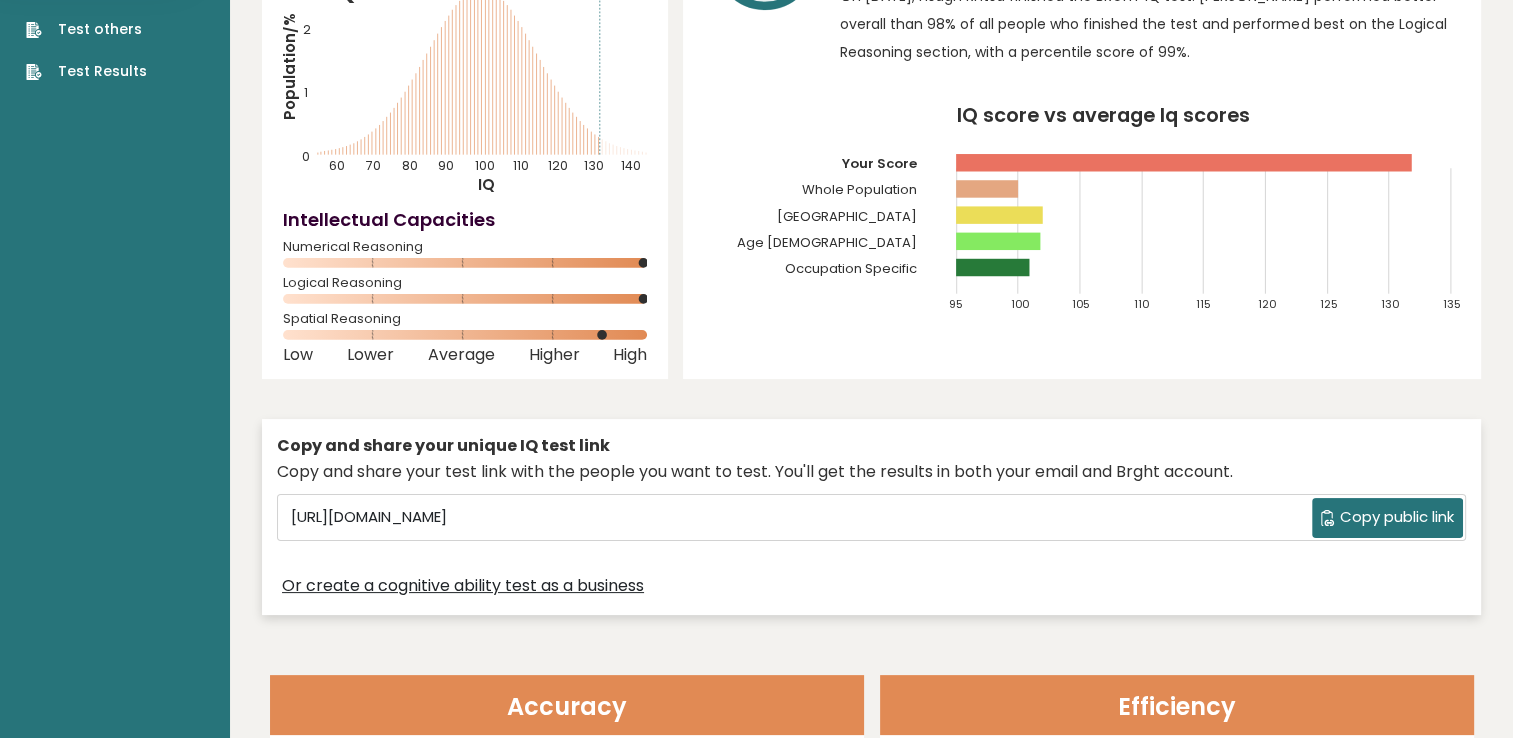 scroll, scrollTop: 0, scrollLeft: 0, axis: both 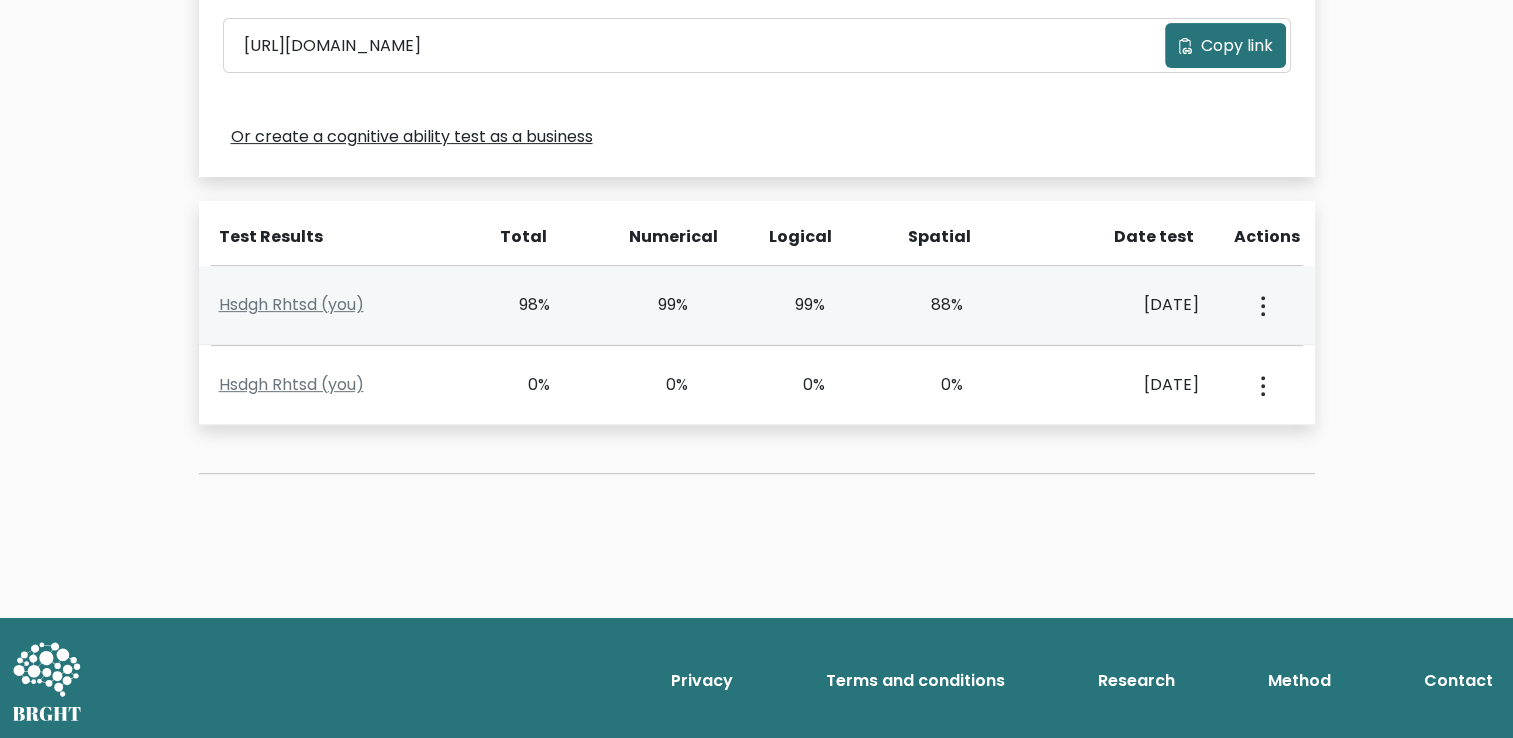 click at bounding box center [1261, 305] 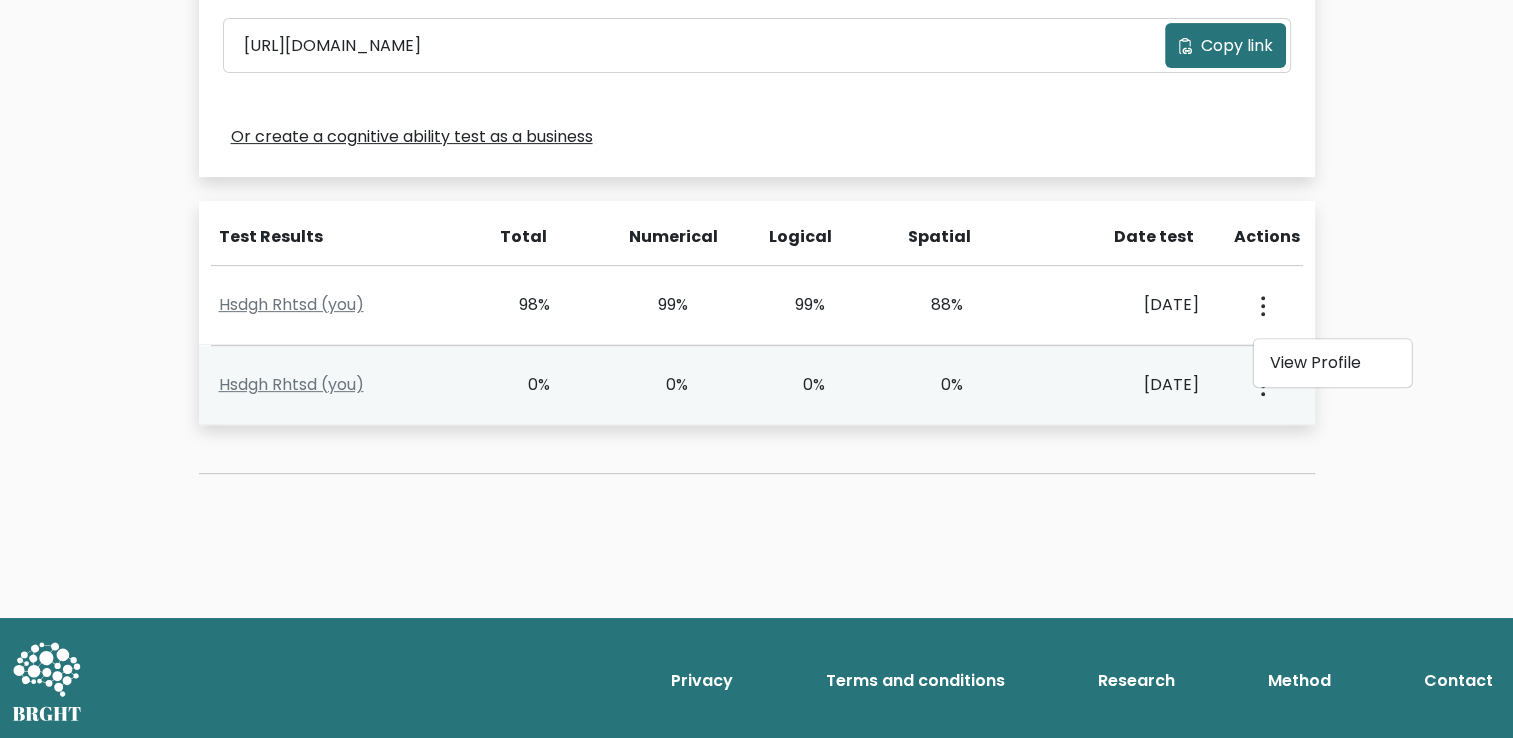 drag, startPoint x: 429, startPoint y: 315, endPoint x: 1119, endPoint y: 351, distance: 690.9385 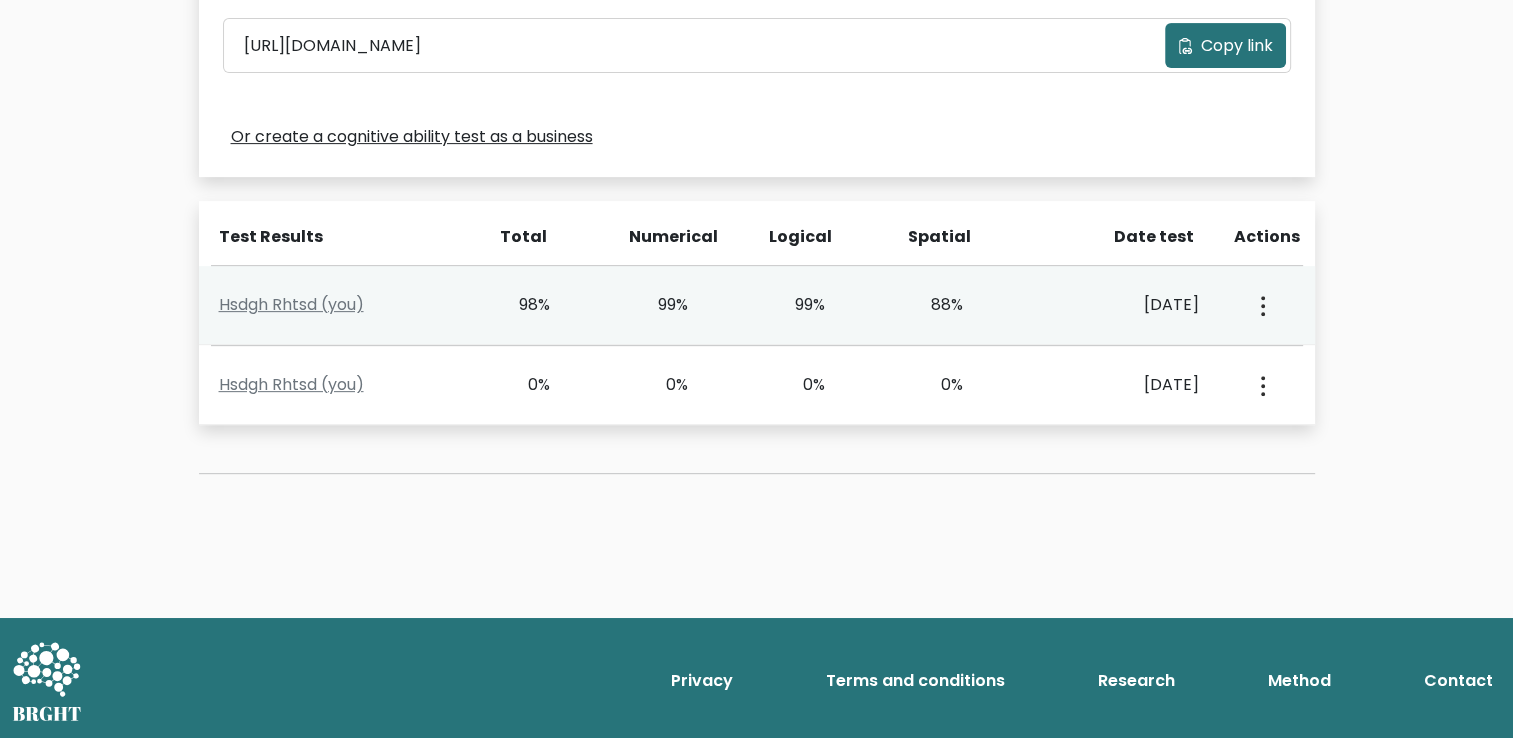 click on "[DATE]" at bounding box center (1121, 305) 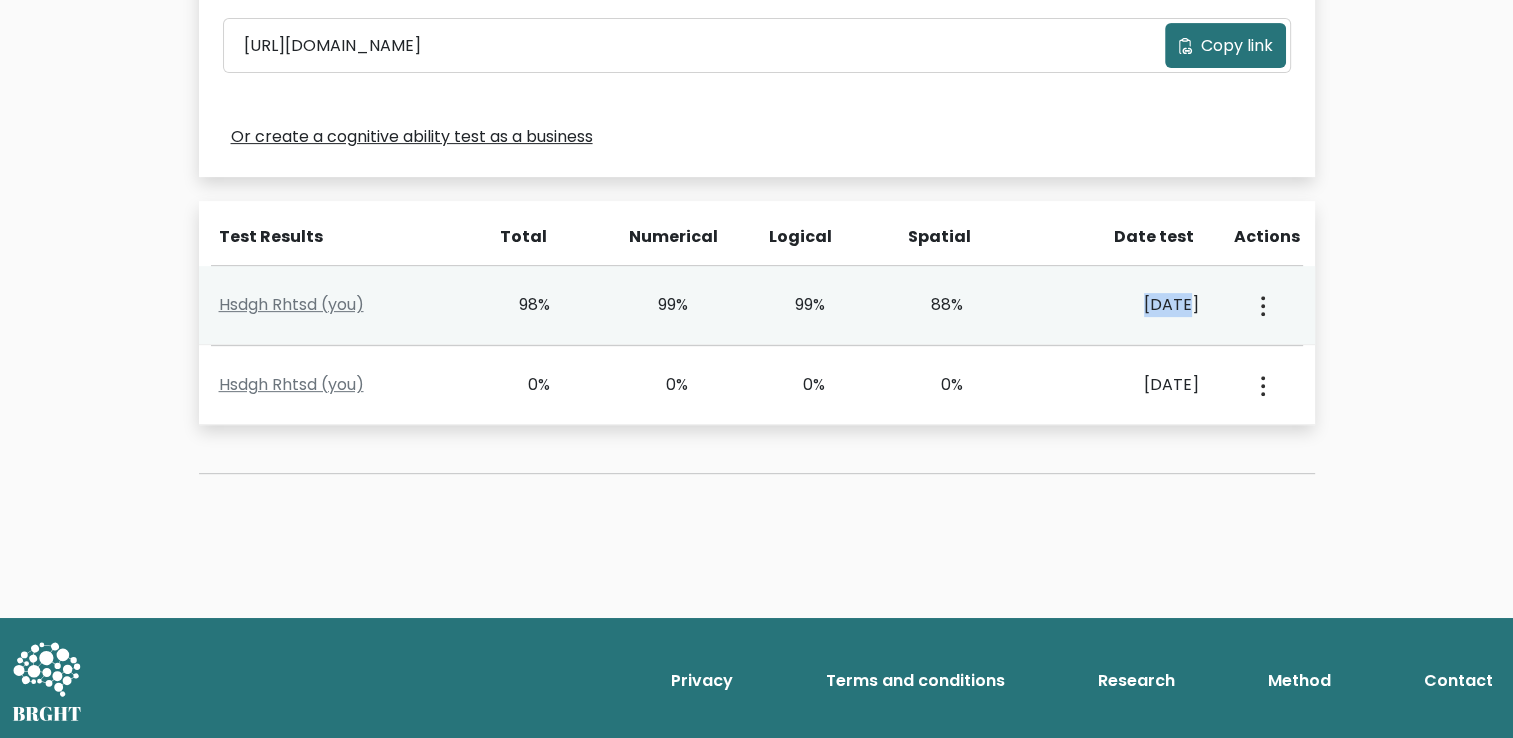 click on "[DATE]" at bounding box center (1121, 305) 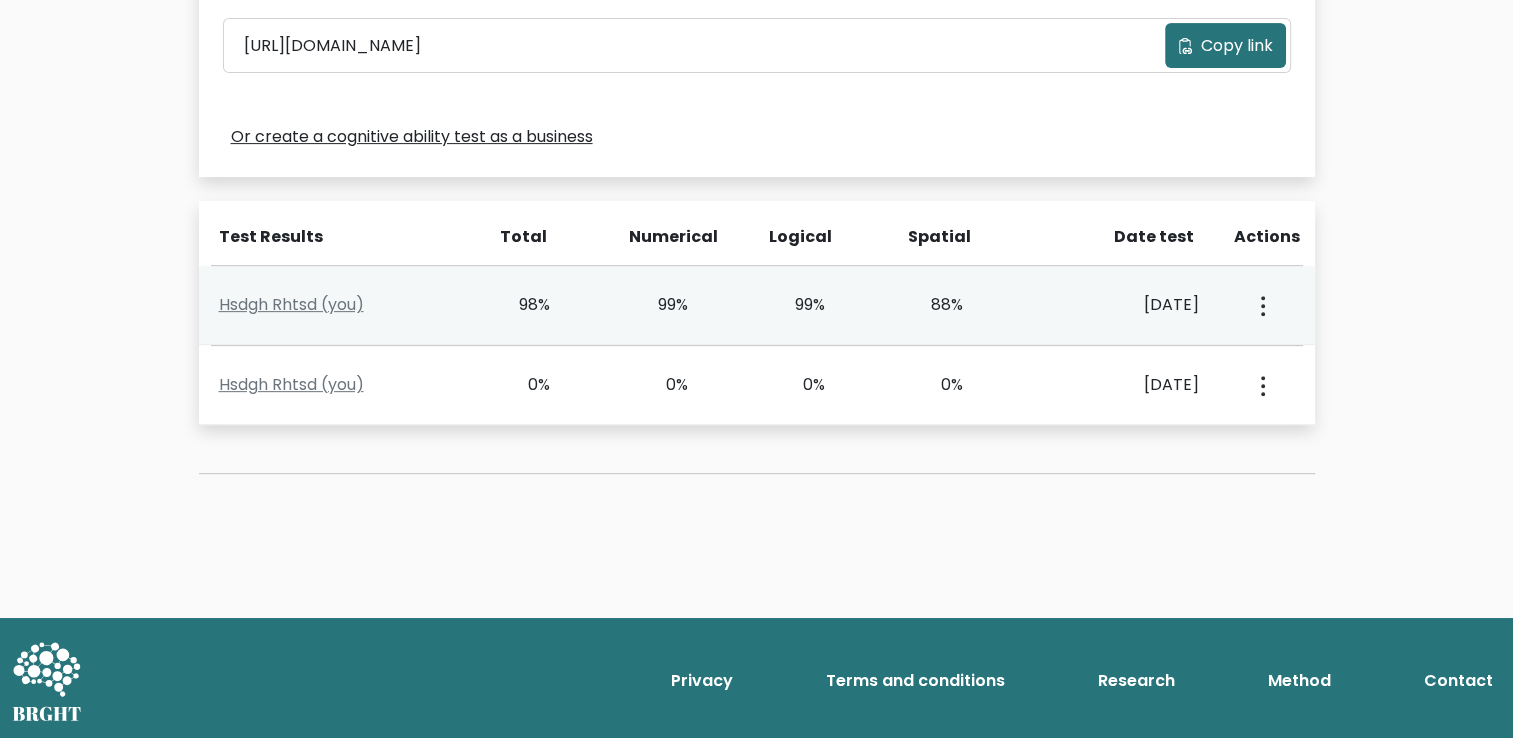 drag, startPoint x: 1089, startPoint y: 313, endPoint x: 1018, endPoint y: 298, distance: 72.56721 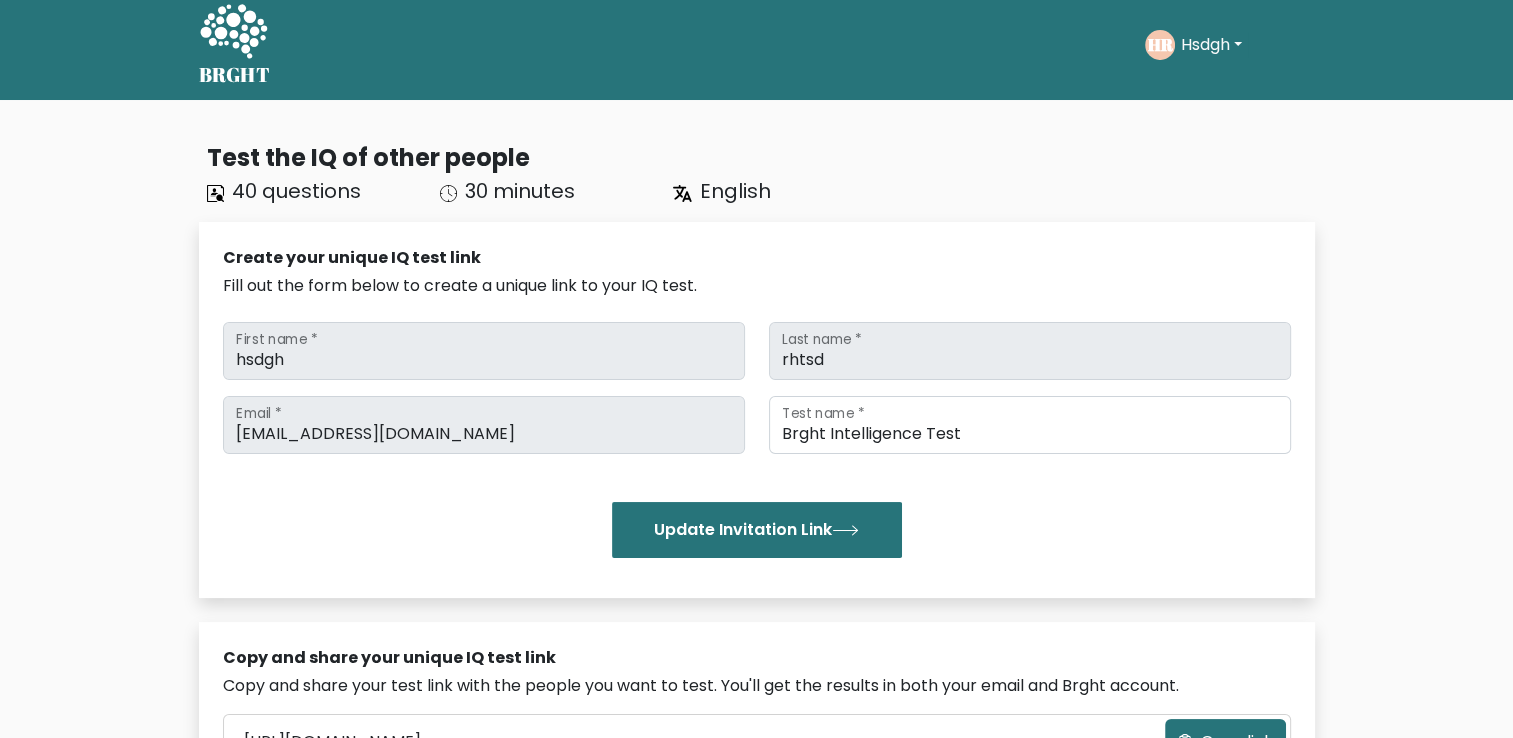 scroll, scrollTop: 0, scrollLeft: 0, axis: both 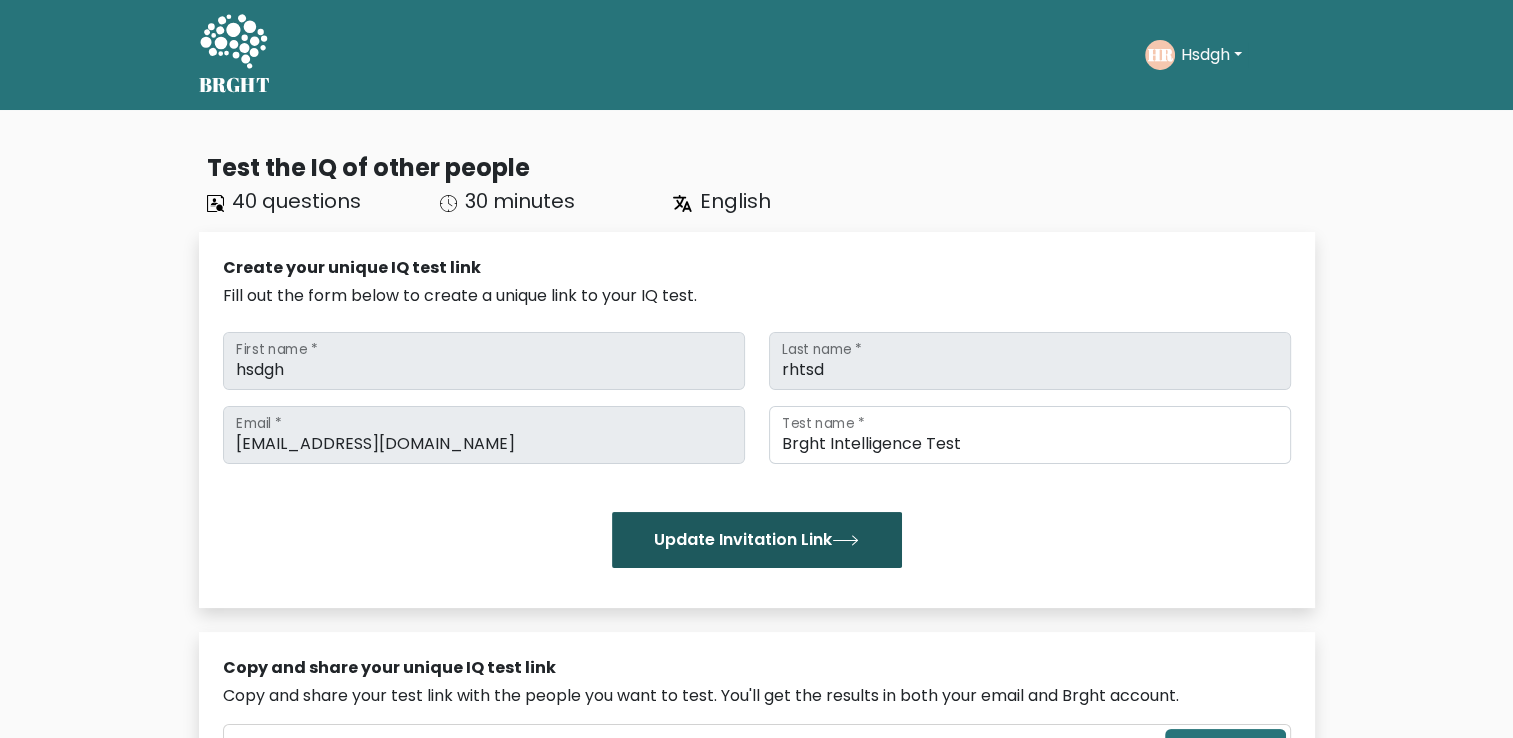 click on "Update Invitation Link" at bounding box center (757, 540) 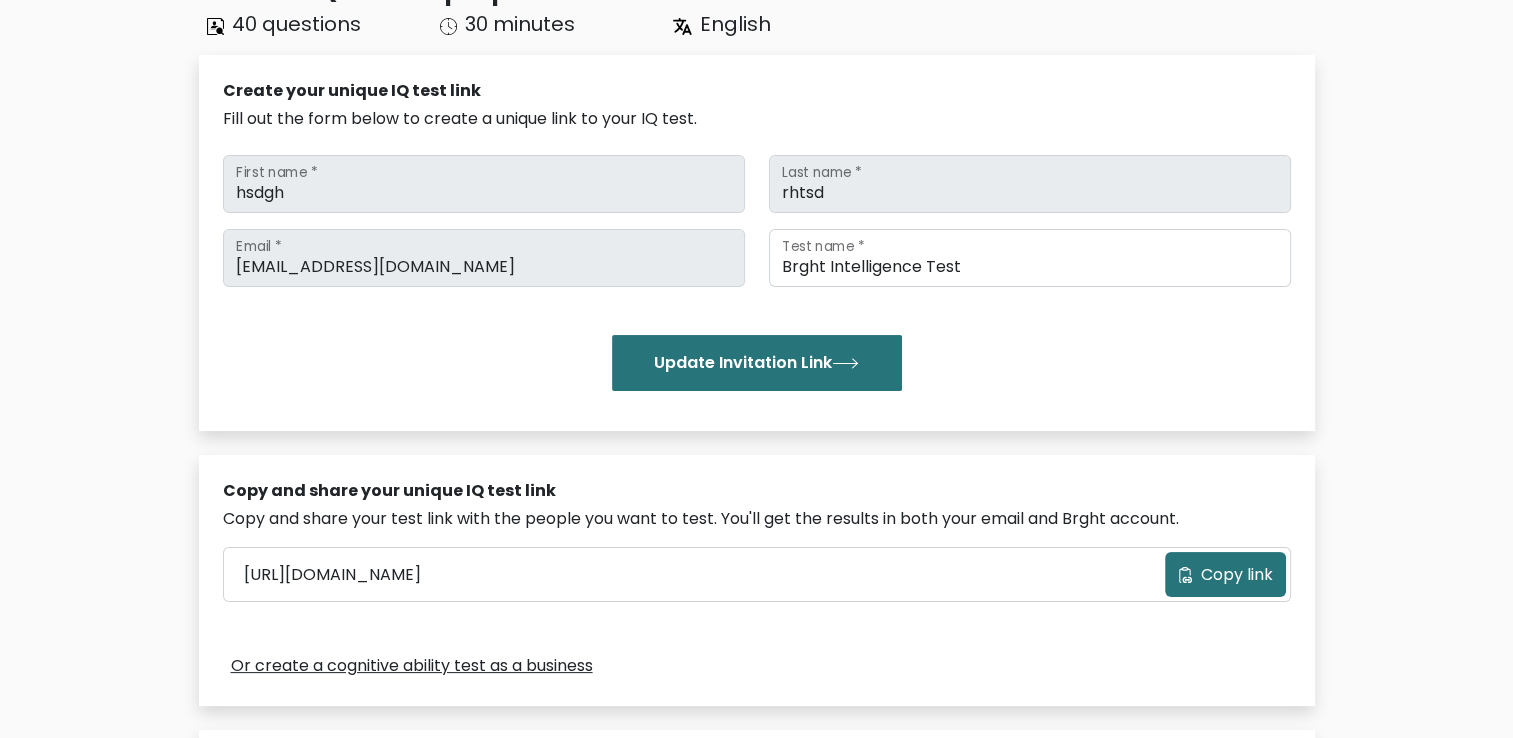 scroll, scrollTop: 176, scrollLeft: 0, axis: vertical 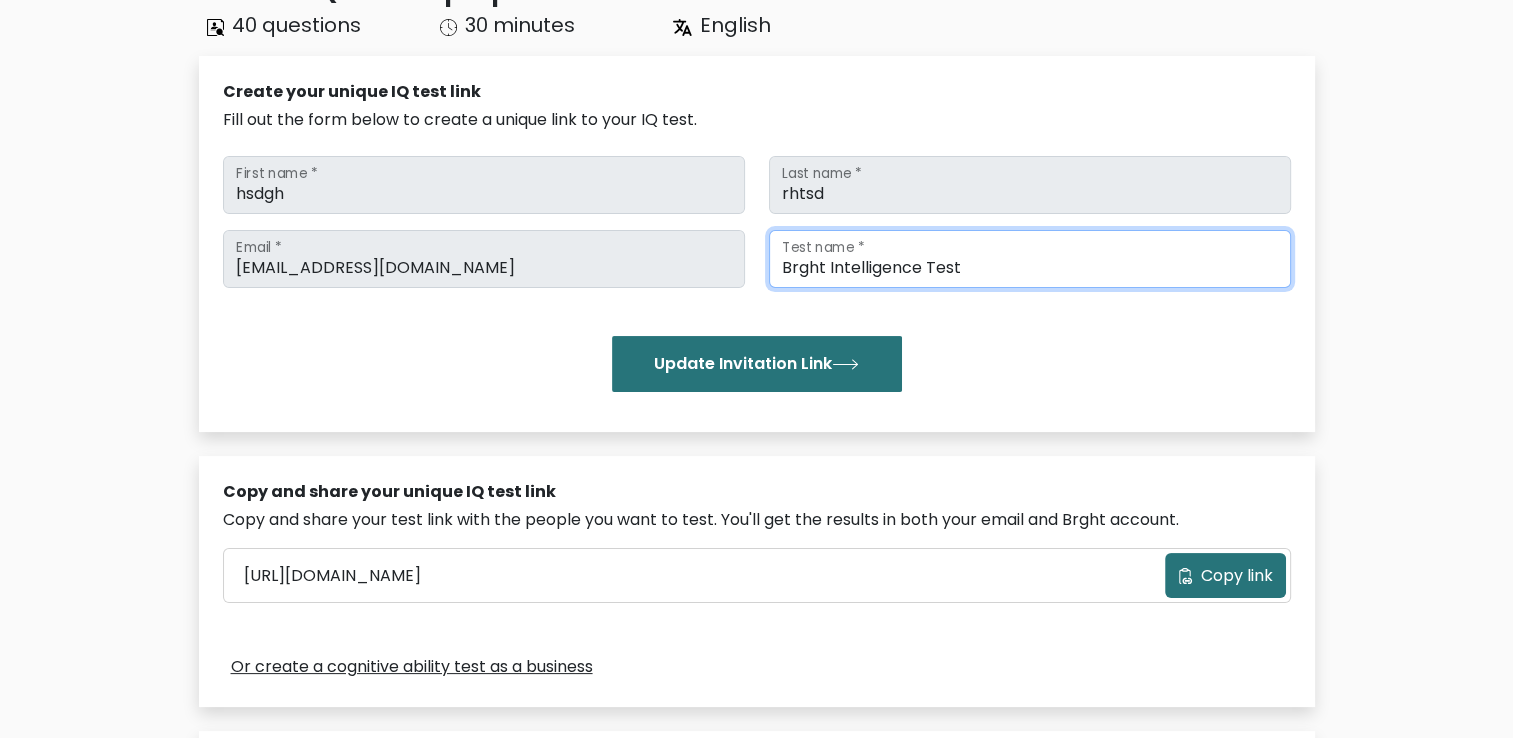 click on "Brght Intelligence Test" at bounding box center (1030, 259) 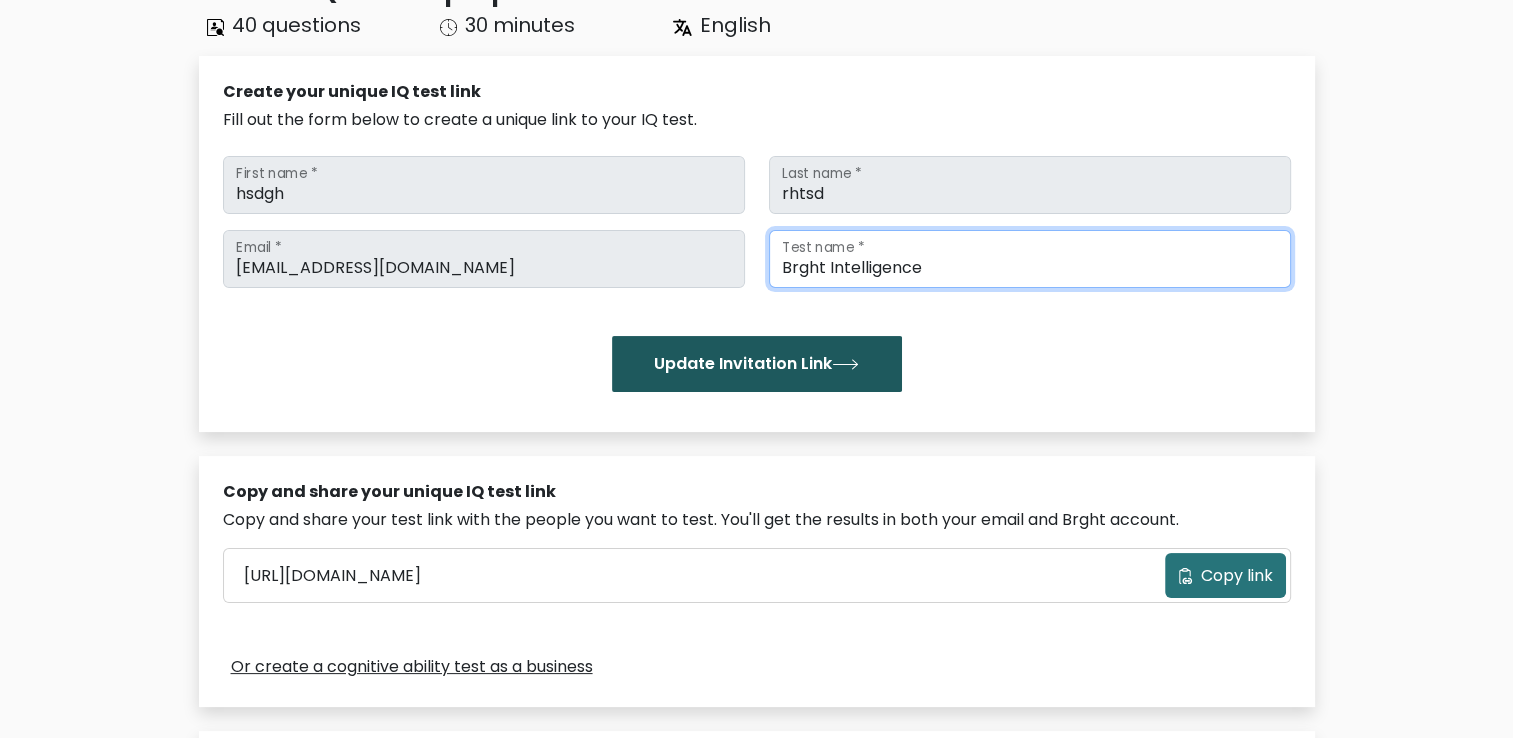 type on "Brght Intelligence" 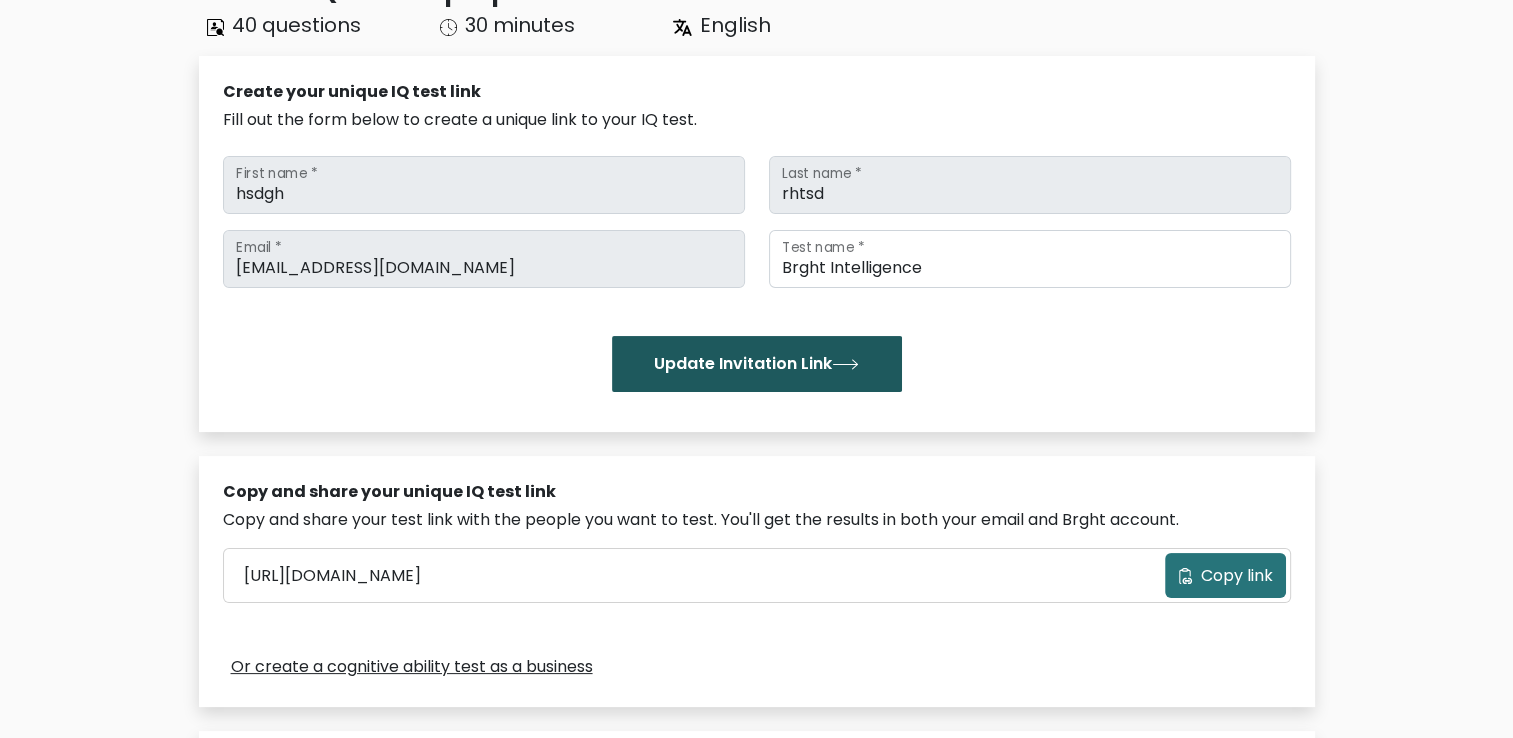 click on "Update Invitation Link" at bounding box center [757, 364] 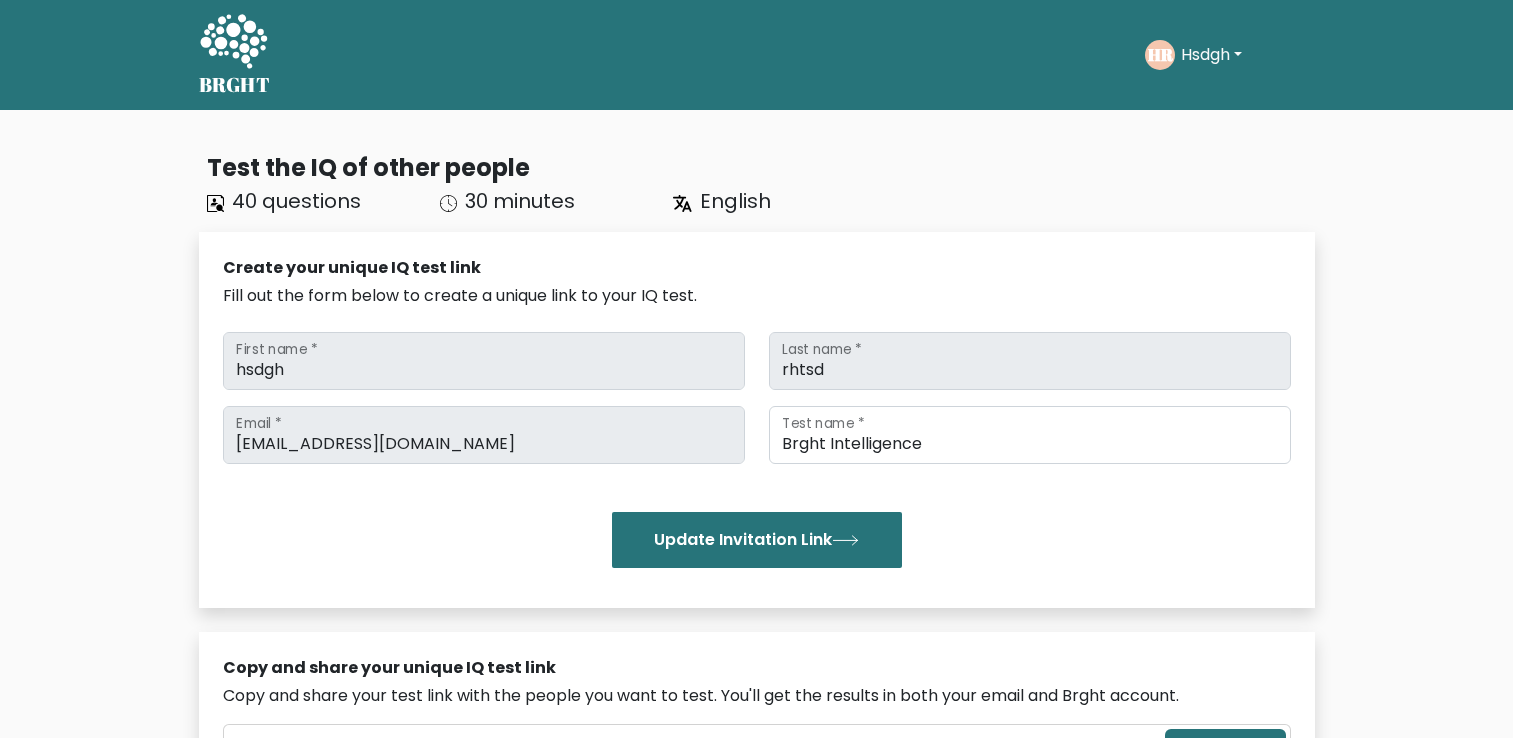 scroll, scrollTop: 0, scrollLeft: 0, axis: both 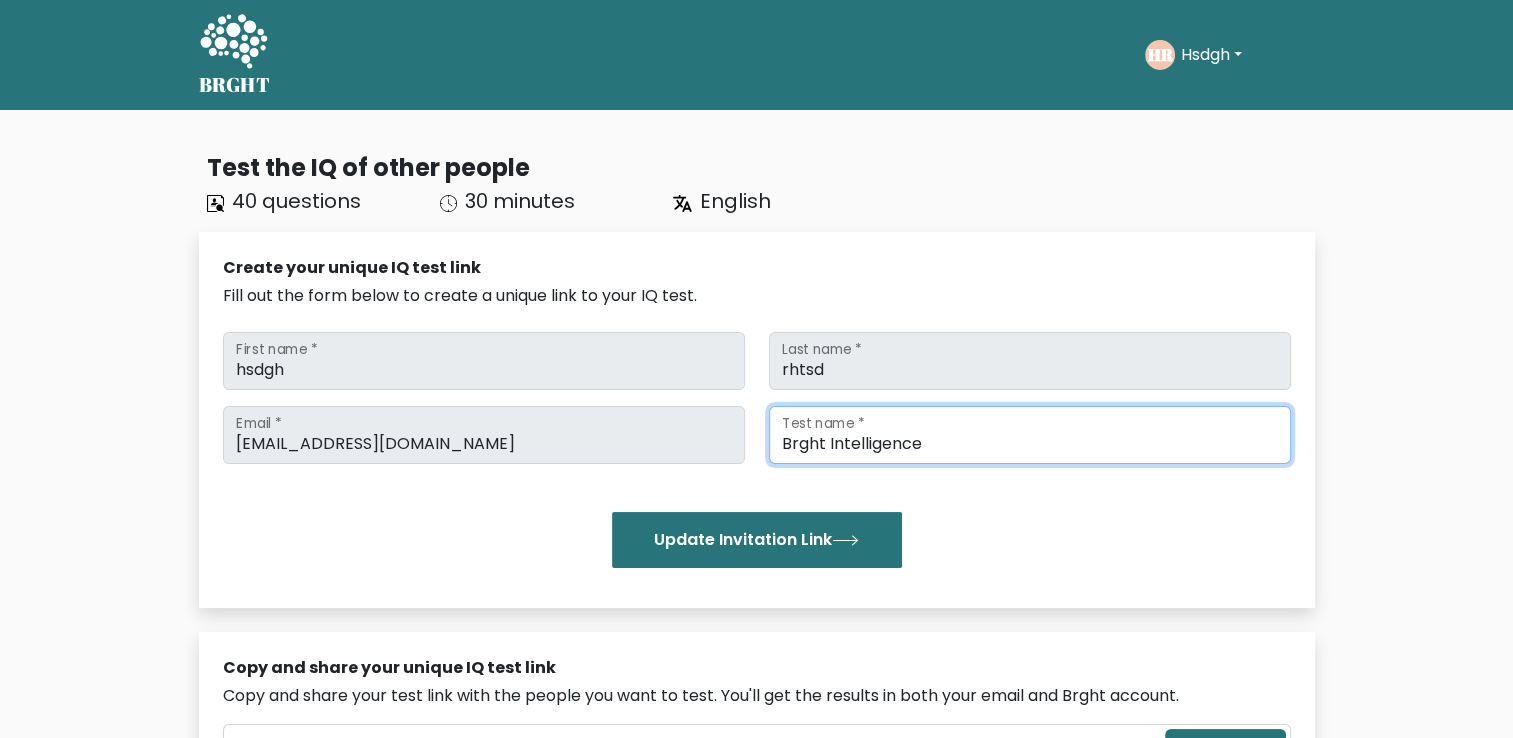 click on "Brght Intelligence" at bounding box center (1030, 435) 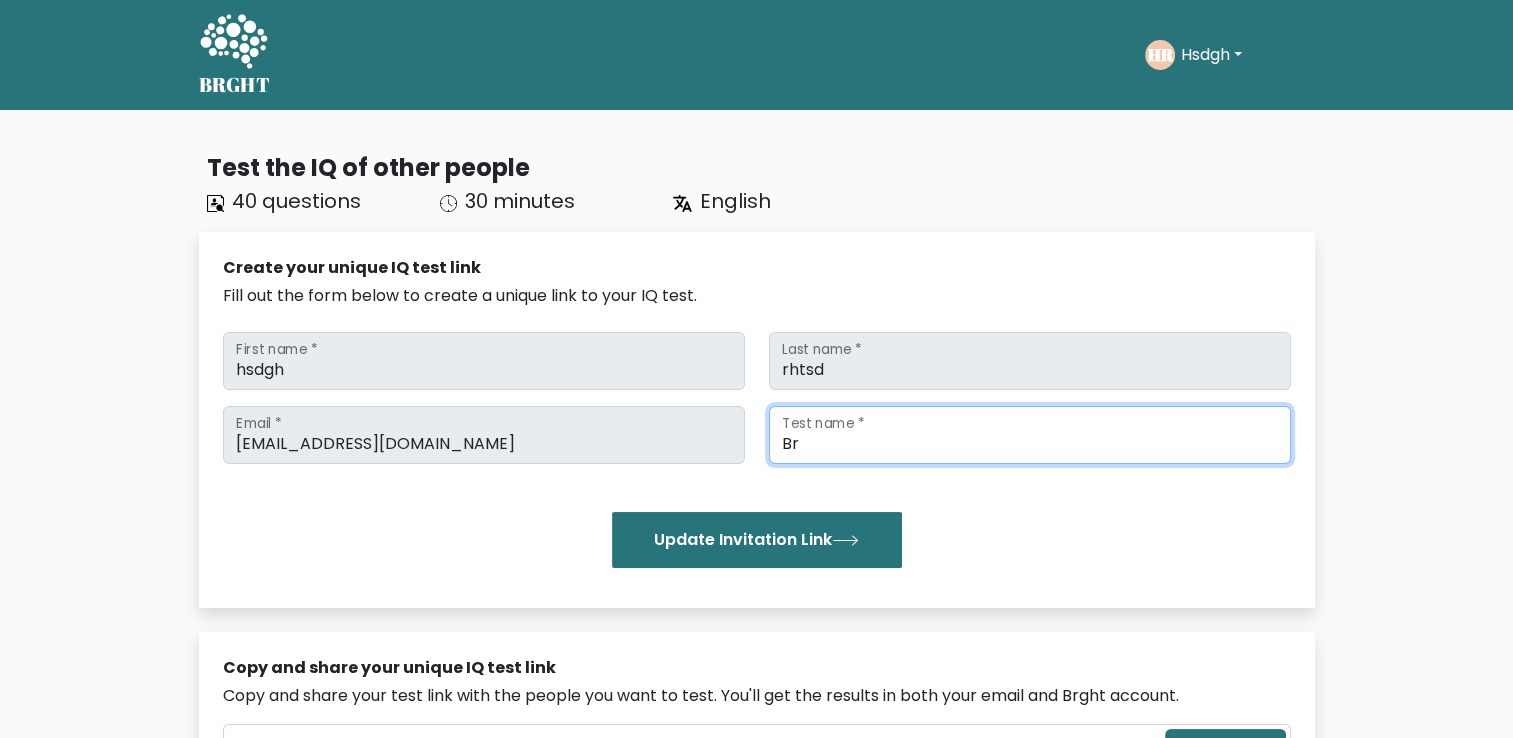 type on "B" 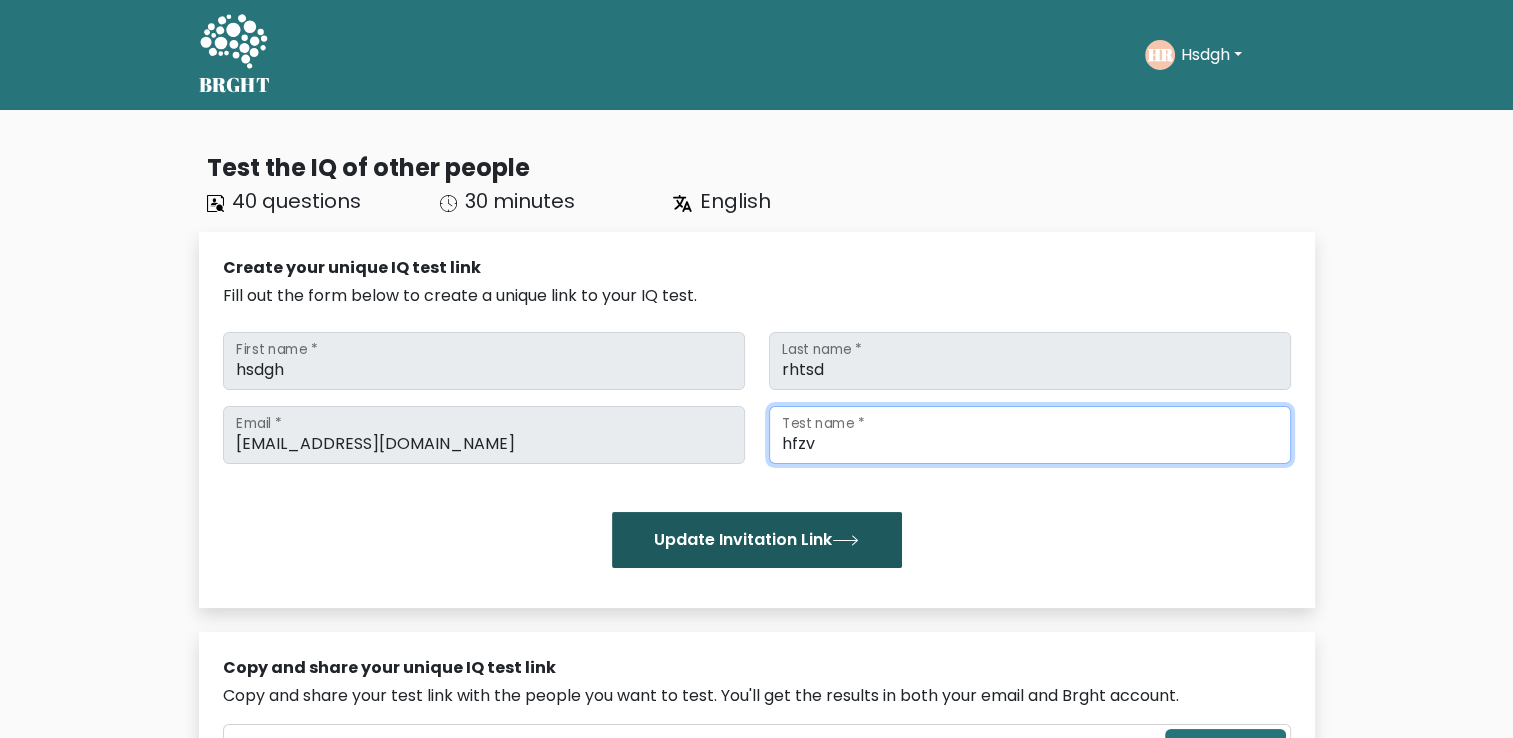 type on "hfzv" 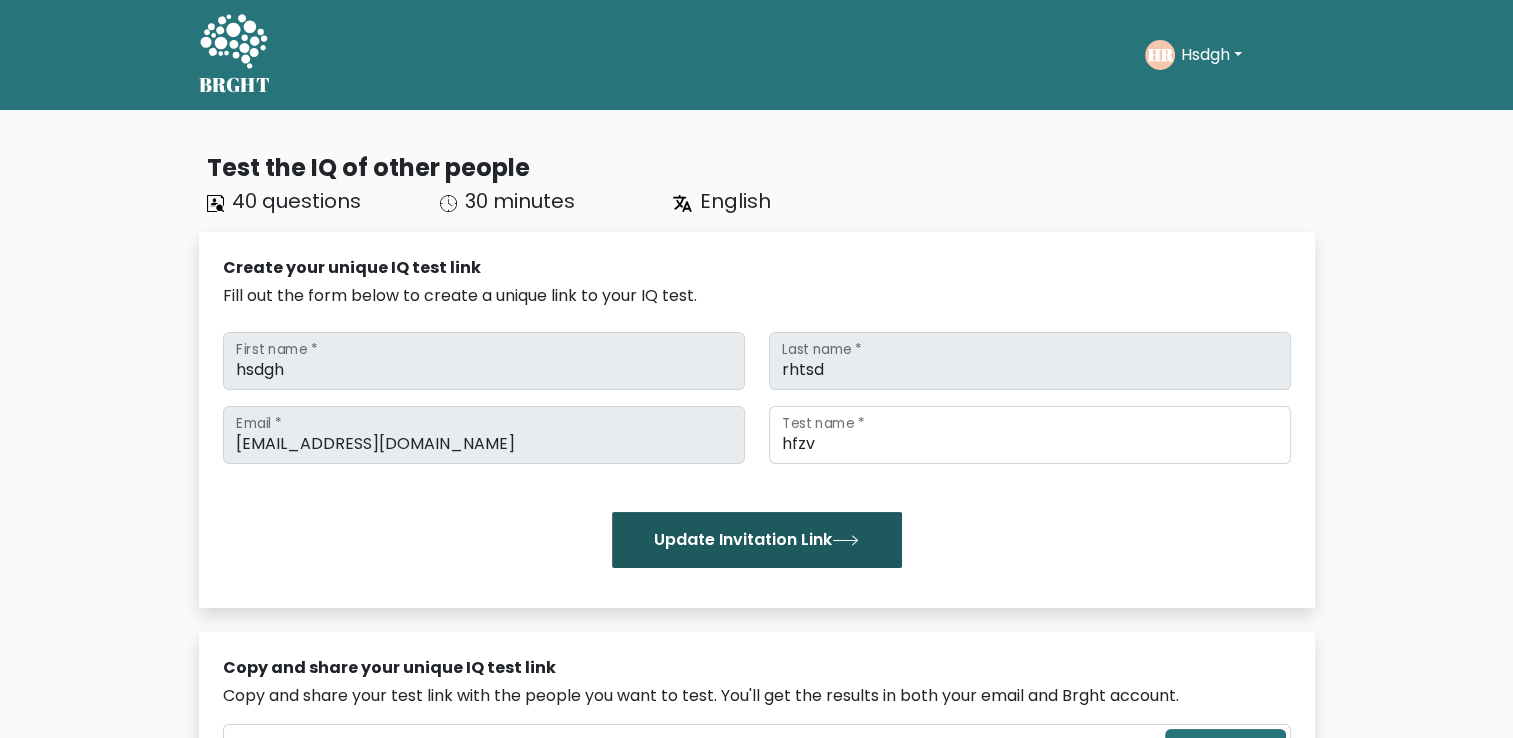 click on "Update Invitation Link" at bounding box center [757, 540] 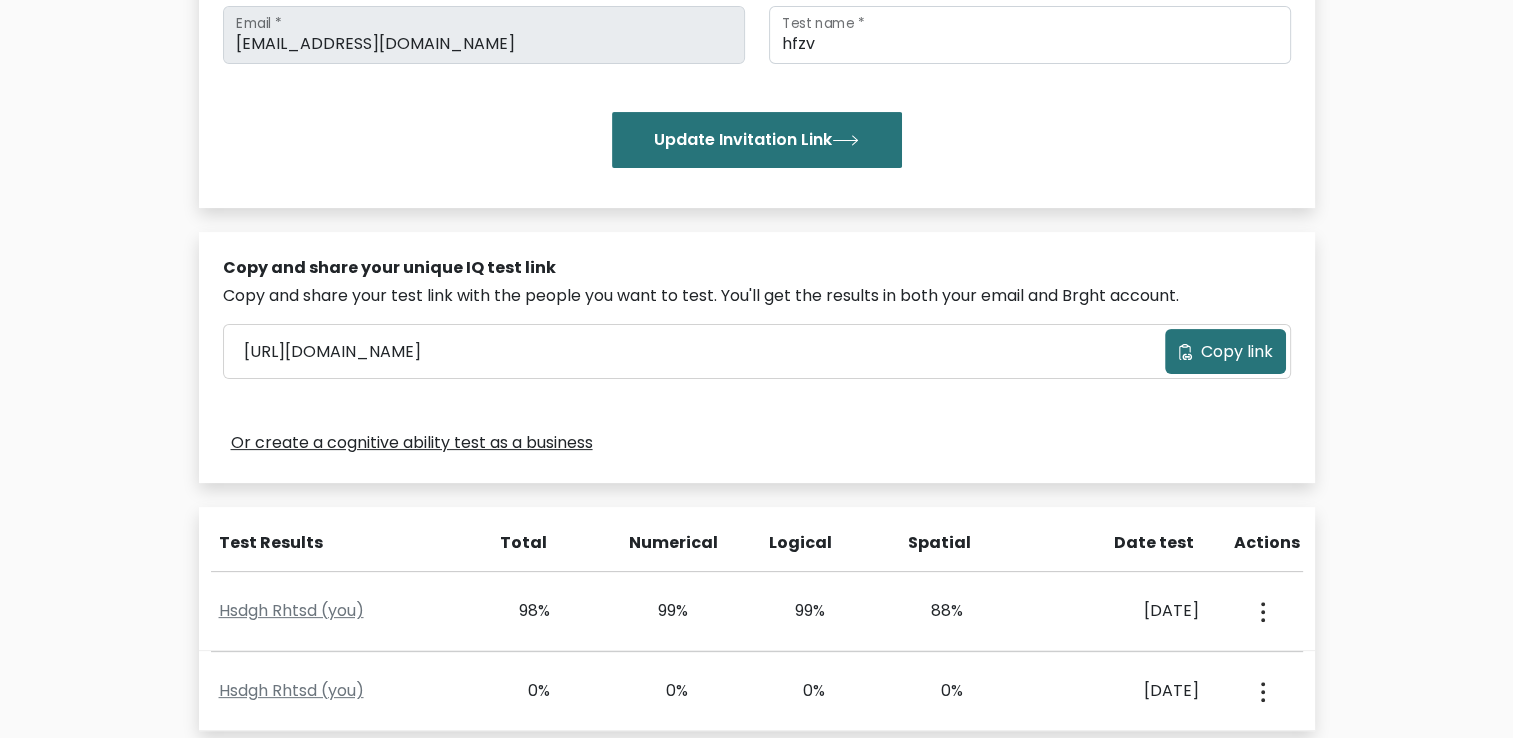 scroll, scrollTop: 0, scrollLeft: 0, axis: both 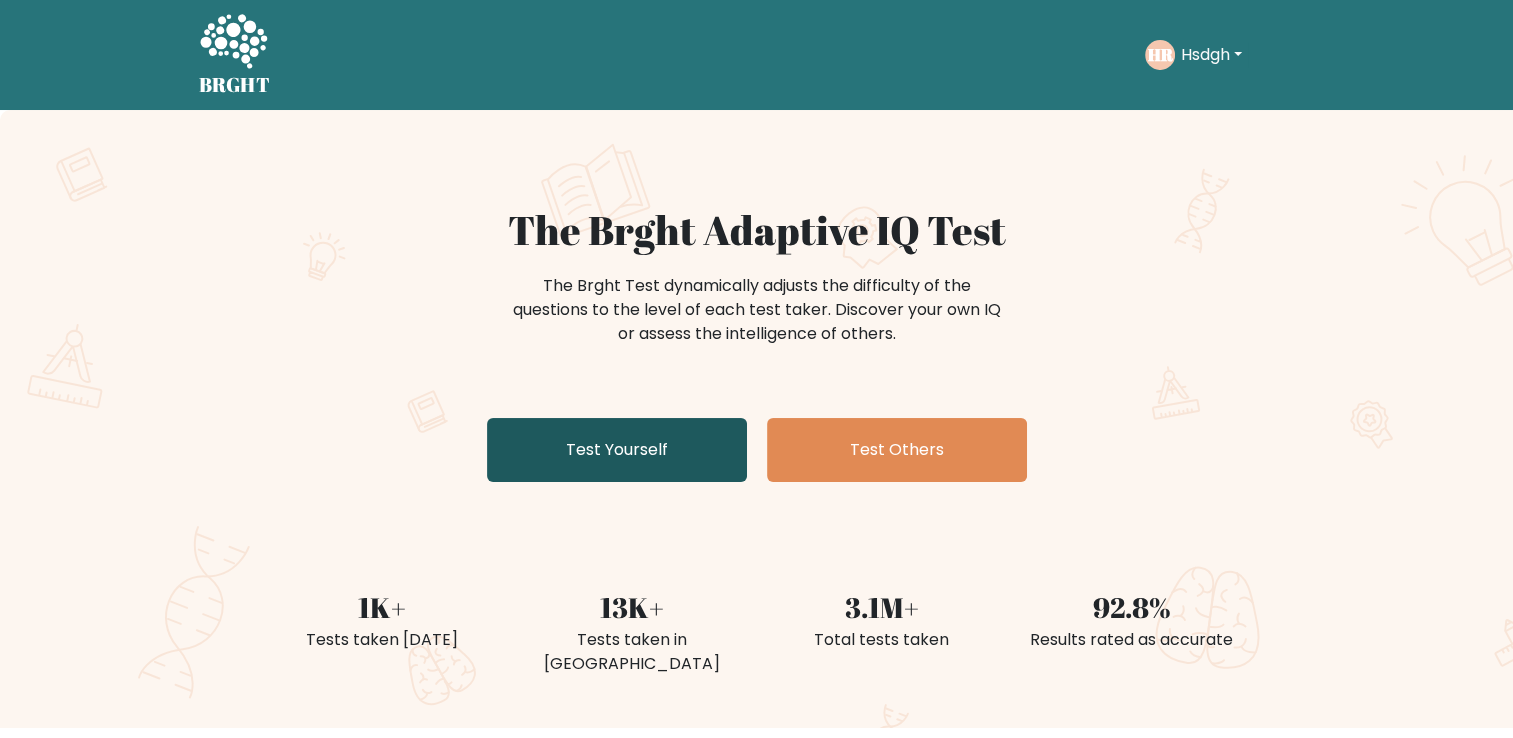 click on "Test Yourself" at bounding box center [617, 450] 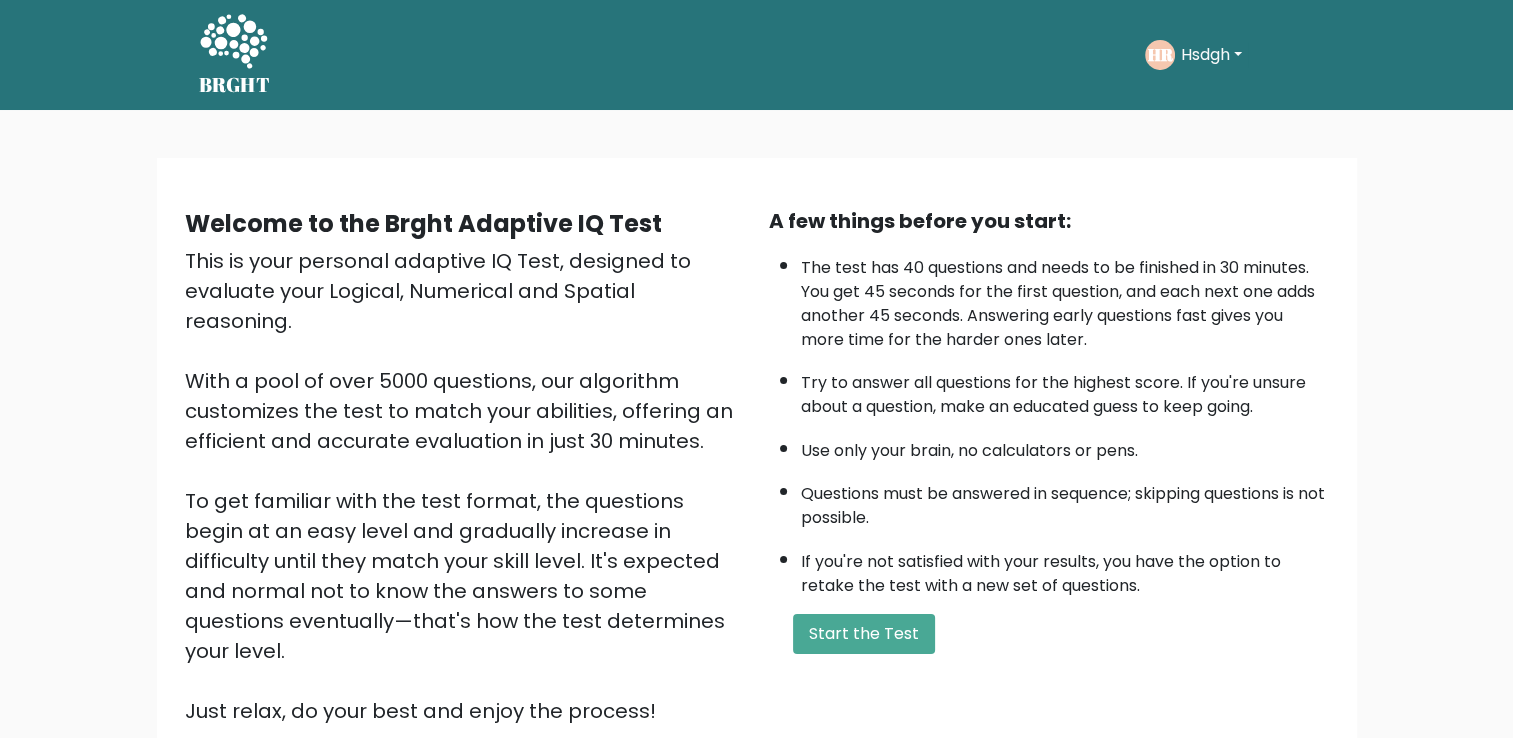 scroll, scrollTop: 177, scrollLeft: 0, axis: vertical 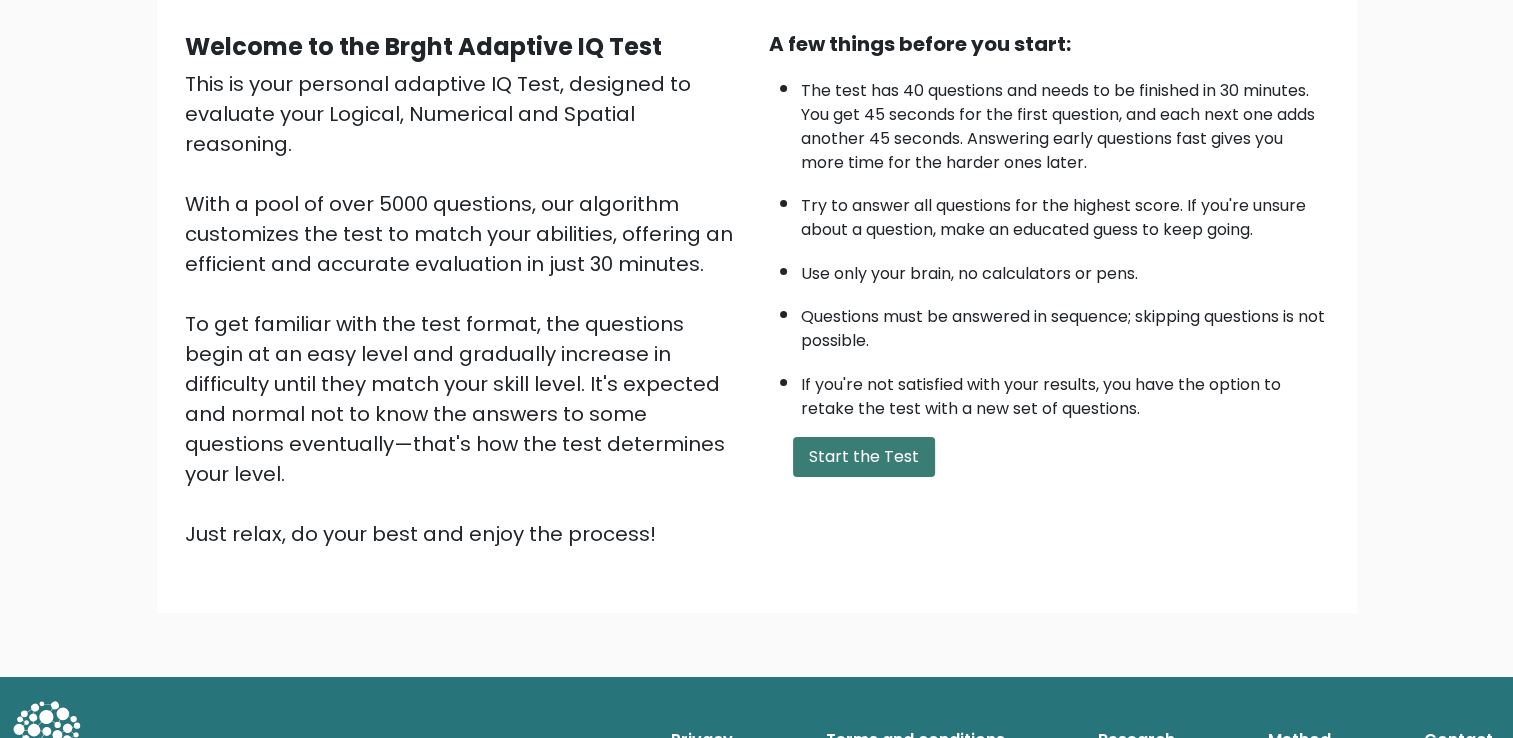 click on "Start the Test" at bounding box center (864, 457) 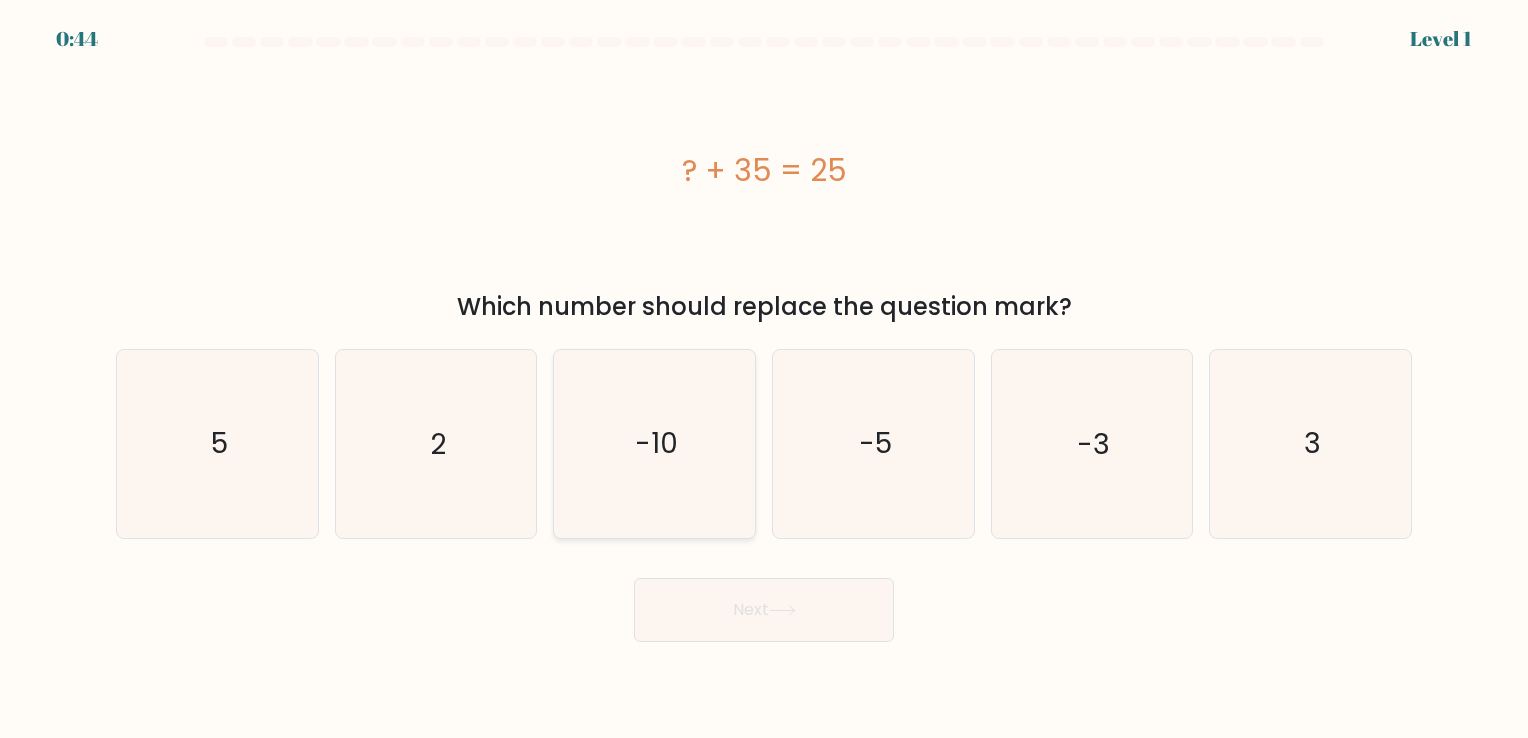 scroll, scrollTop: 0, scrollLeft: 0, axis: both 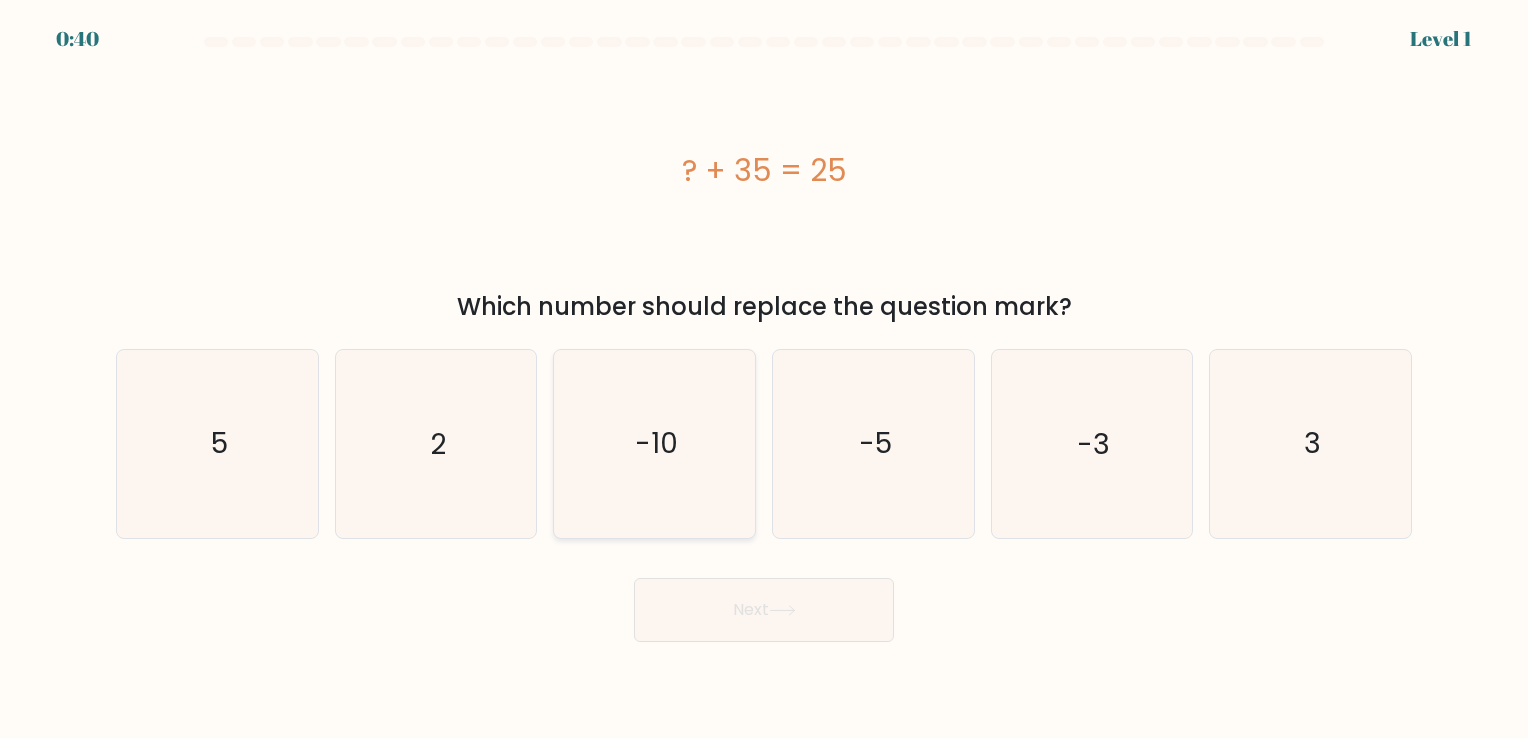 click on "-10" 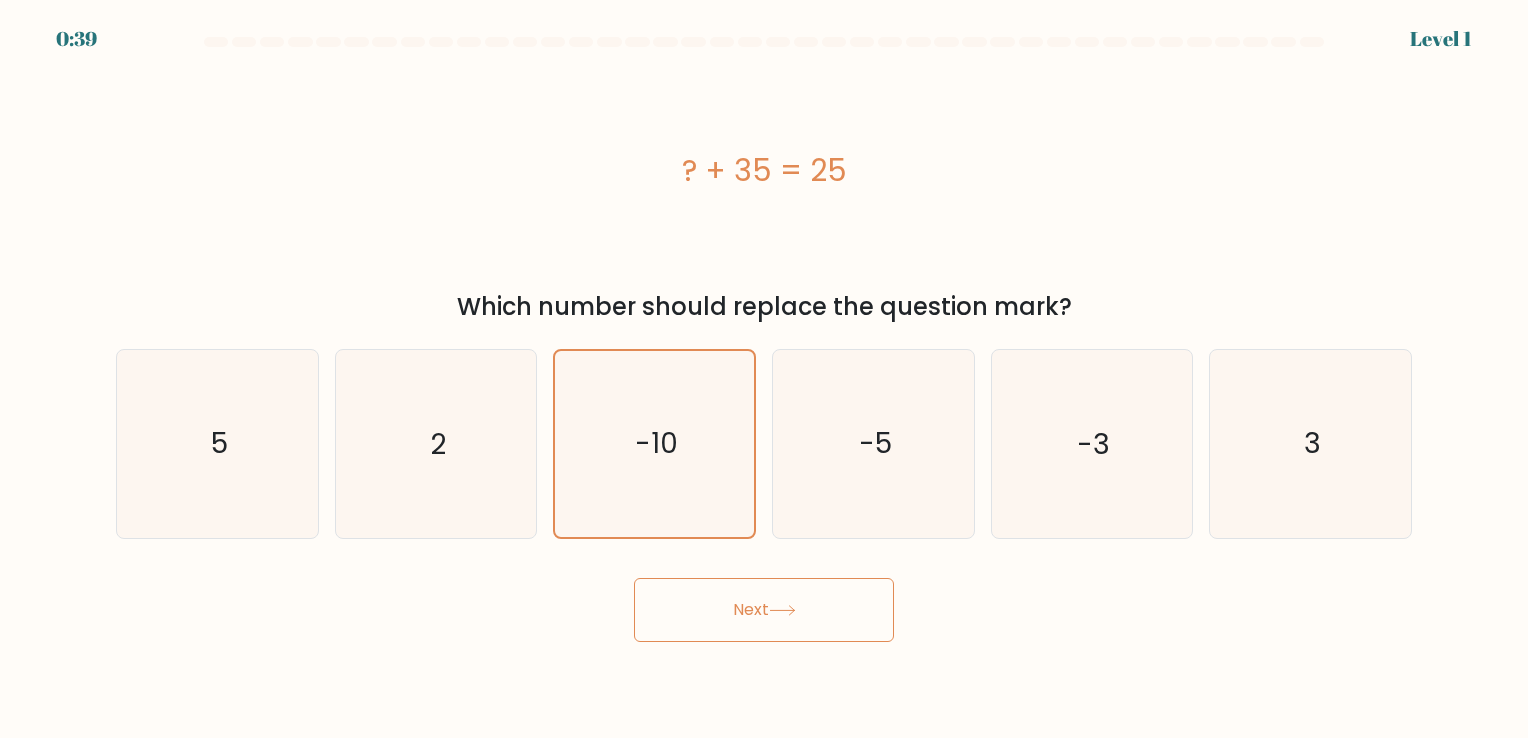 click on "Next" at bounding box center [764, 610] 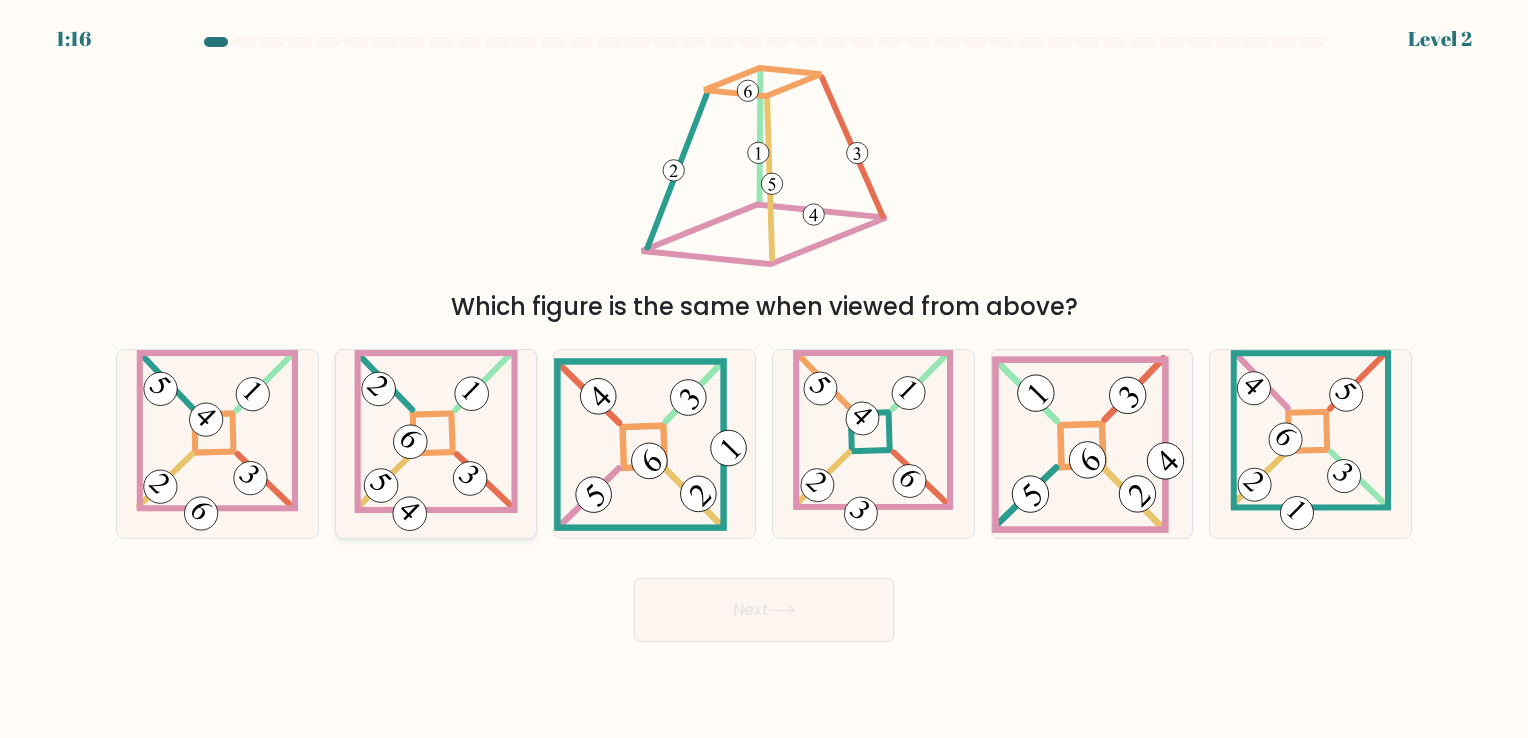 click 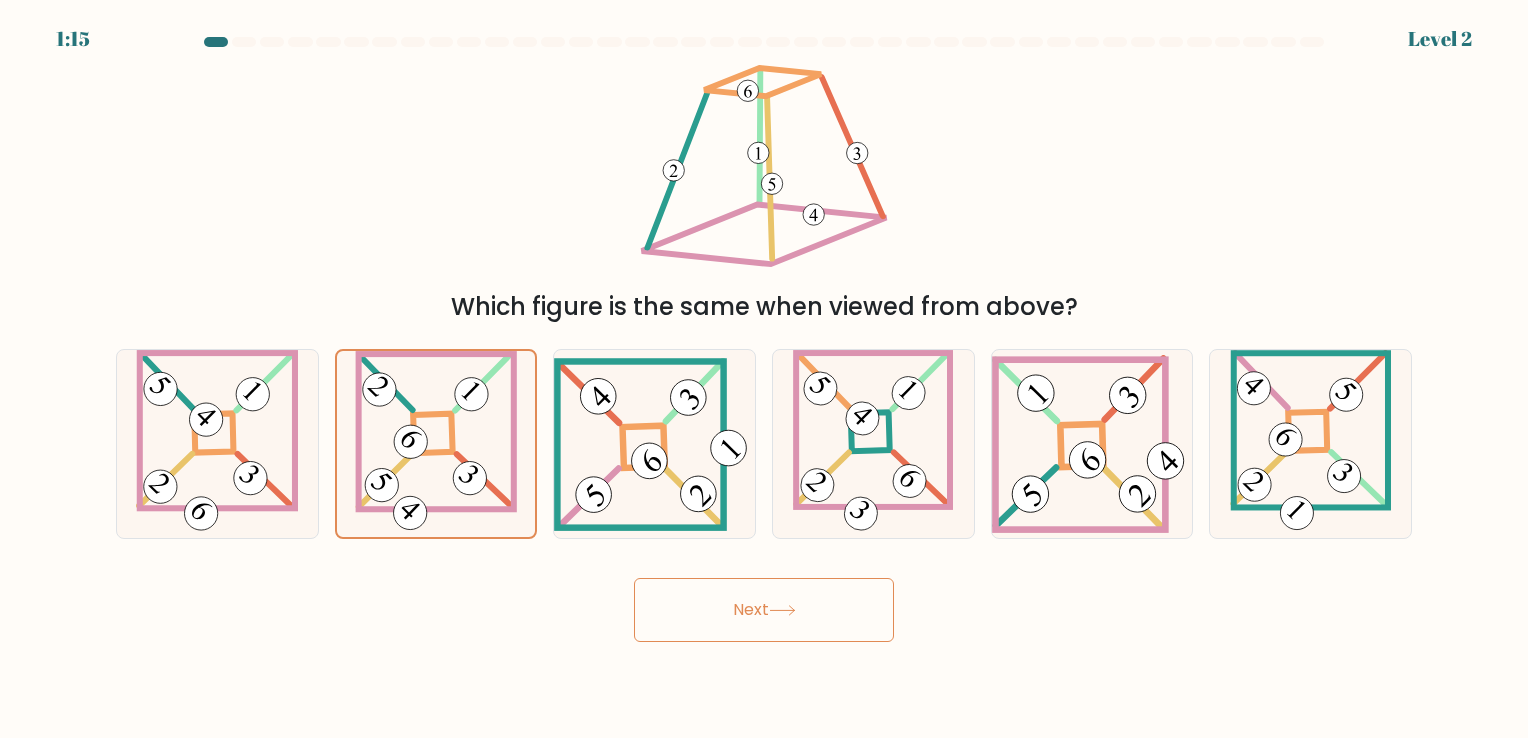 click on "Next" at bounding box center (764, 610) 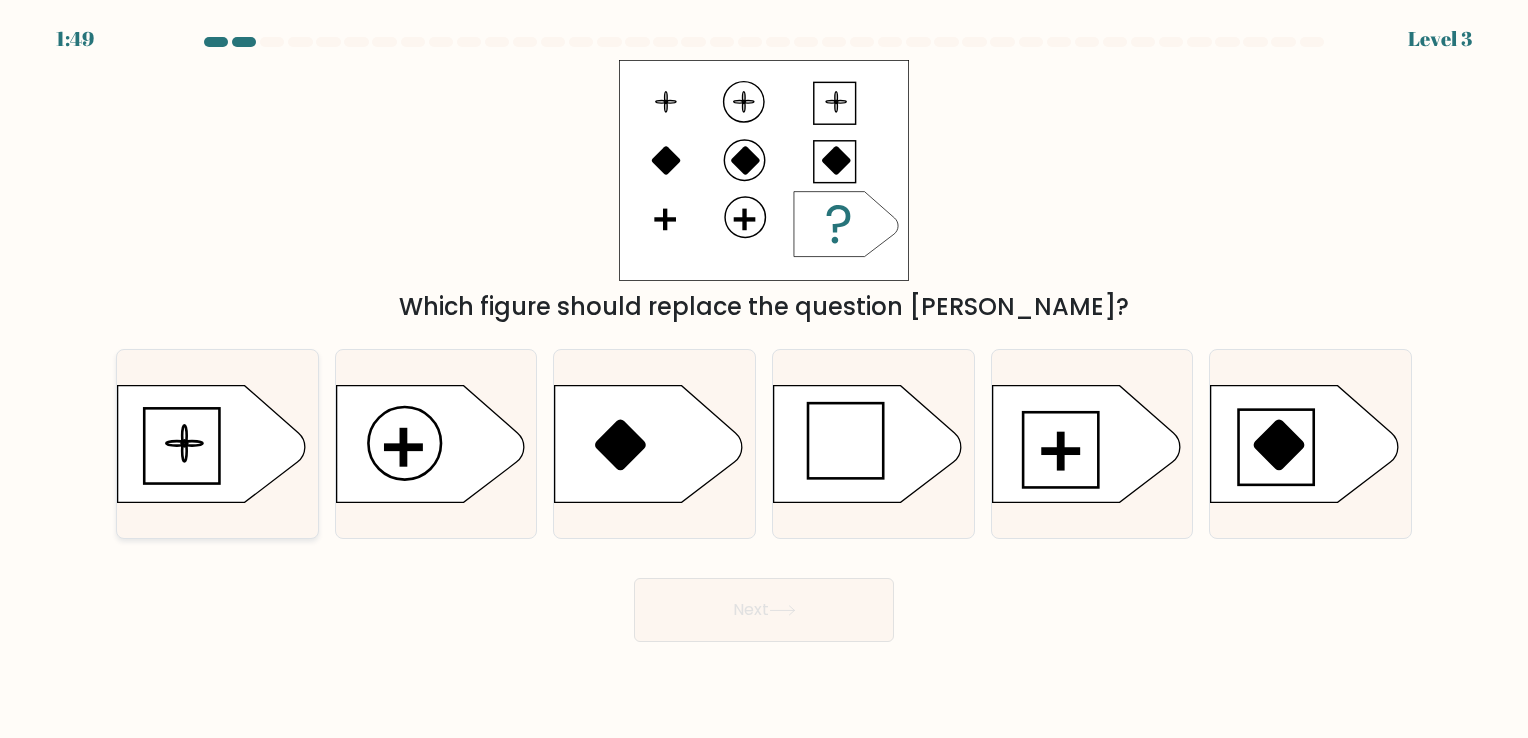 click 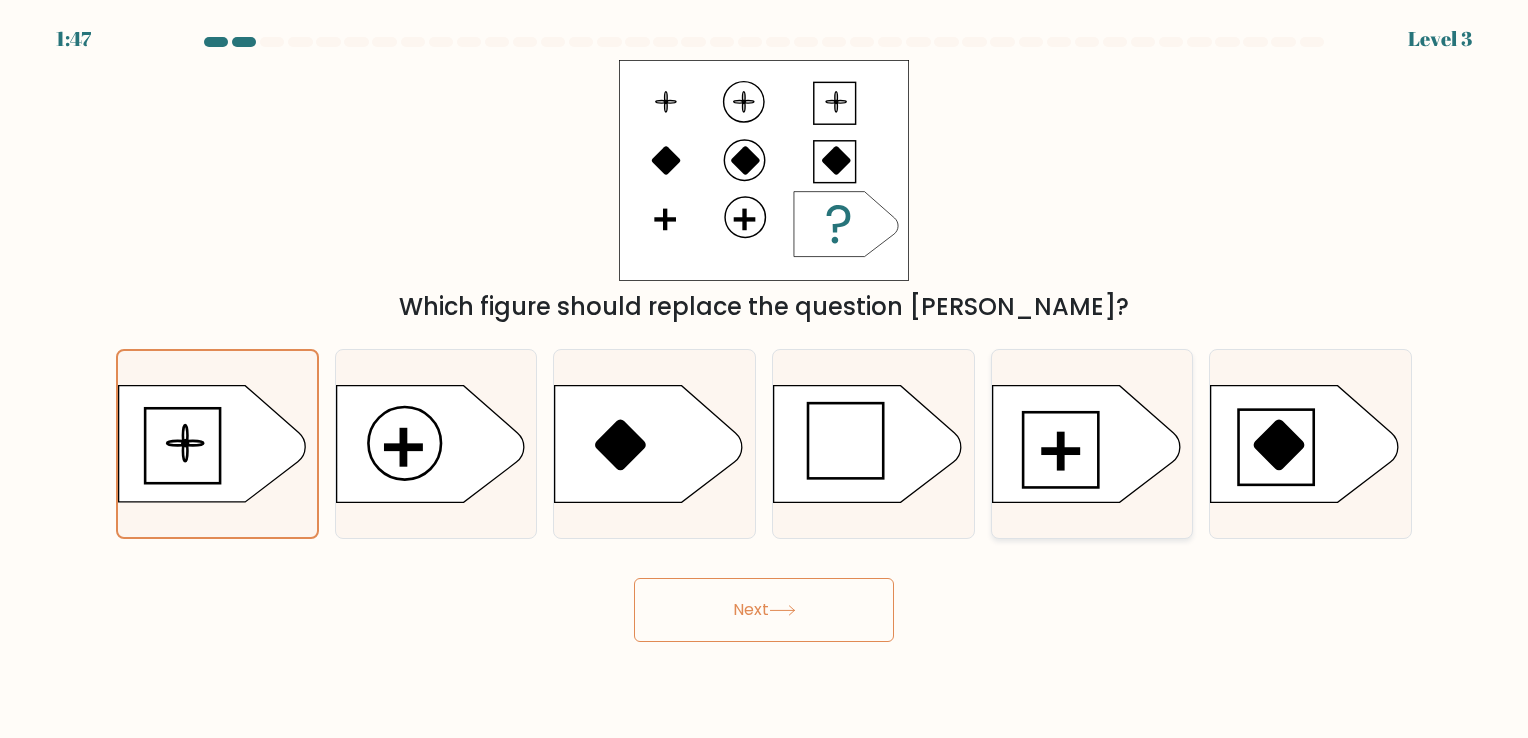 click 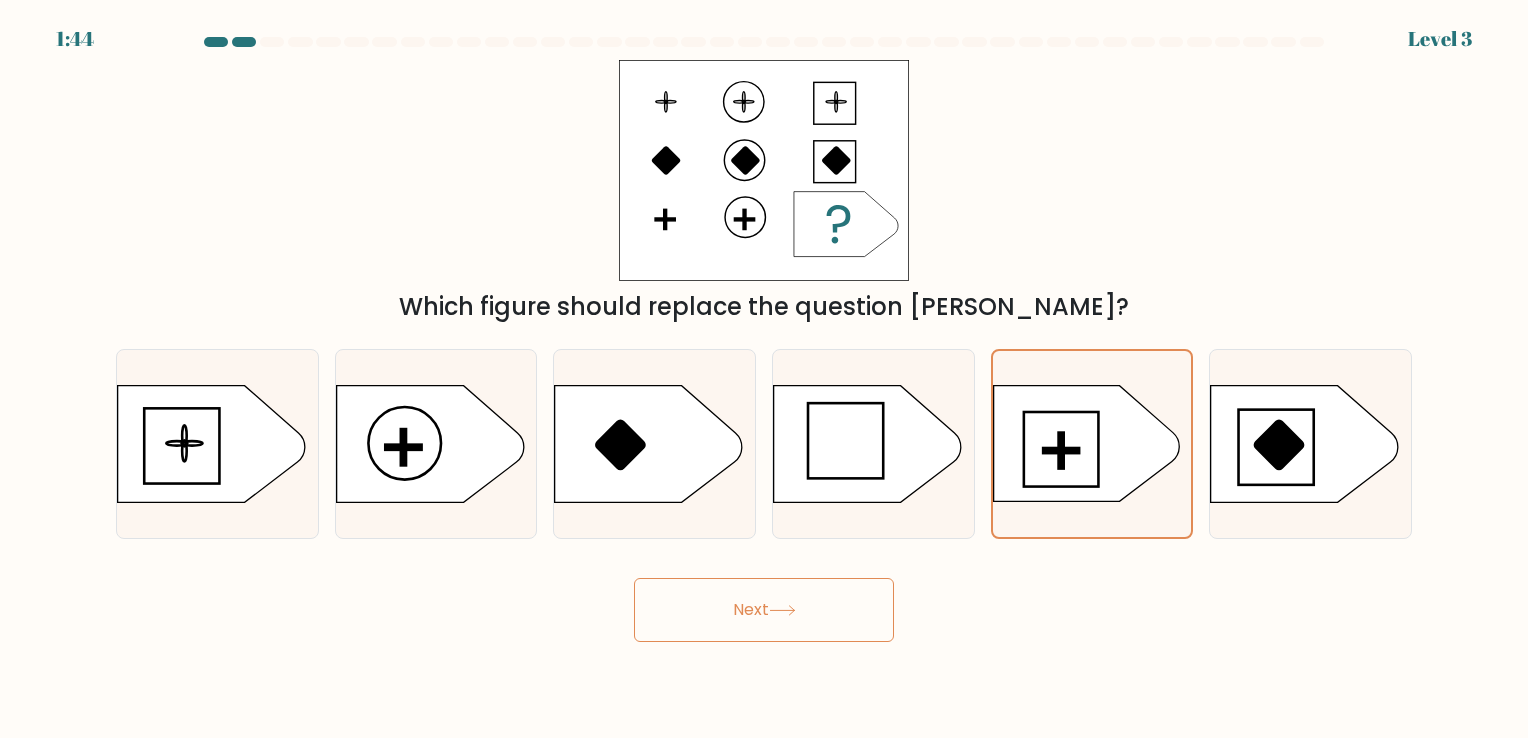 click on "Next" at bounding box center (764, 610) 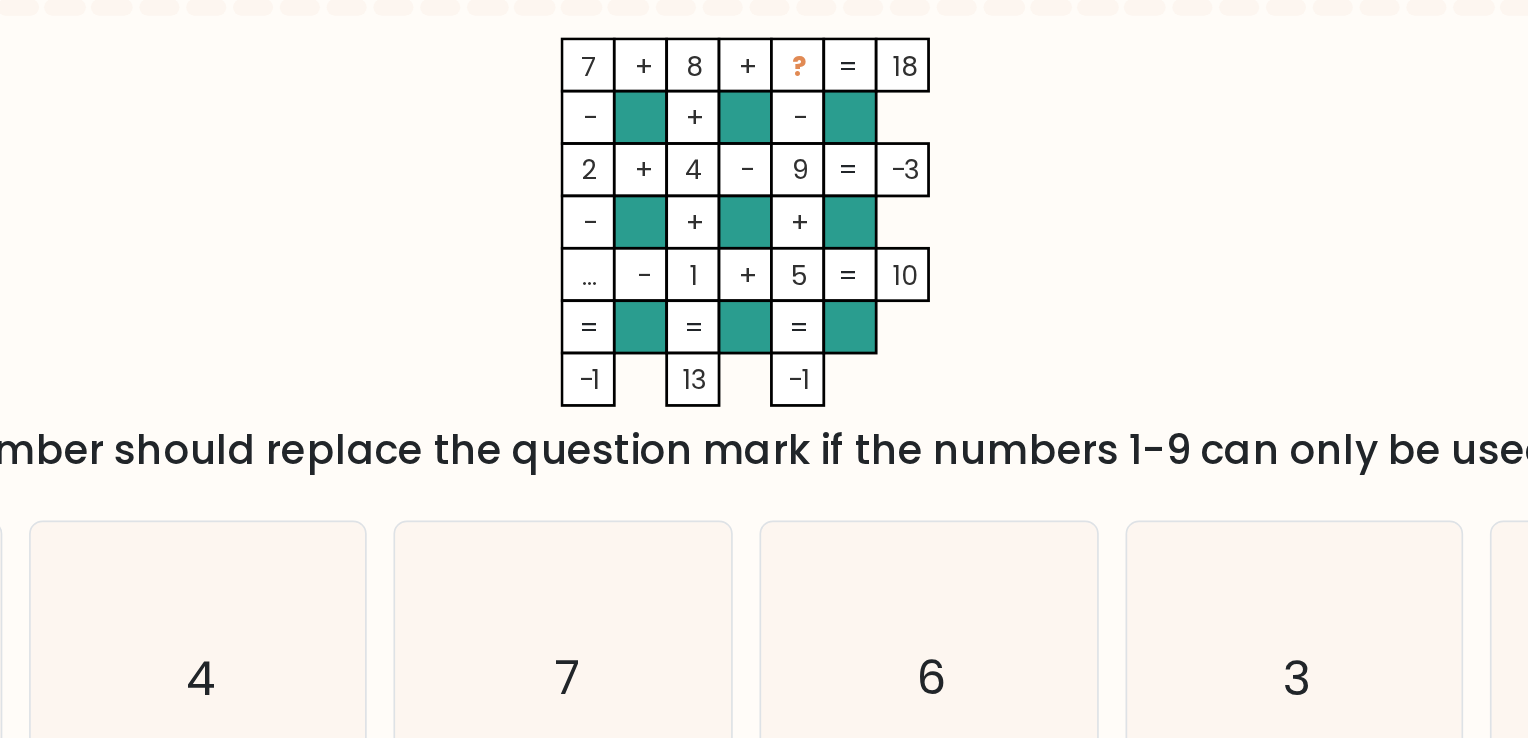scroll, scrollTop: 0, scrollLeft: 0, axis: both 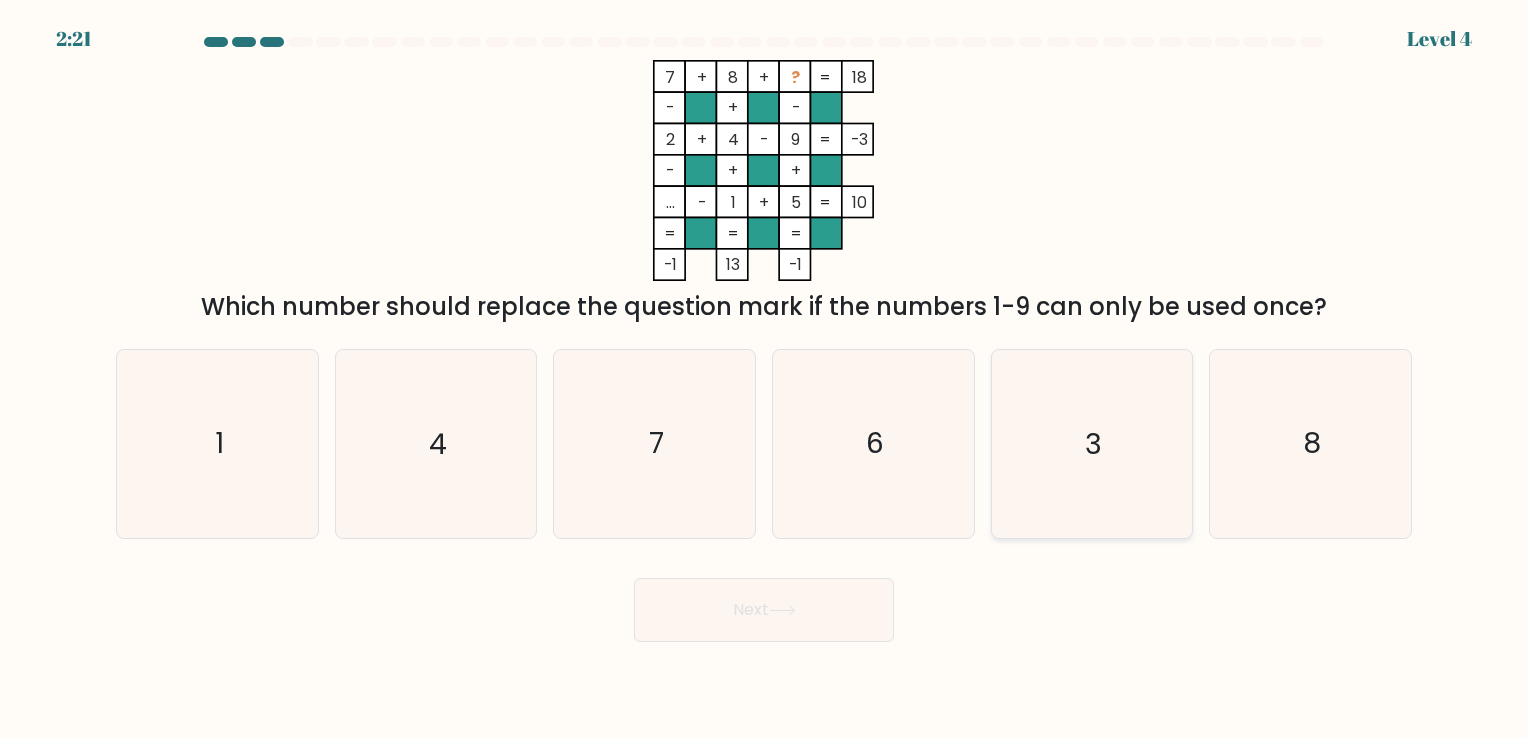 click on "3" 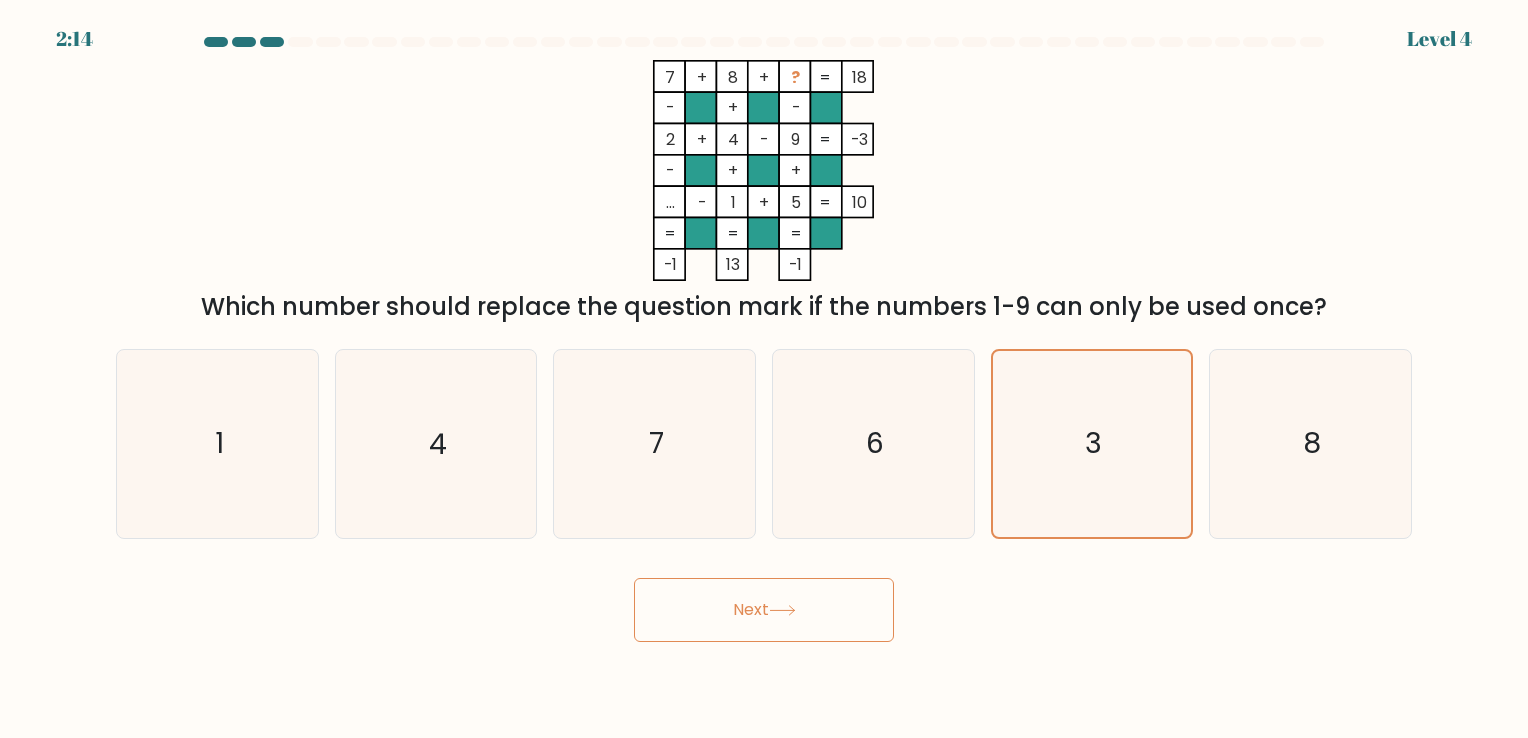 click on "Next" at bounding box center [764, 610] 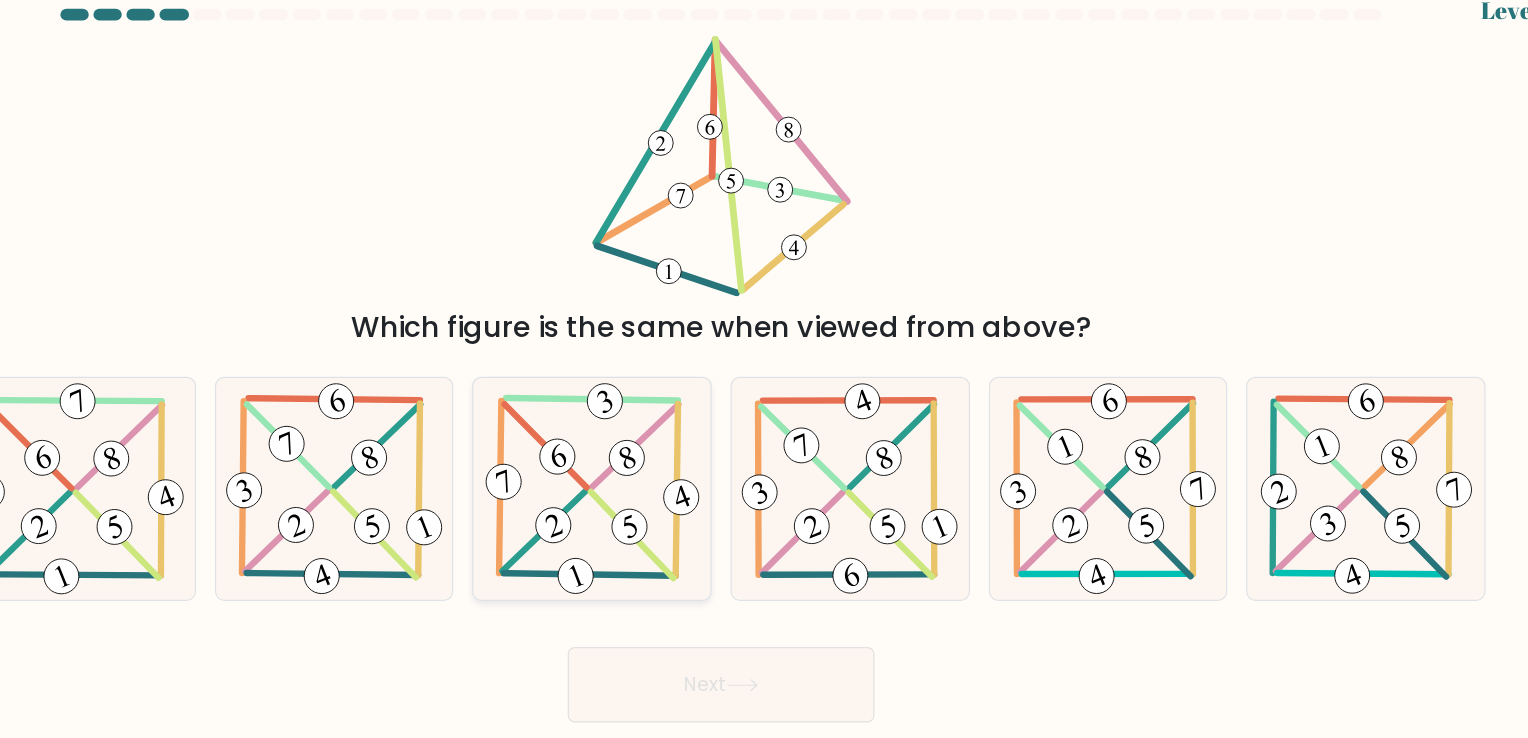 click 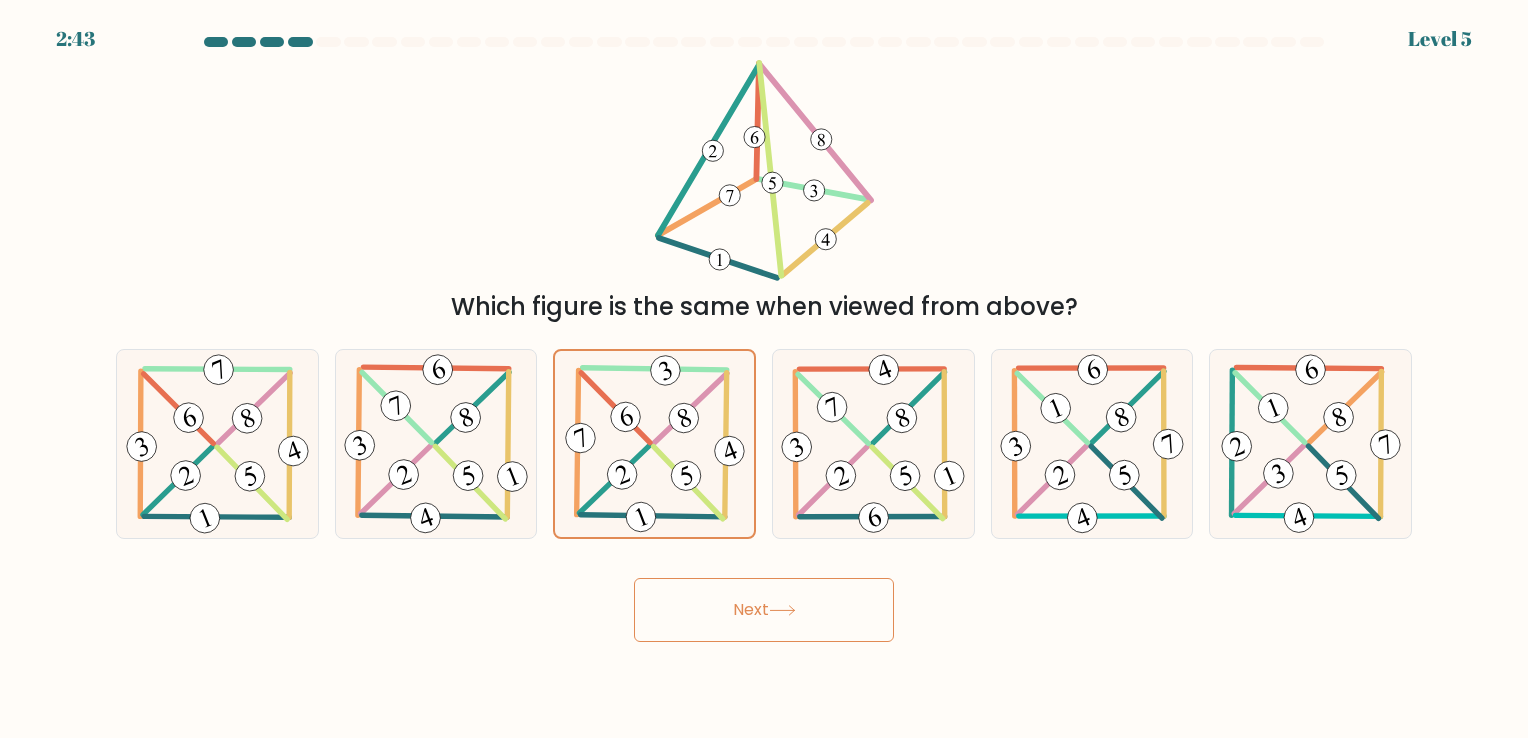 click on "Next" at bounding box center [764, 610] 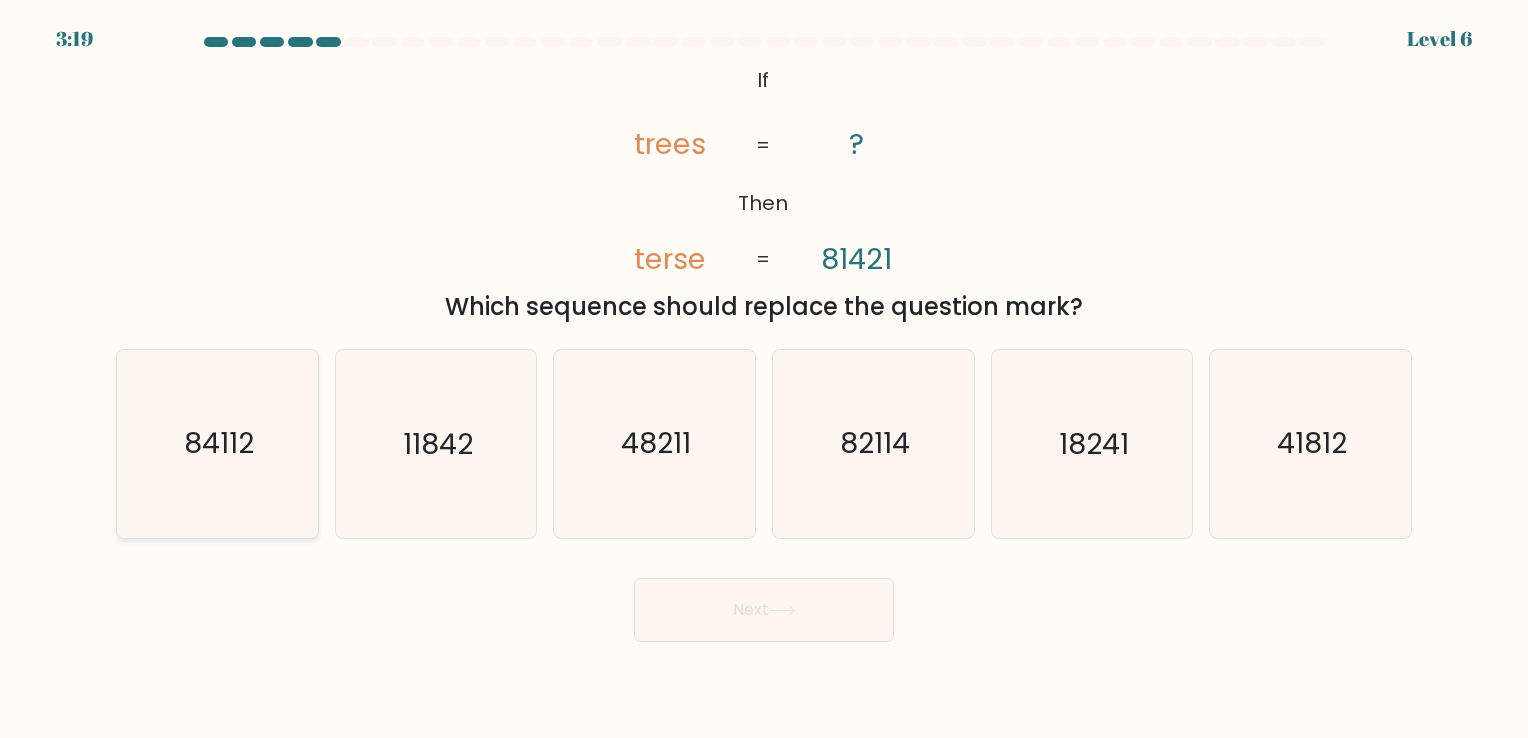 click on "84112" 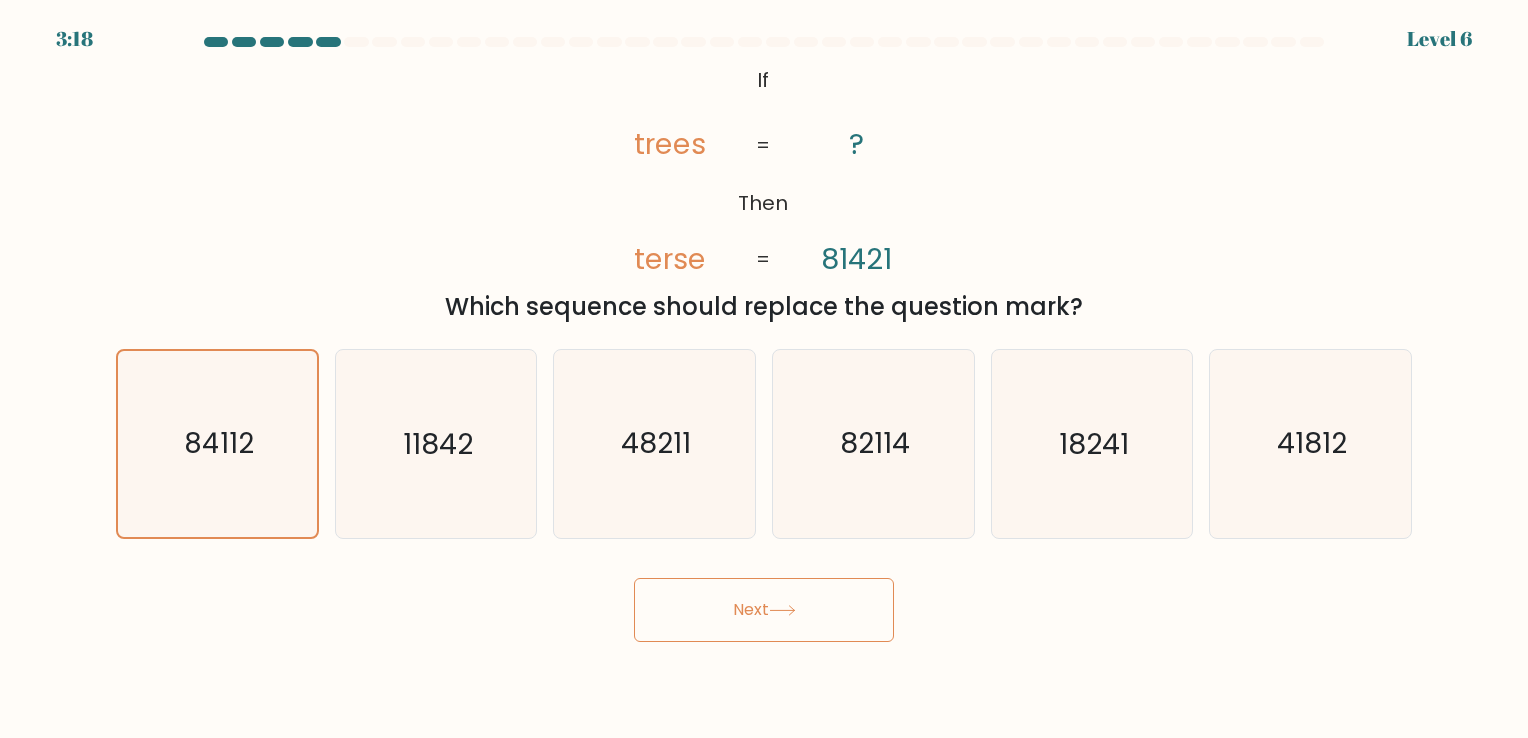 click on "Next" at bounding box center (764, 610) 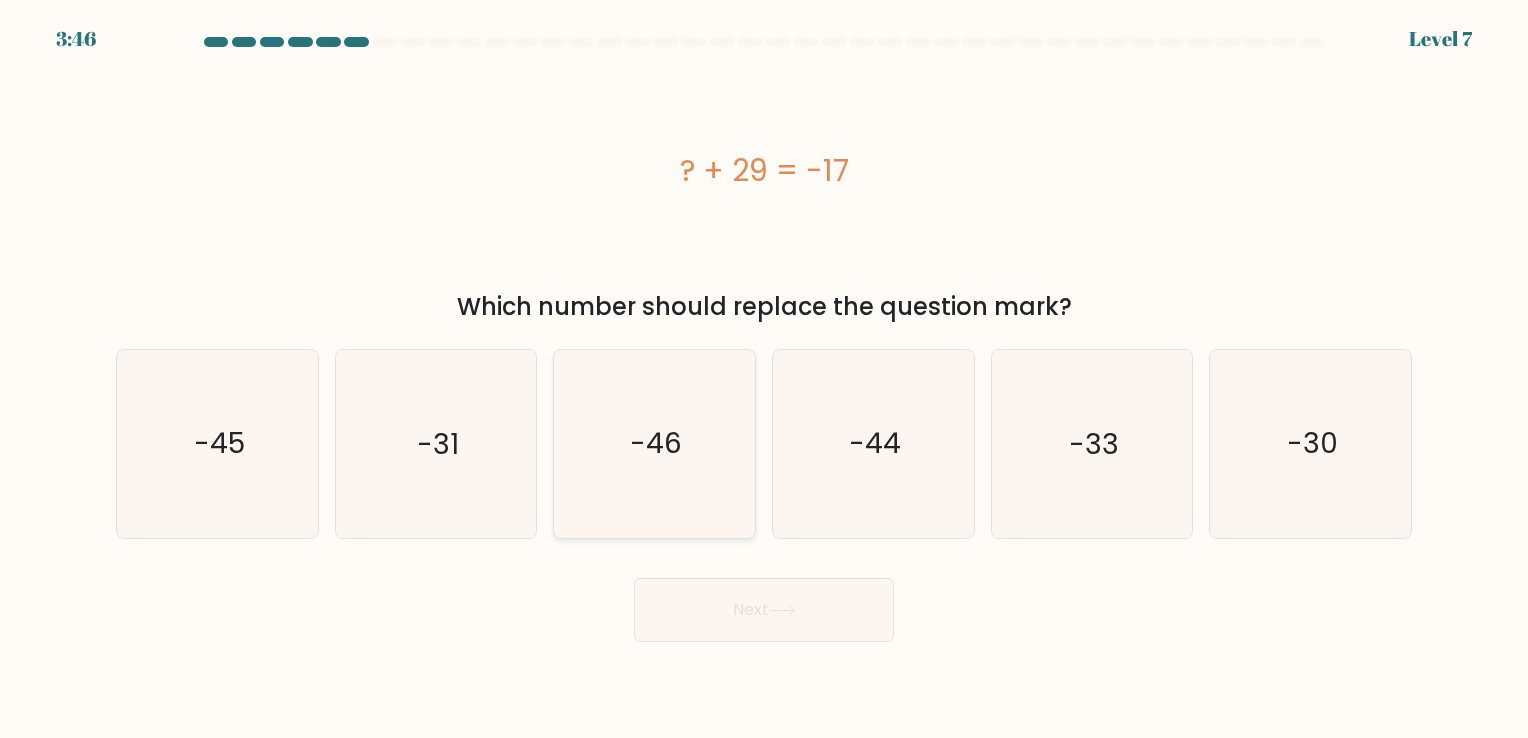click on "-46" 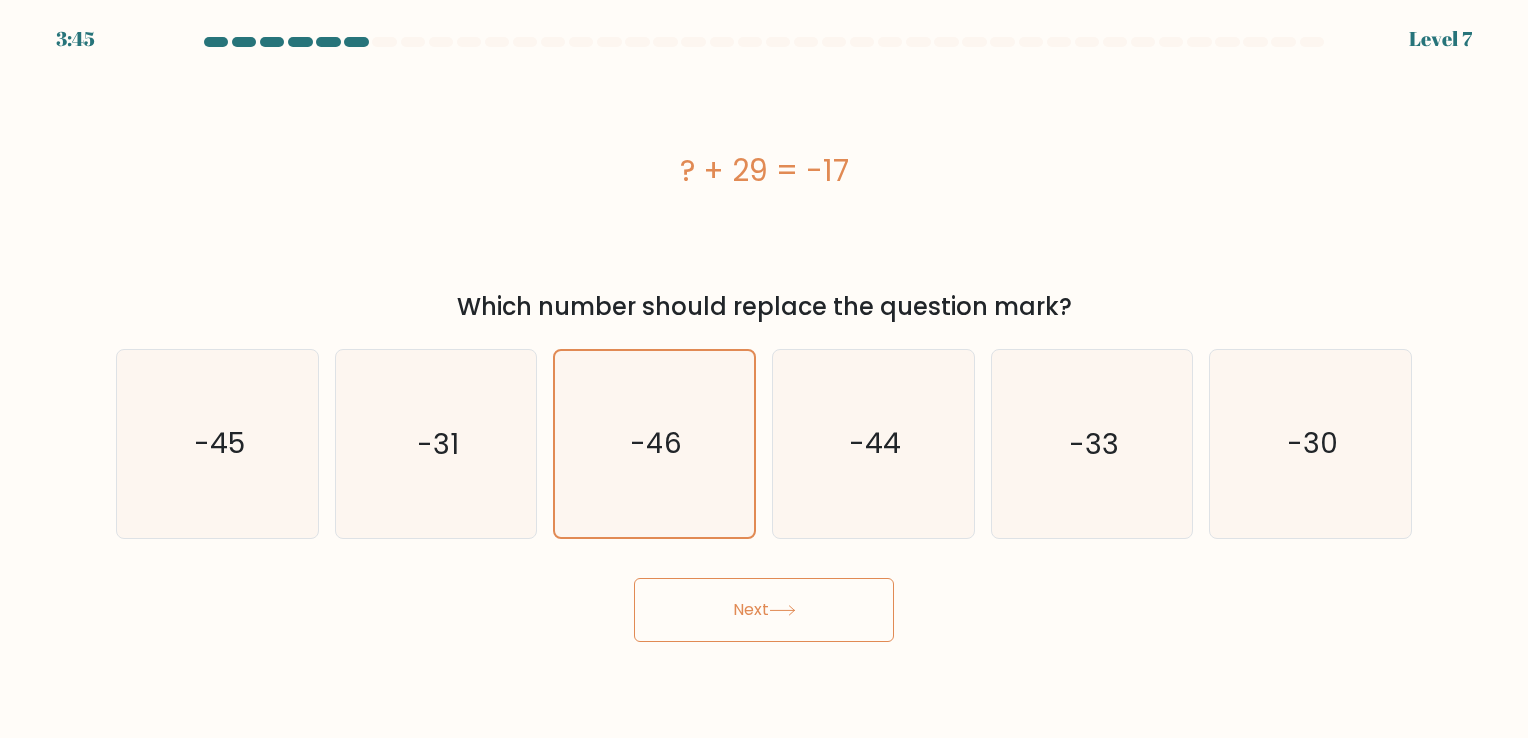 click 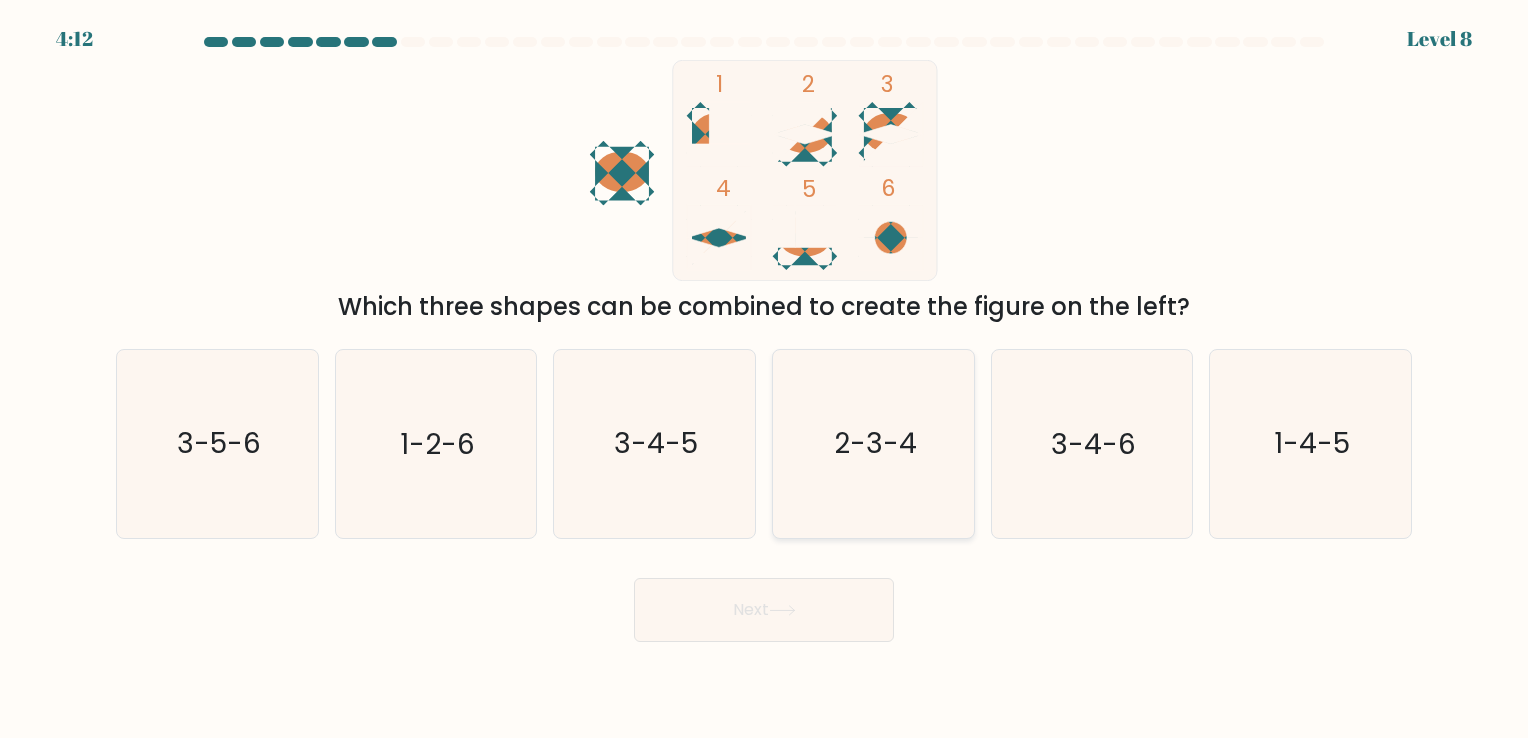 click on "2-3-4" 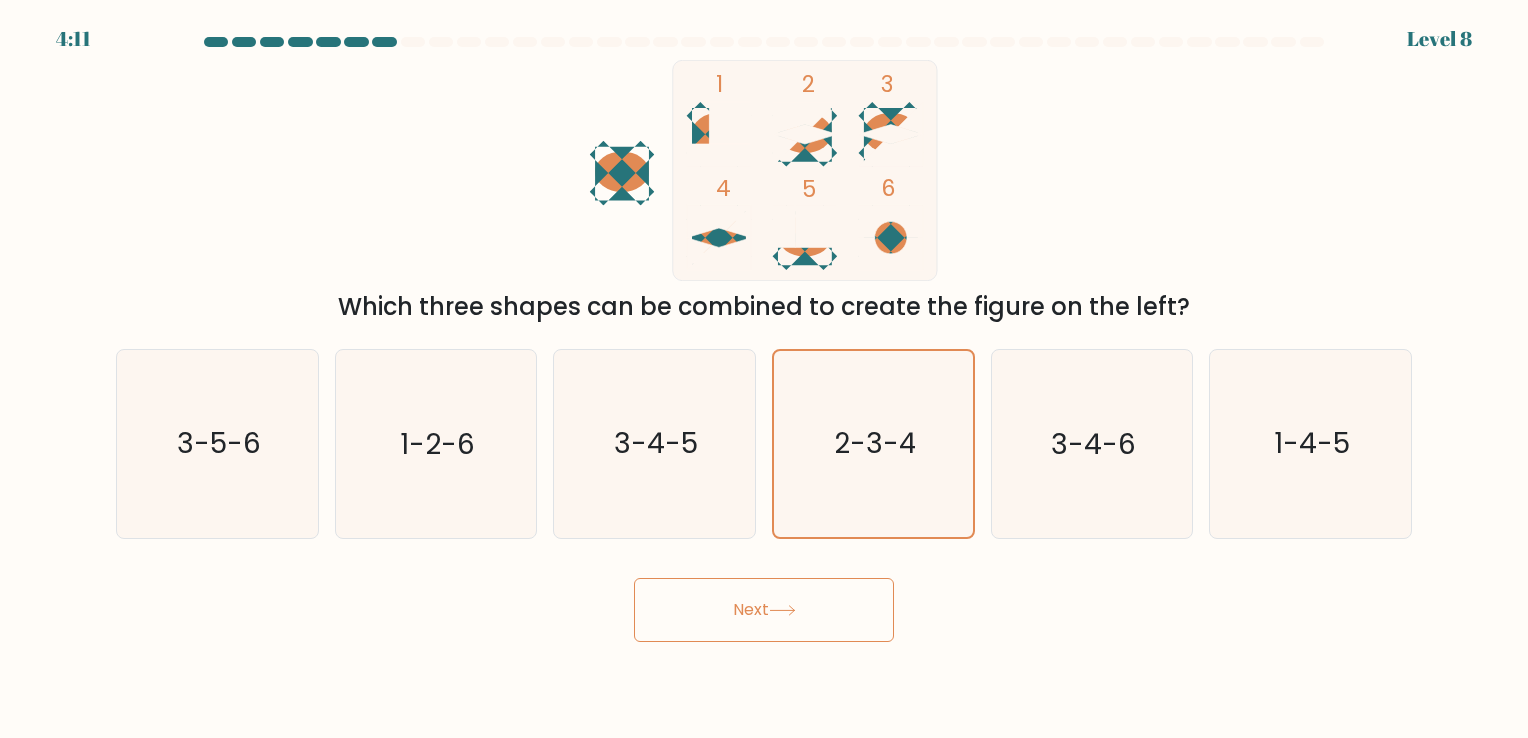 click on "Next" at bounding box center (764, 610) 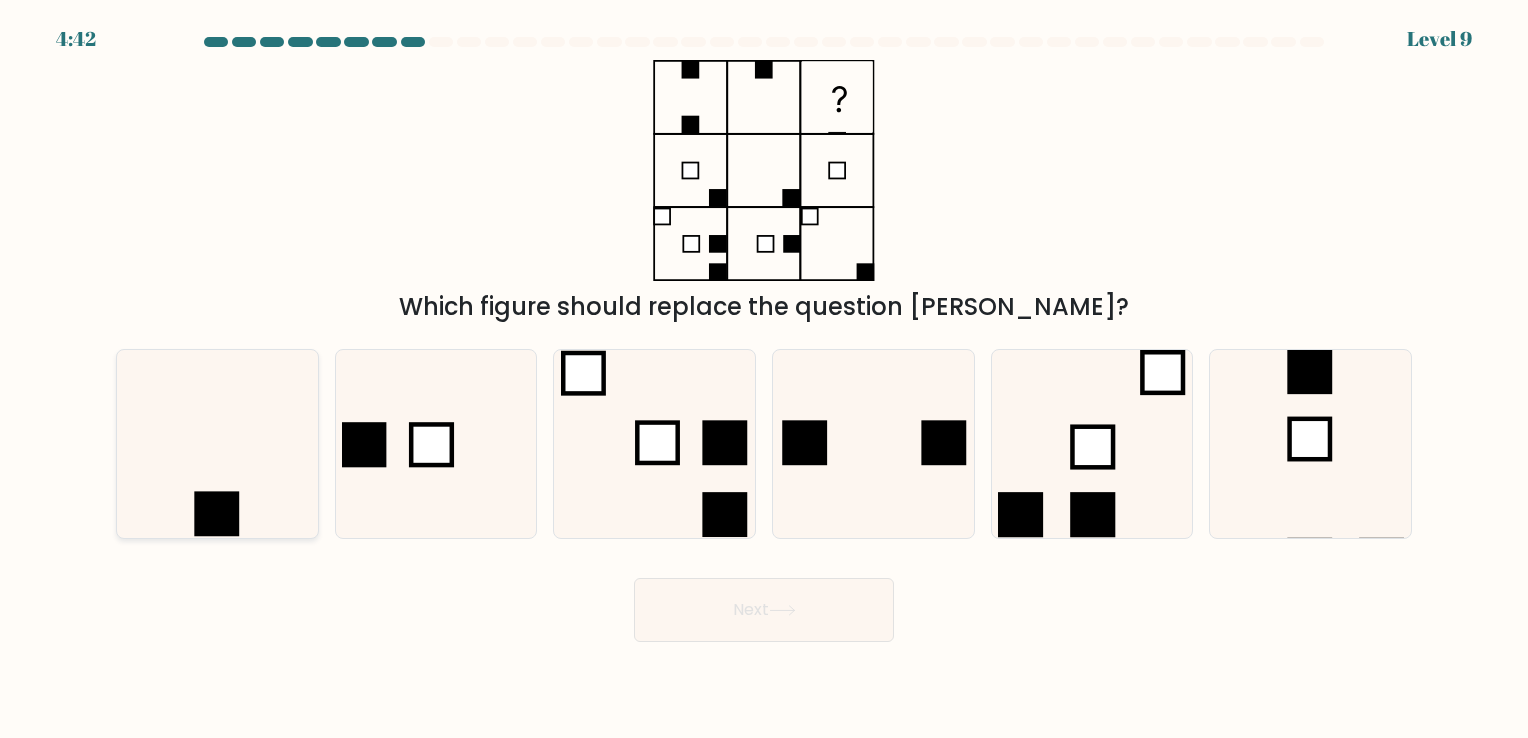 click 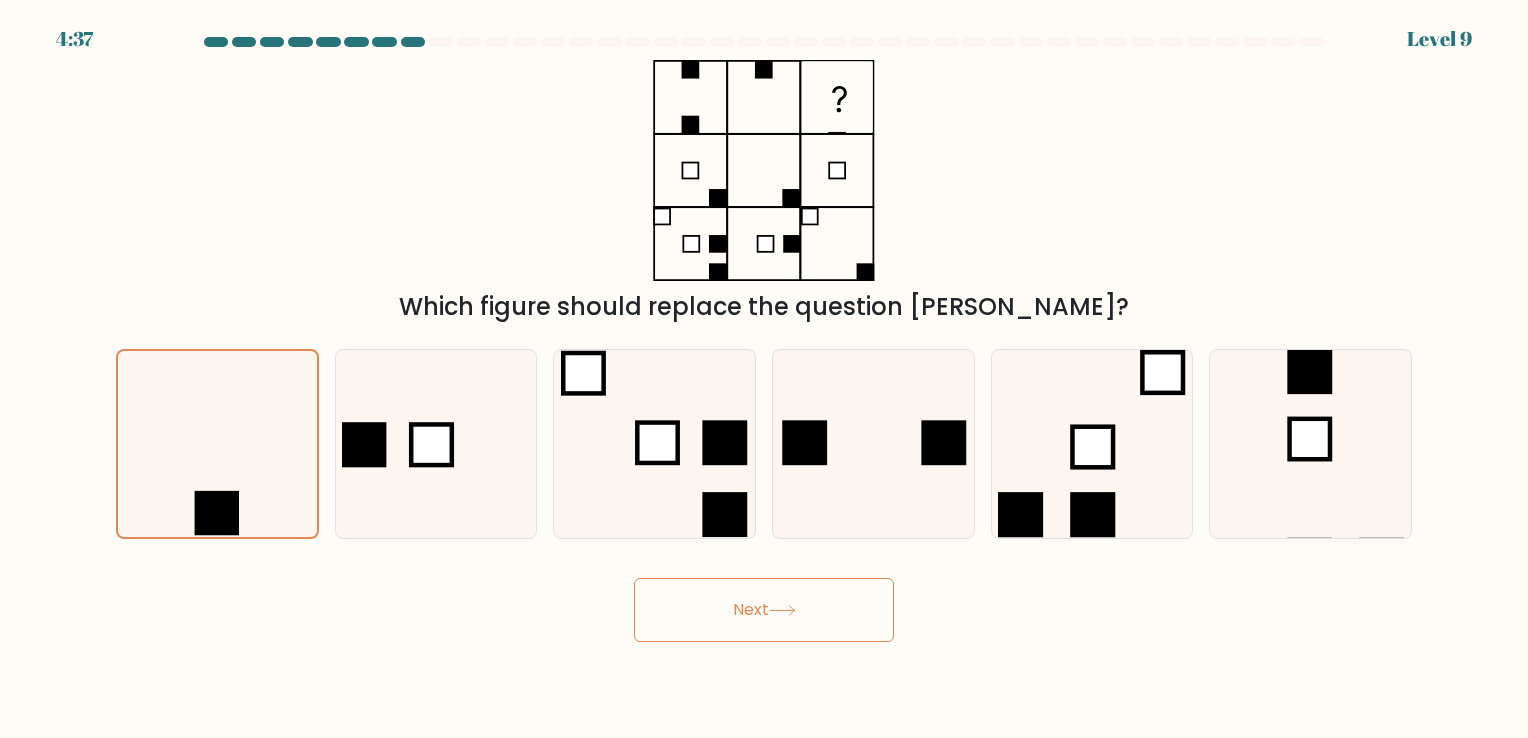 click on "Next" at bounding box center [764, 610] 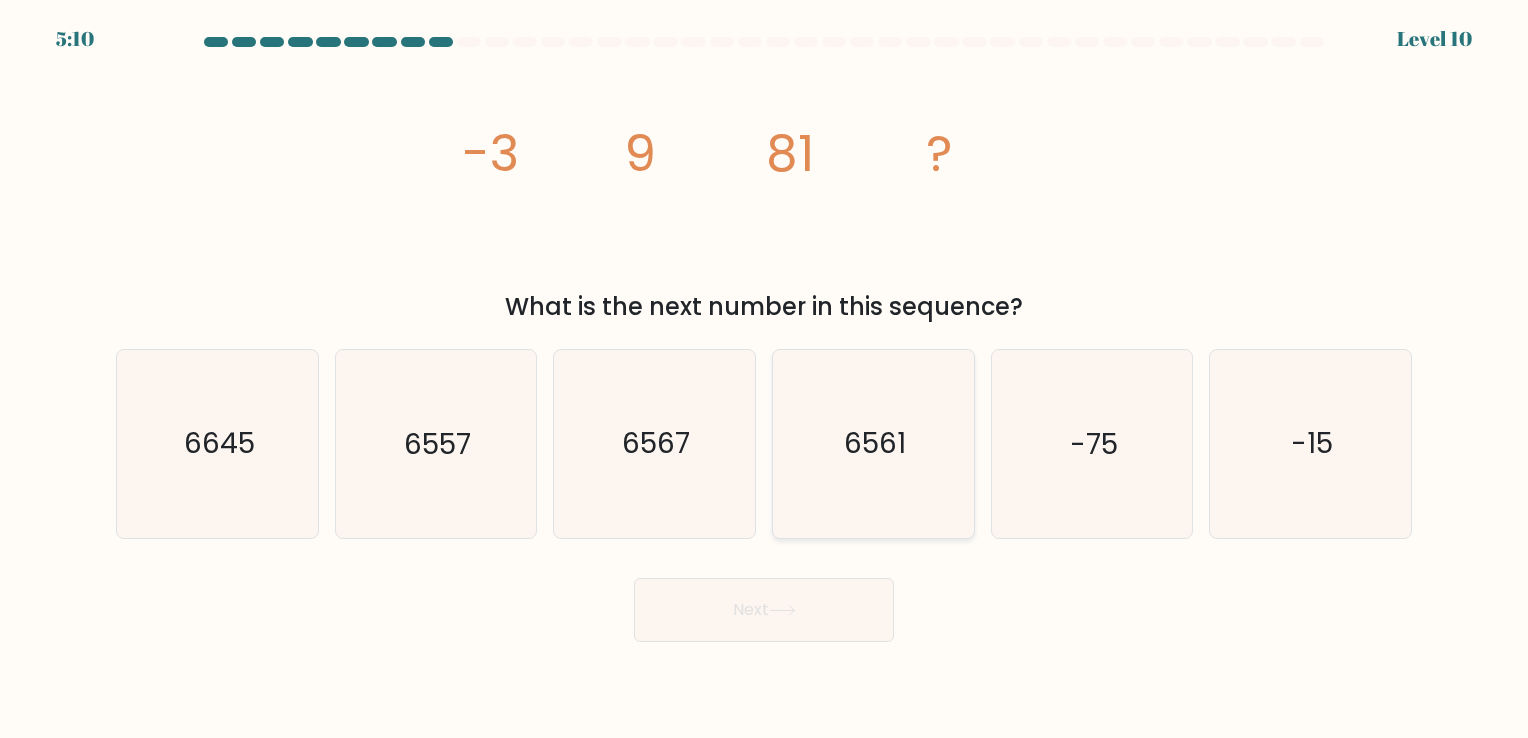 click on "6561" 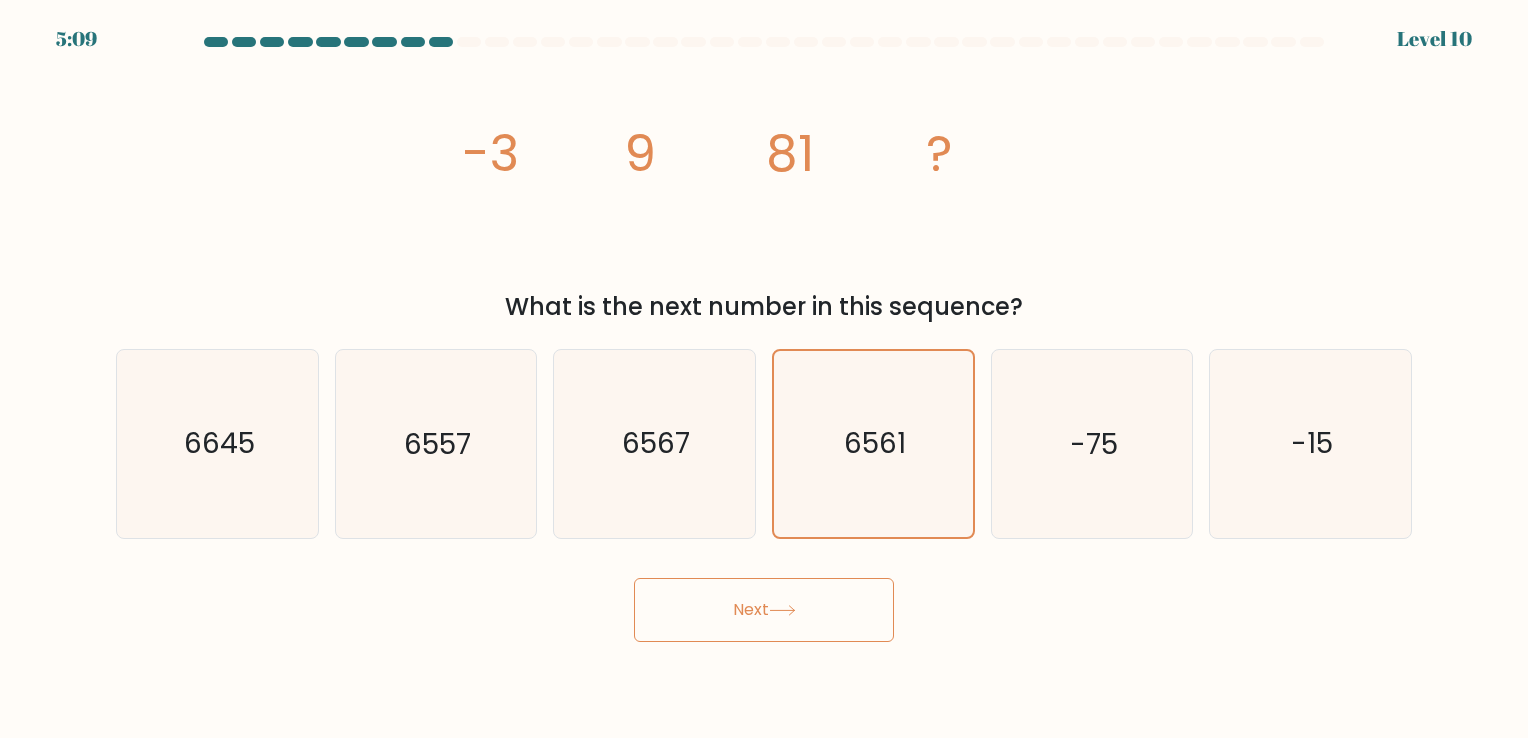 click on "Next" at bounding box center [764, 610] 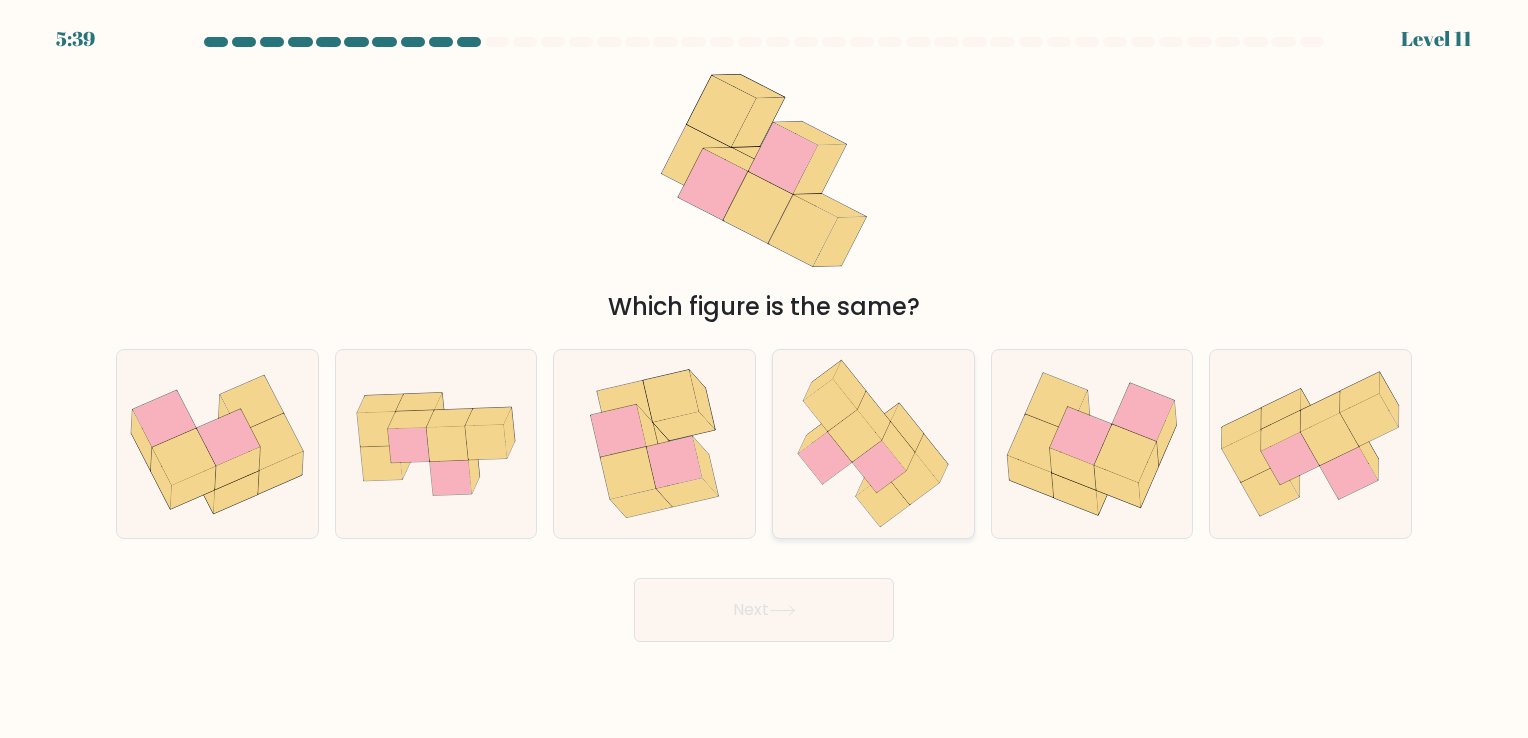 click 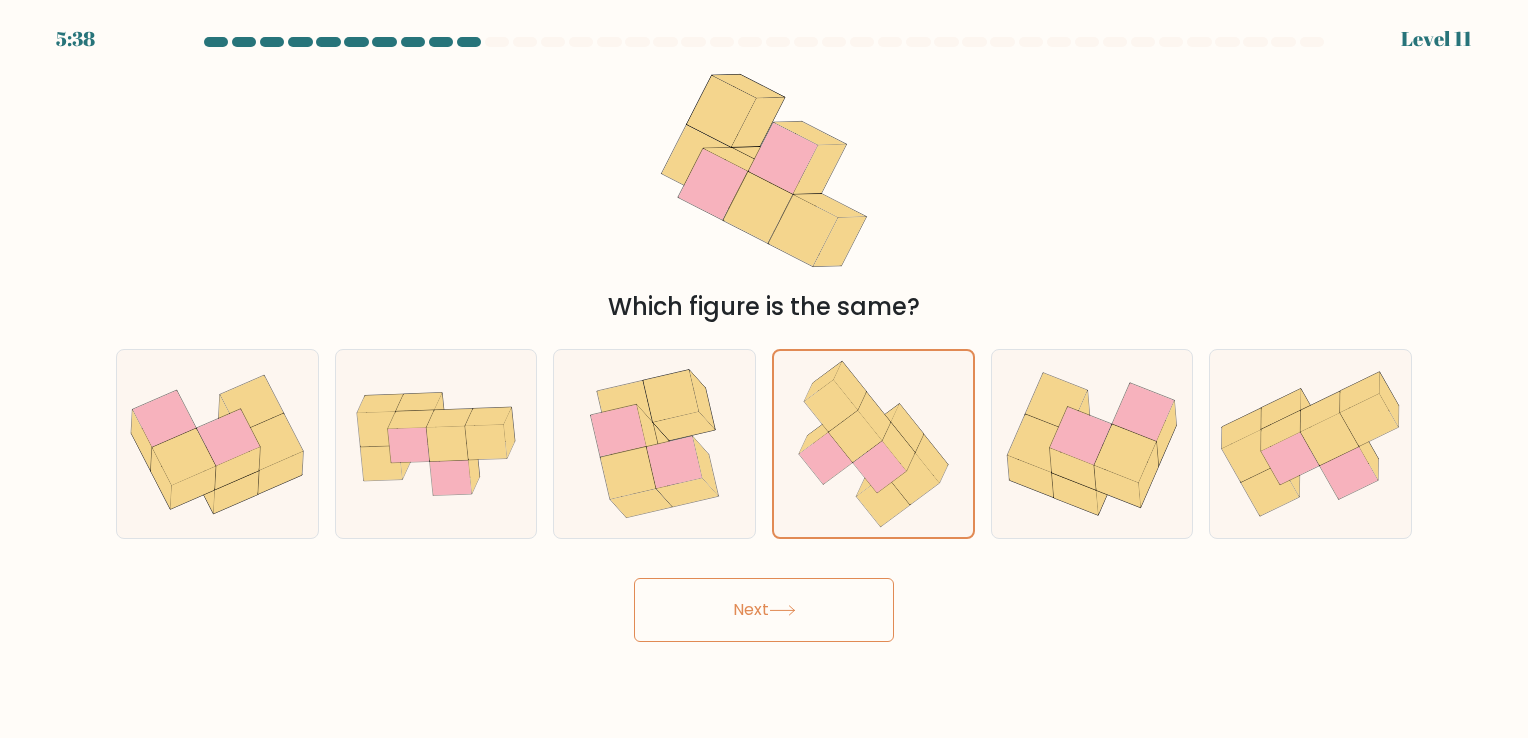 click on "Next" at bounding box center (764, 610) 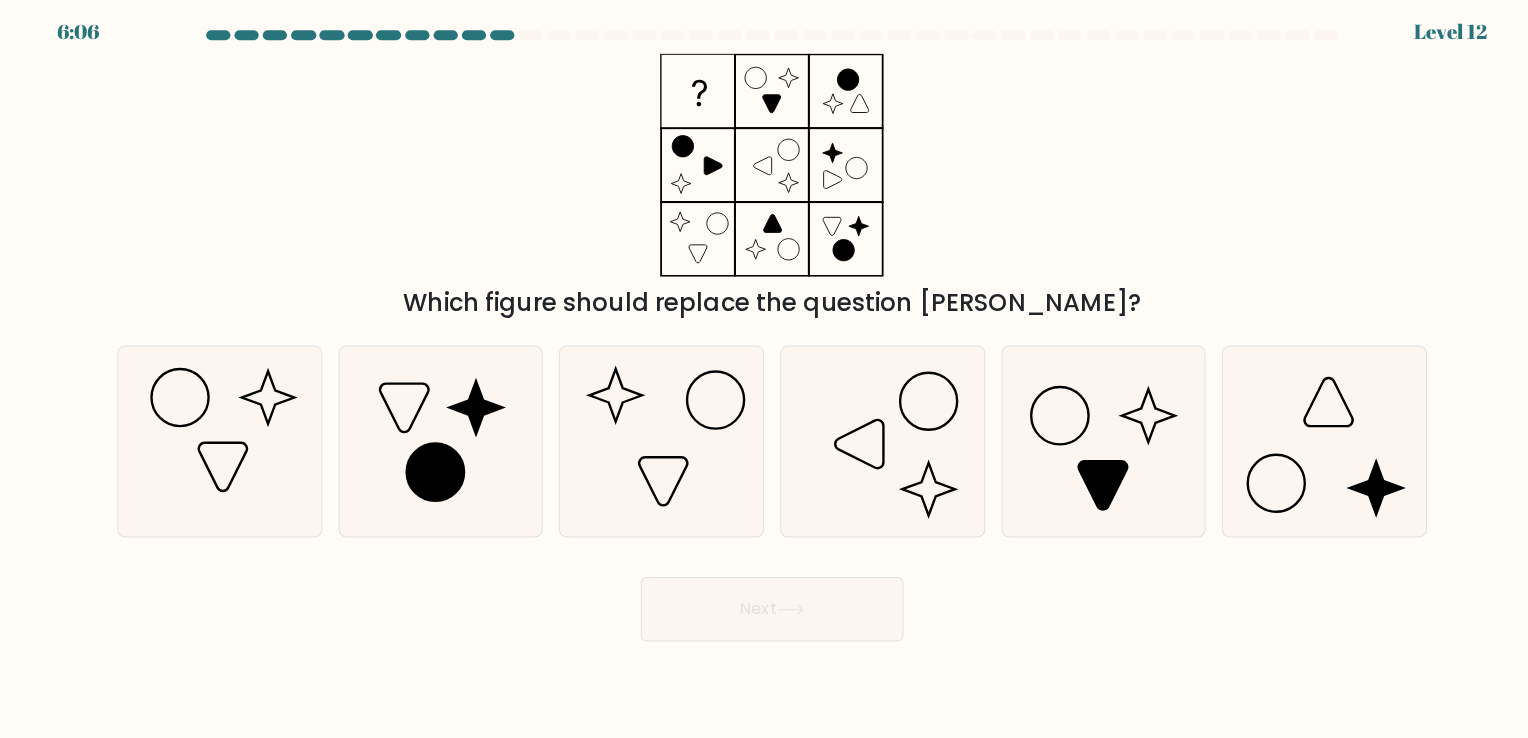 scroll, scrollTop: 0, scrollLeft: 0, axis: both 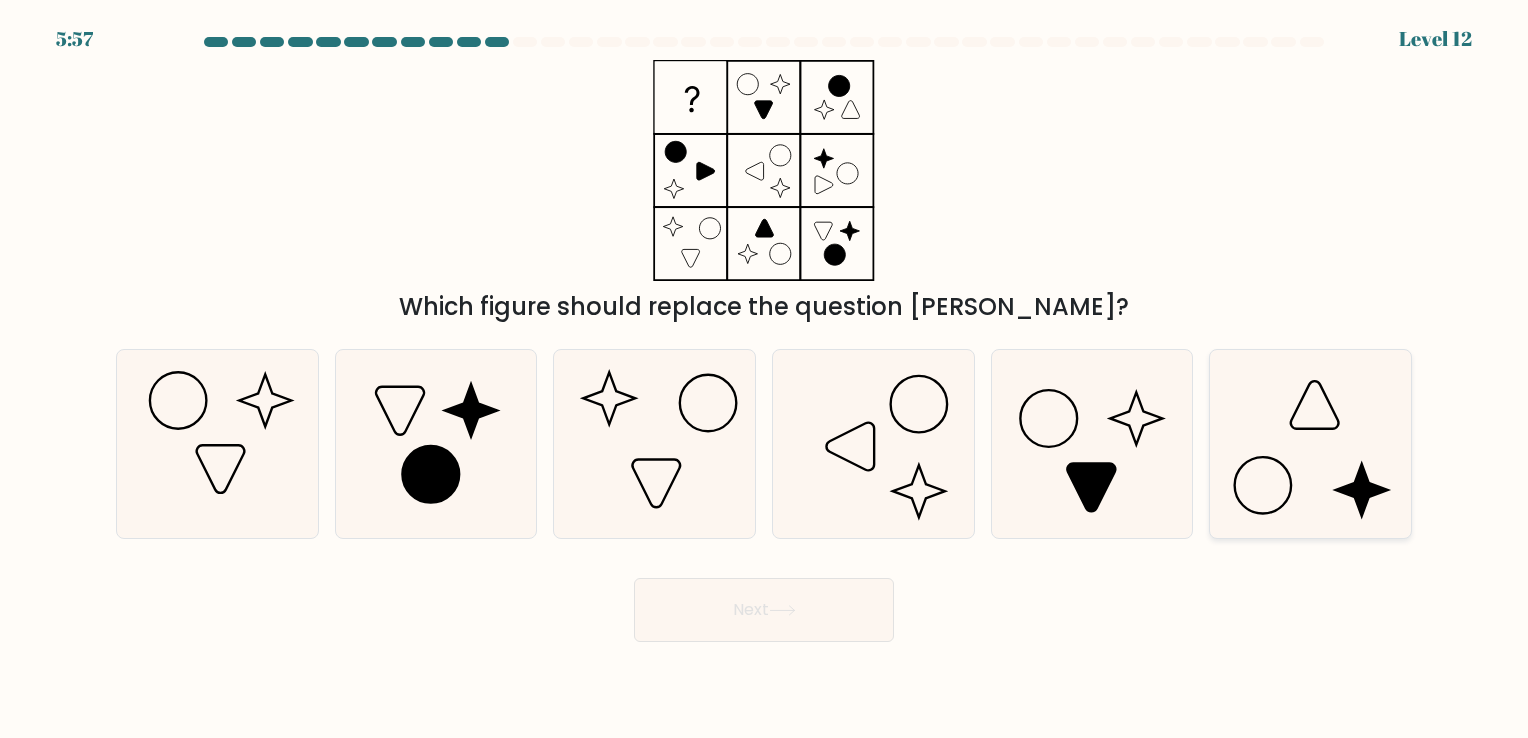 click 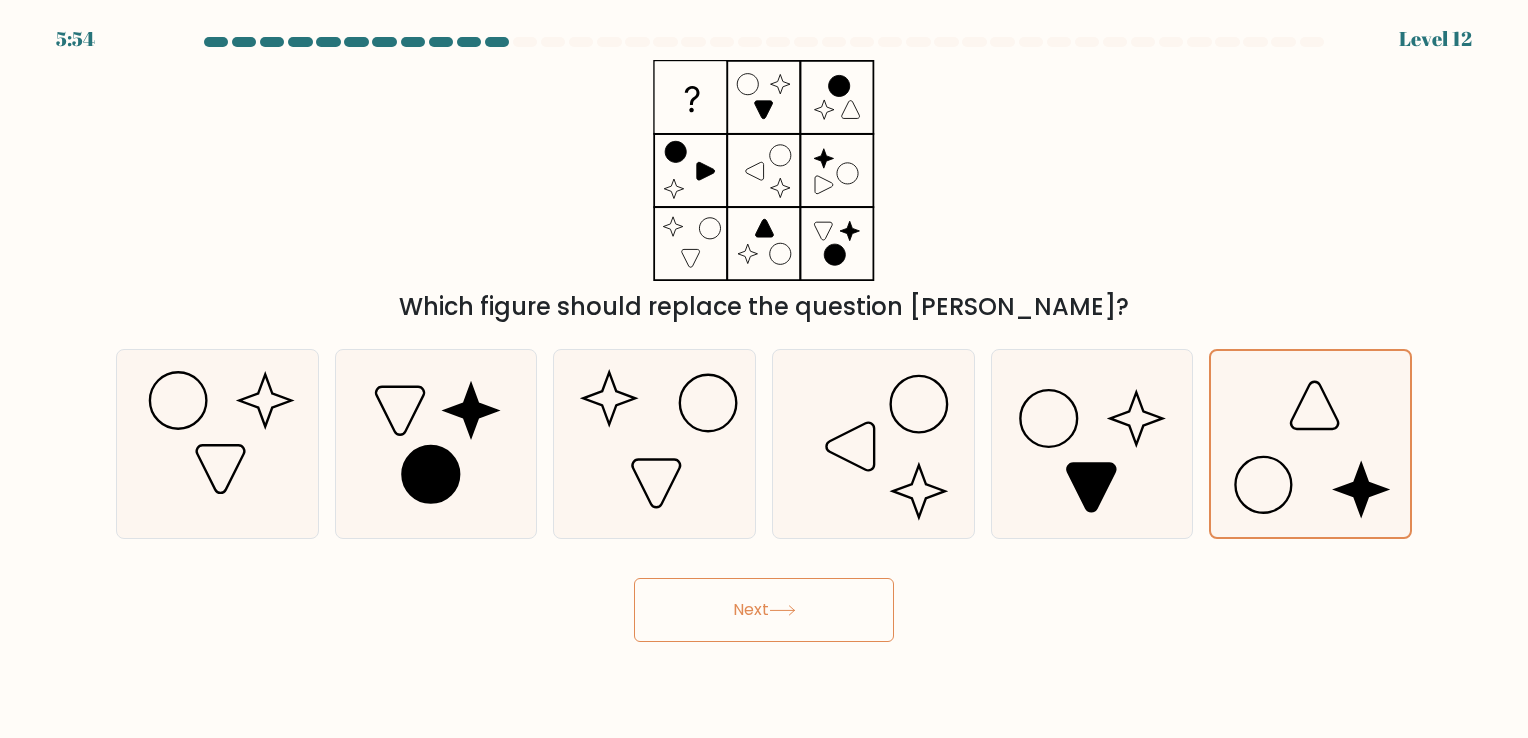 click on "Next" at bounding box center [764, 610] 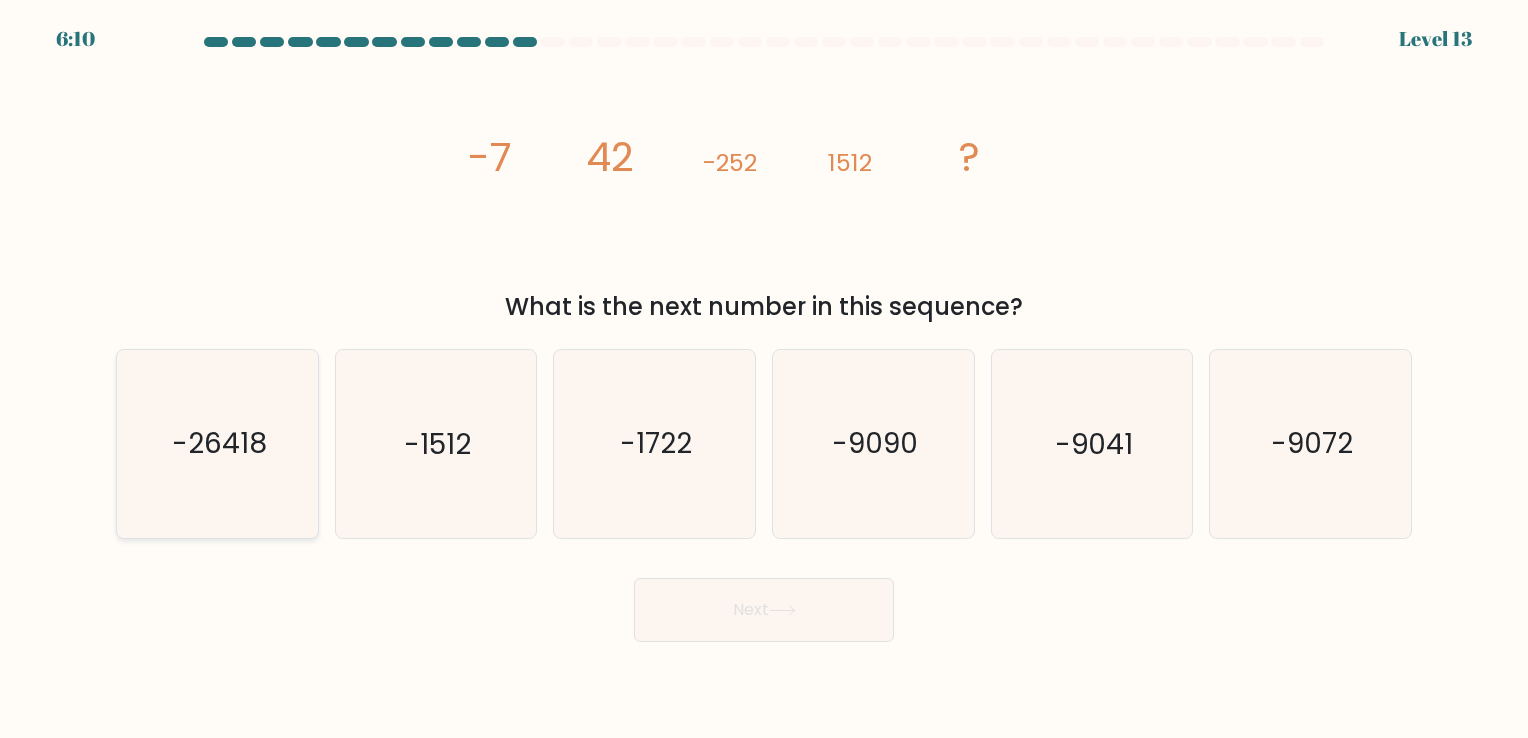 click on "-26418" 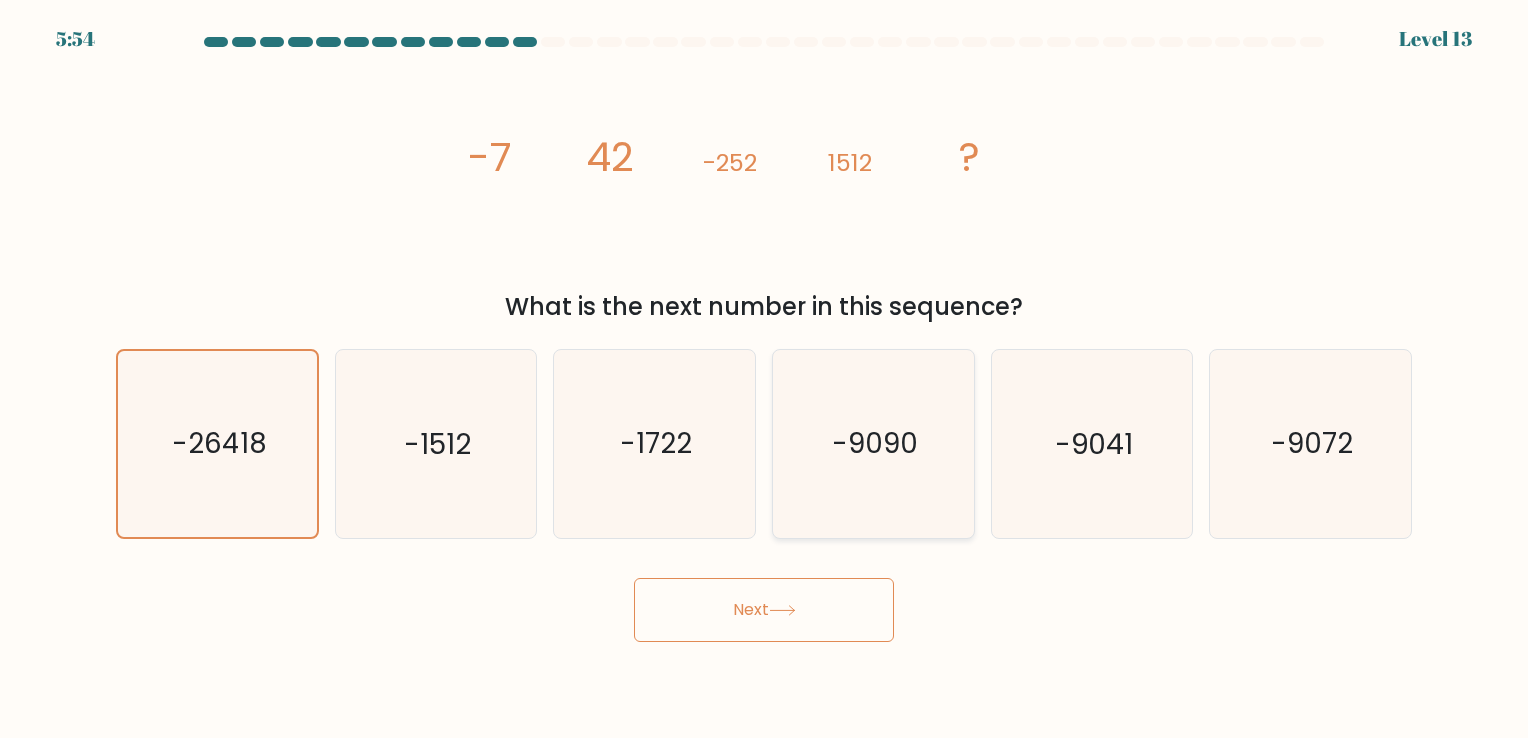 click on "-9090" 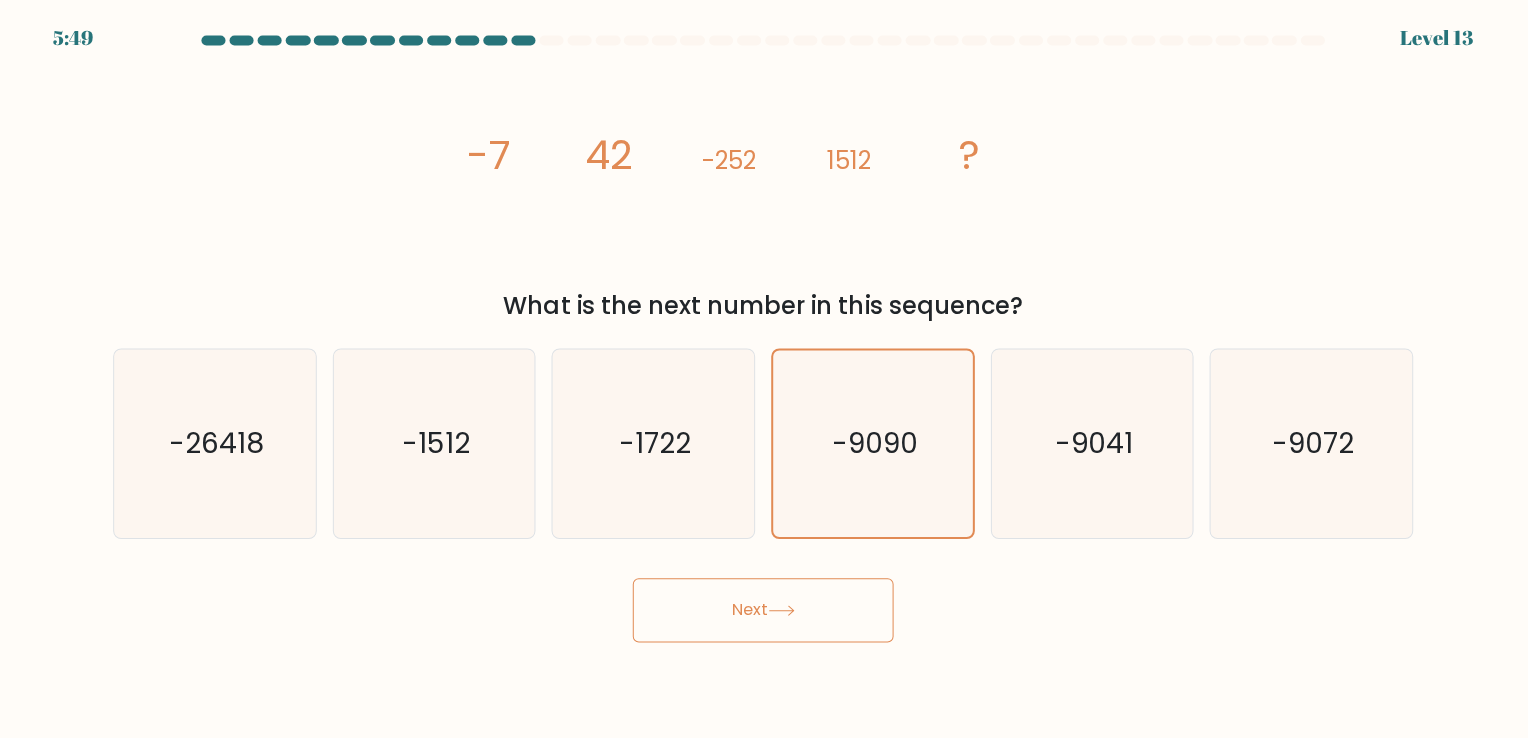 scroll, scrollTop: 0, scrollLeft: 0, axis: both 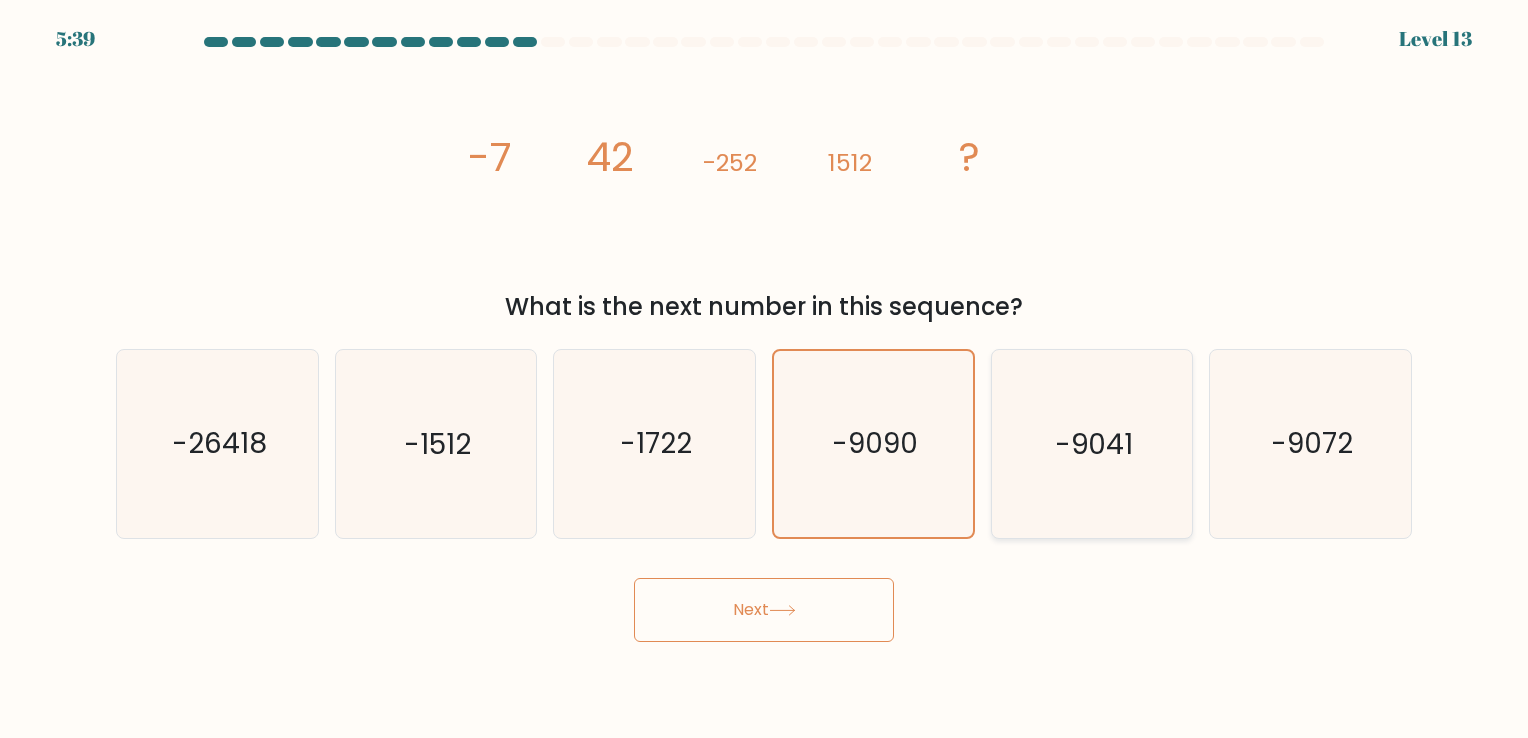 click on "-9041" 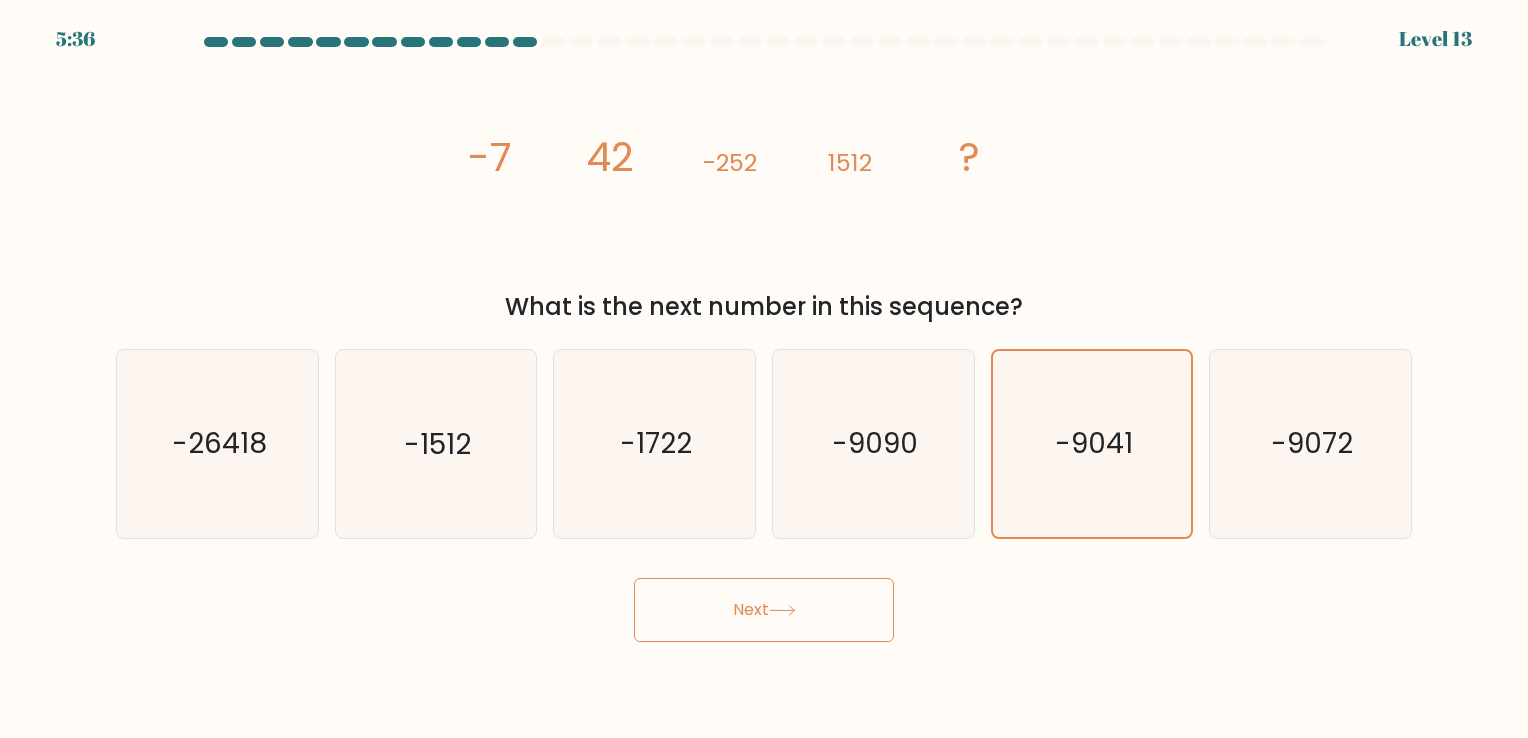 click 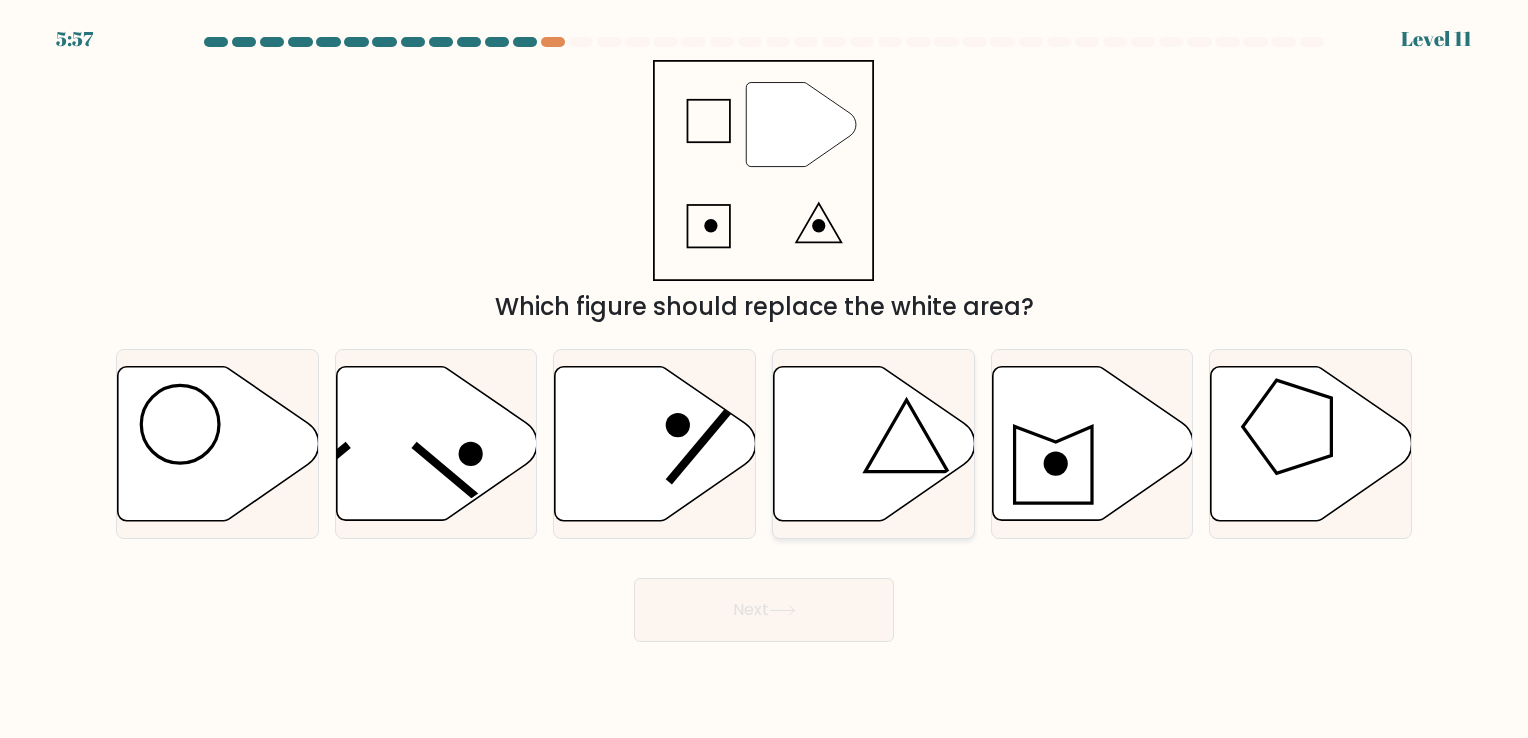 click 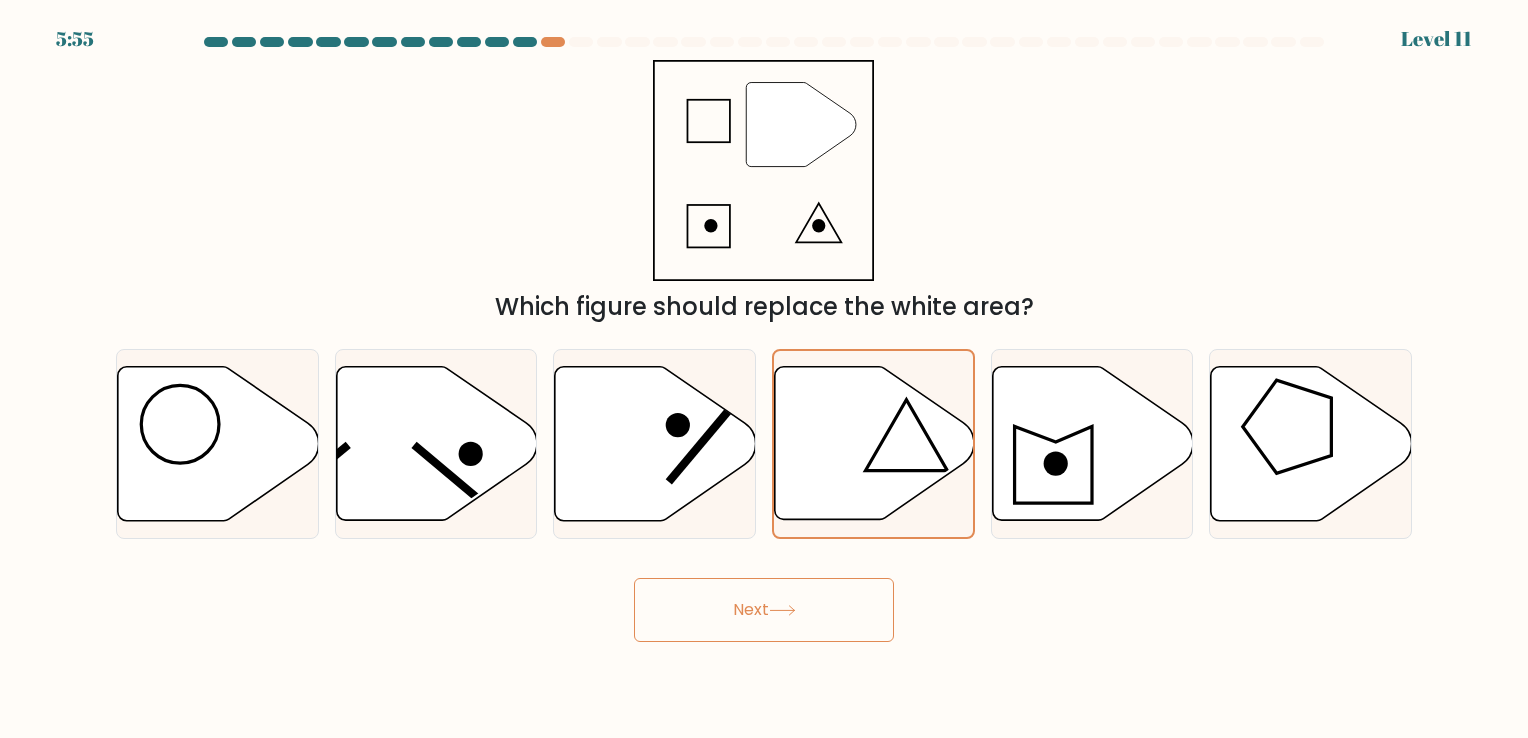 click 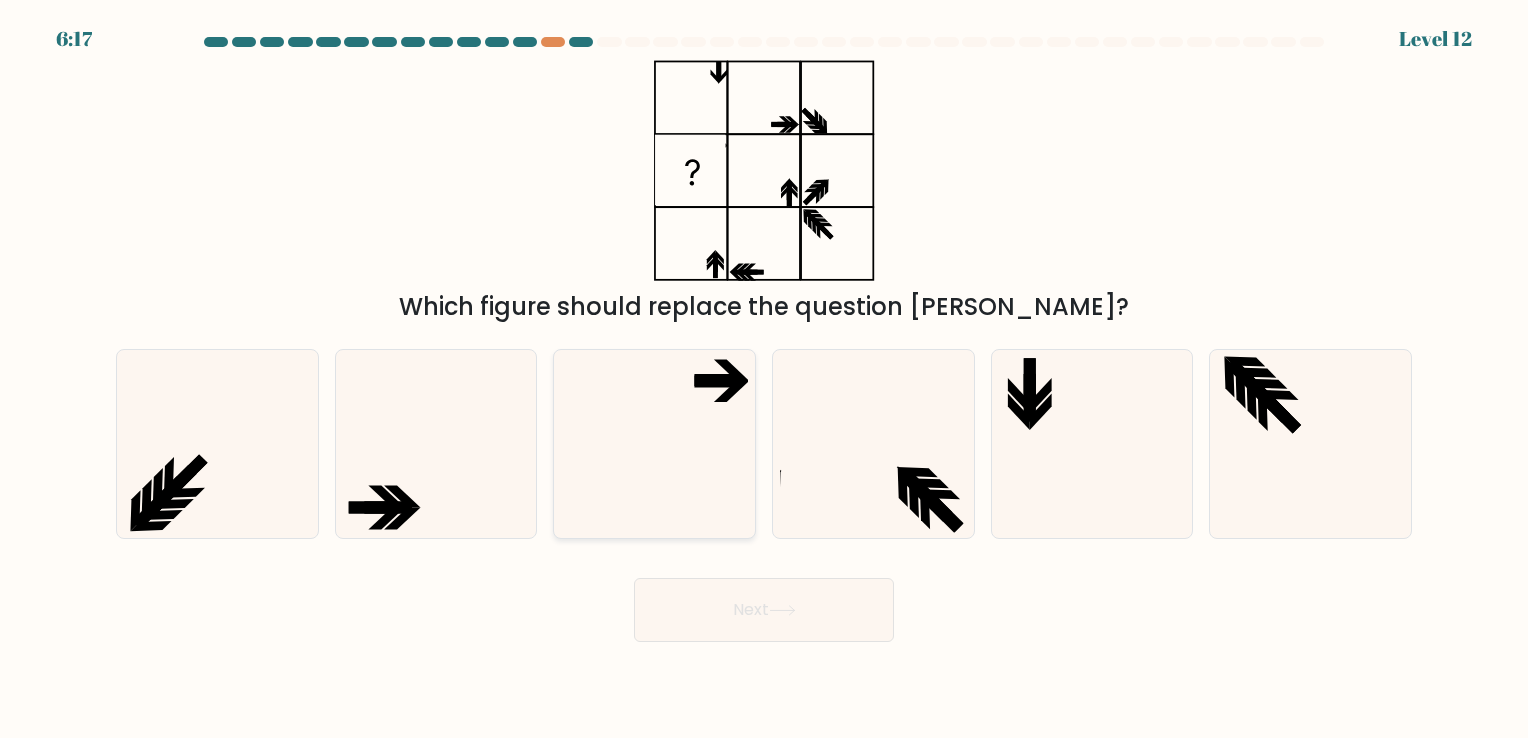 click 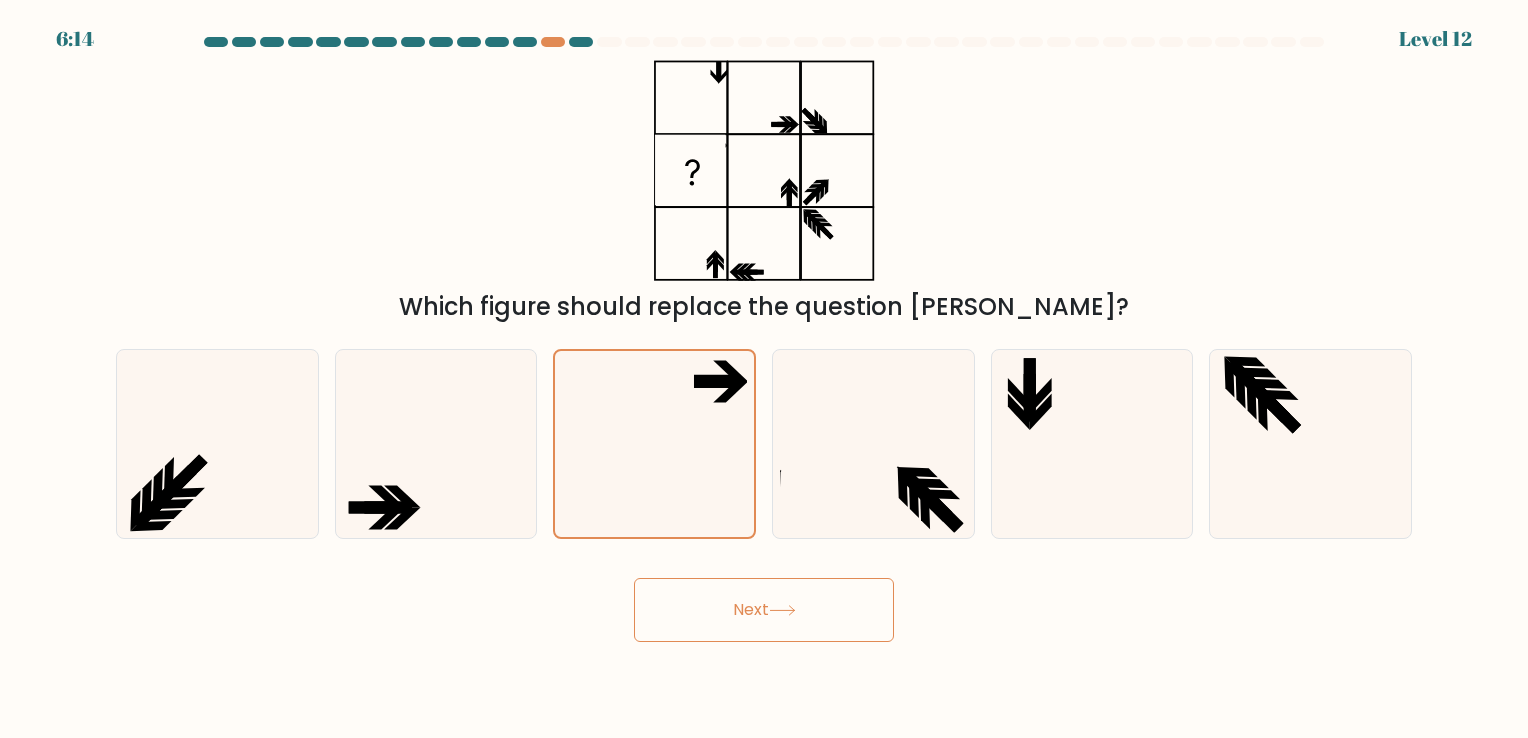 click 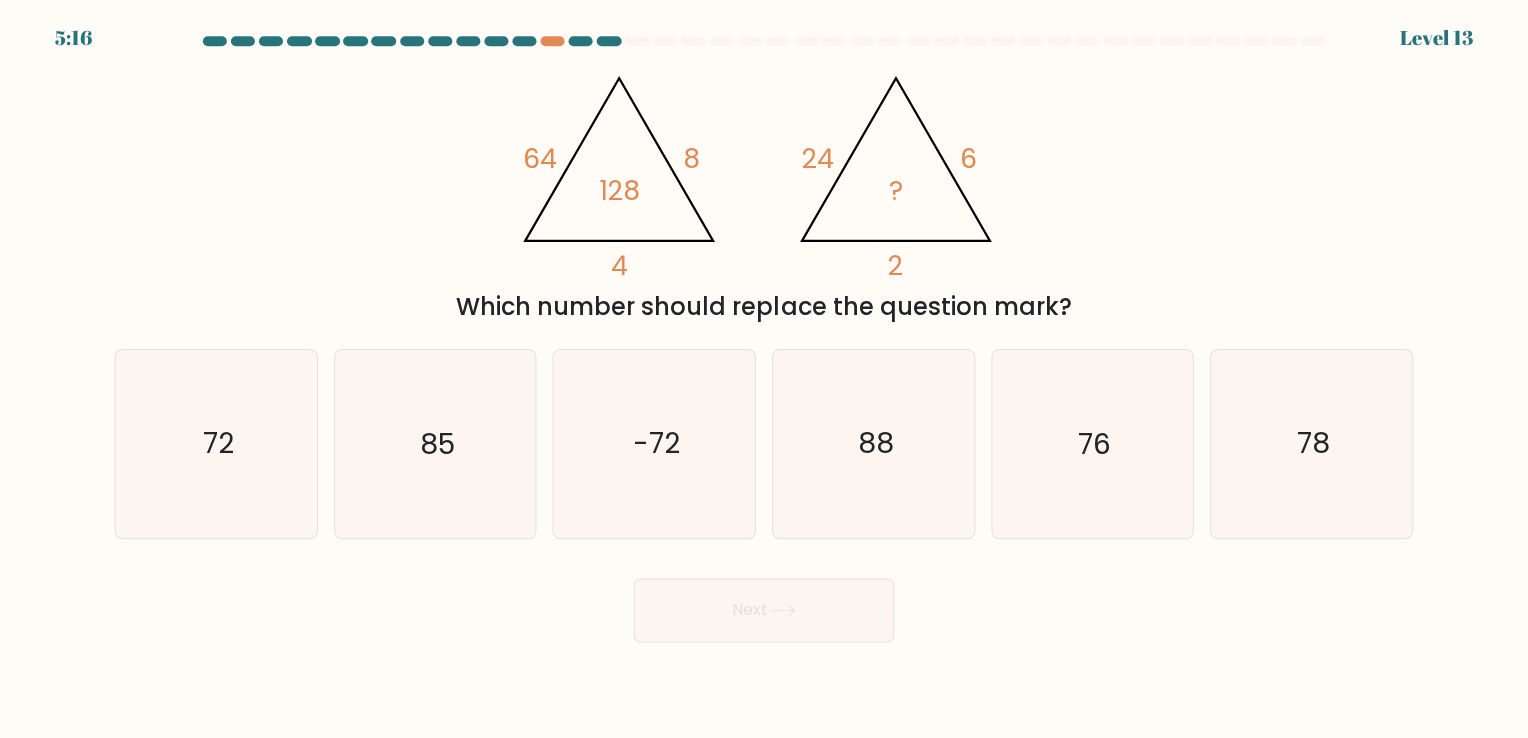 scroll, scrollTop: 0, scrollLeft: 0, axis: both 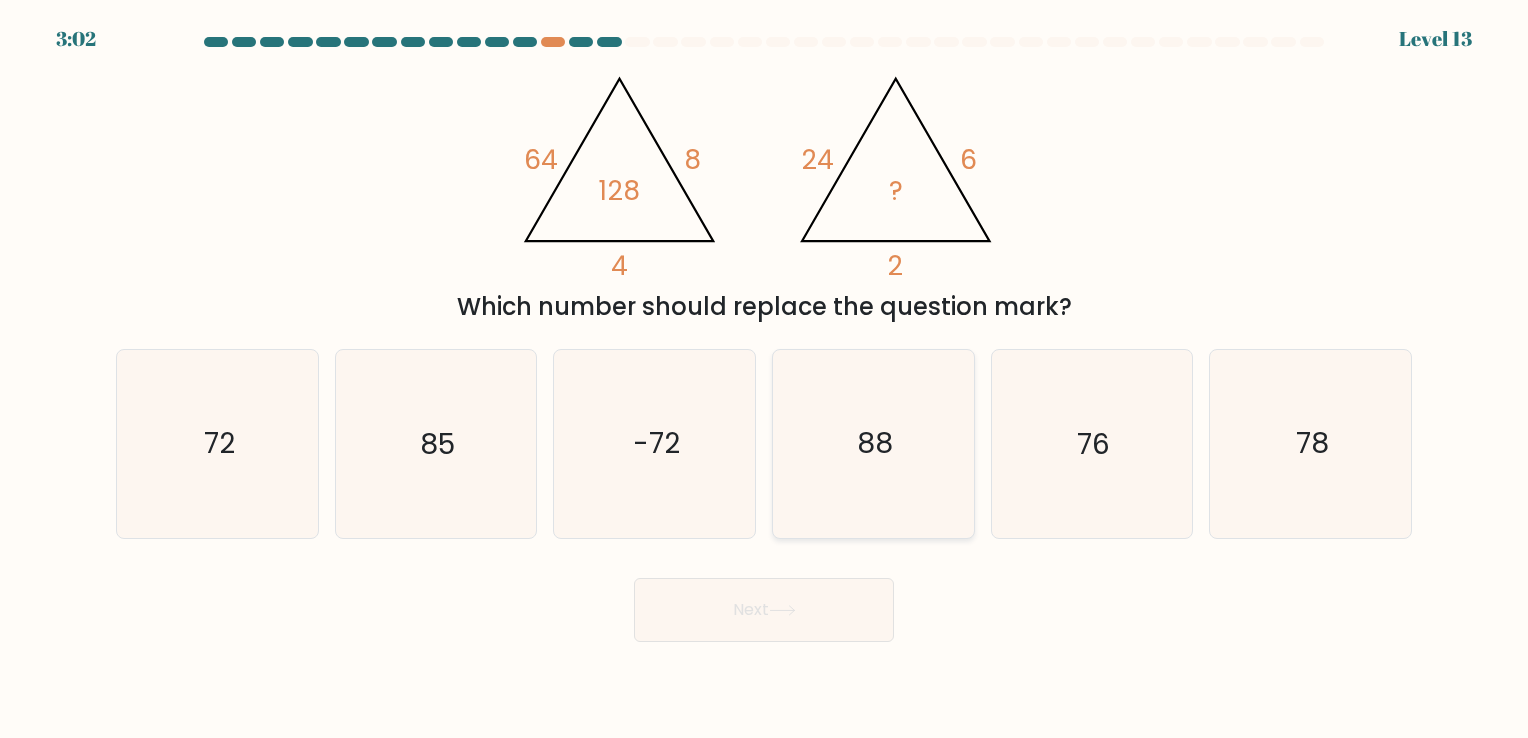 click on "88" 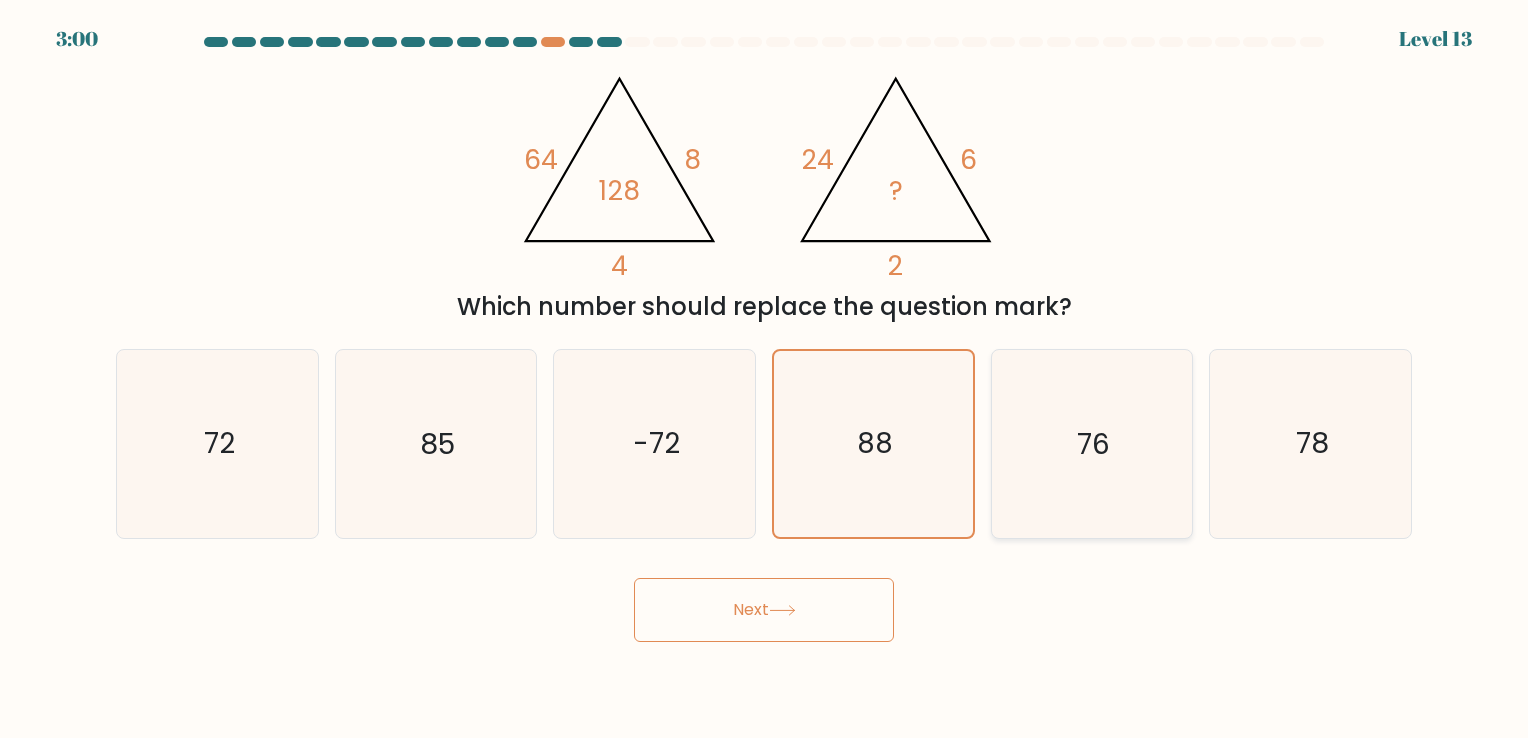 click on "76" 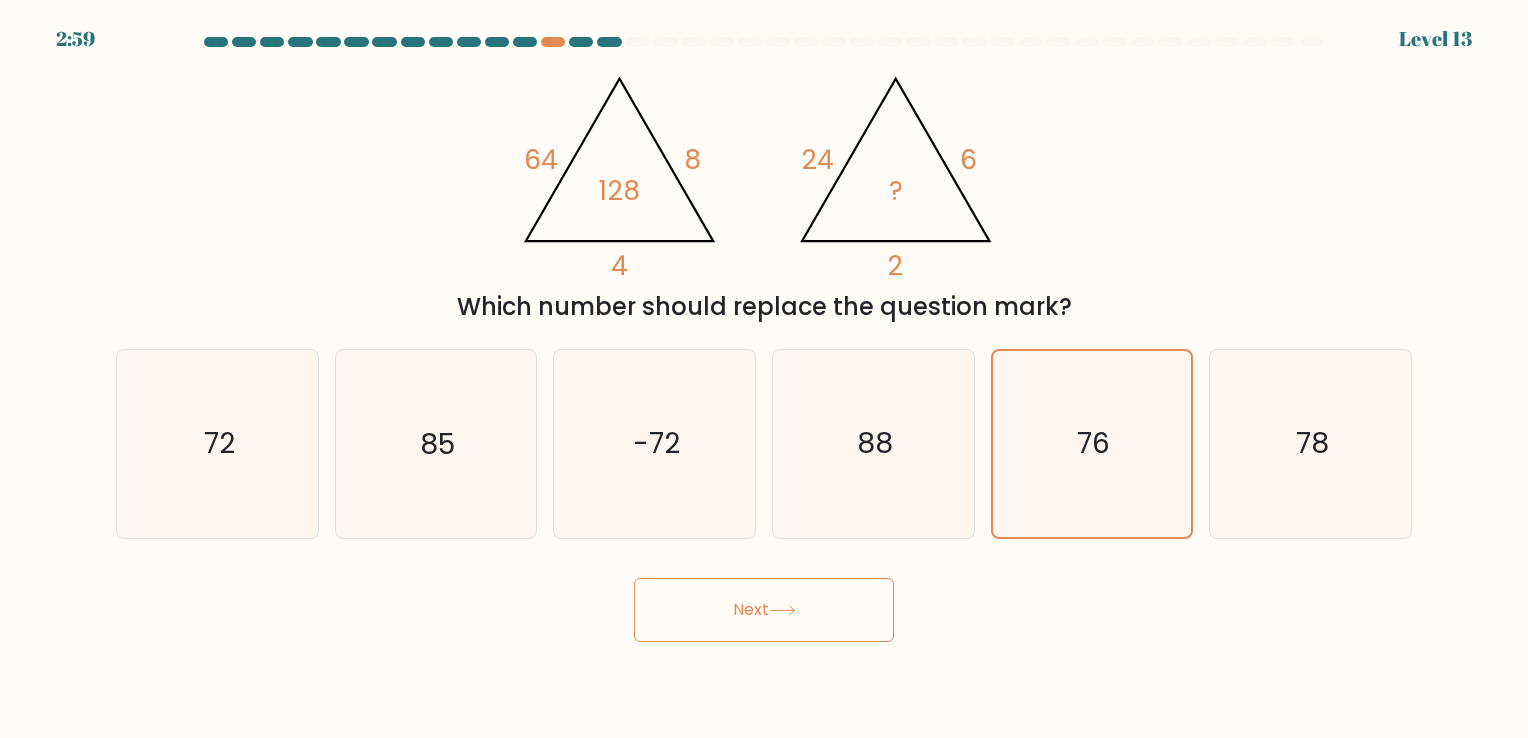 click on "Next" at bounding box center [764, 610] 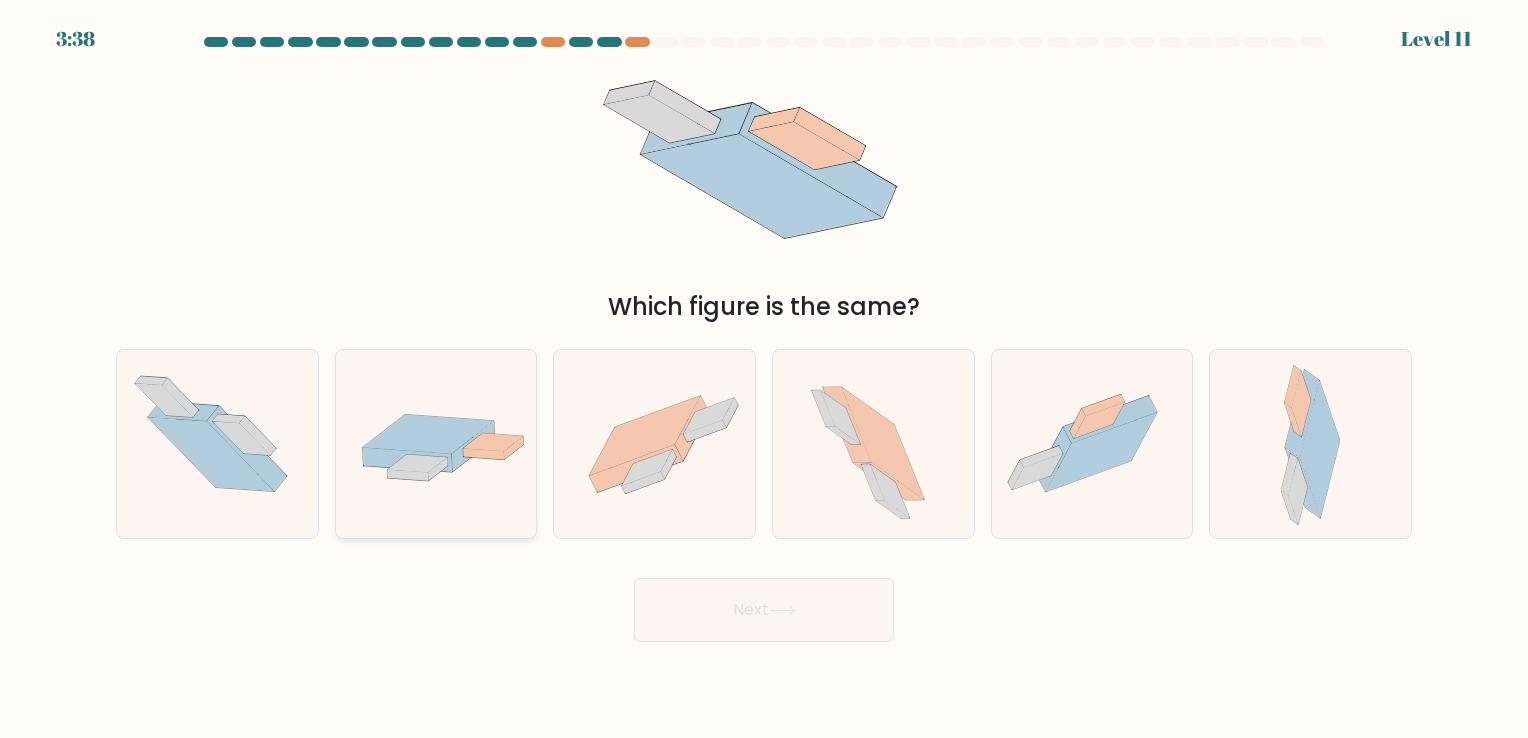 click 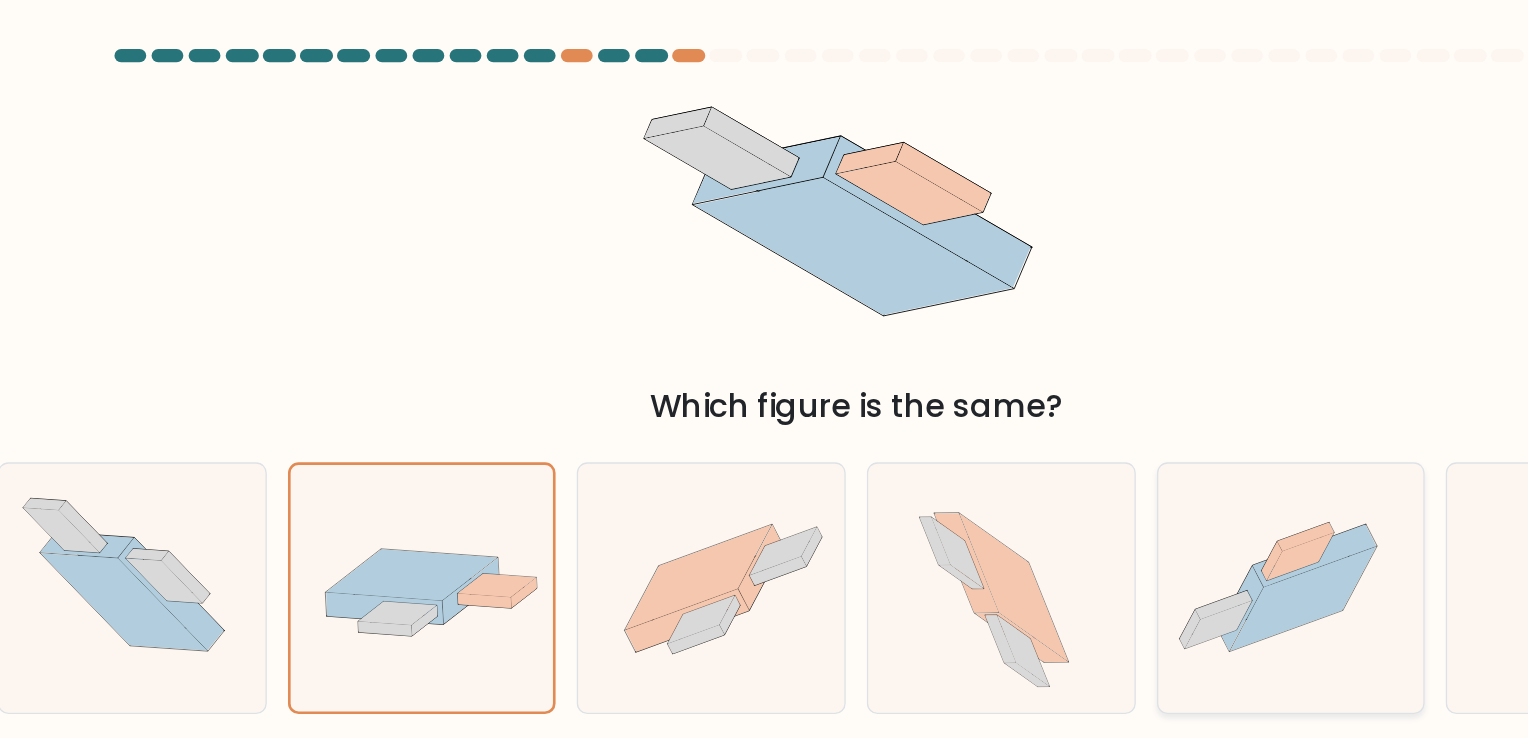 click 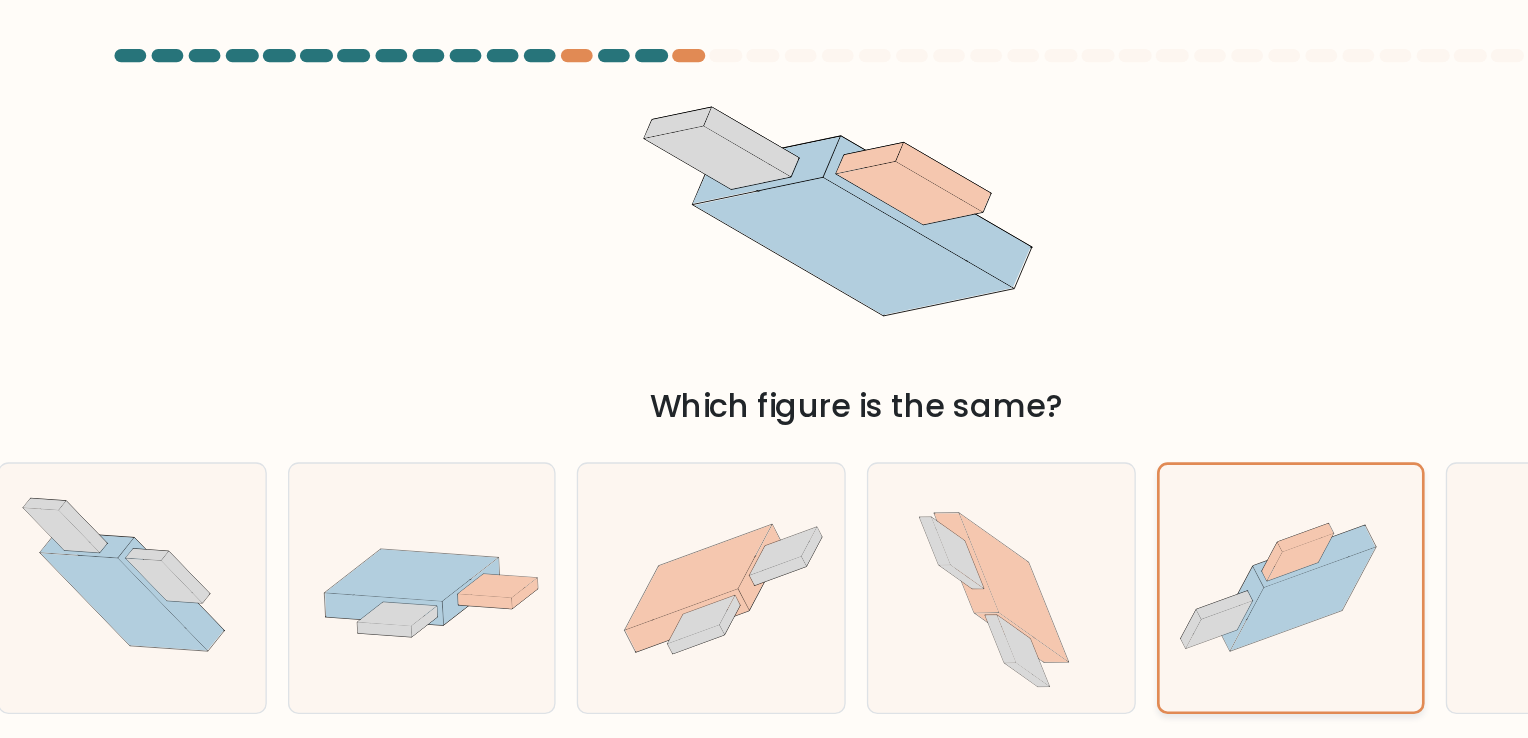 scroll, scrollTop: 0, scrollLeft: 0, axis: both 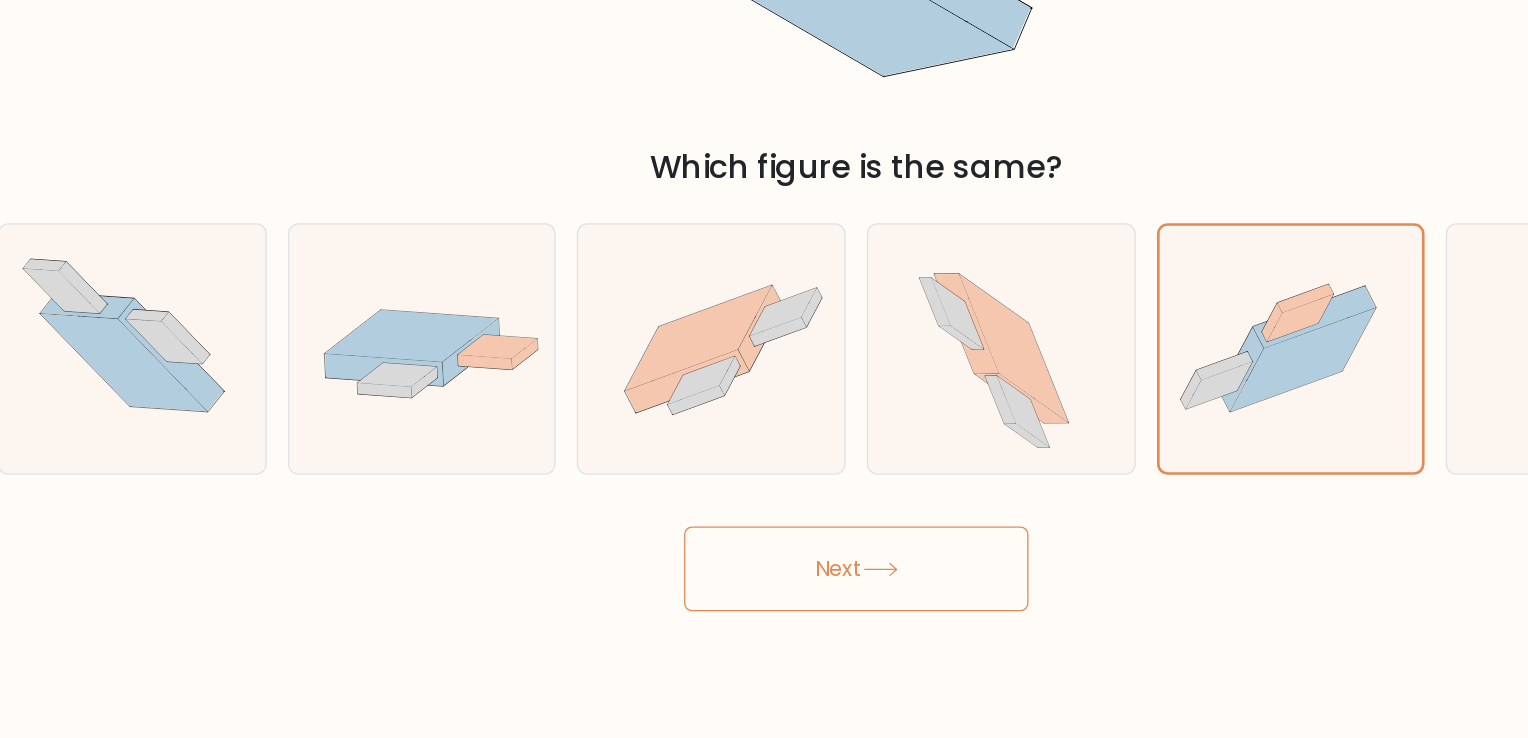 click on "Next" at bounding box center (764, 610) 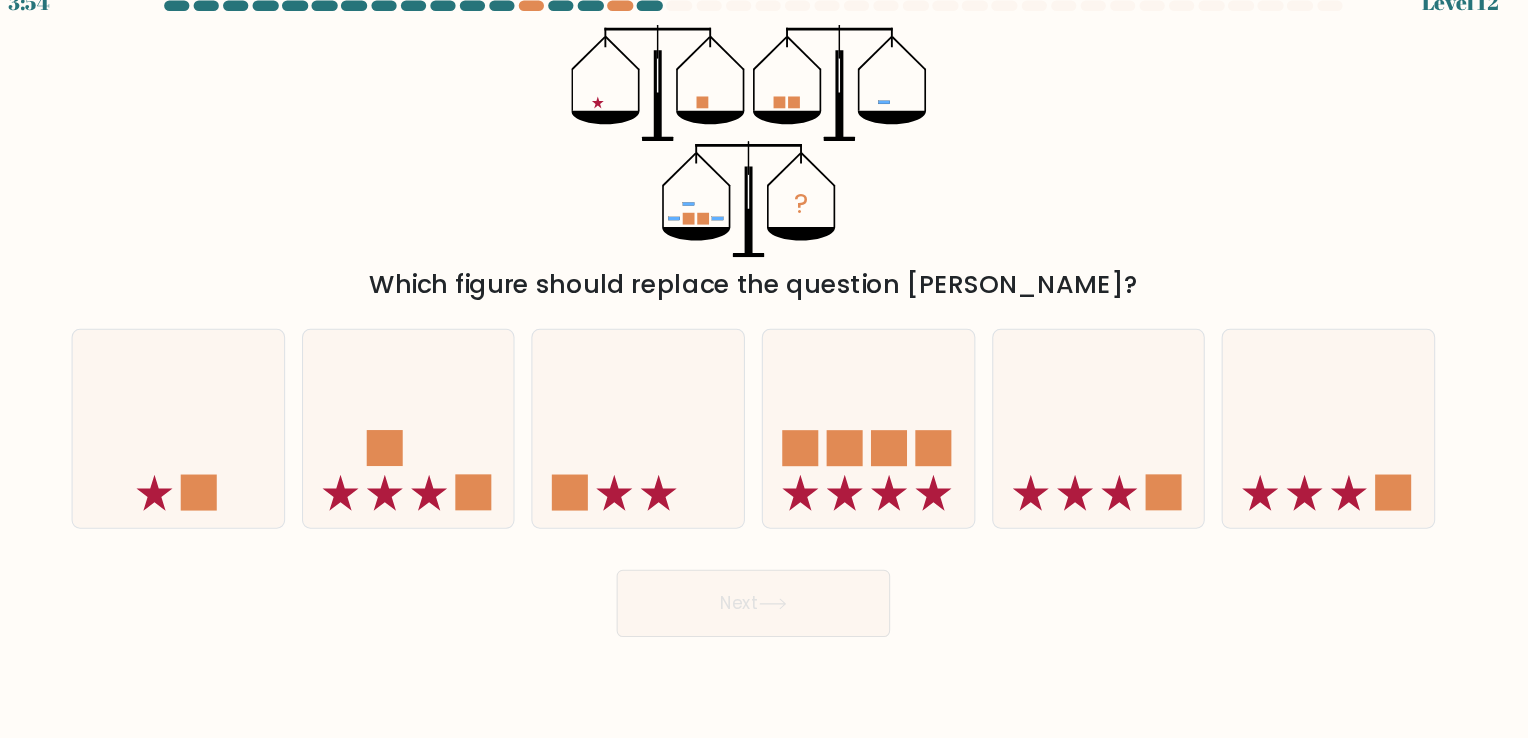 scroll, scrollTop: 0, scrollLeft: 0, axis: both 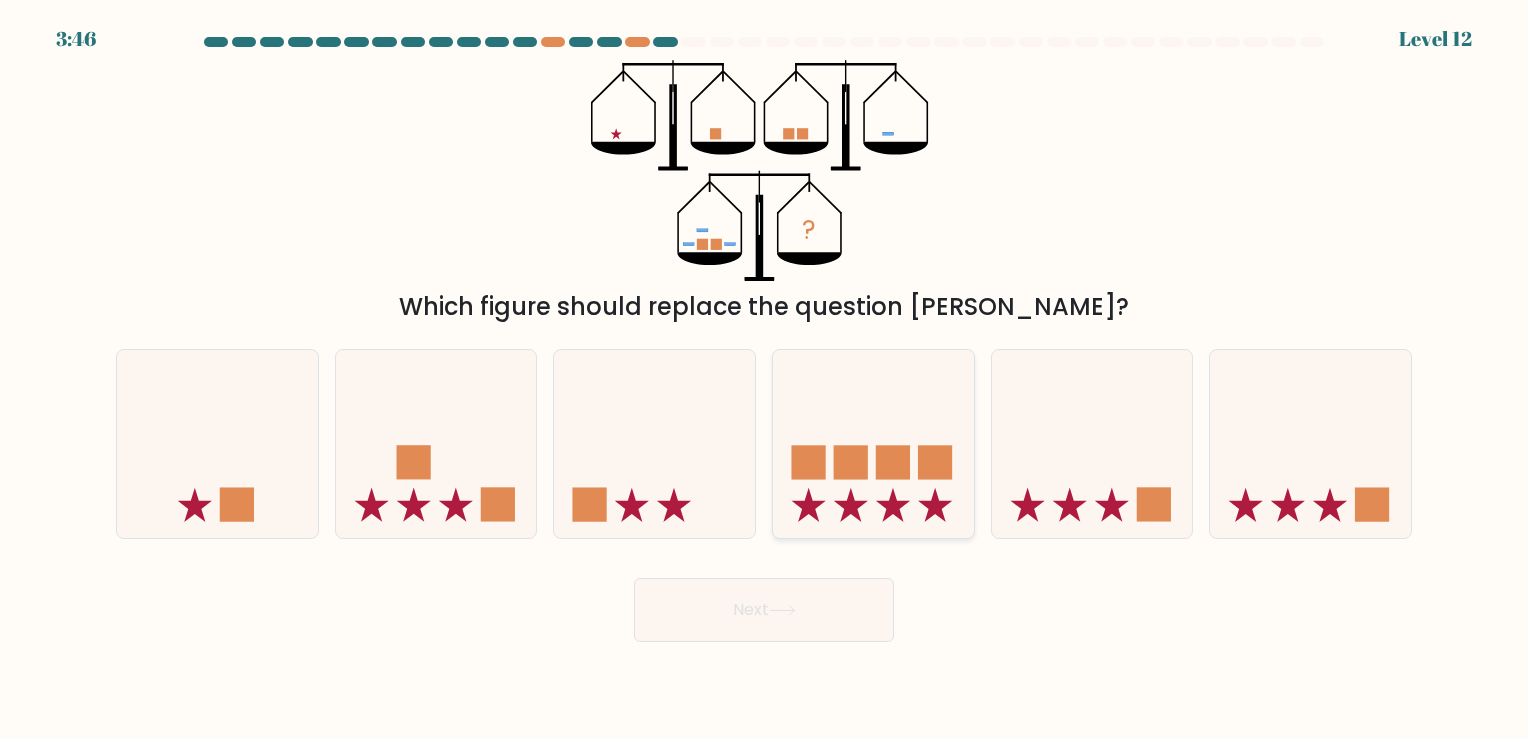 click 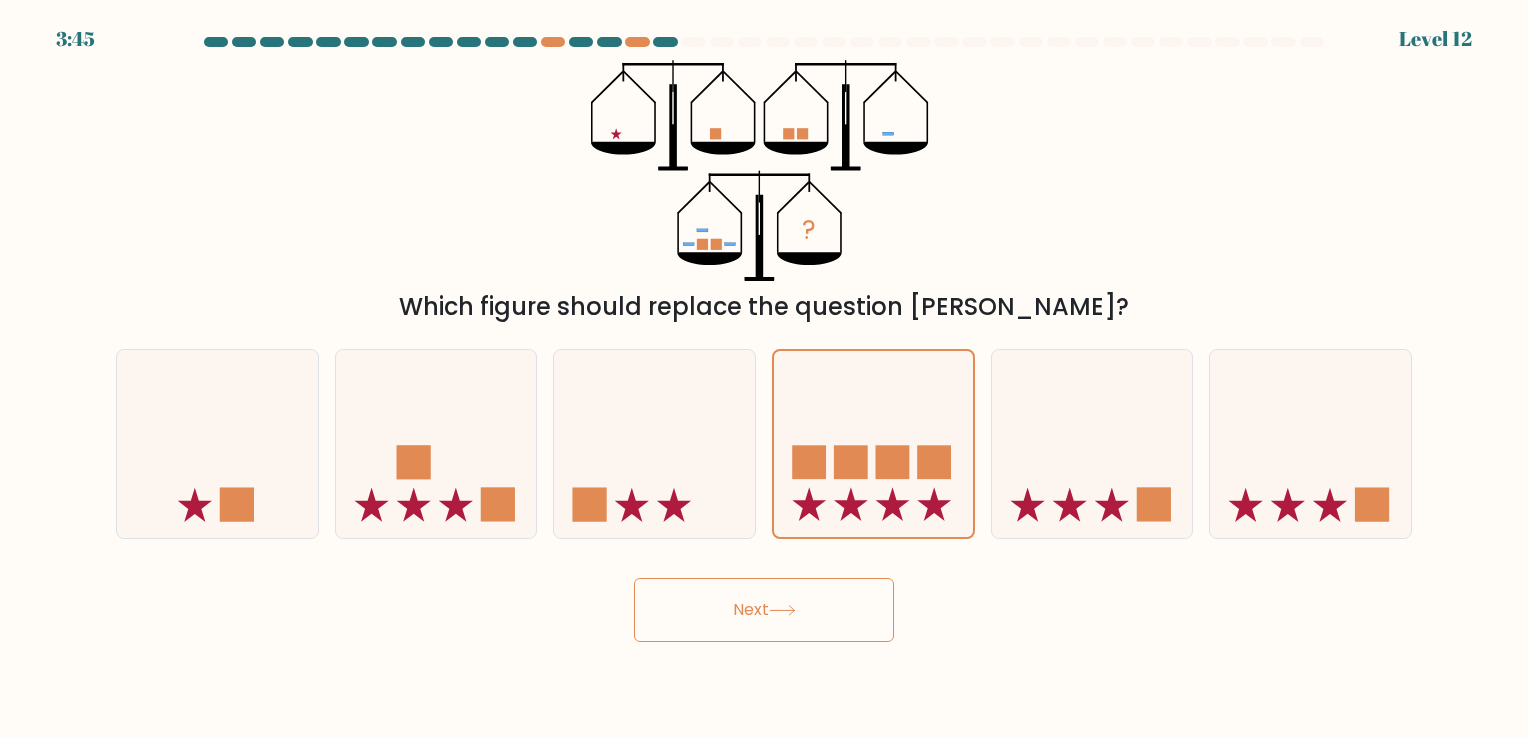 click 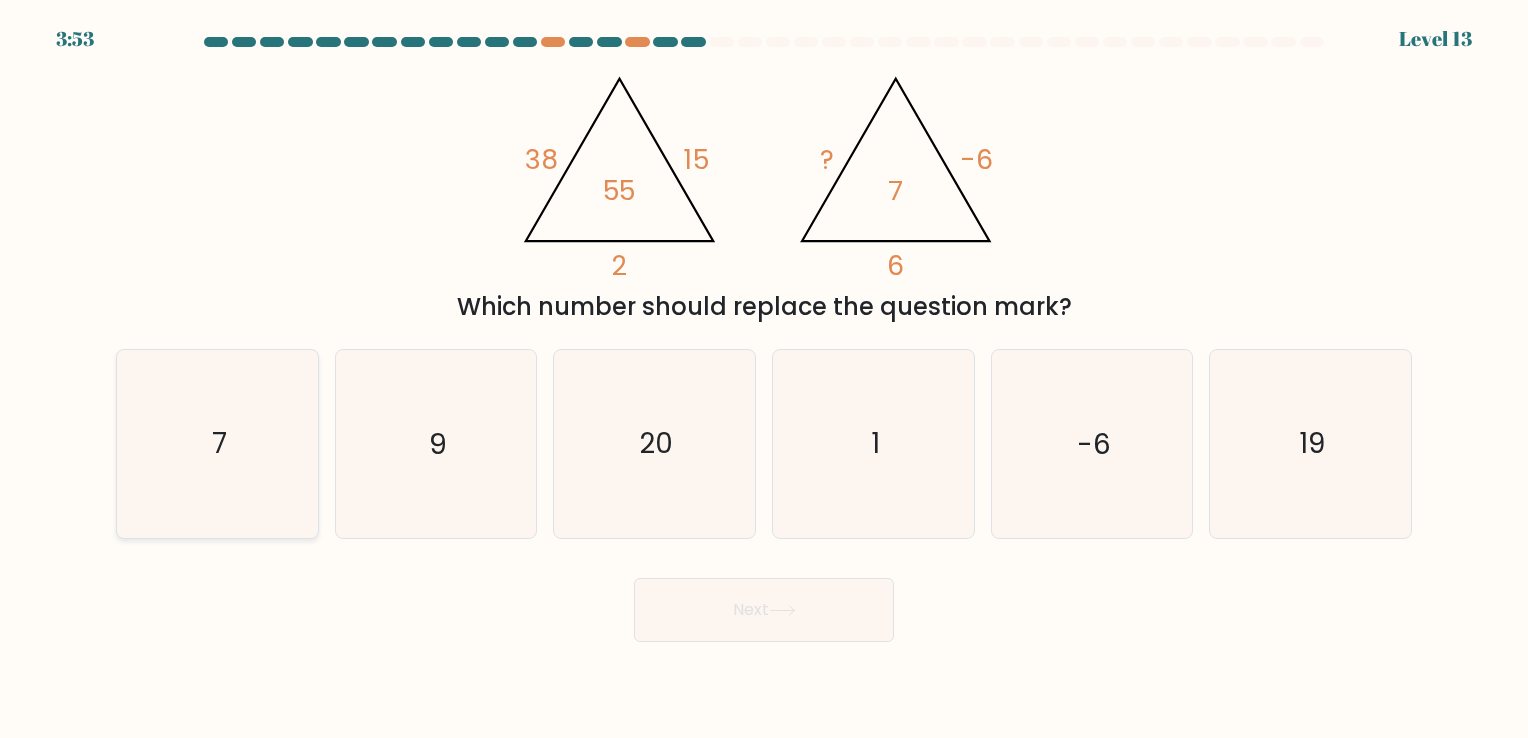 click on "7" 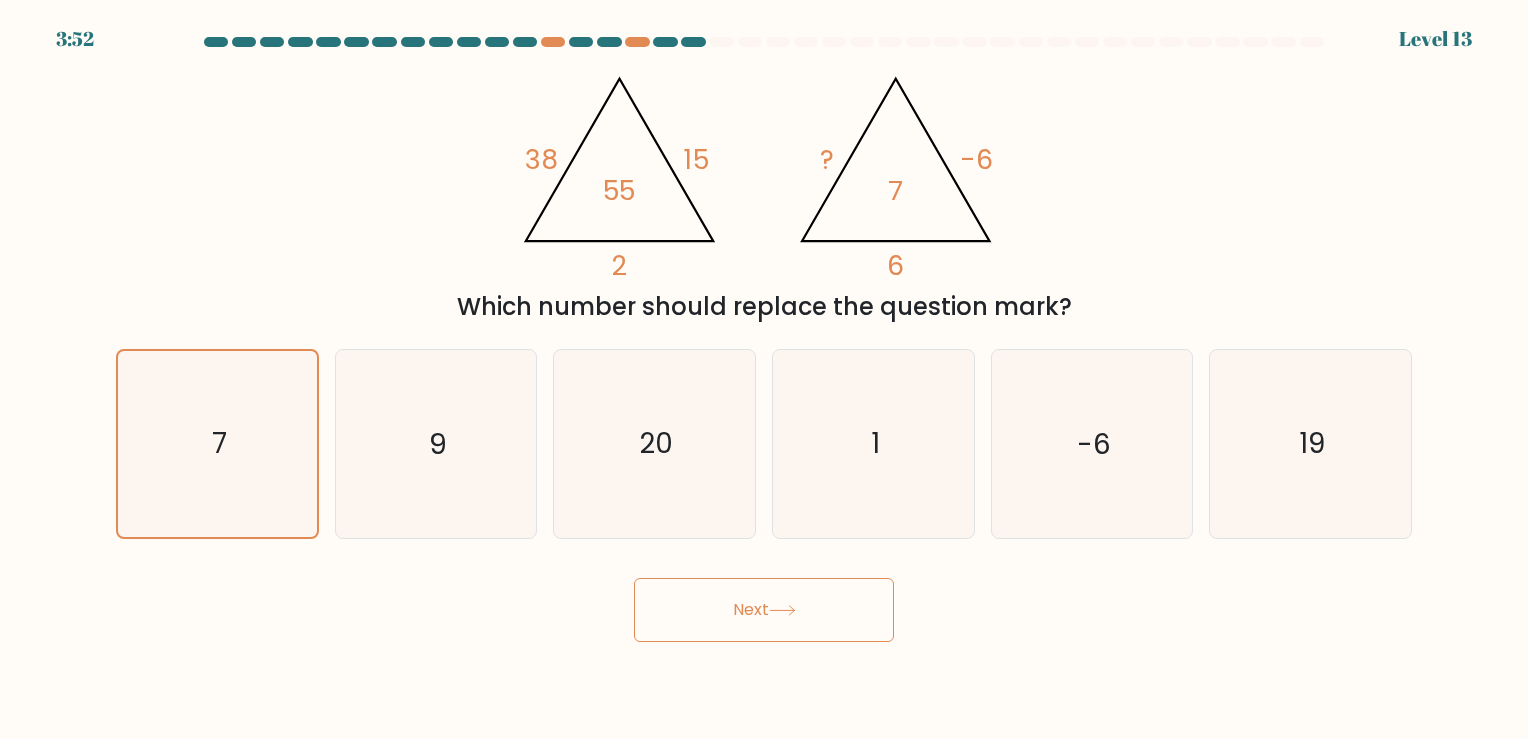 click on "Next" at bounding box center [764, 610] 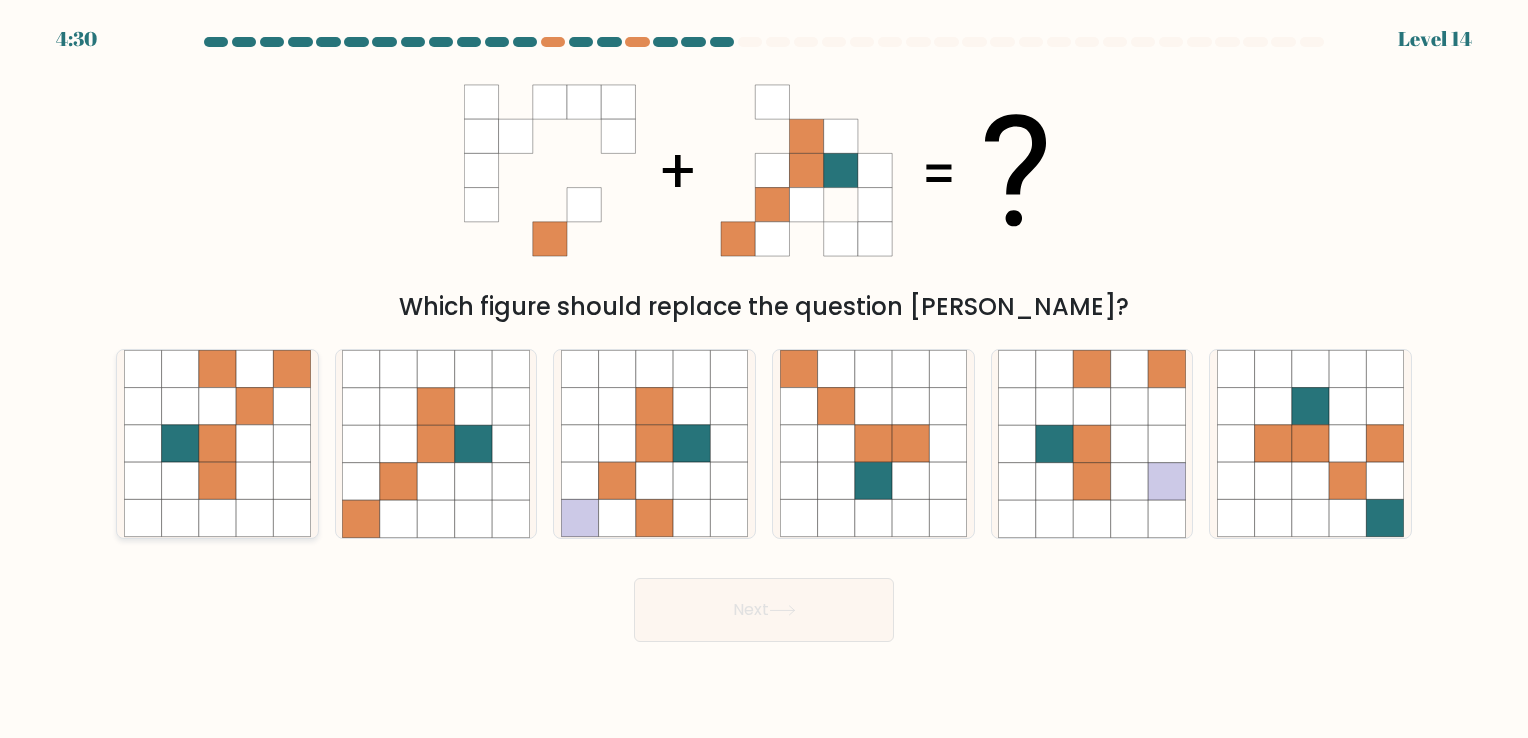 click 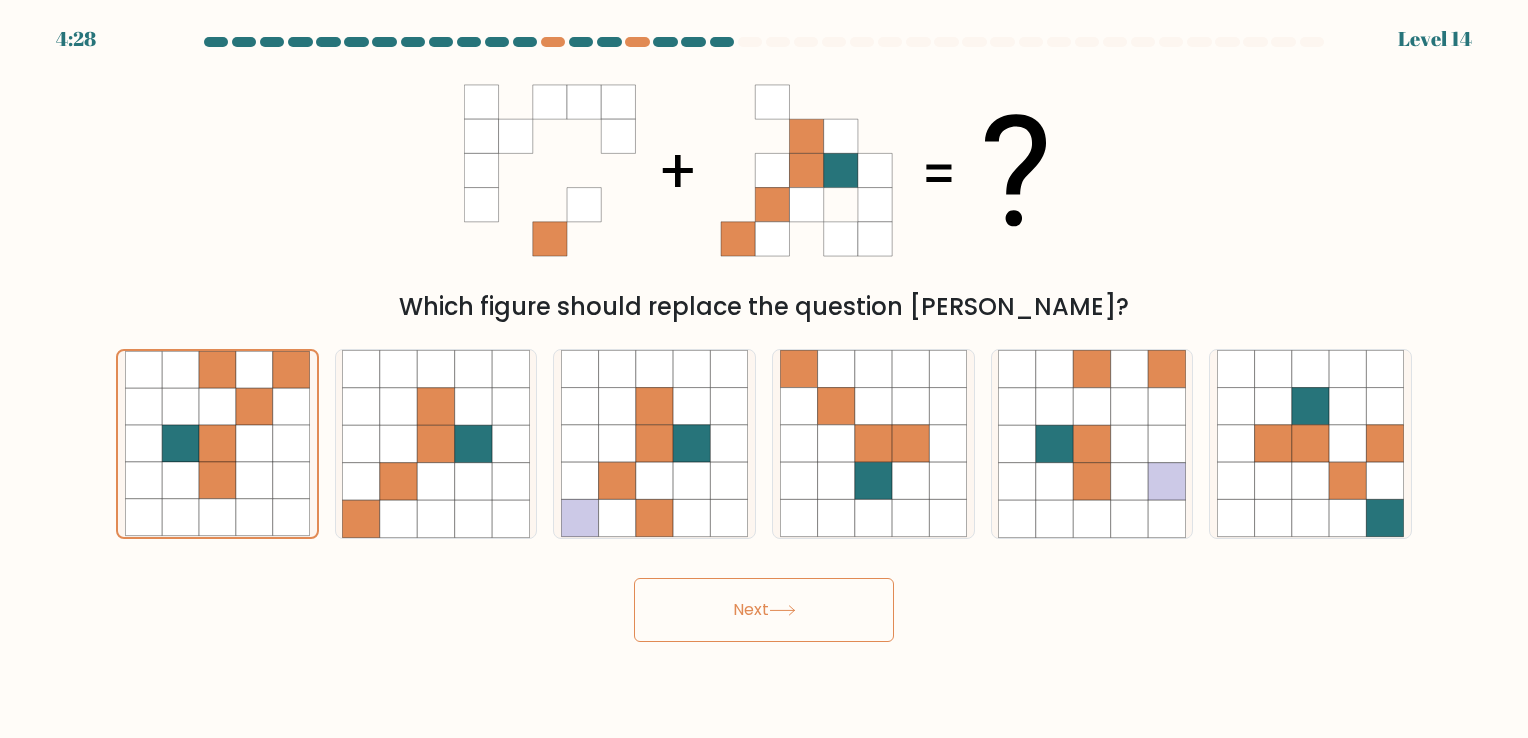 click 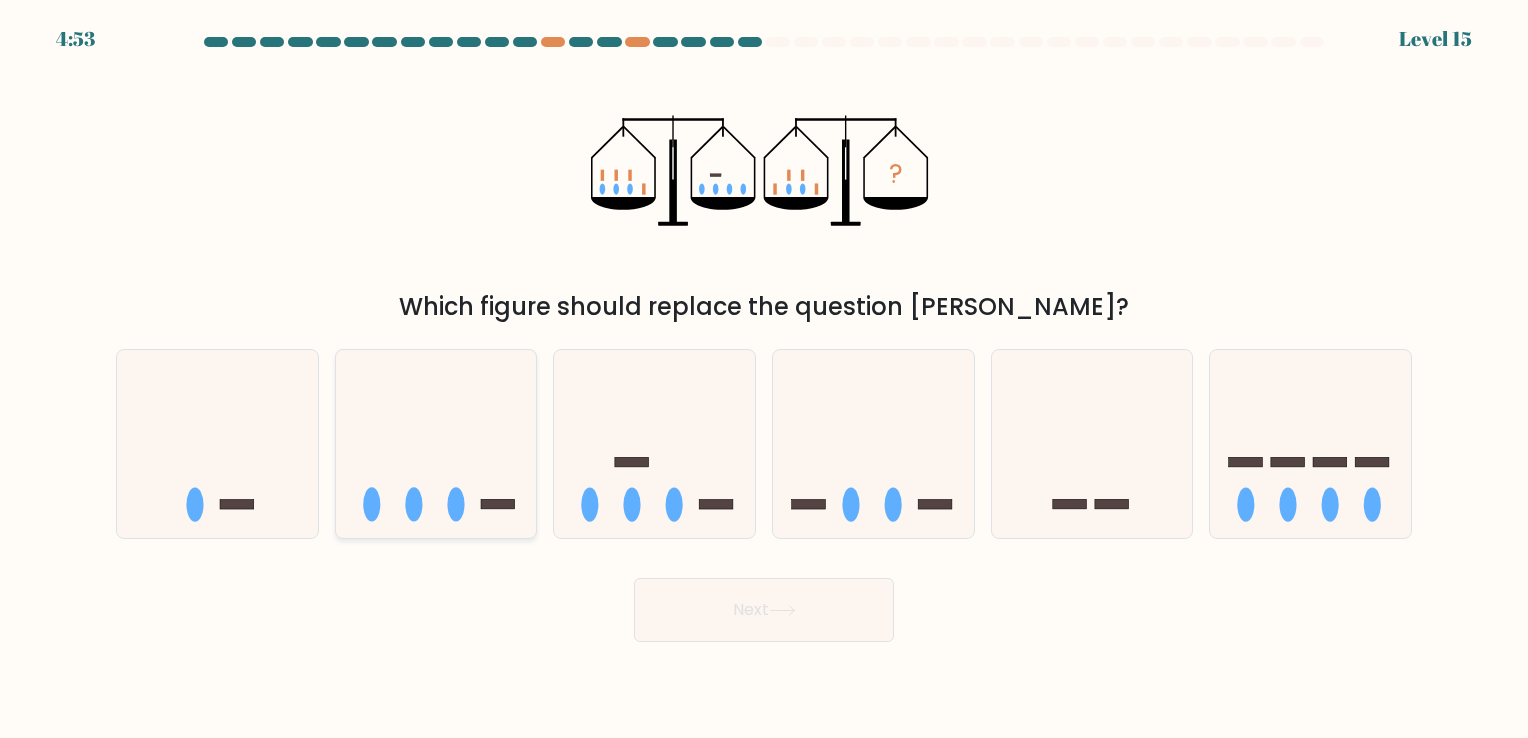 click 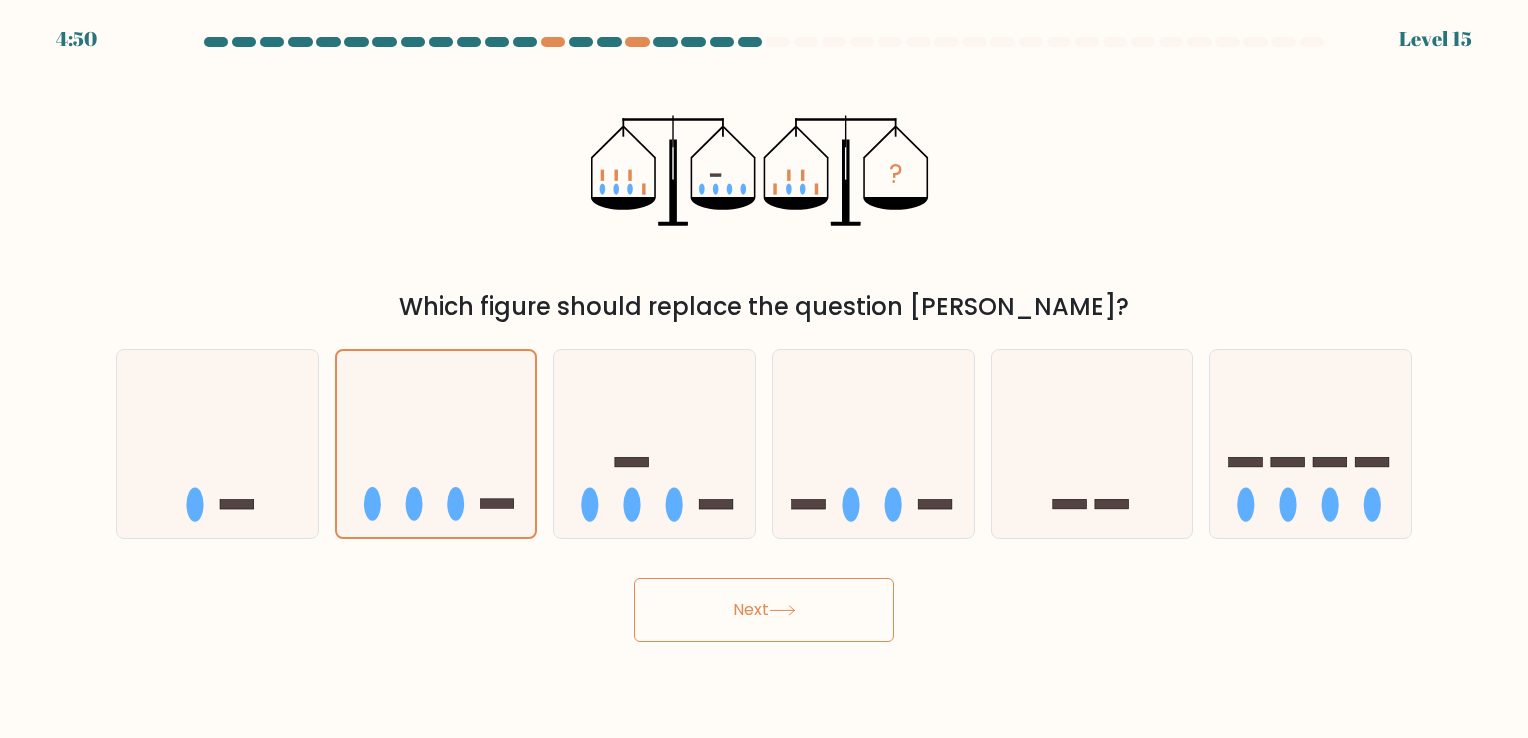 click on "Next" at bounding box center [764, 610] 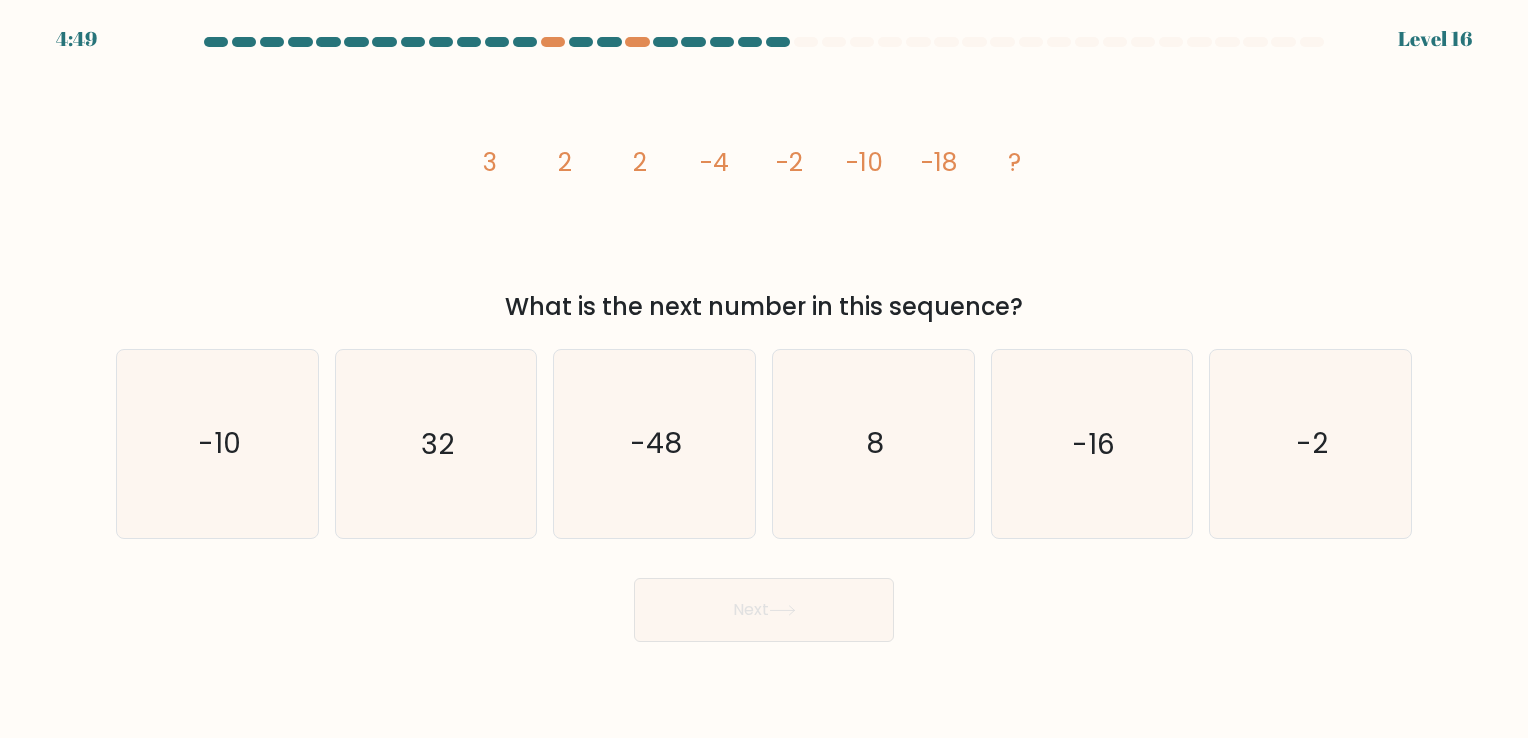 scroll, scrollTop: 0, scrollLeft: 0, axis: both 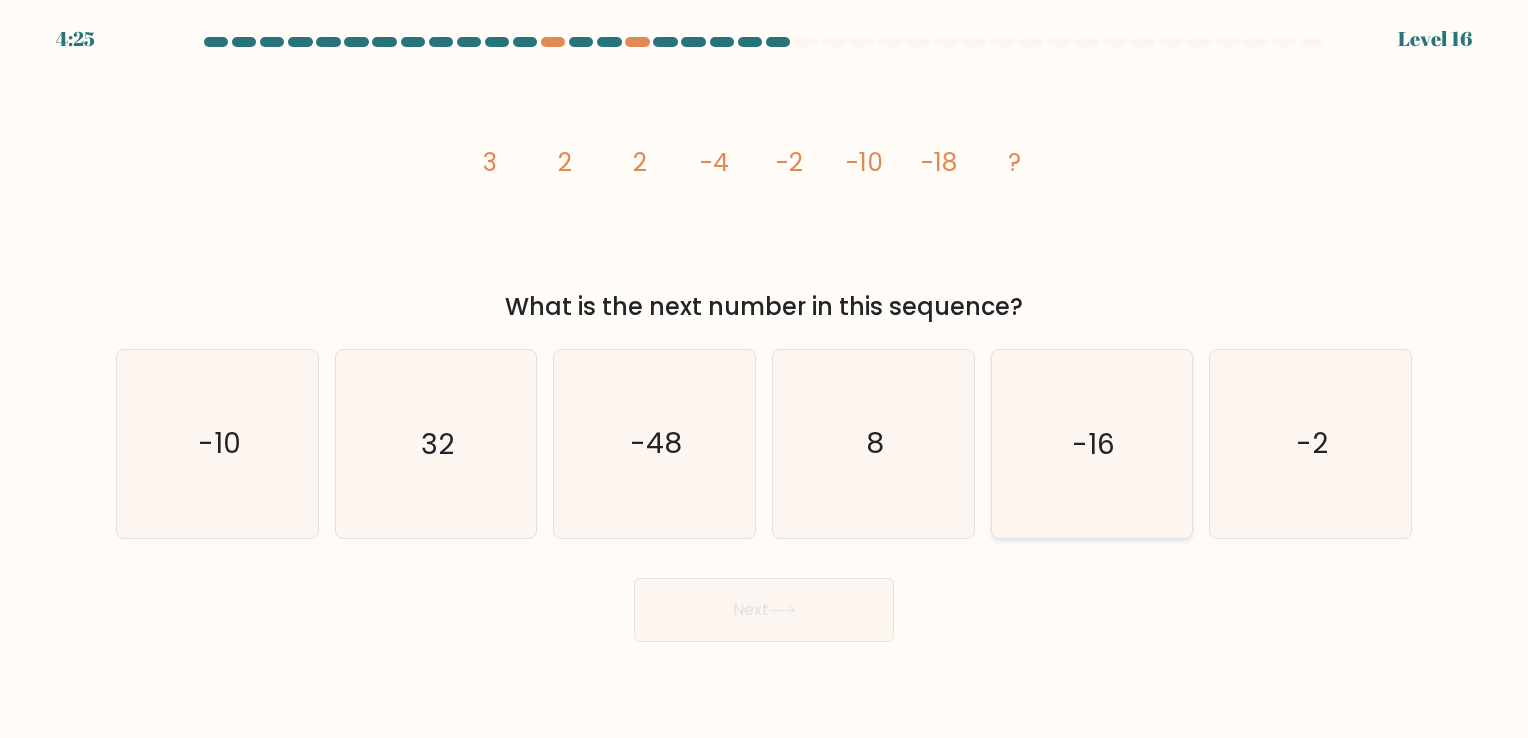 click on "-16" 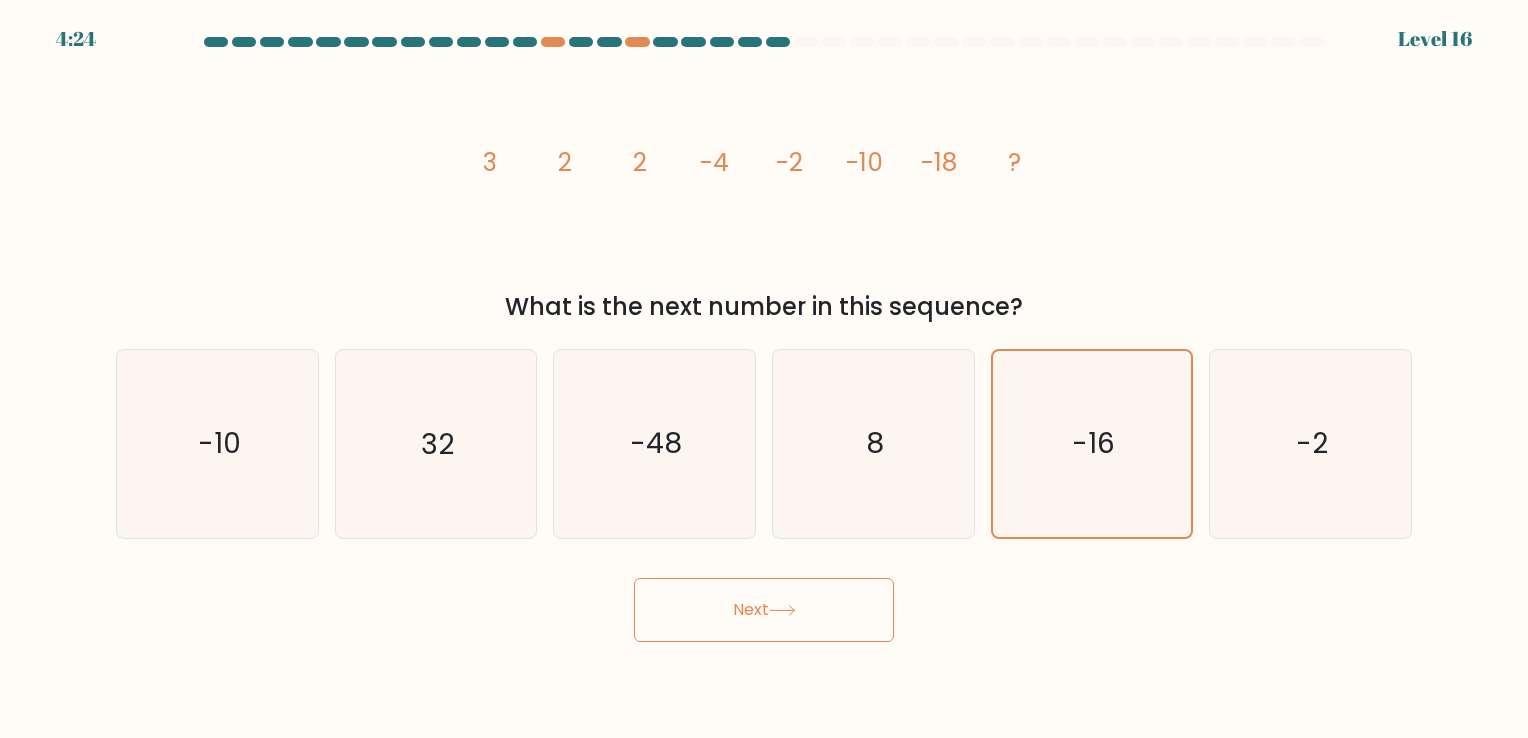 click on "Next" at bounding box center (764, 610) 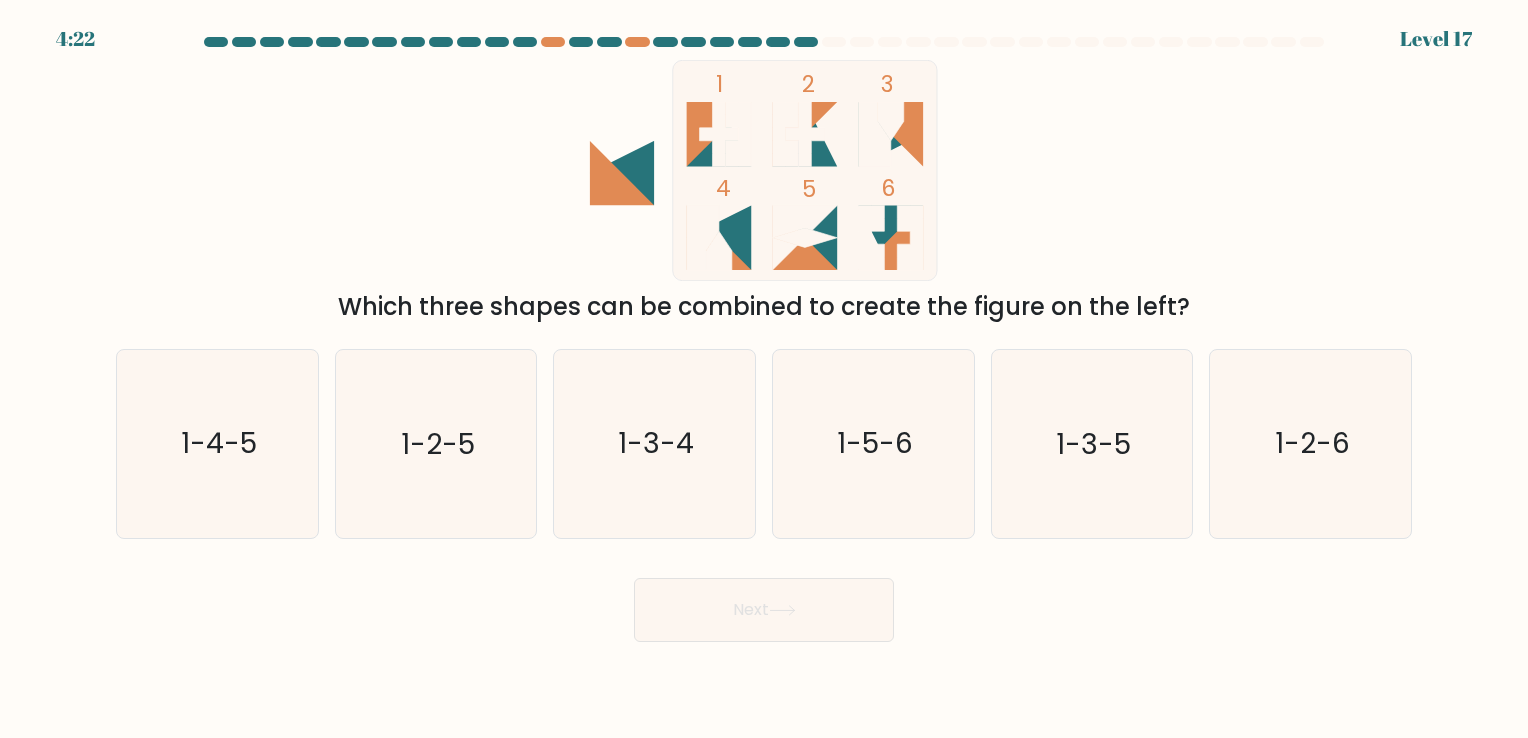 scroll, scrollTop: 0, scrollLeft: 0, axis: both 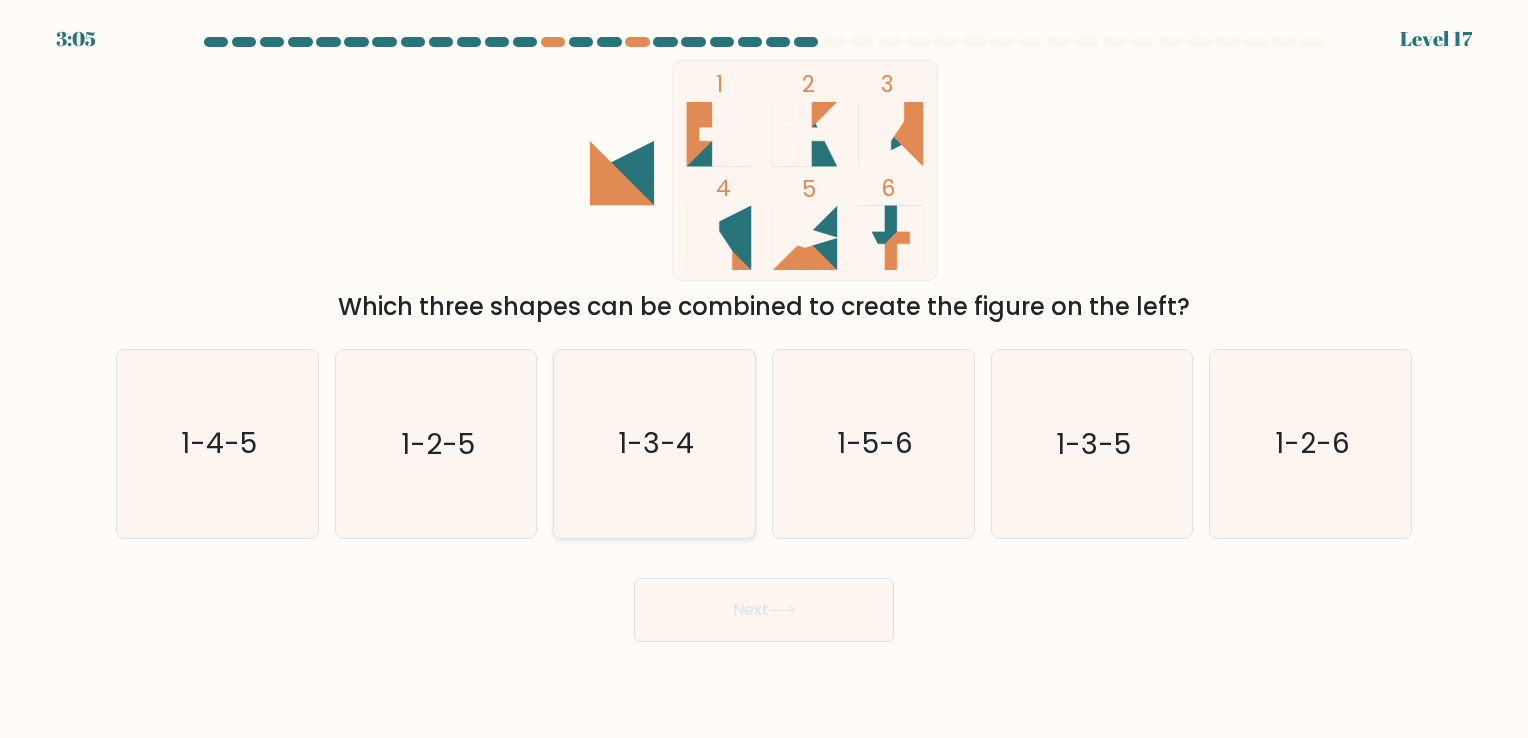 click on "1-3-4" 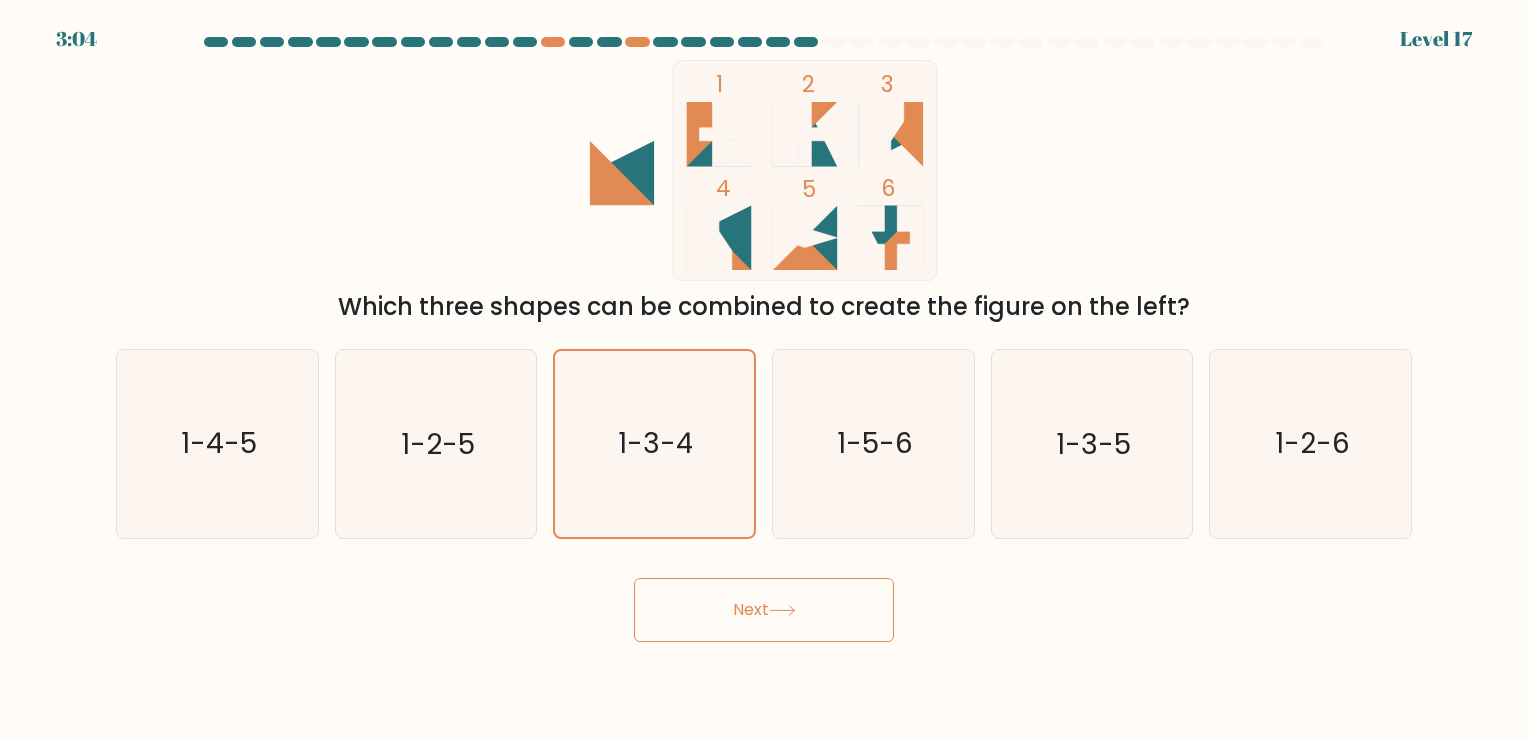 click on "Next" at bounding box center [764, 610] 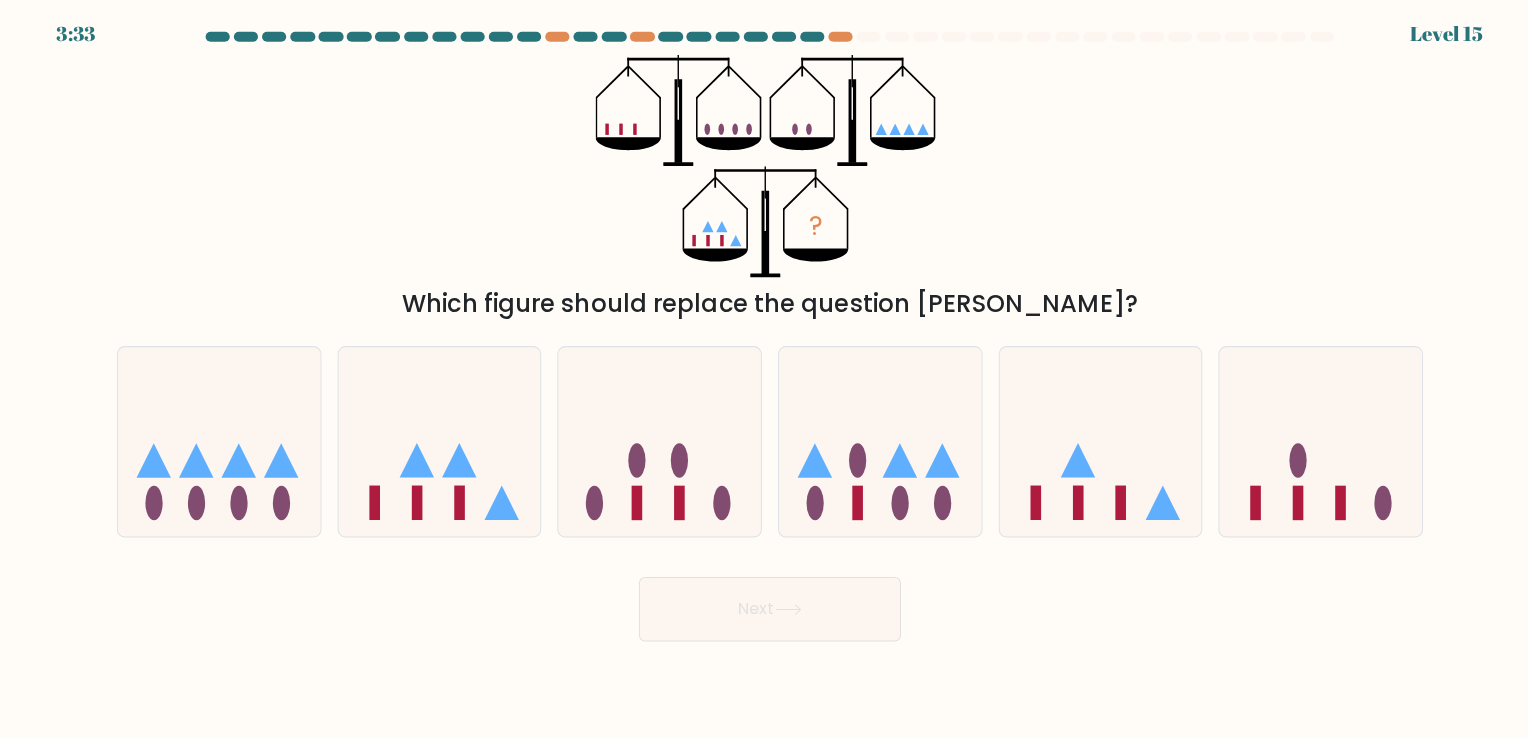 scroll, scrollTop: 0, scrollLeft: 0, axis: both 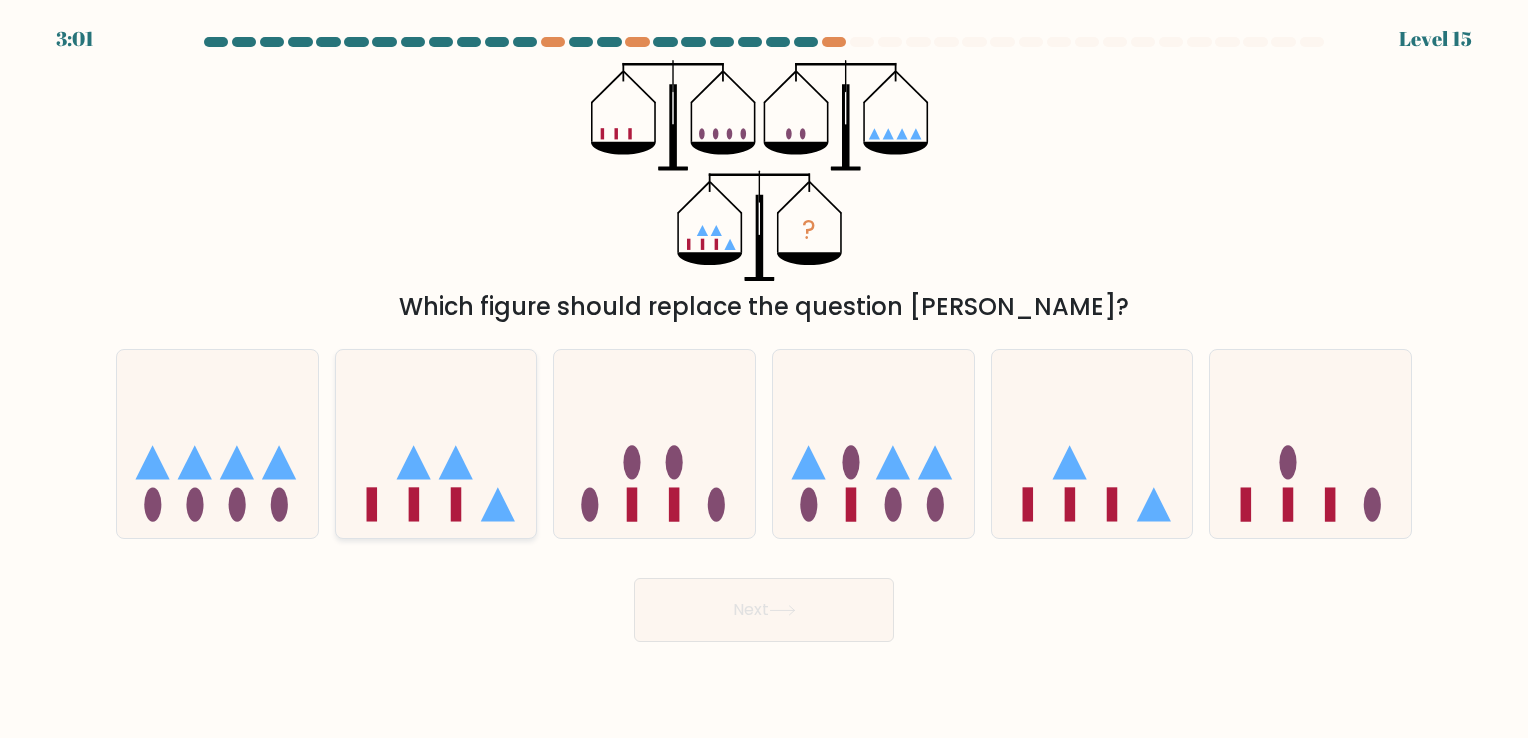 click 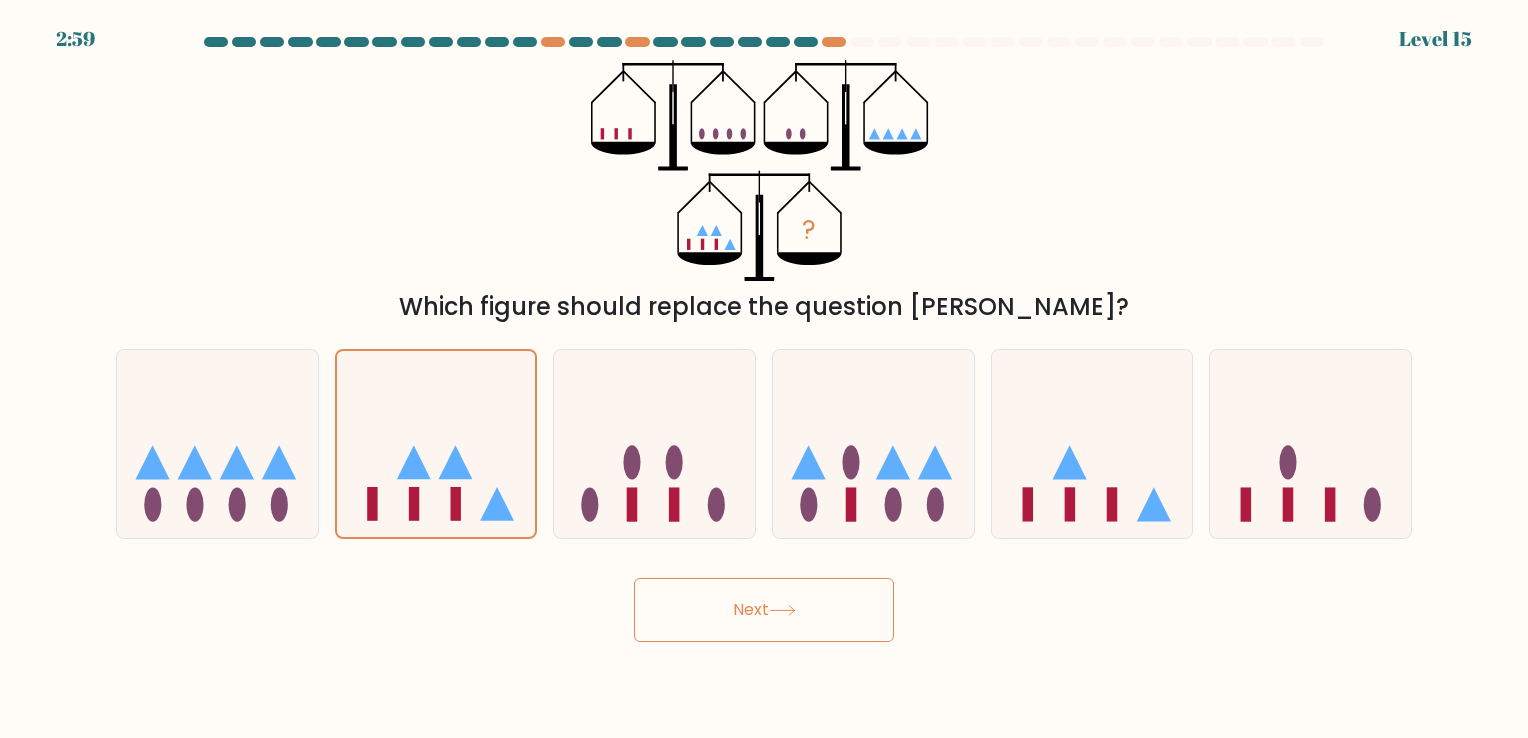 click on "Next" at bounding box center [764, 610] 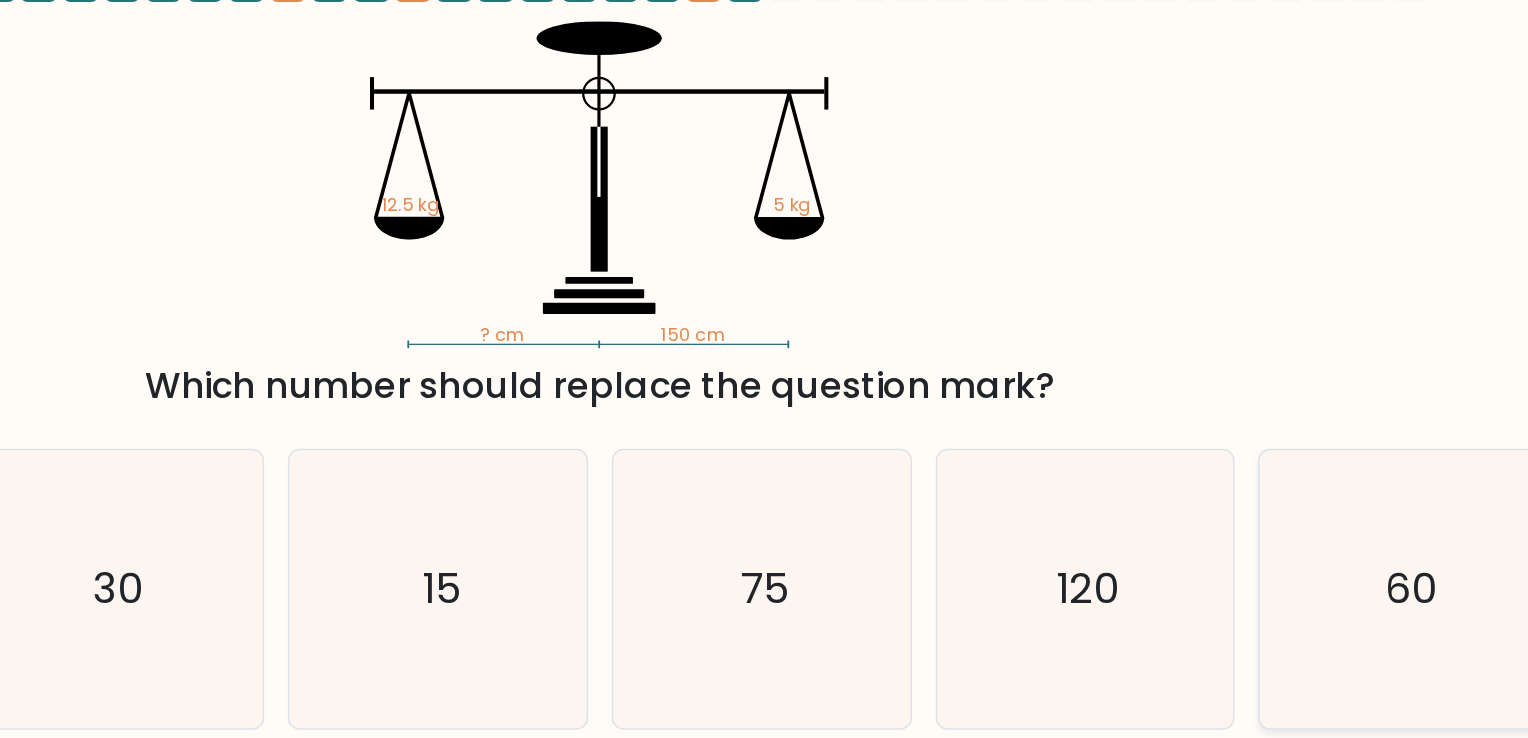 click on "60" 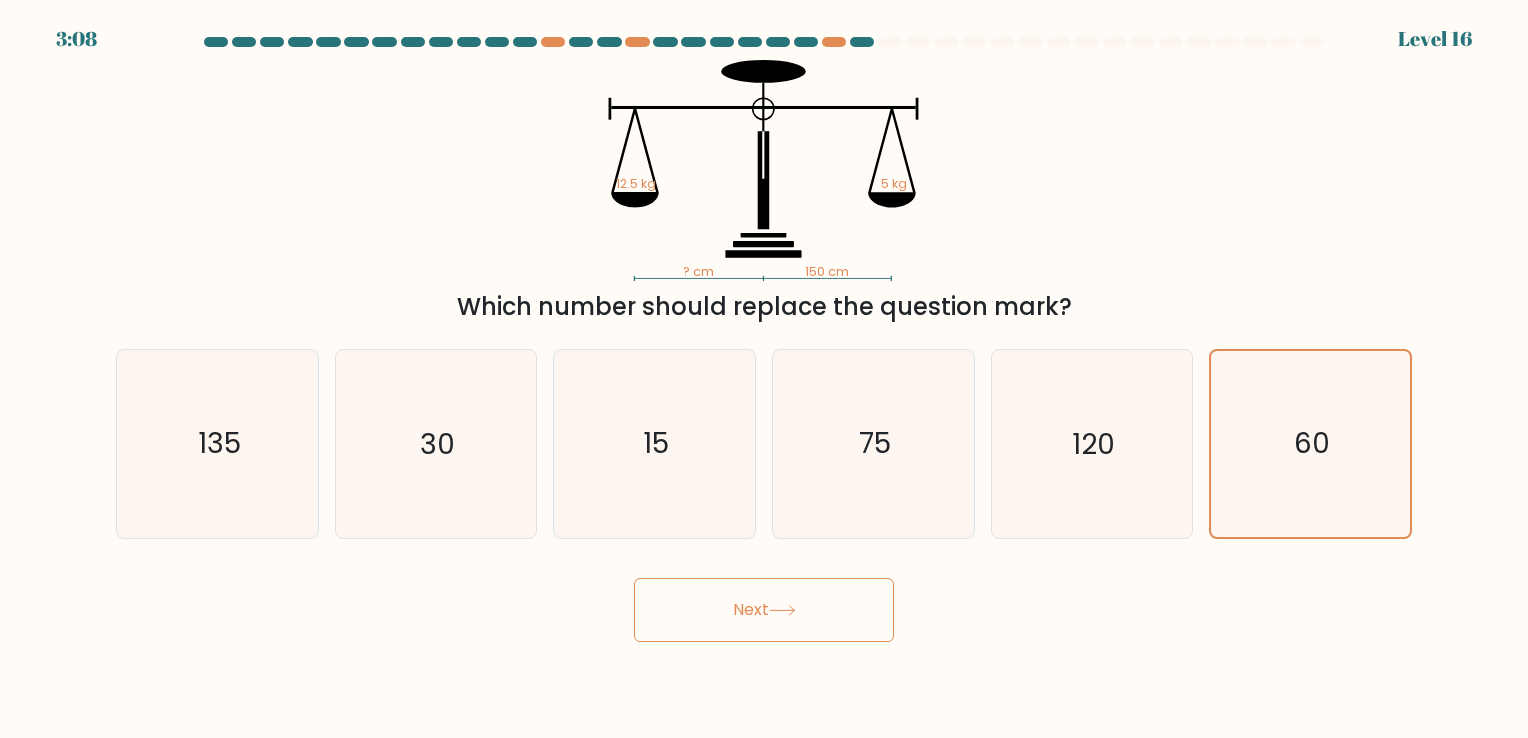 click on "Next" at bounding box center (764, 610) 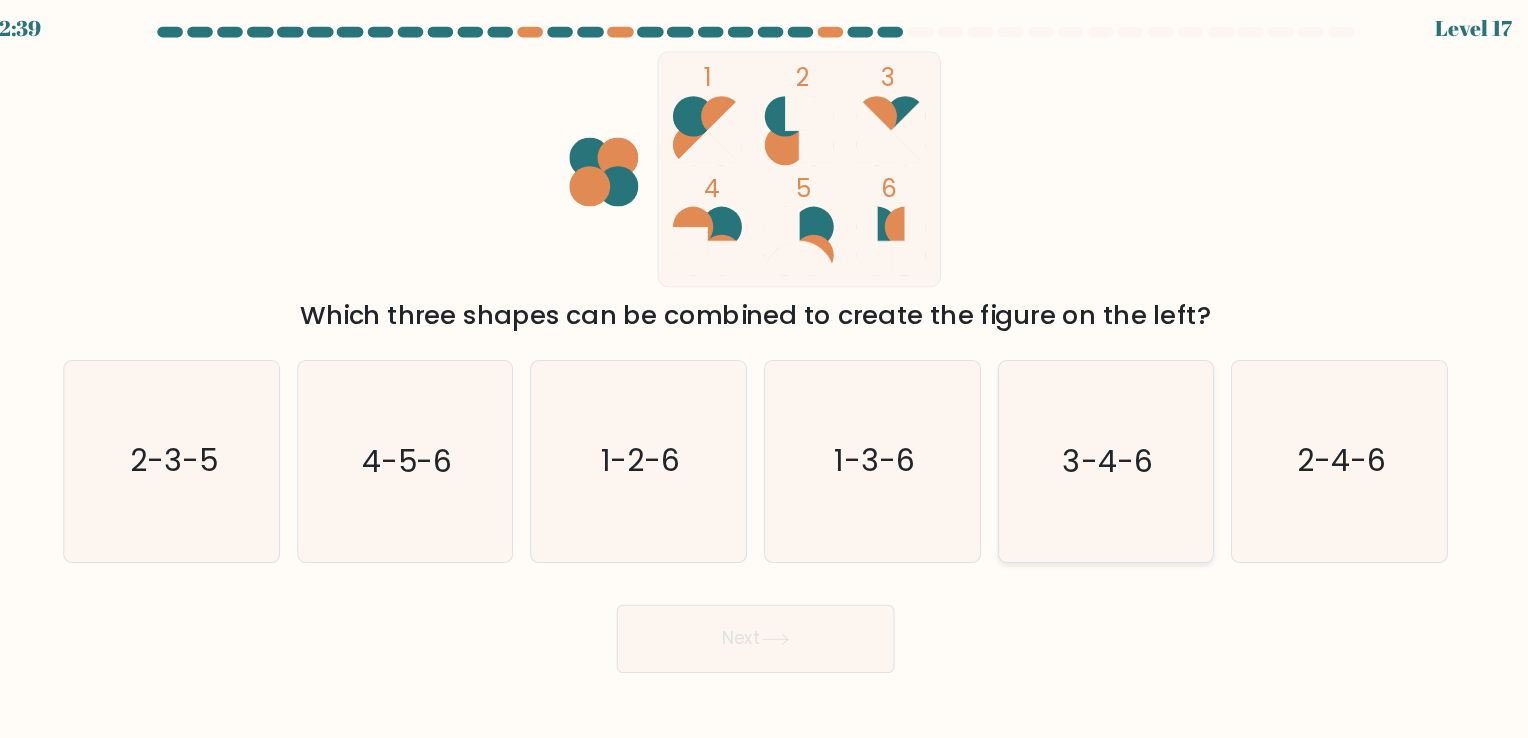 click on "3-4-6" 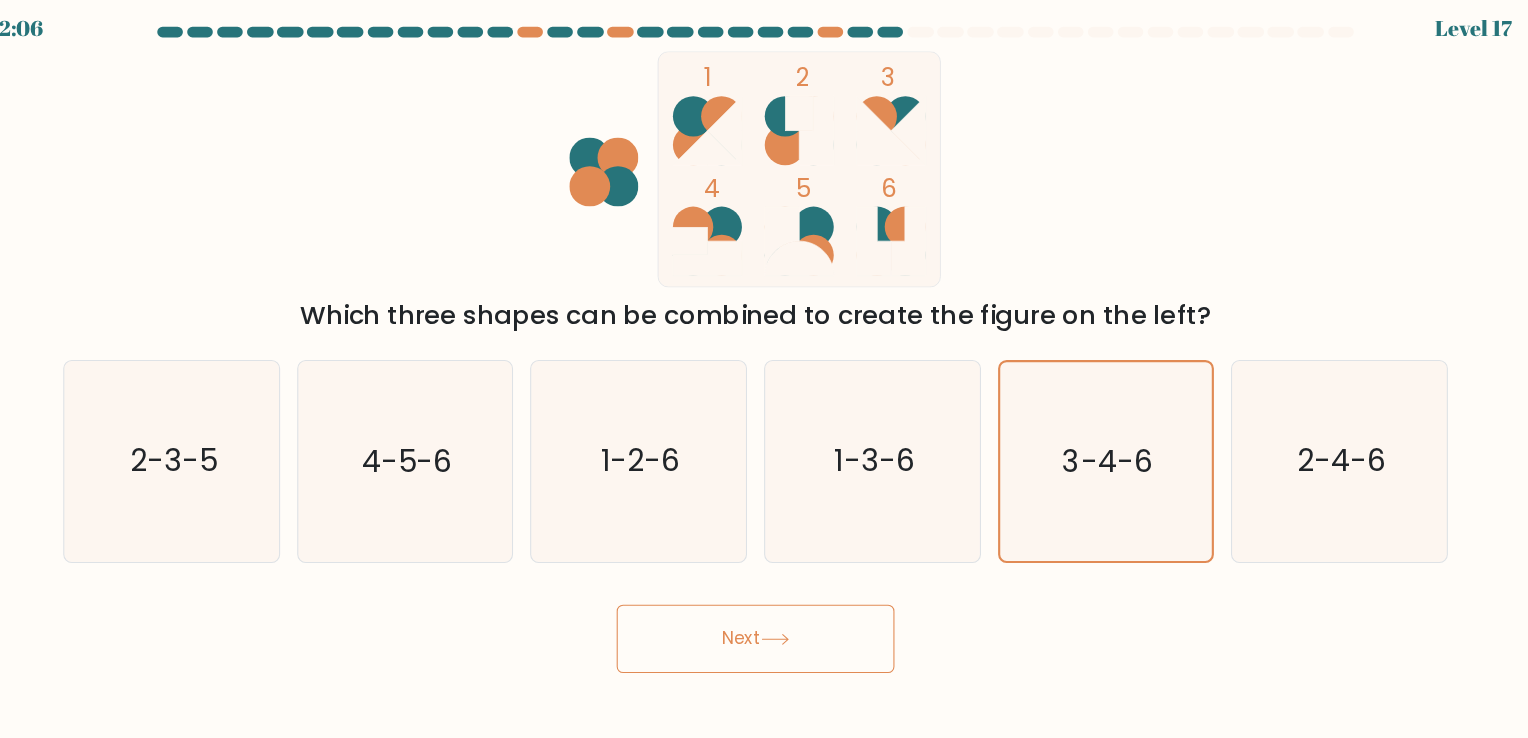 click on "Next" at bounding box center (764, 610) 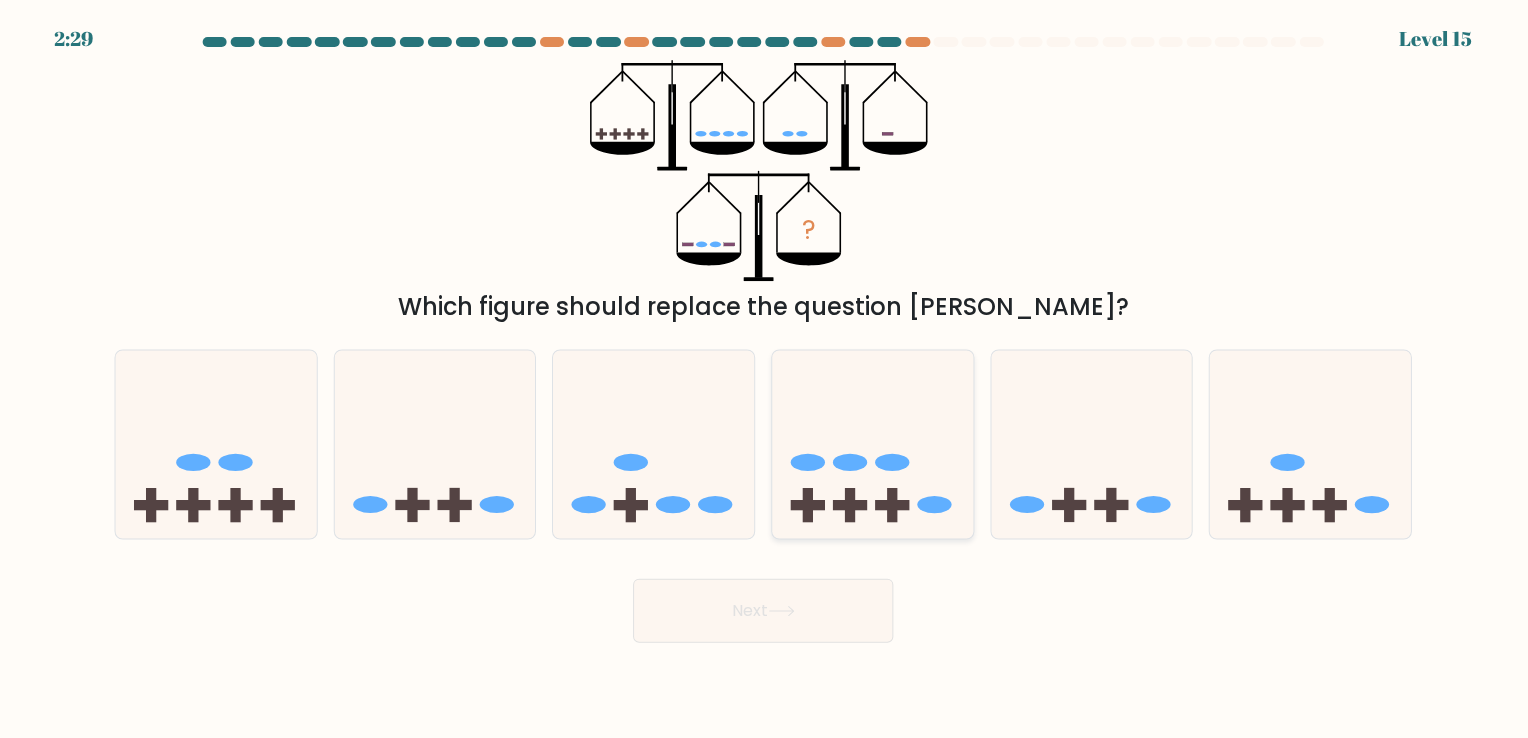 scroll, scrollTop: 0, scrollLeft: 0, axis: both 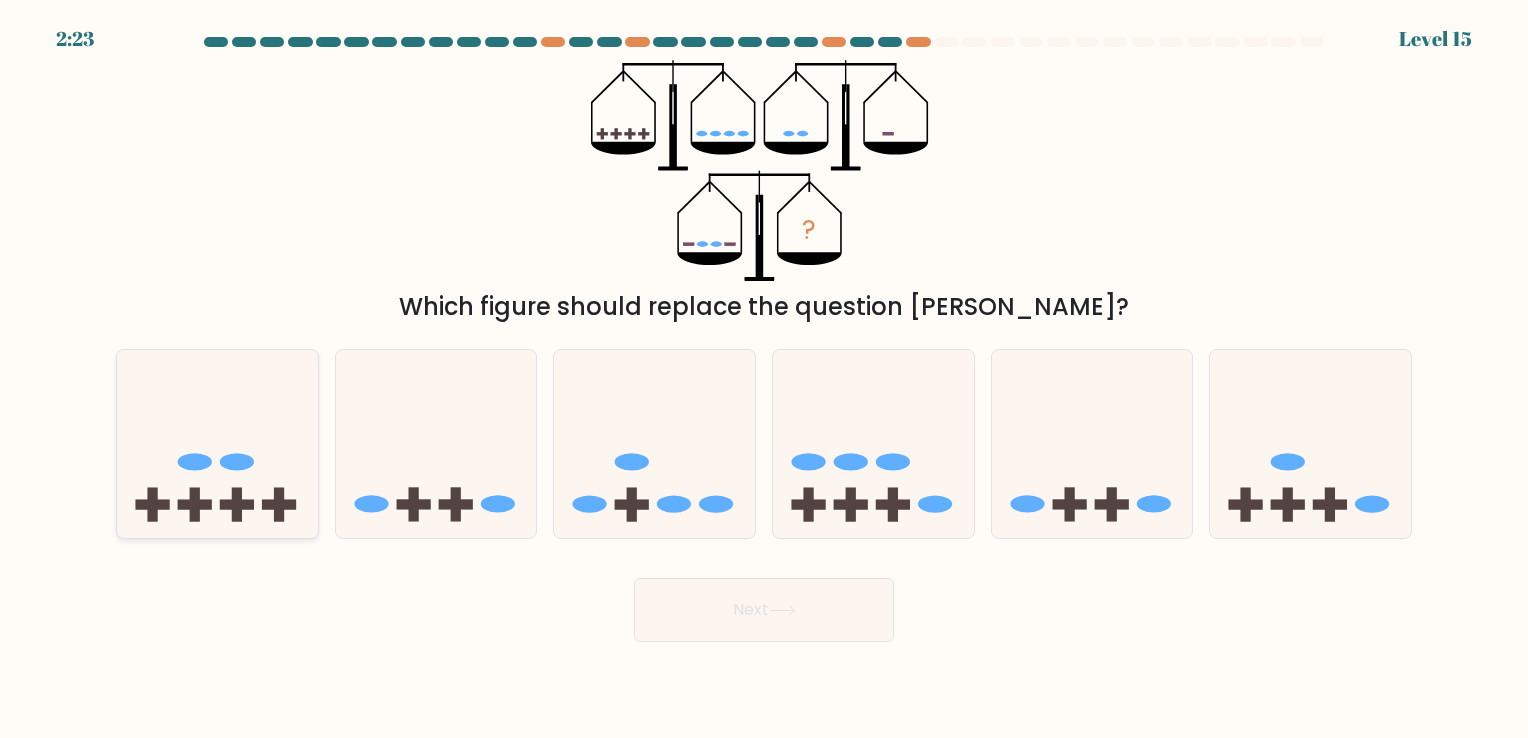 click 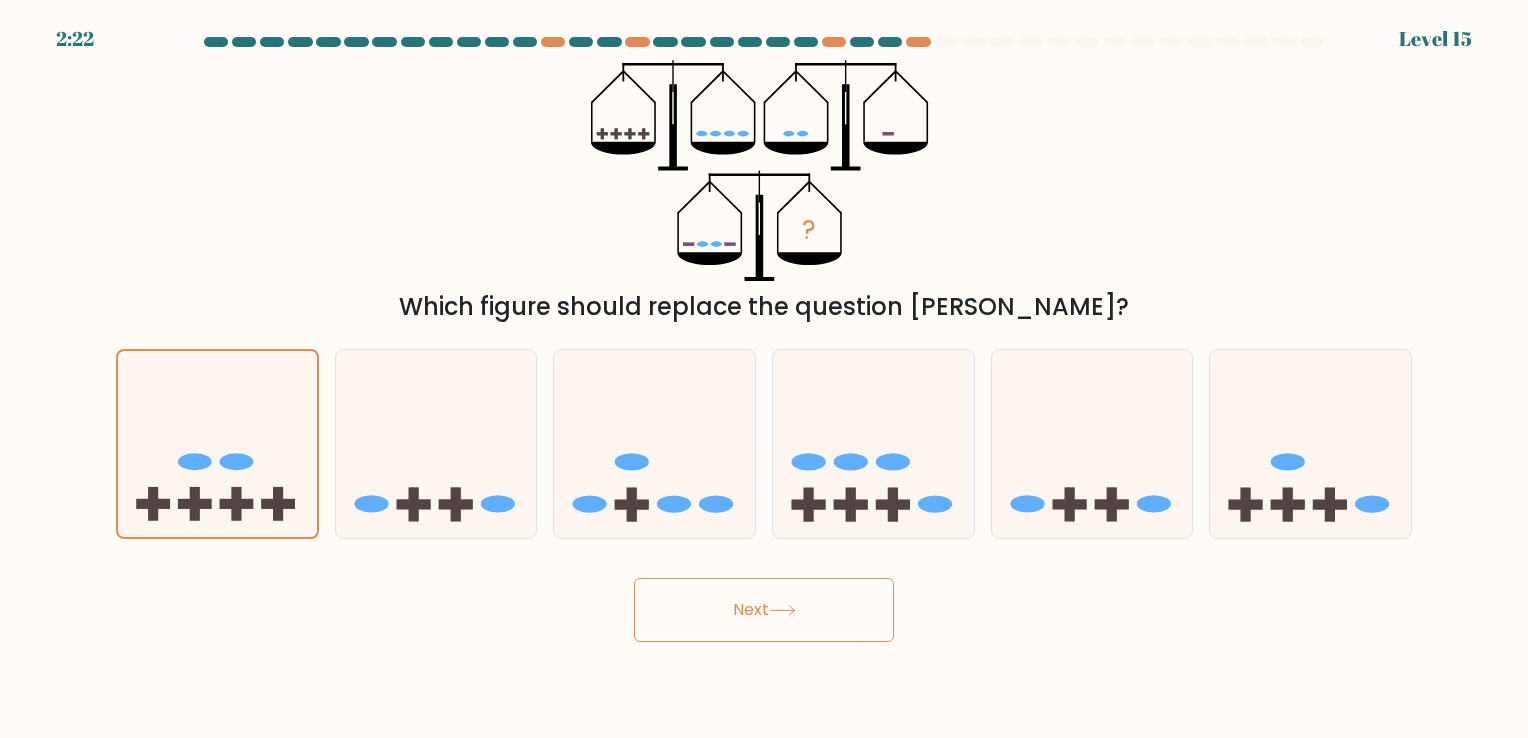 click on "Next" at bounding box center [764, 610] 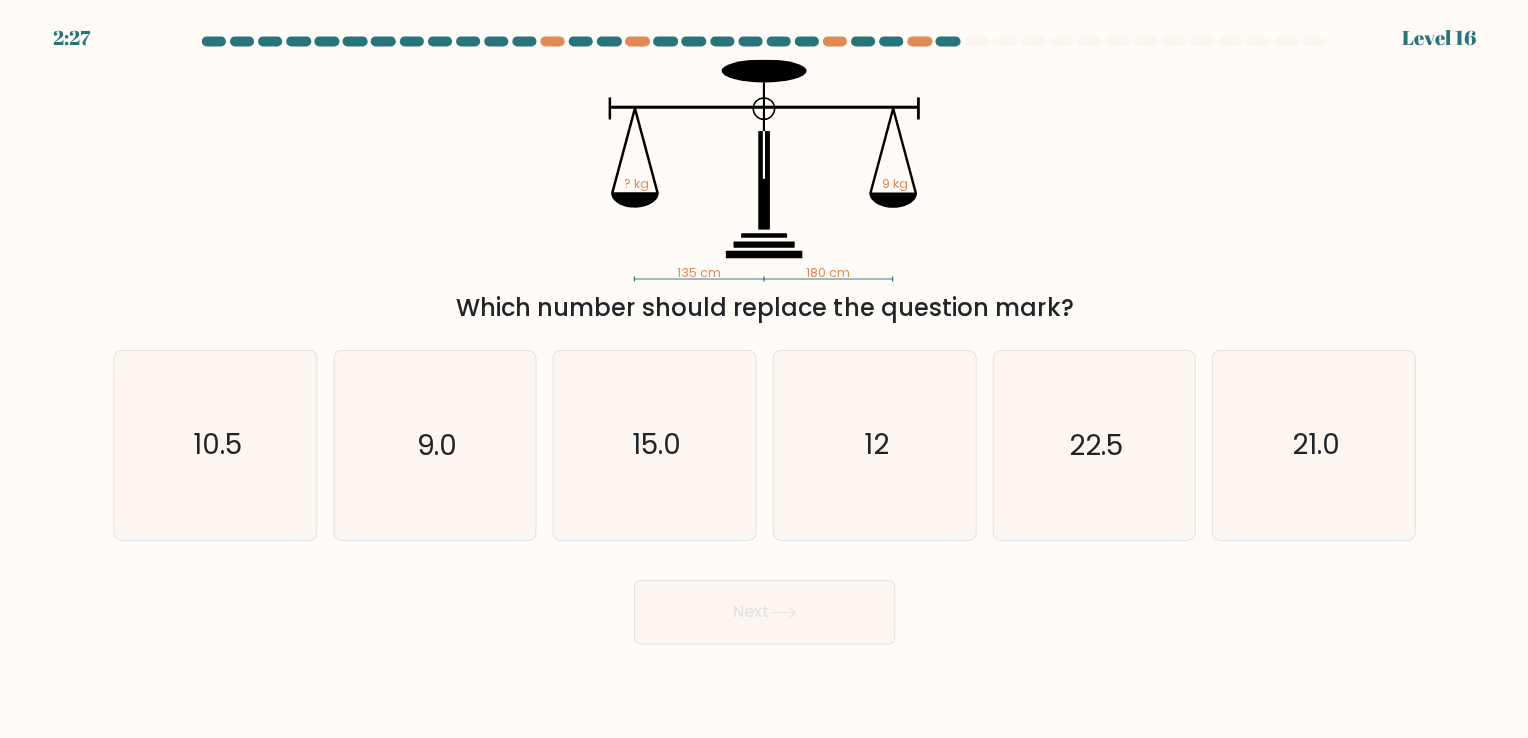 scroll, scrollTop: 0, scrollLeft: 0, axis: both 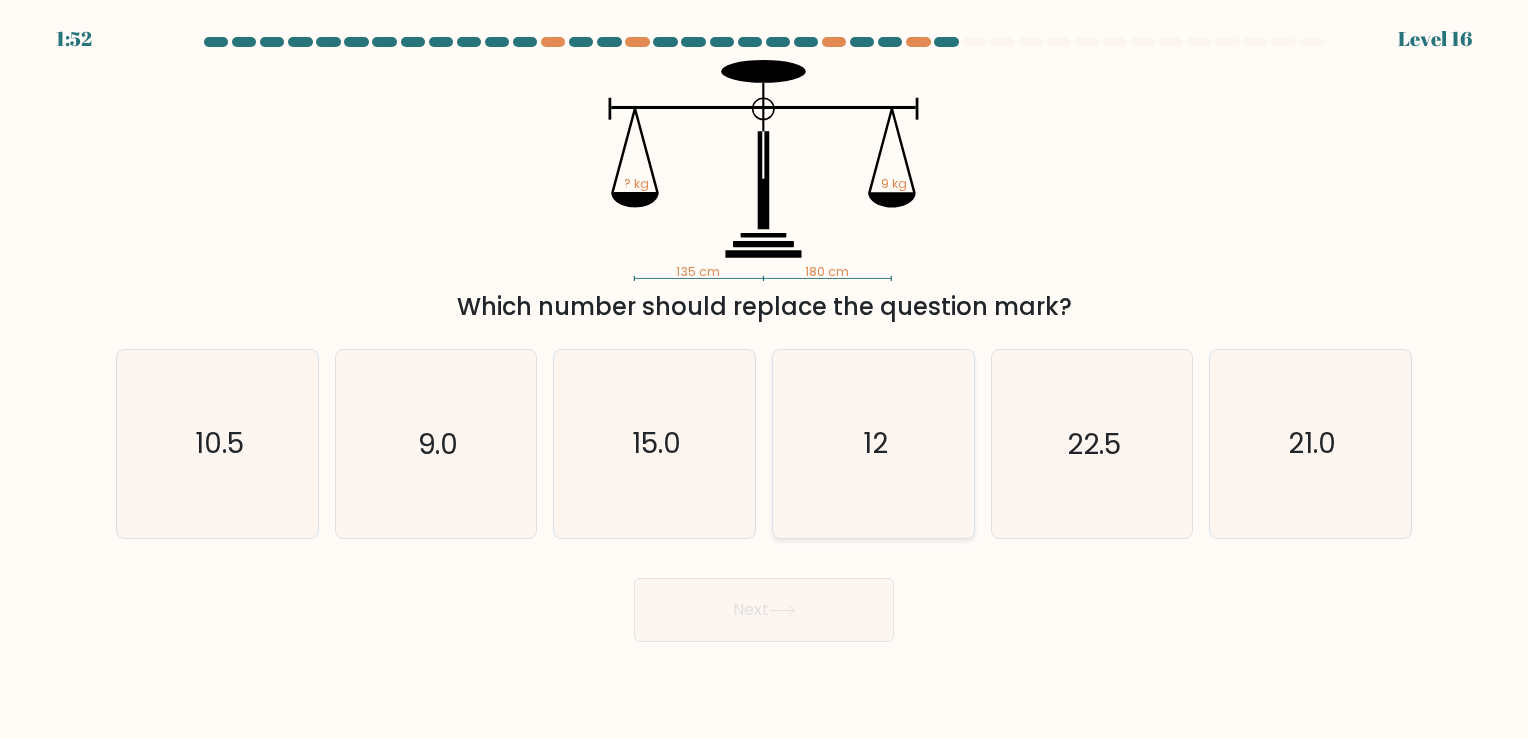 click on "12" 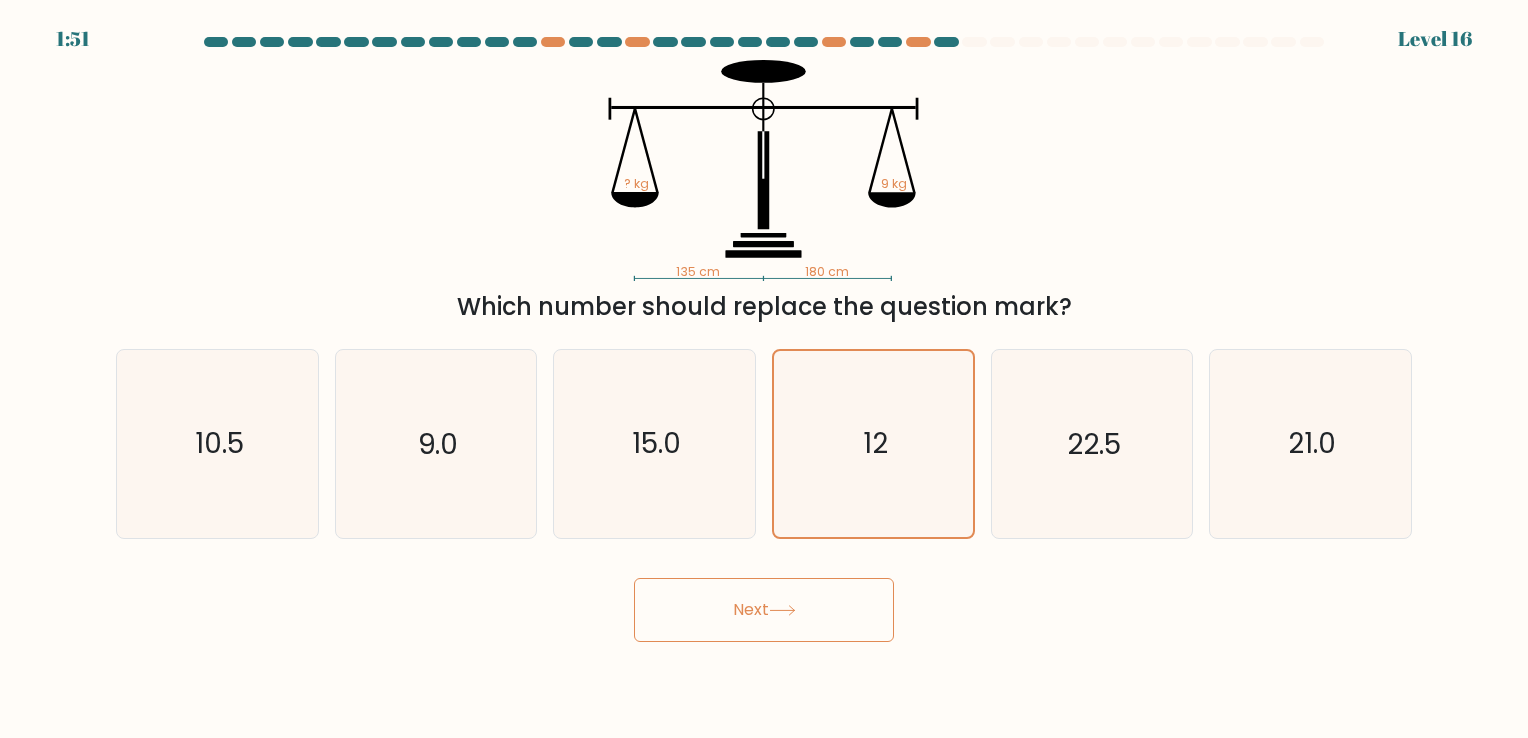 click 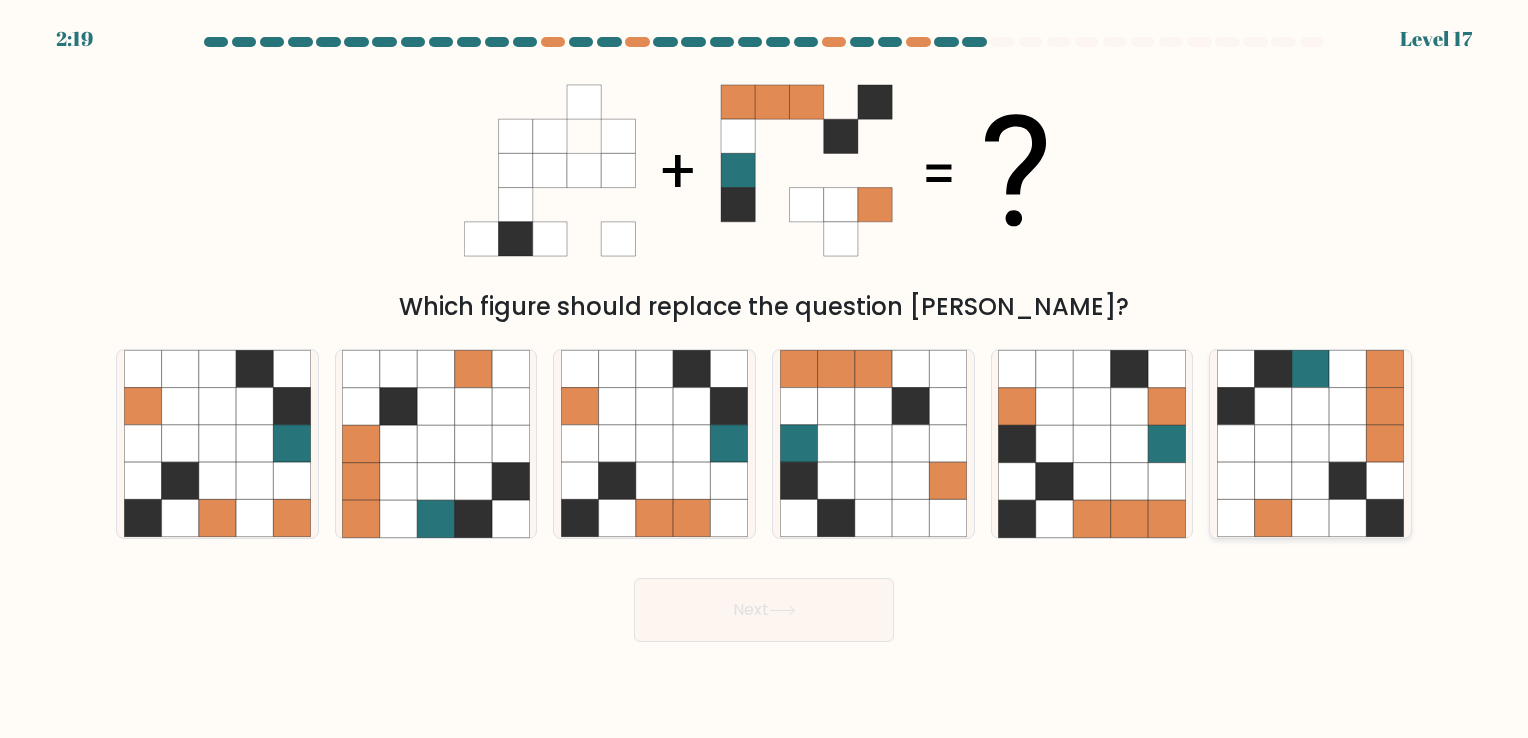 click 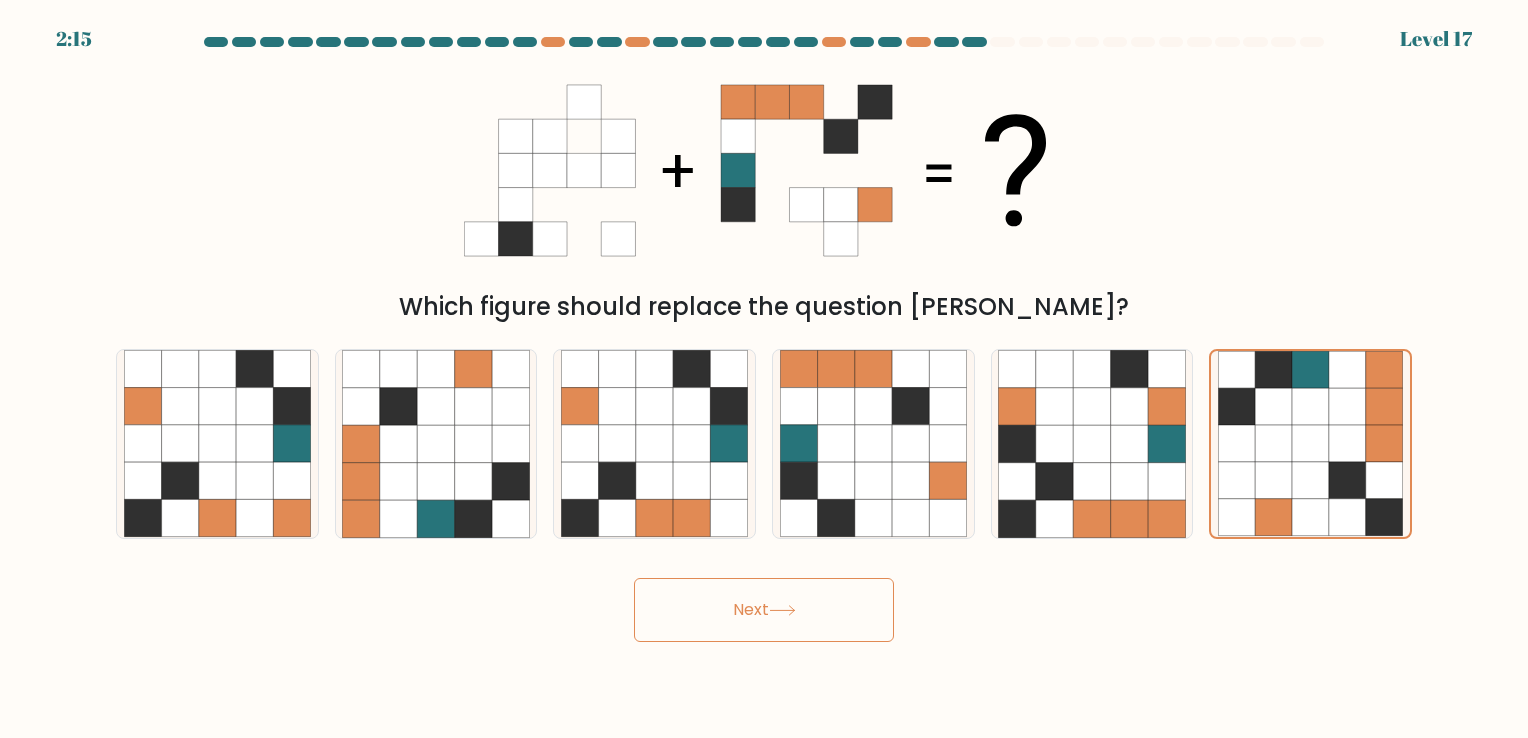 click on "Next" at bounding box center [764, 610] 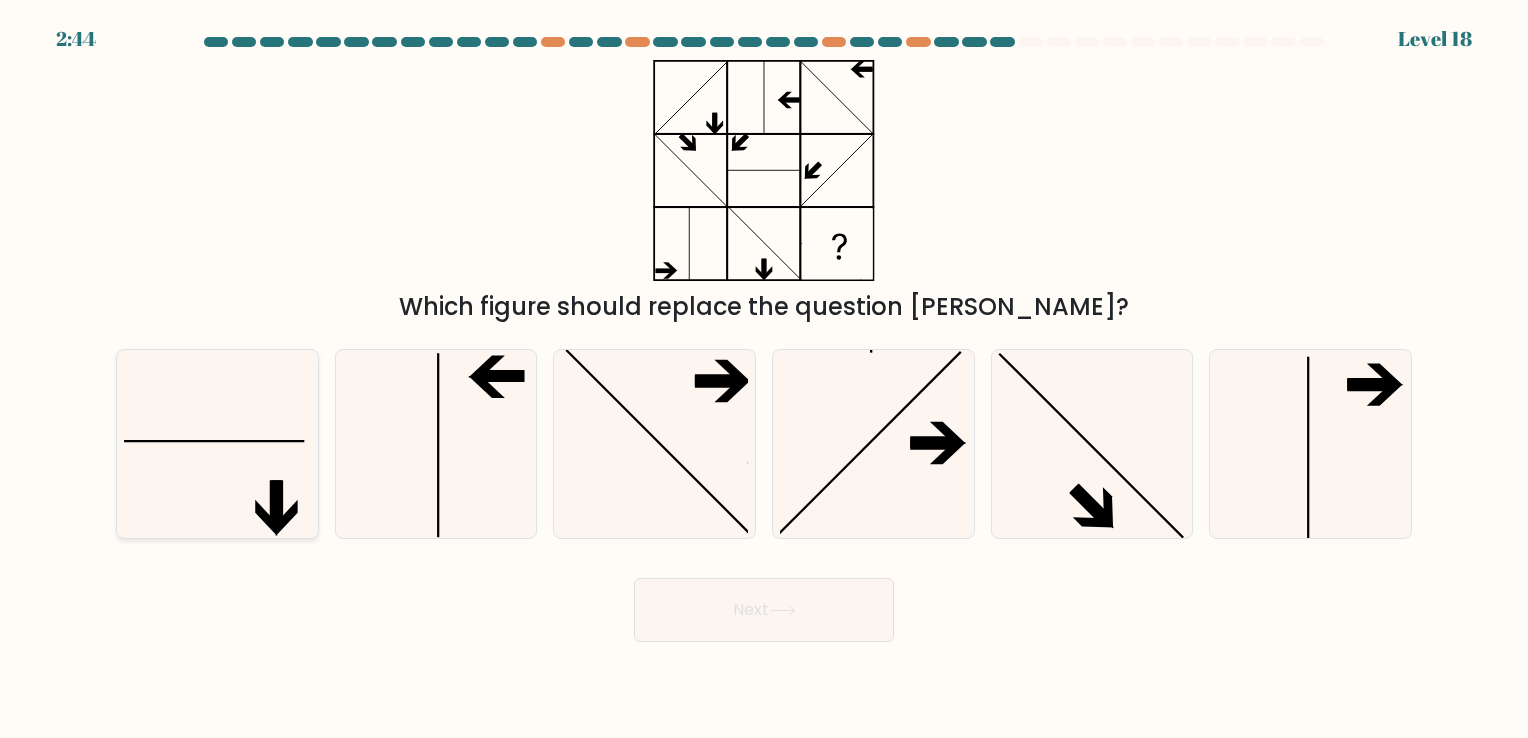 click 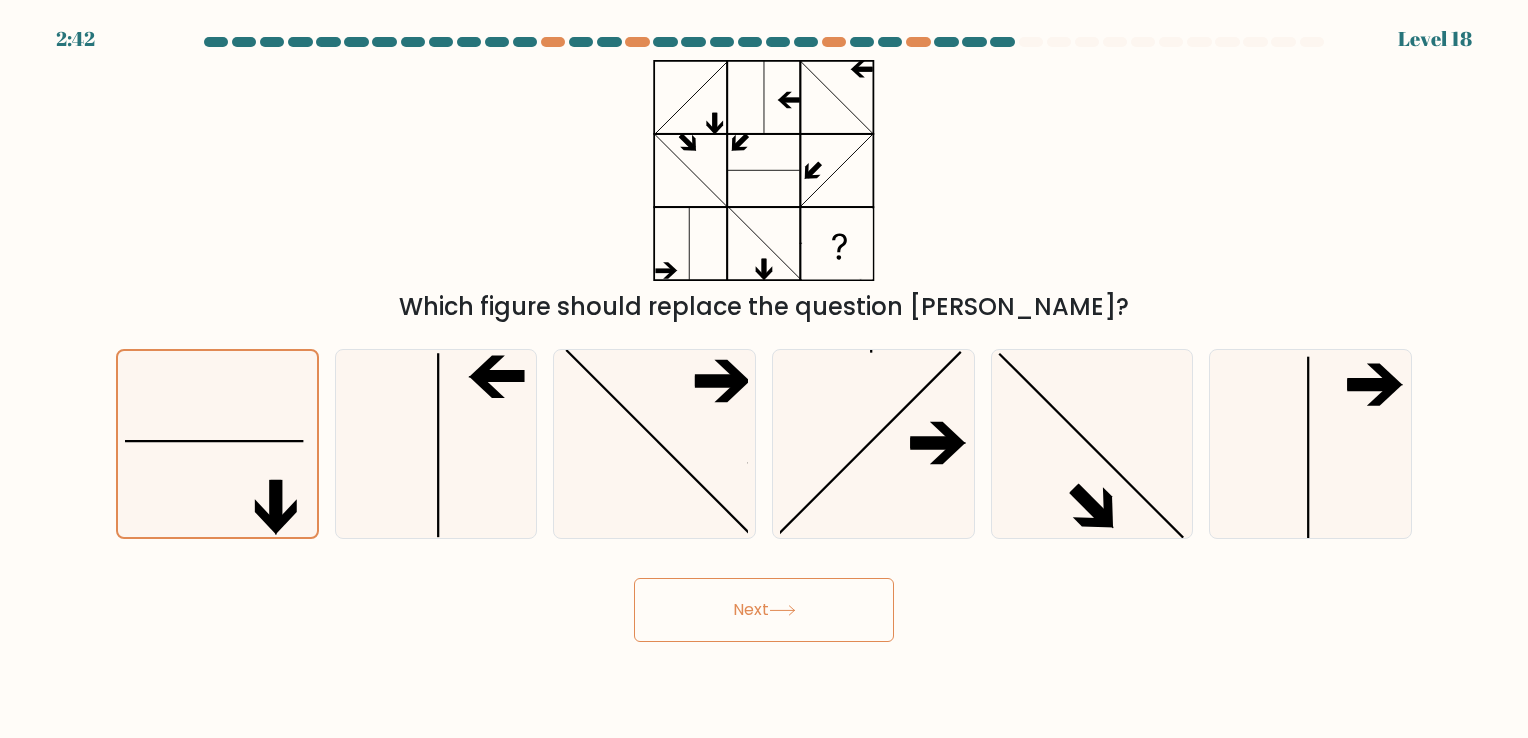 click on "Next" at bounding box center [764, 610] 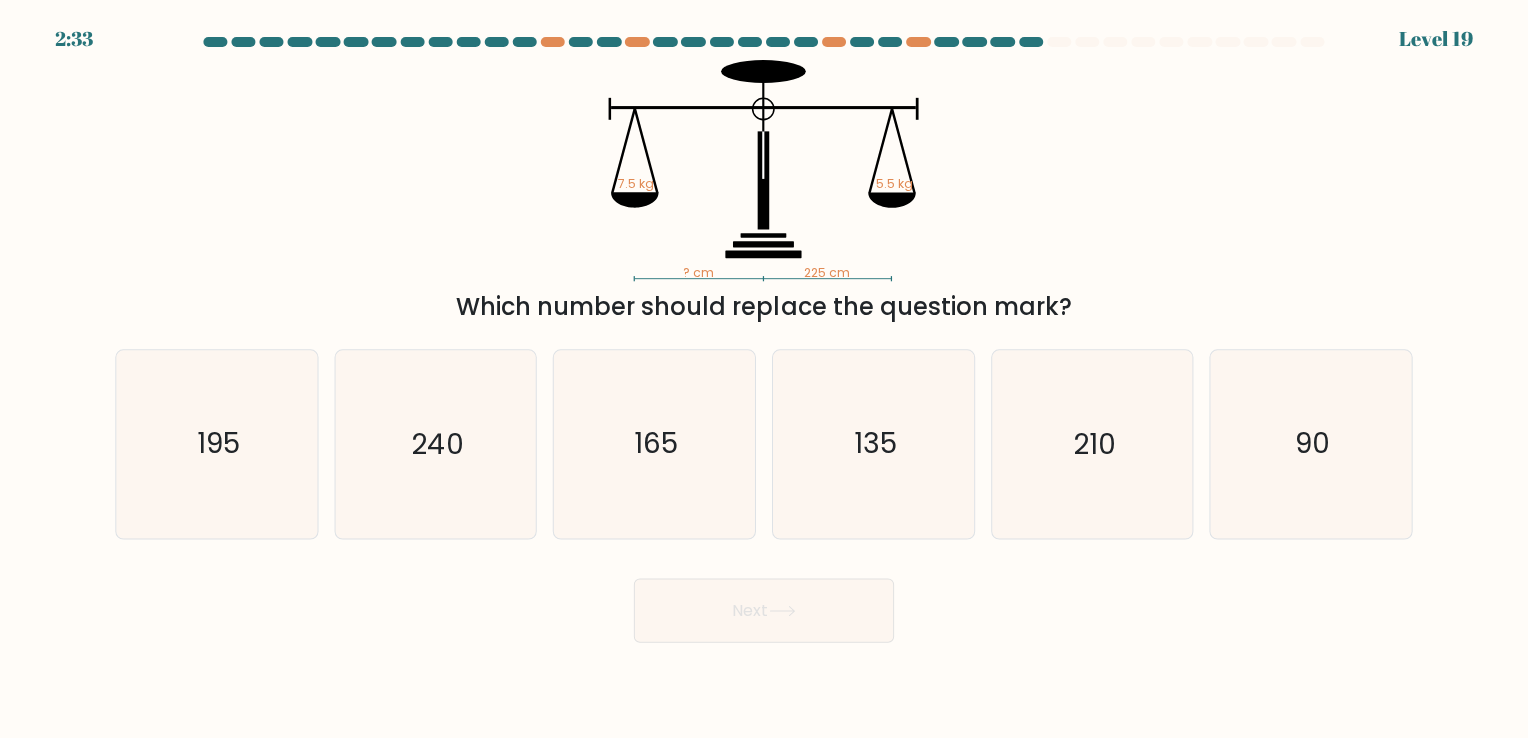 scroll, scrollTop: 0, scrollLeft: 0, axis: both 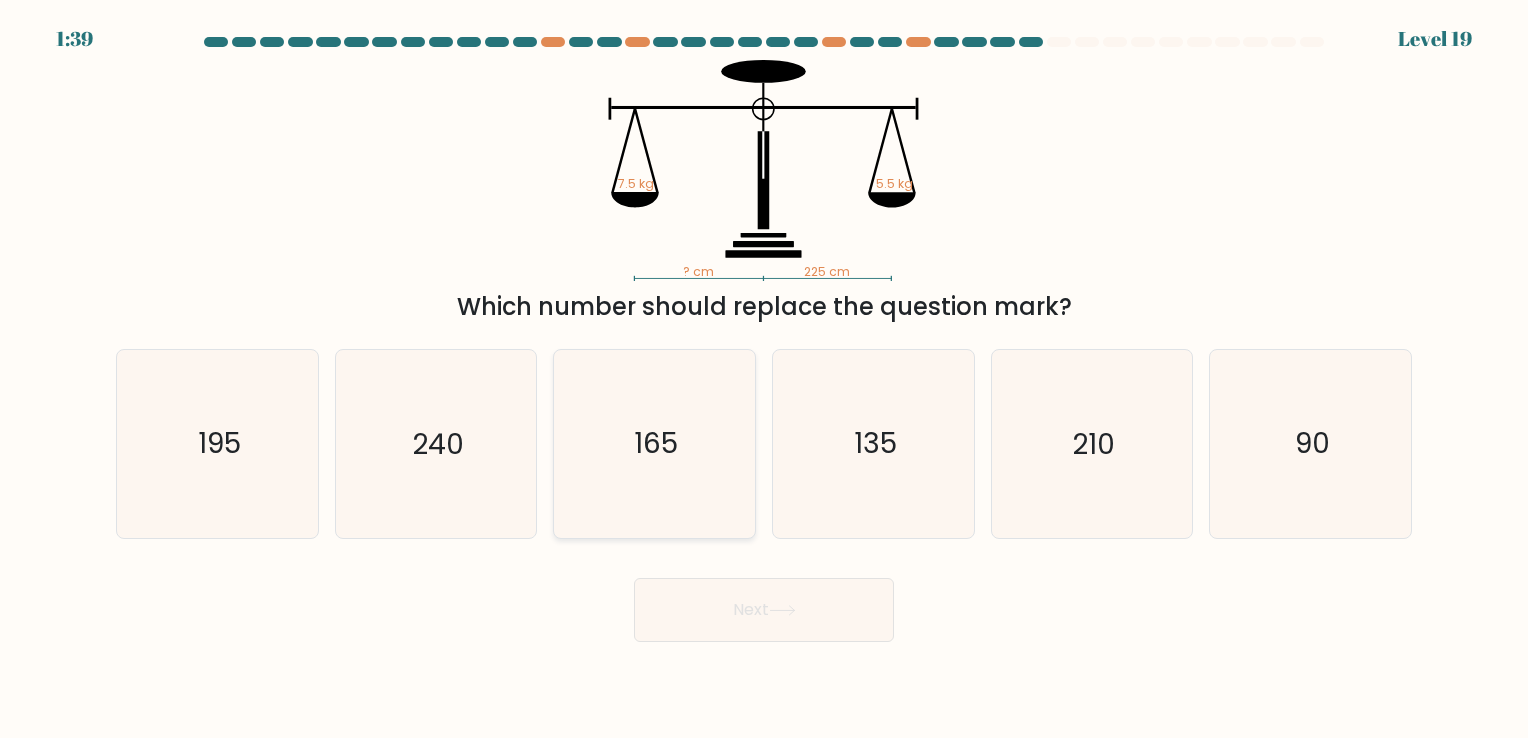 click on "165" 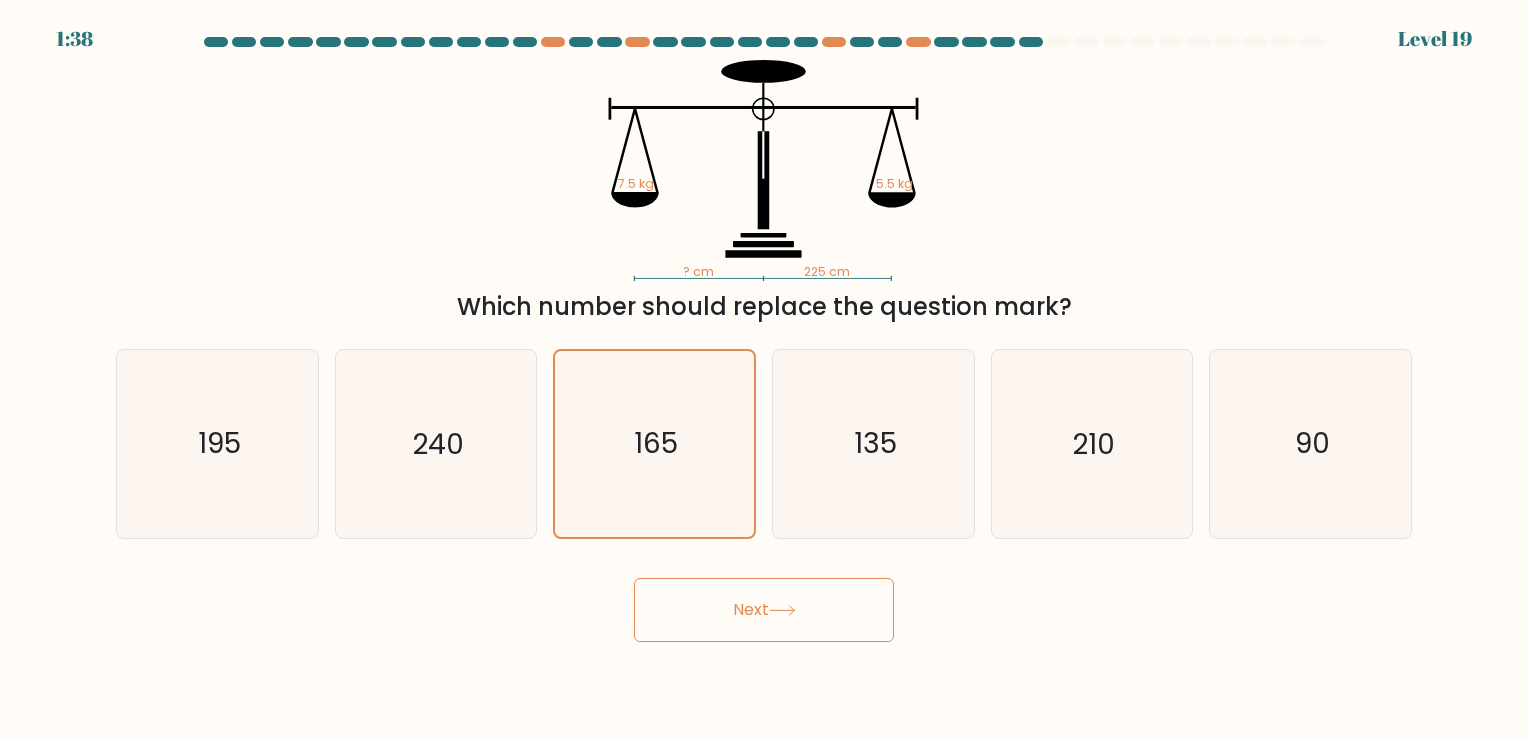 click on "Next" at bounding box center (764, 610) 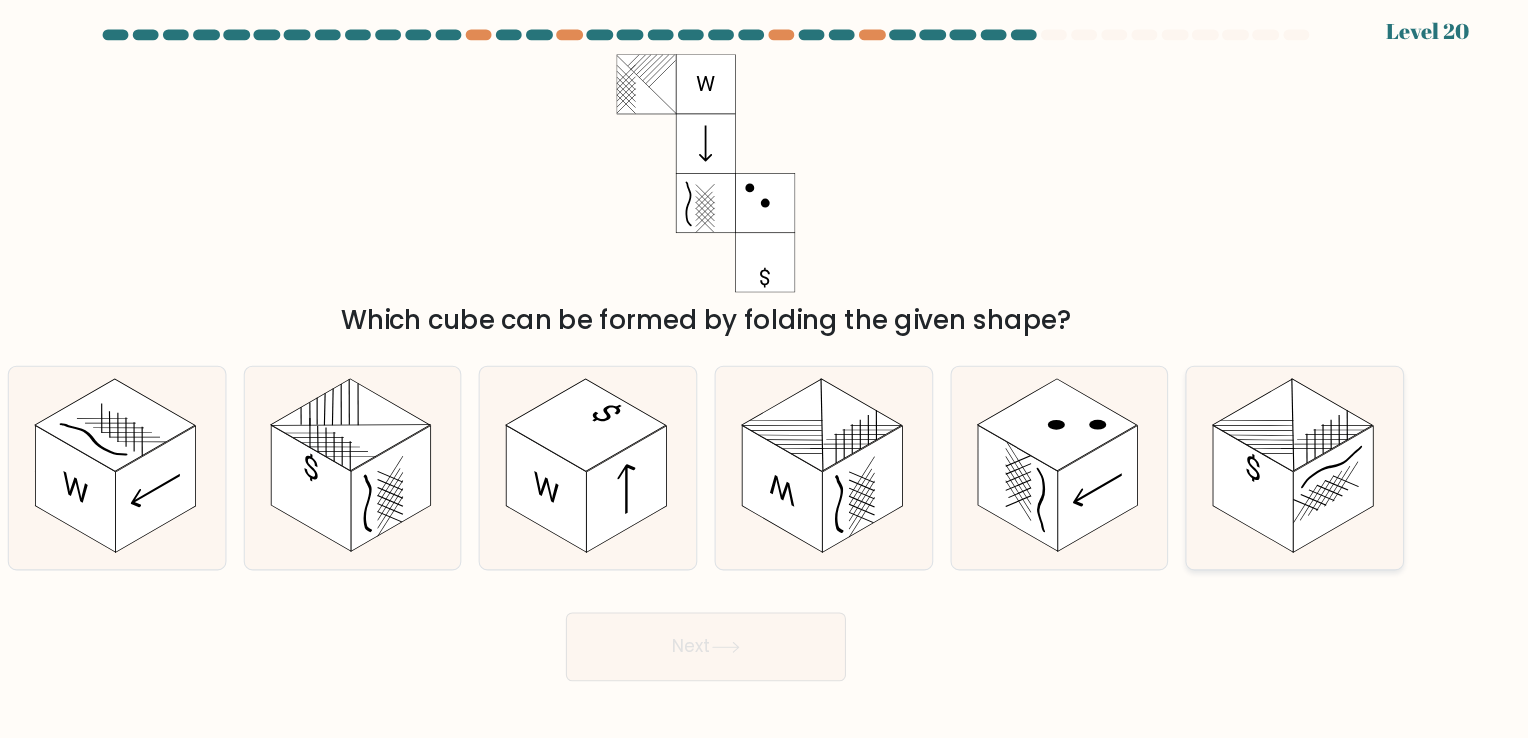 click 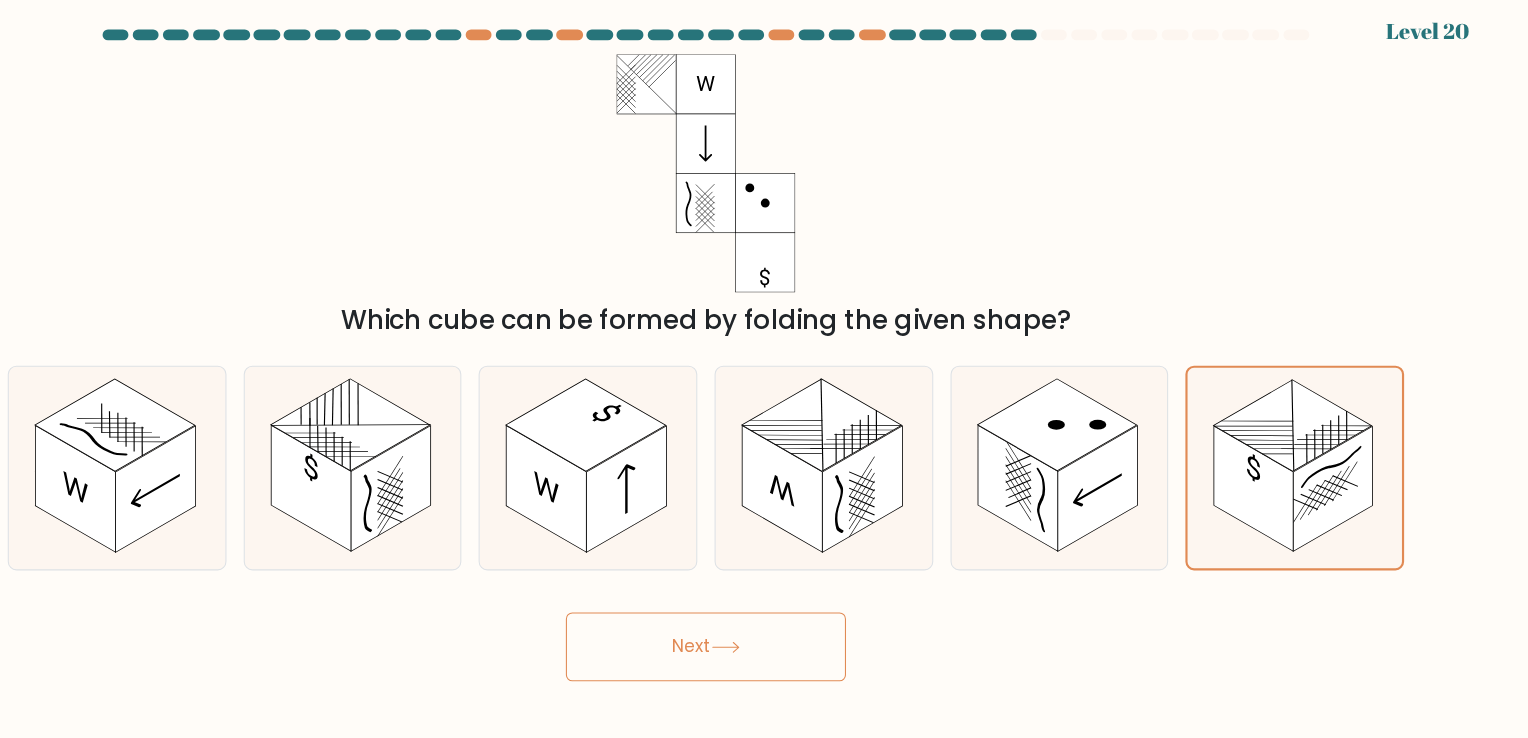 click on "Next" at bounding box center [764, 610] 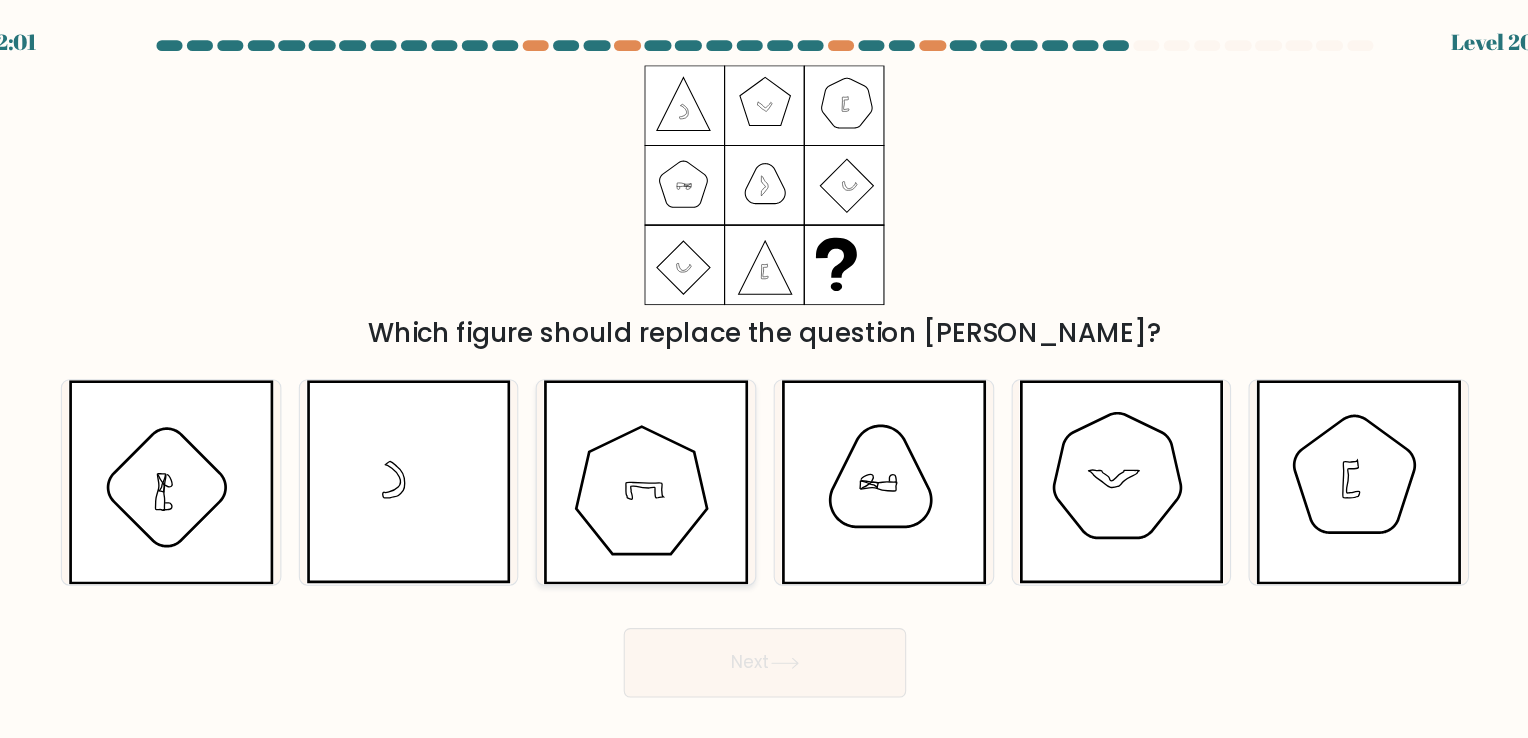 click 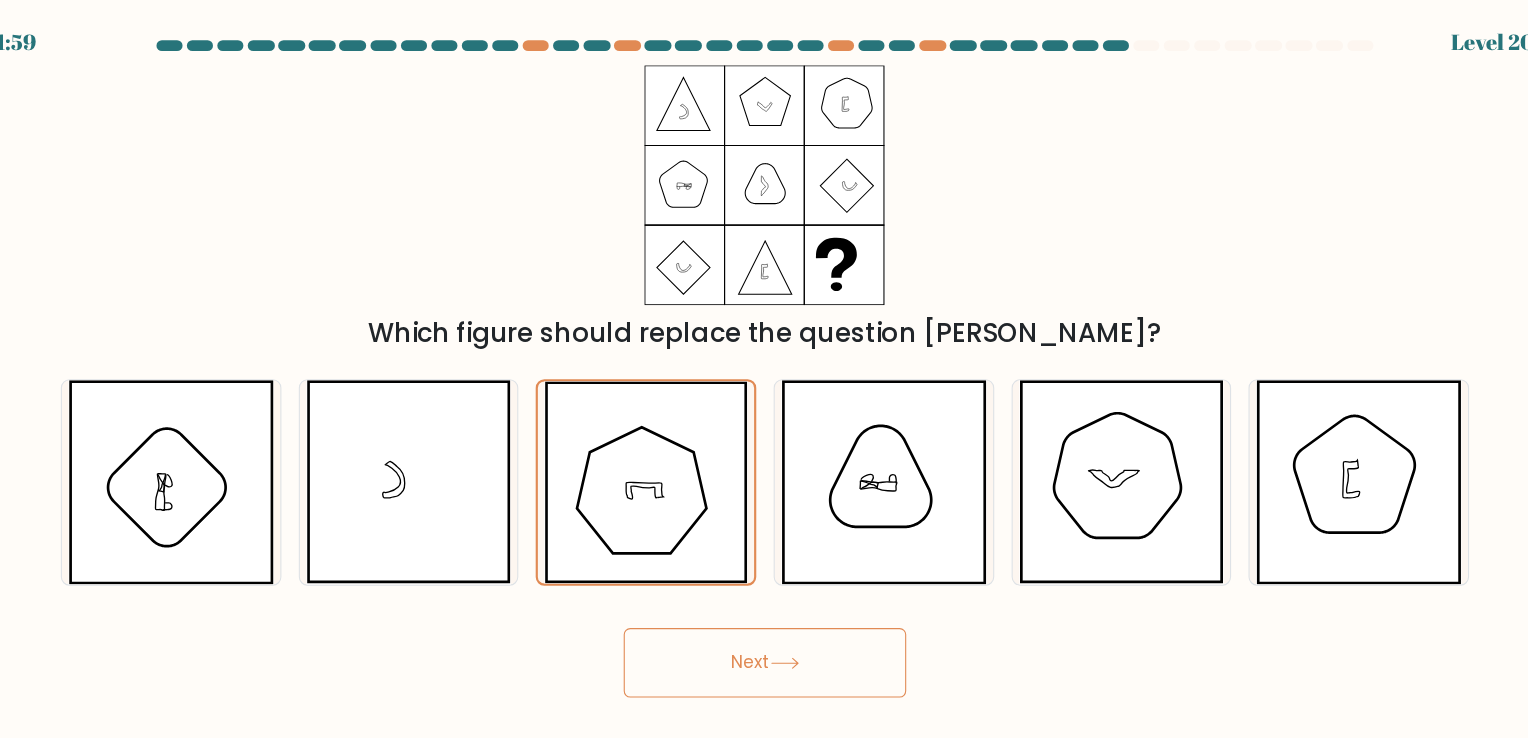 click on "Next" at bounding box center (764, 610) 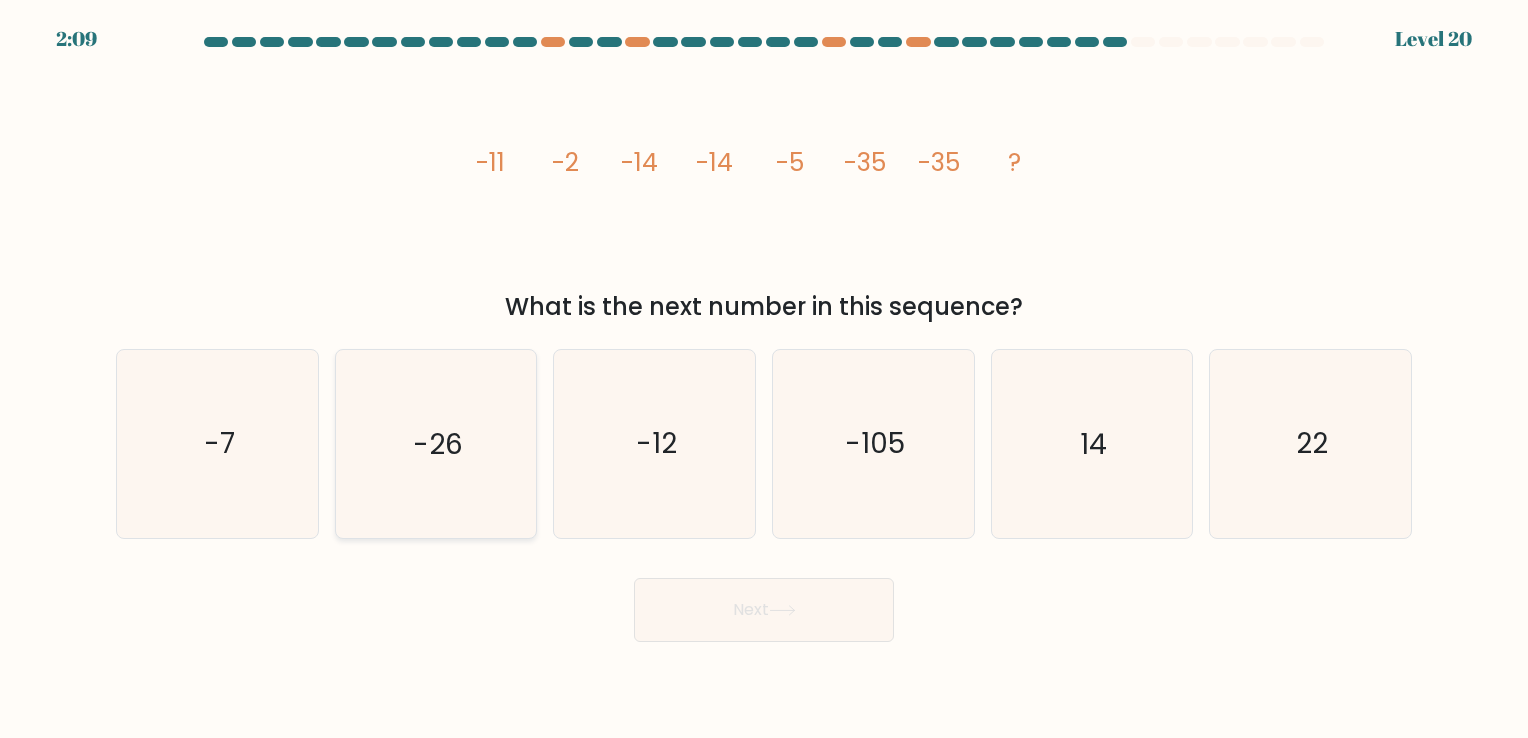 click on "-26" 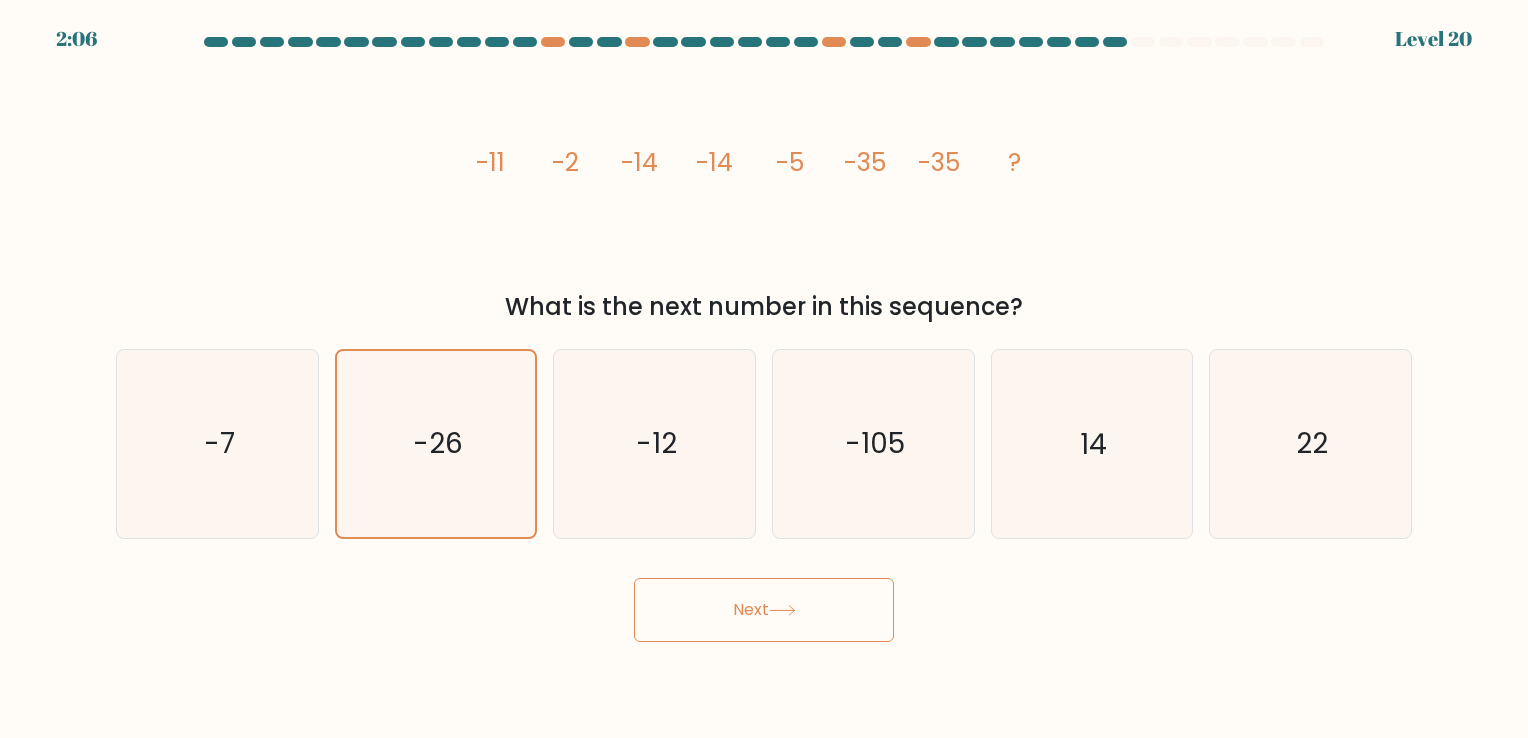 click on "Next" at bounding box center (764, 610) 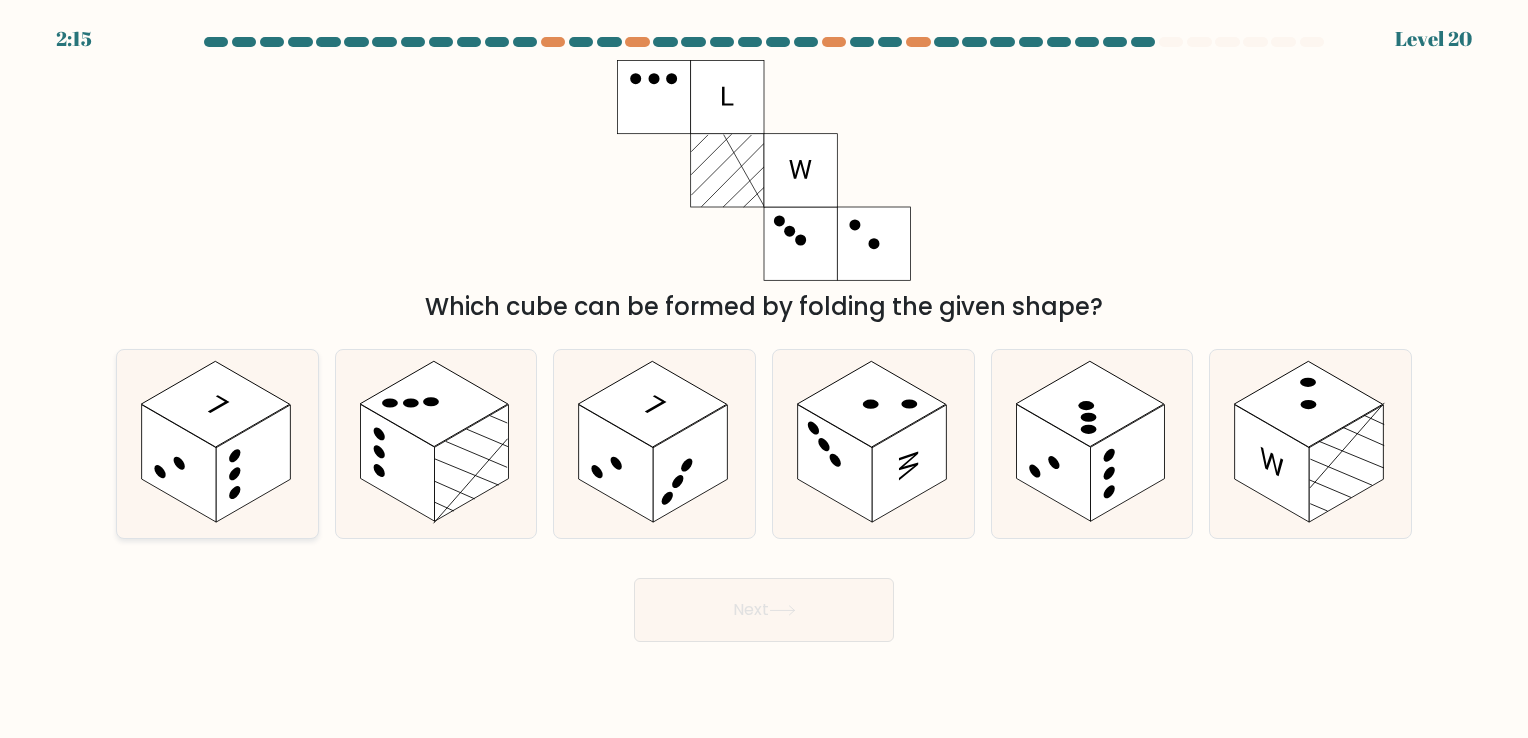 click 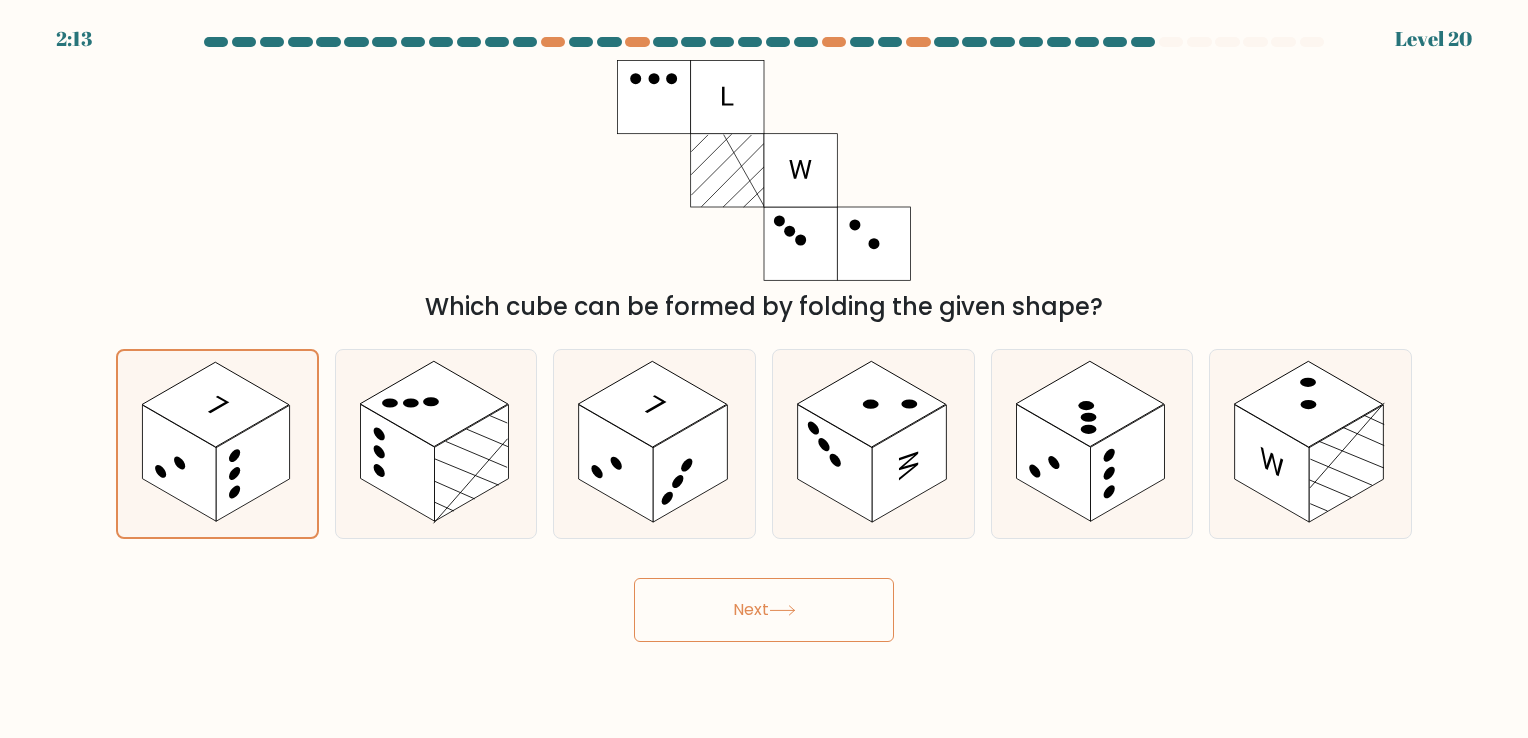 click on "Next" at bounding box center (764, 610) 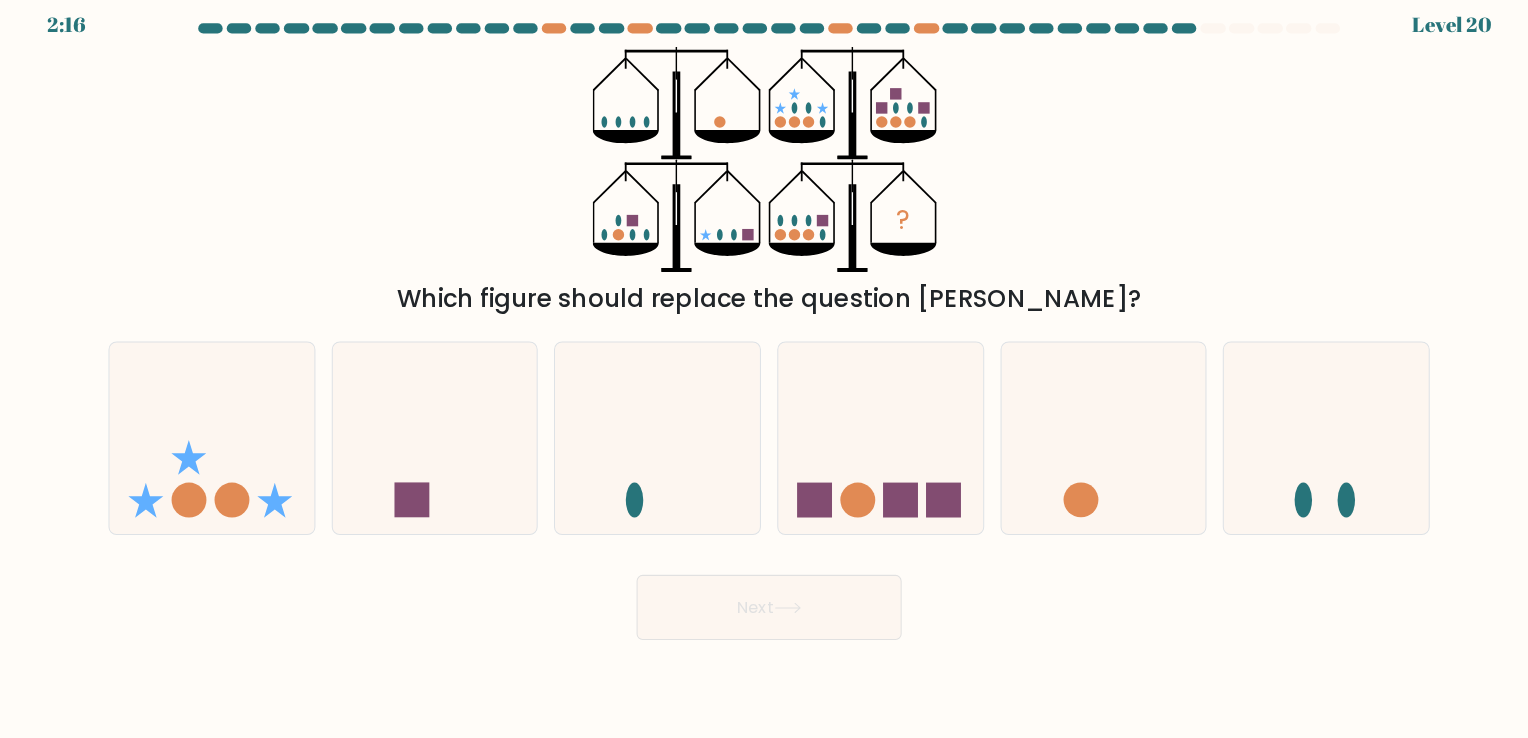 scroll, scrollTop: 0, scrollLeft: 0, axis: both 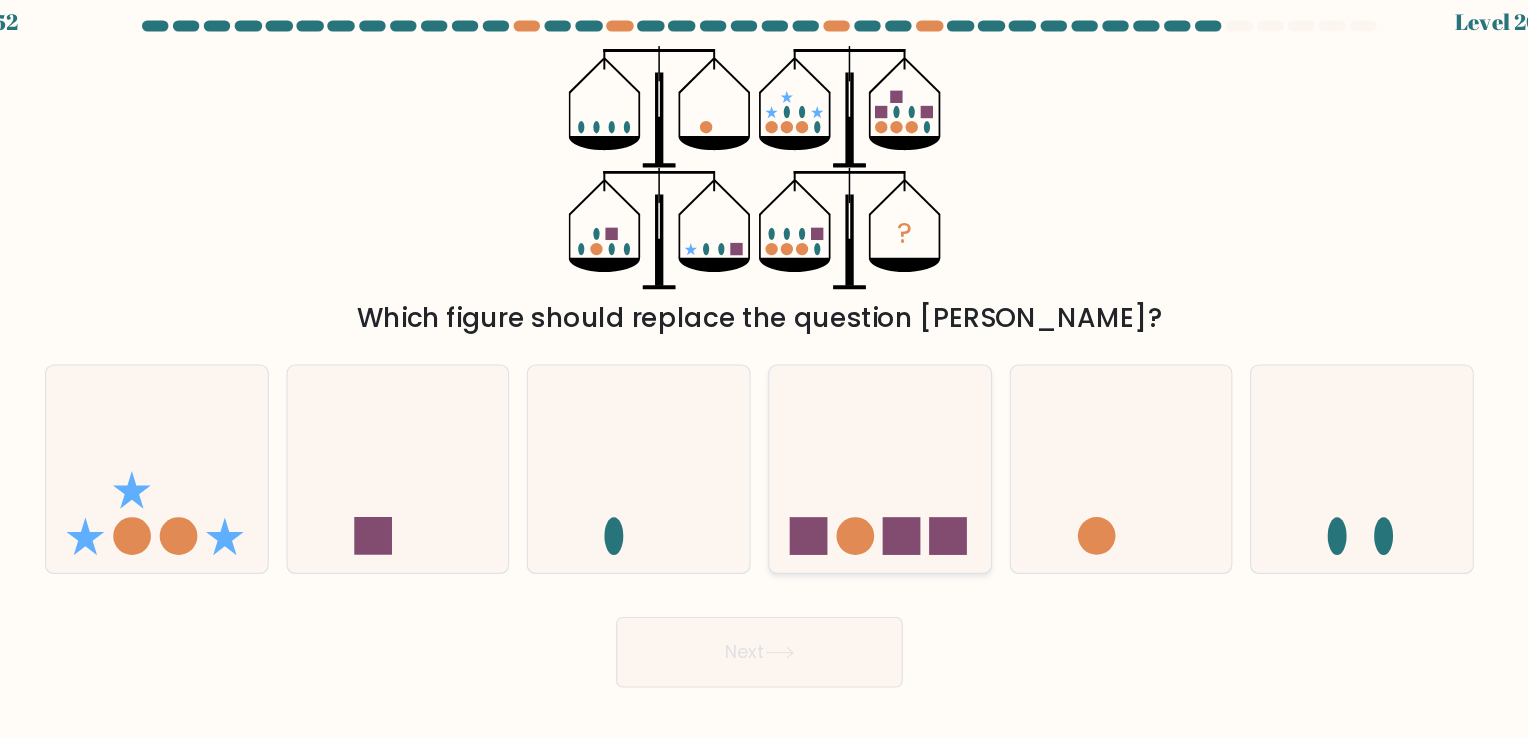 click 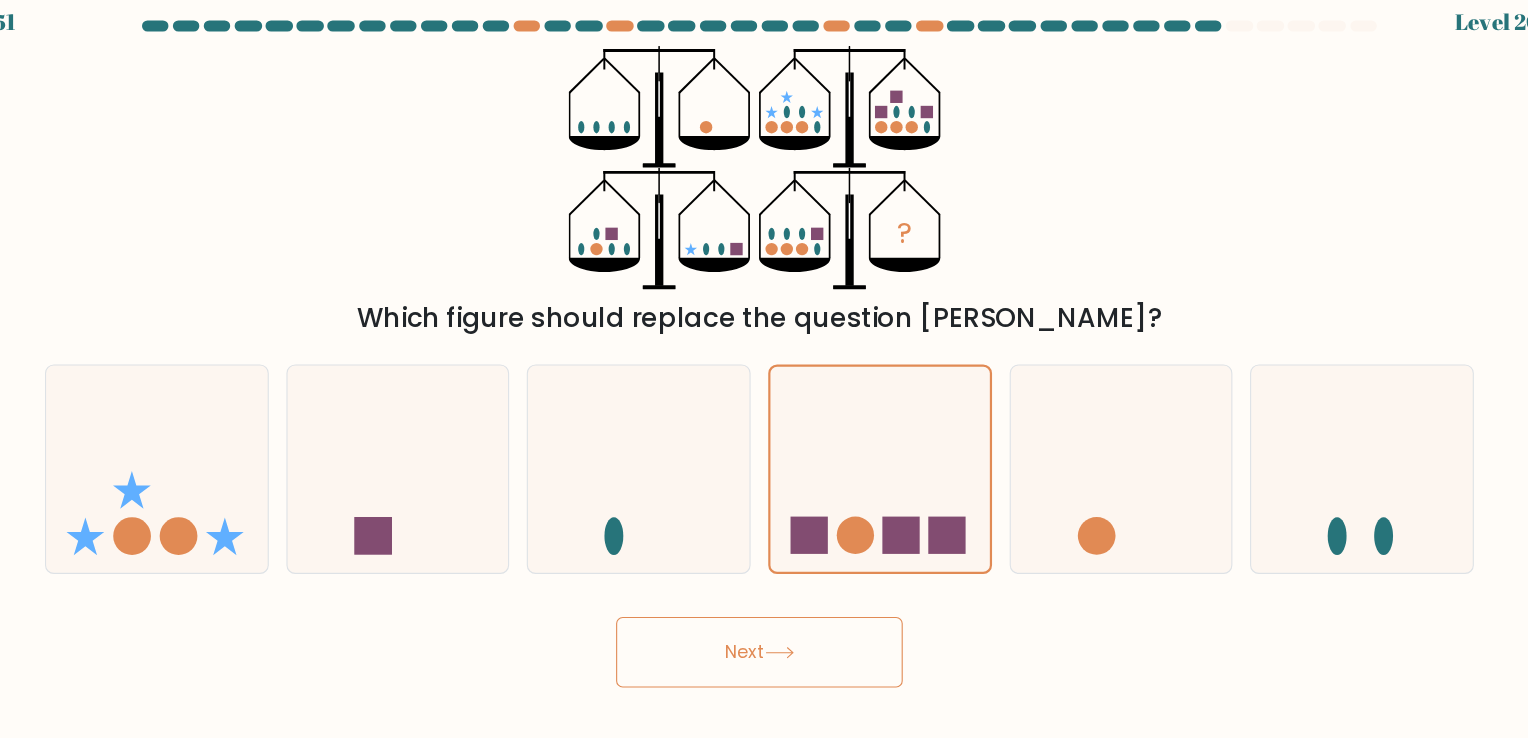 click on "Next" at bounding box center (764, 610) 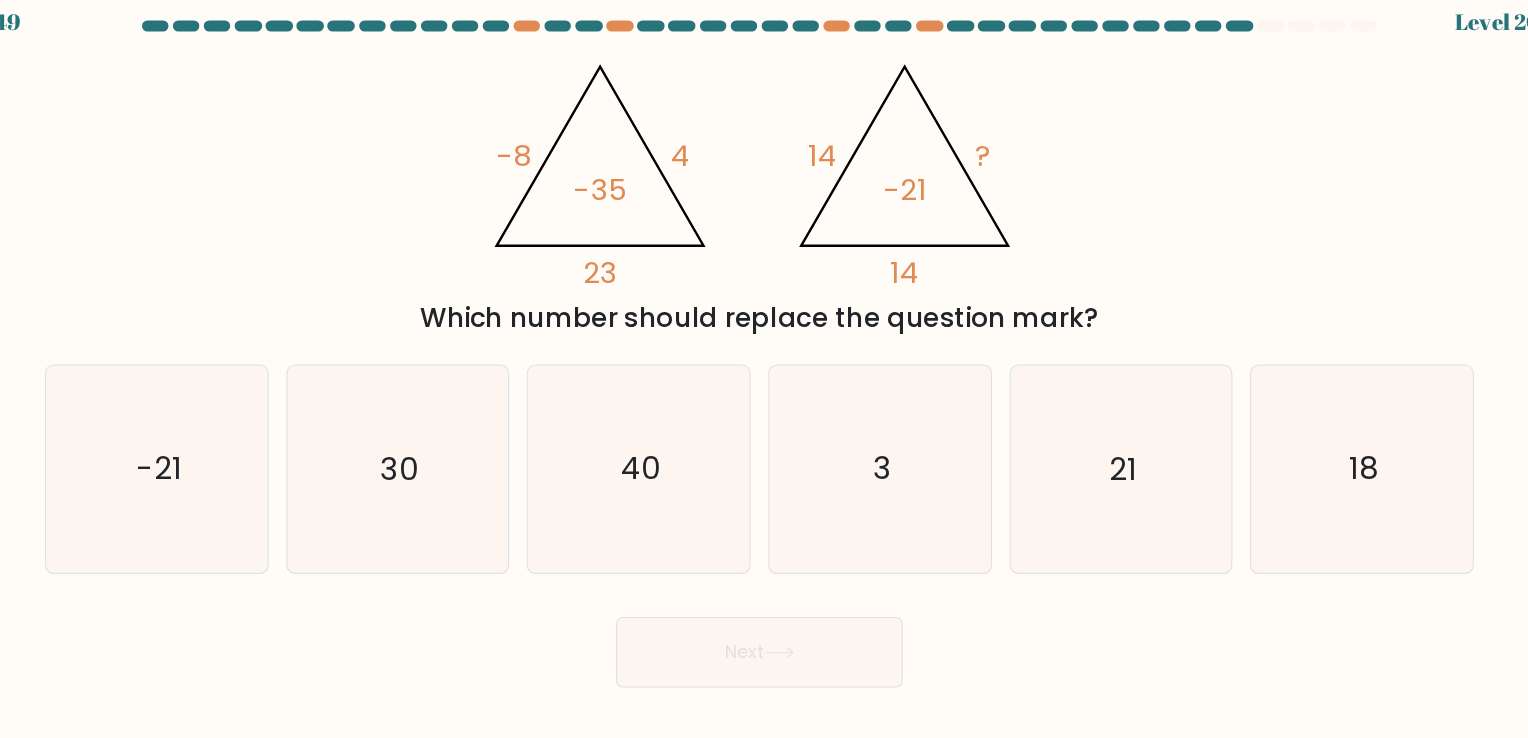 click on "Next" at bounding box center [764, 610] 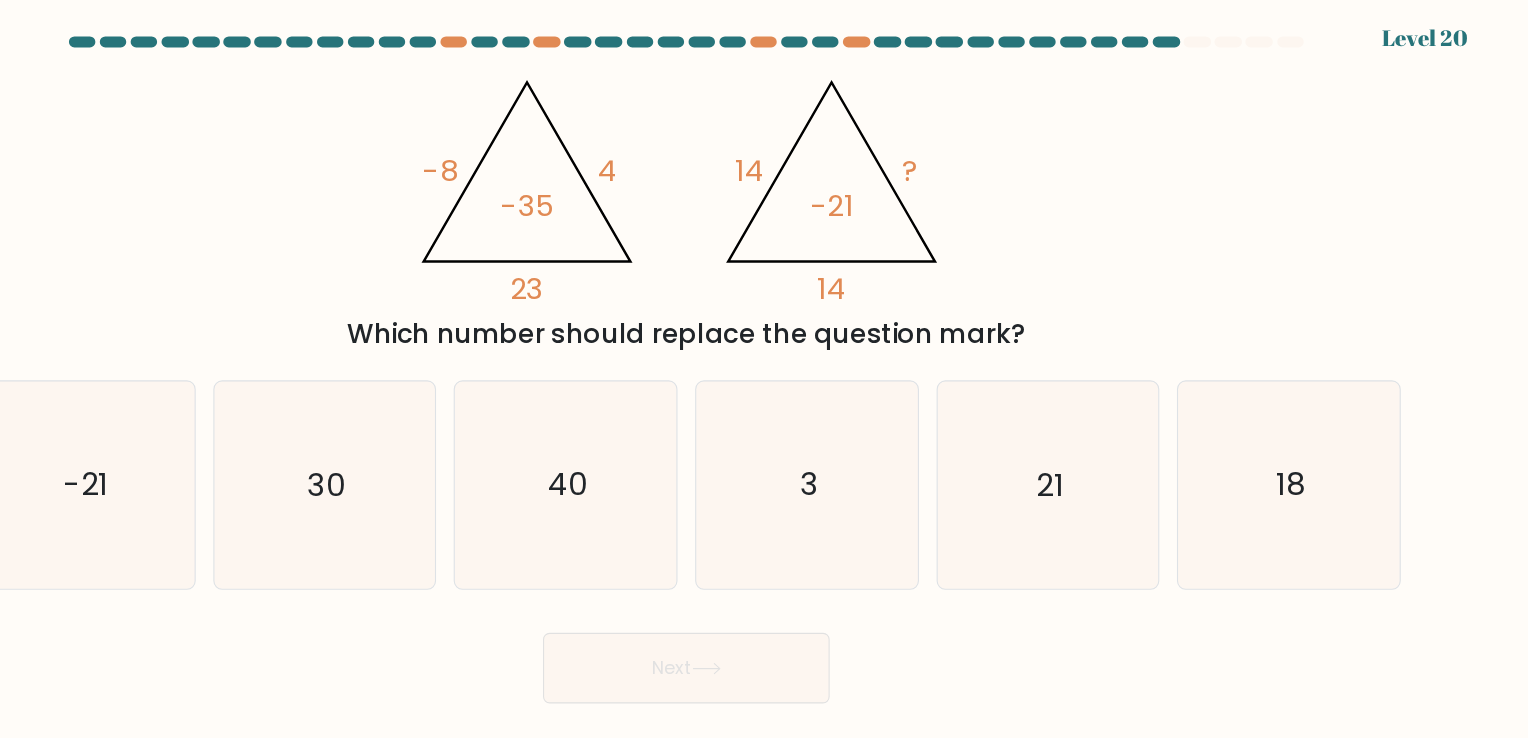 scroll, scrollTop: 0, scrollLeft: 0, axis: both 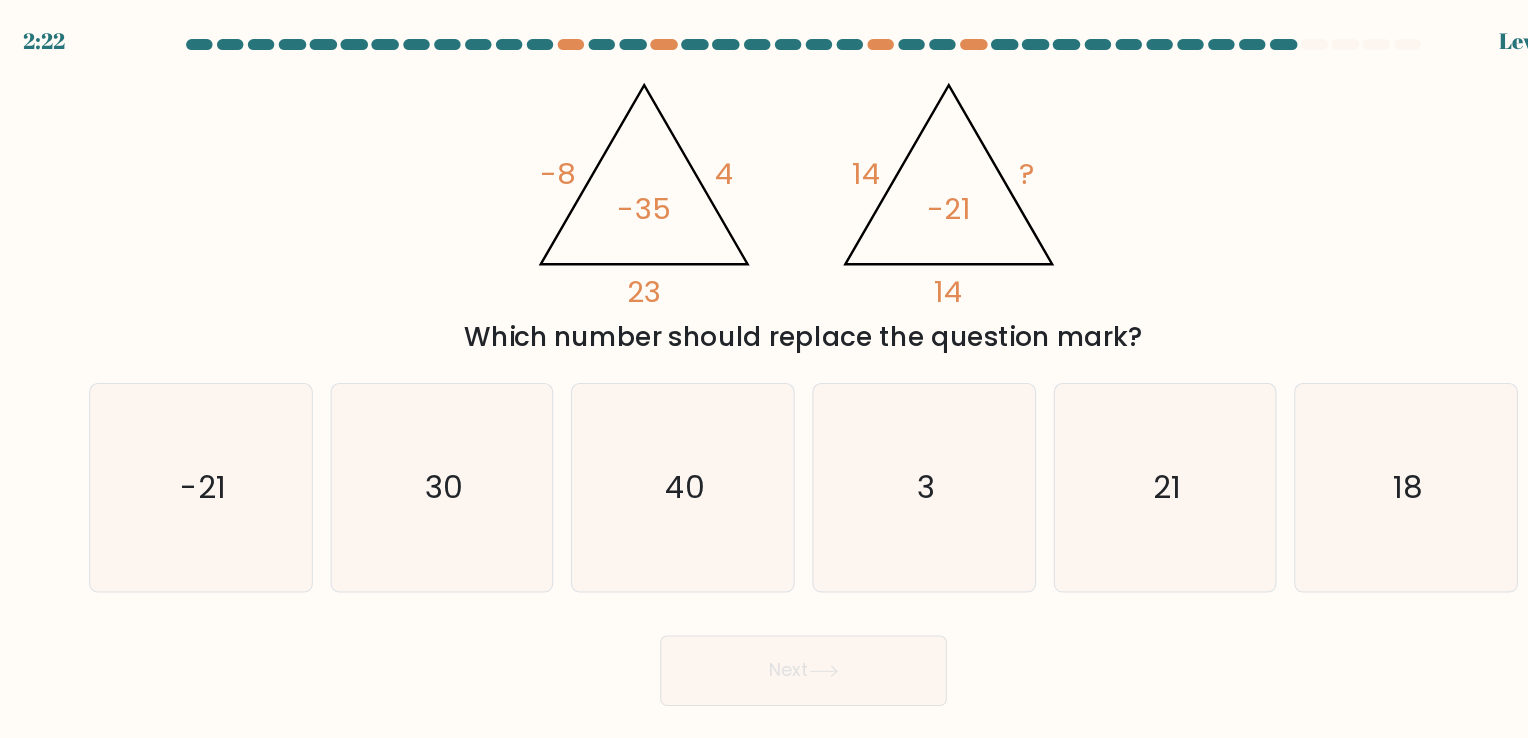 click on "@import url('https://fonts.googleapis.com/css?family=Abril+Fatface:400,100,100italic,300,300italic,400italic,500,500italic,700,700italic,900,900italic');                        -8       4       23       -35                                       @import url('https://fonts.googleapis.com/css?family=Abril+Fatface:400,100,100italic,300,300italic,400italic,500,500italic,700,700italic,900,900italic');                        14       ?       14       -21
Which number should replace the question mark?" at bounding box center [764, 192] 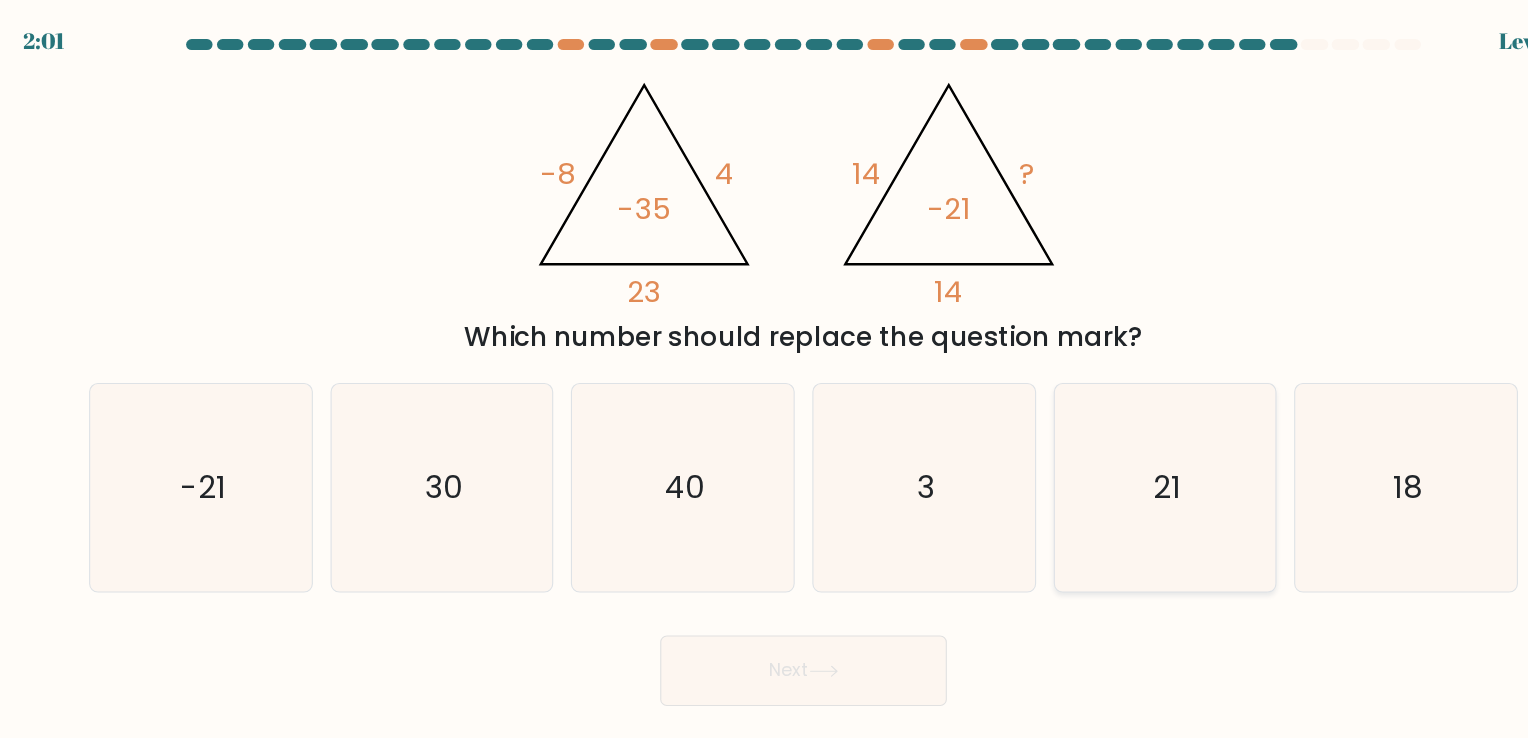 click on "21" 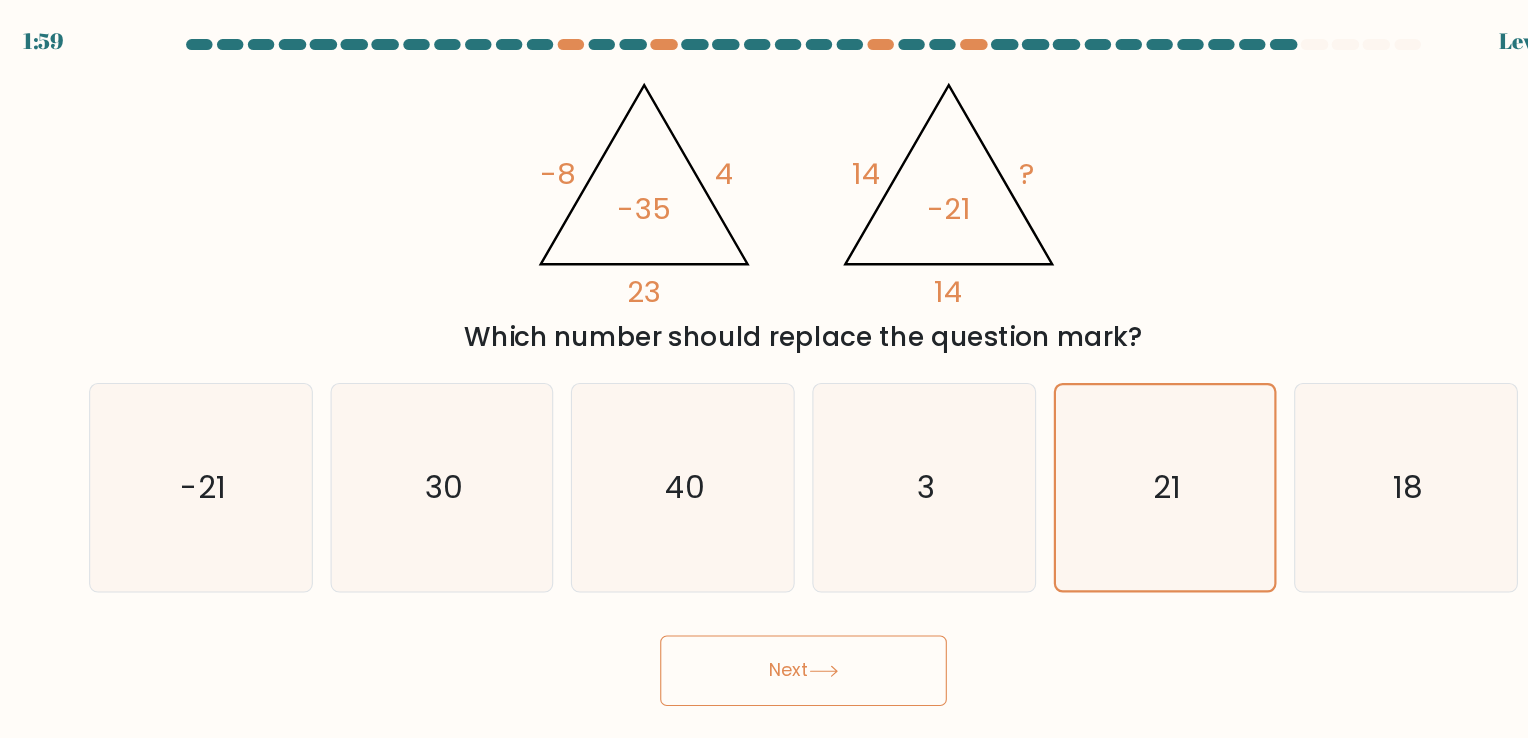 click on "Next" at bounding box center [764, 610] 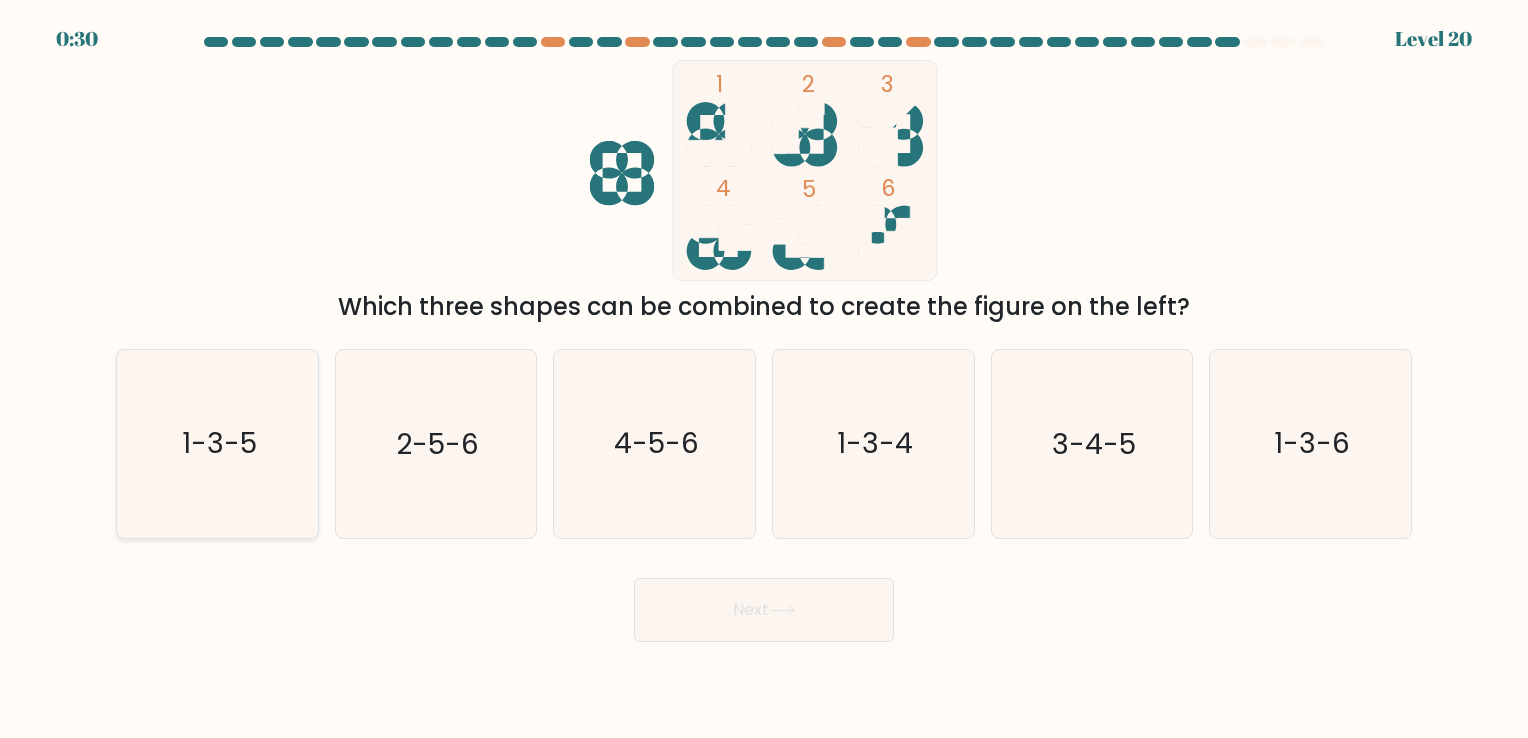 click on "1-3-5" 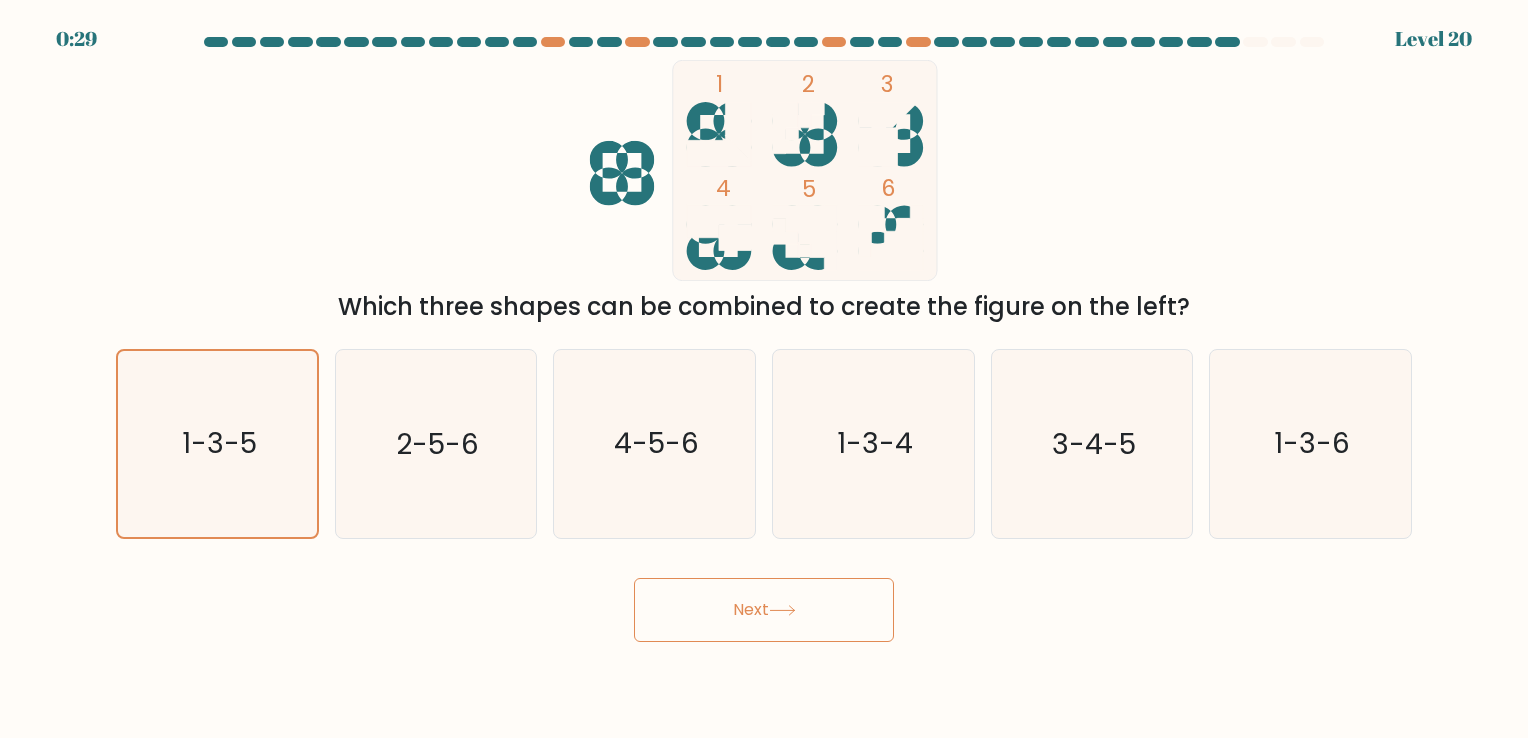 click on "Next" at bounding box center (764, 610) 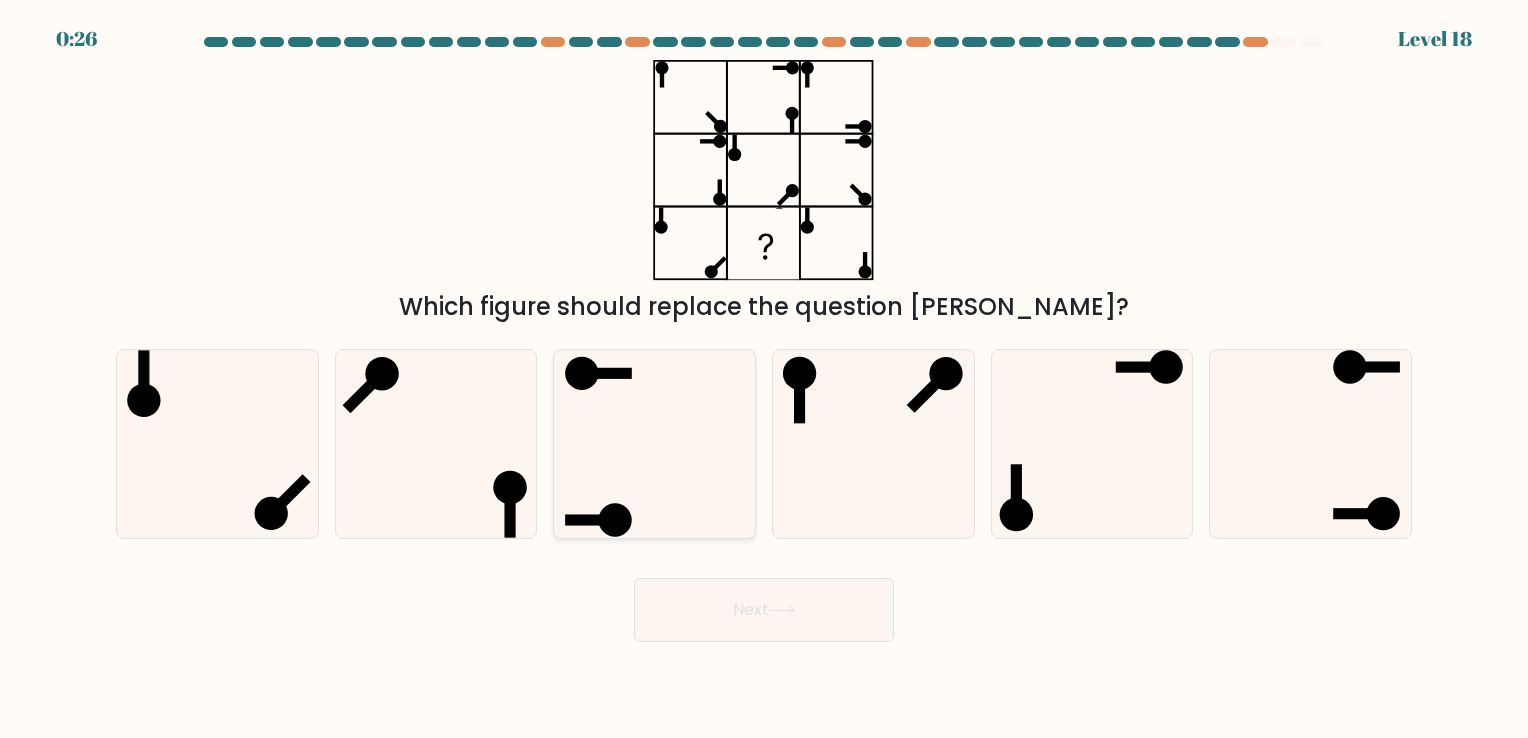 click 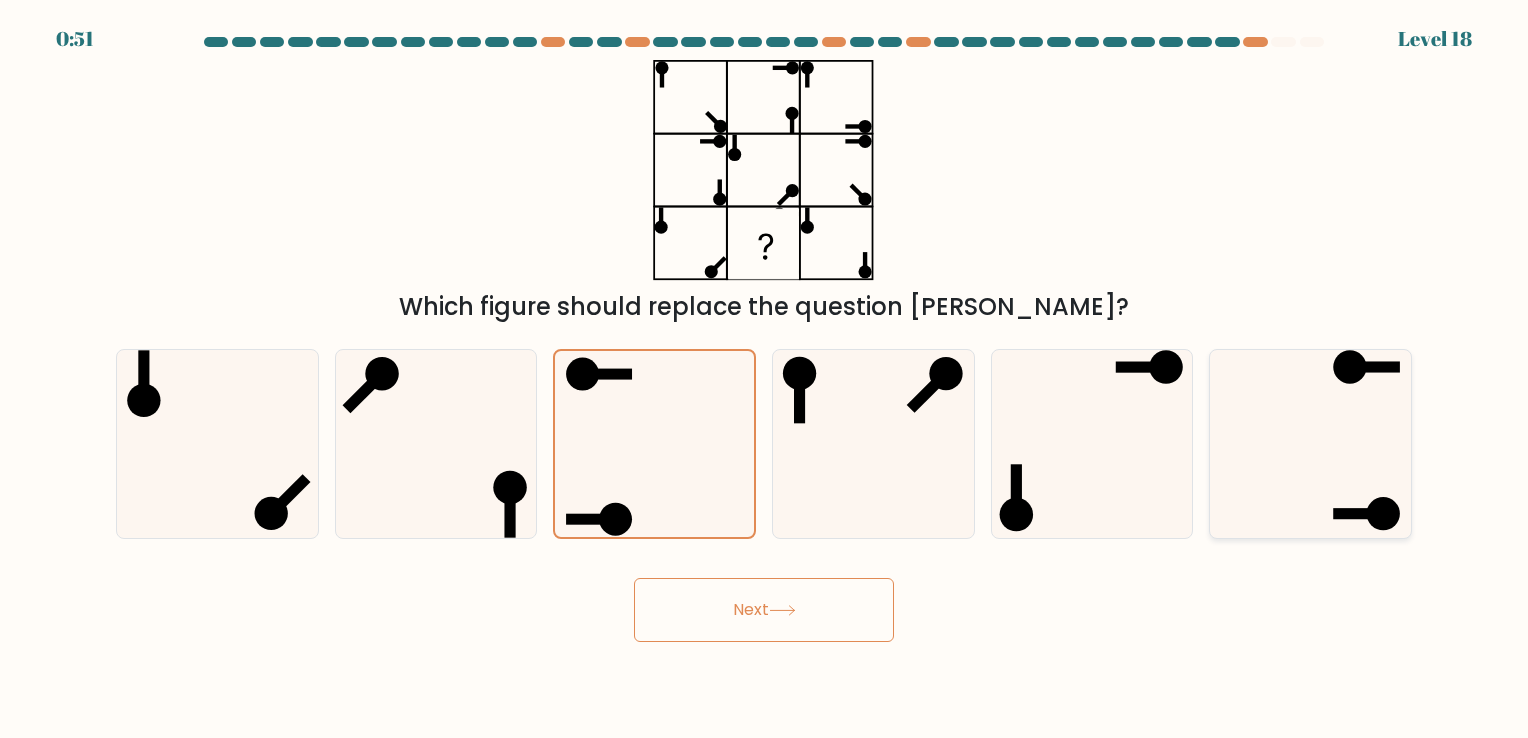 click 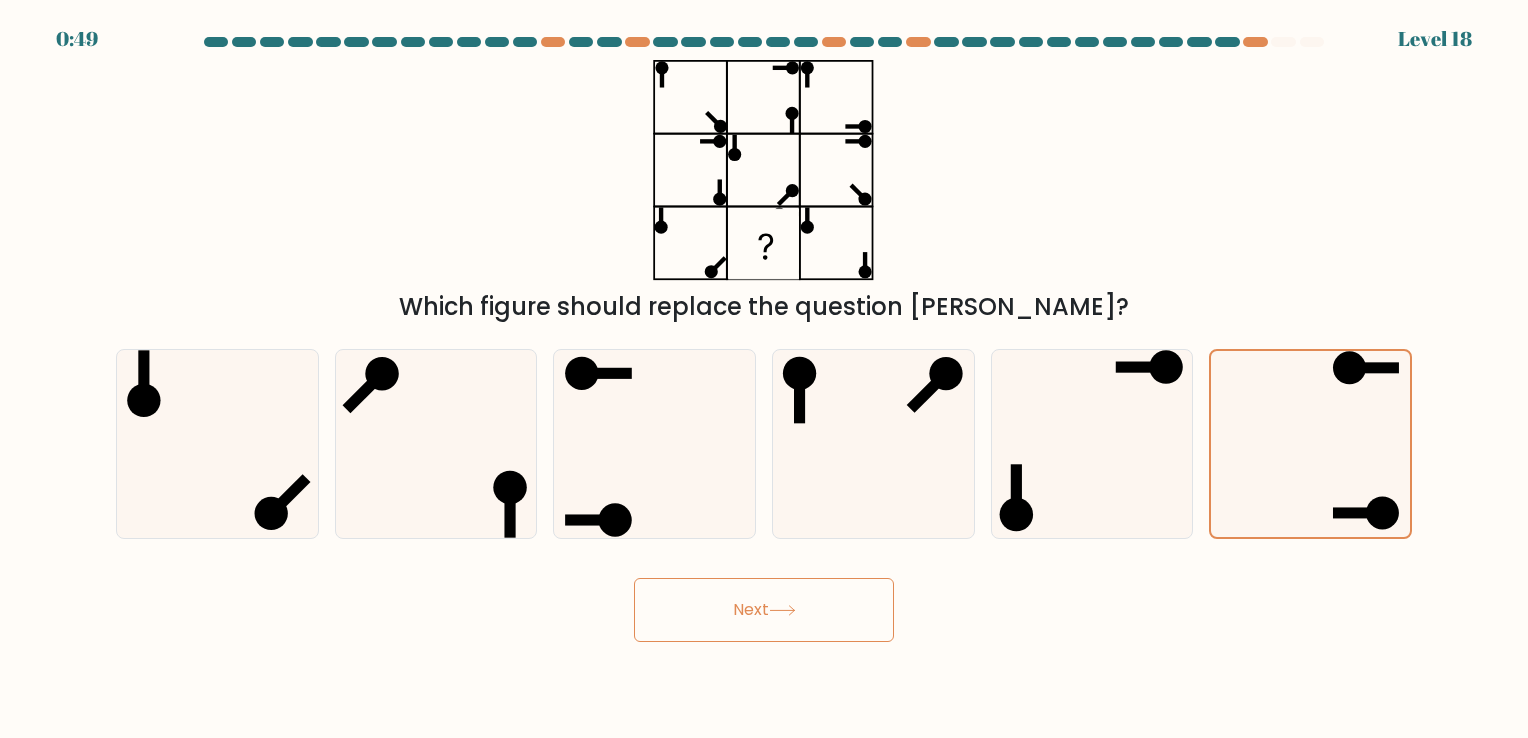 click on "Next" at bounding box center [764, 610] 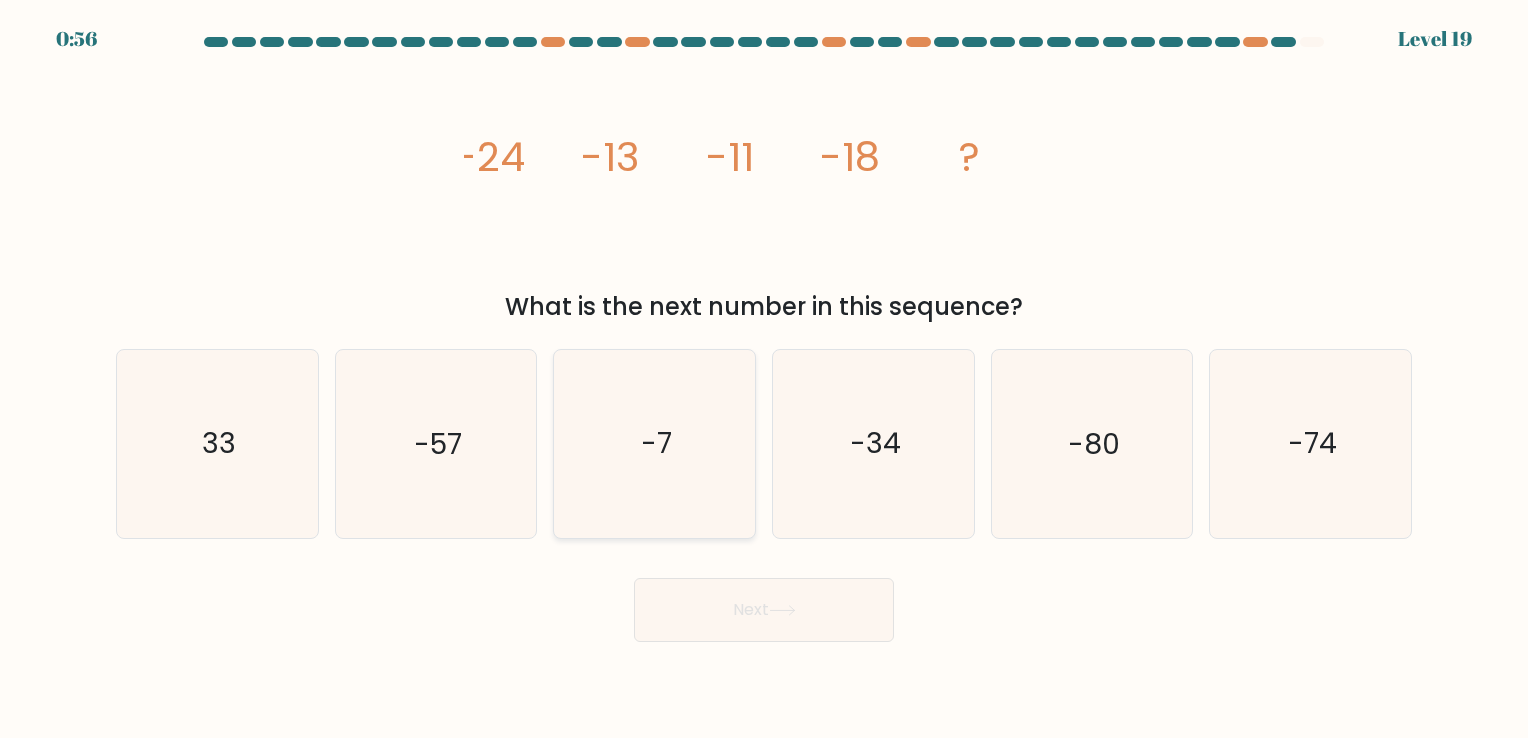 click on "-7" 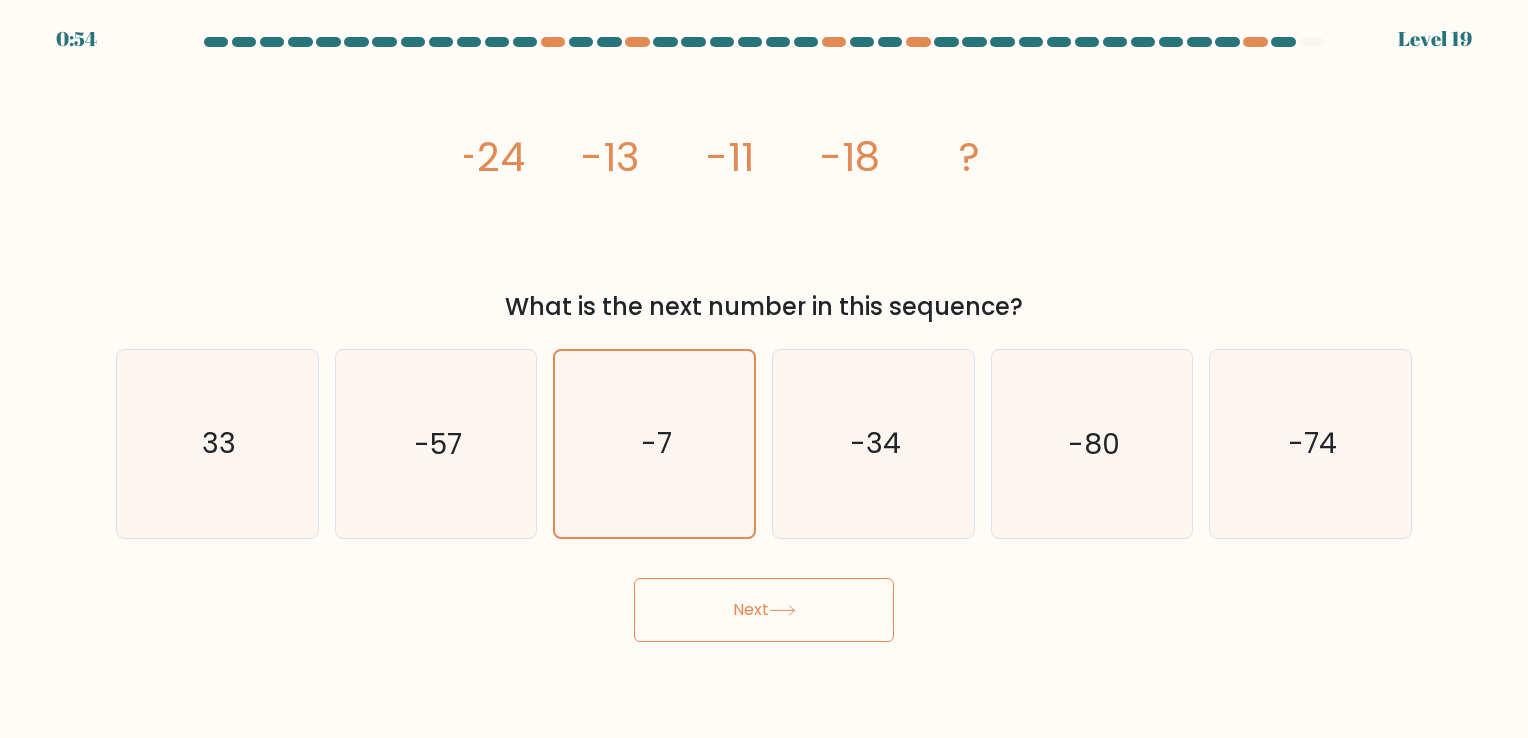 click 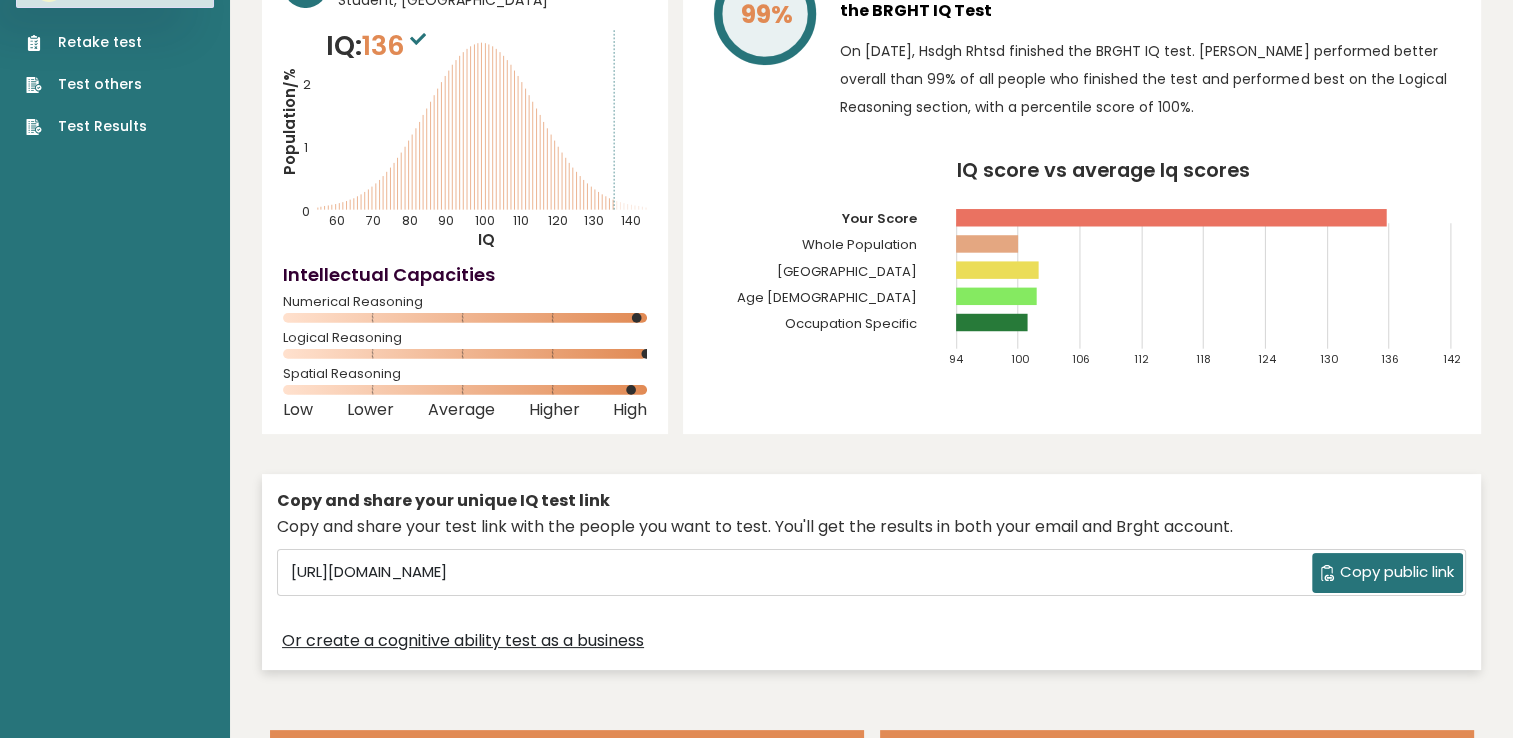 scroll, scrollTop: 0, scrollLeft: 0, axis: both 